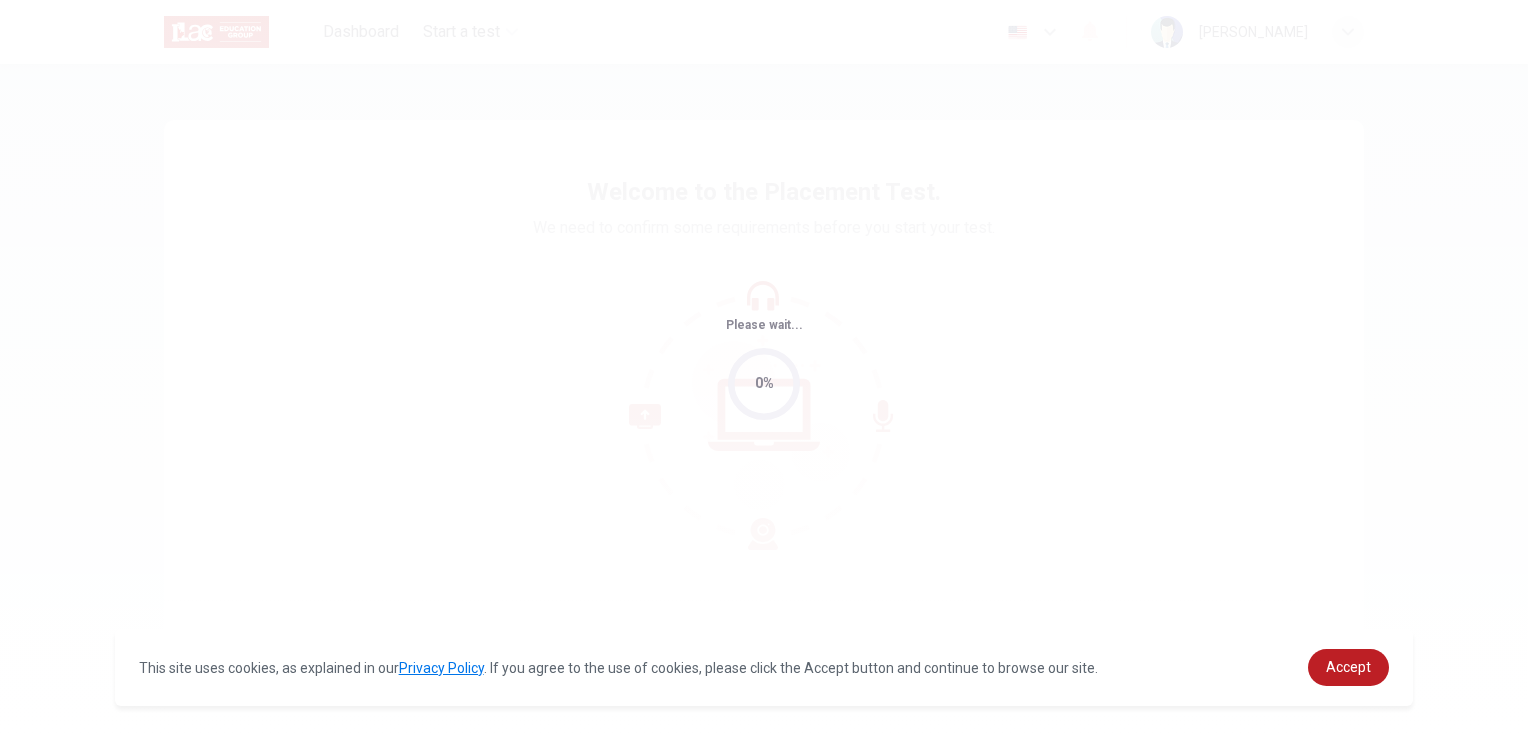 scroll, scrollTop: 0, scrollLeft: 0, axis: both 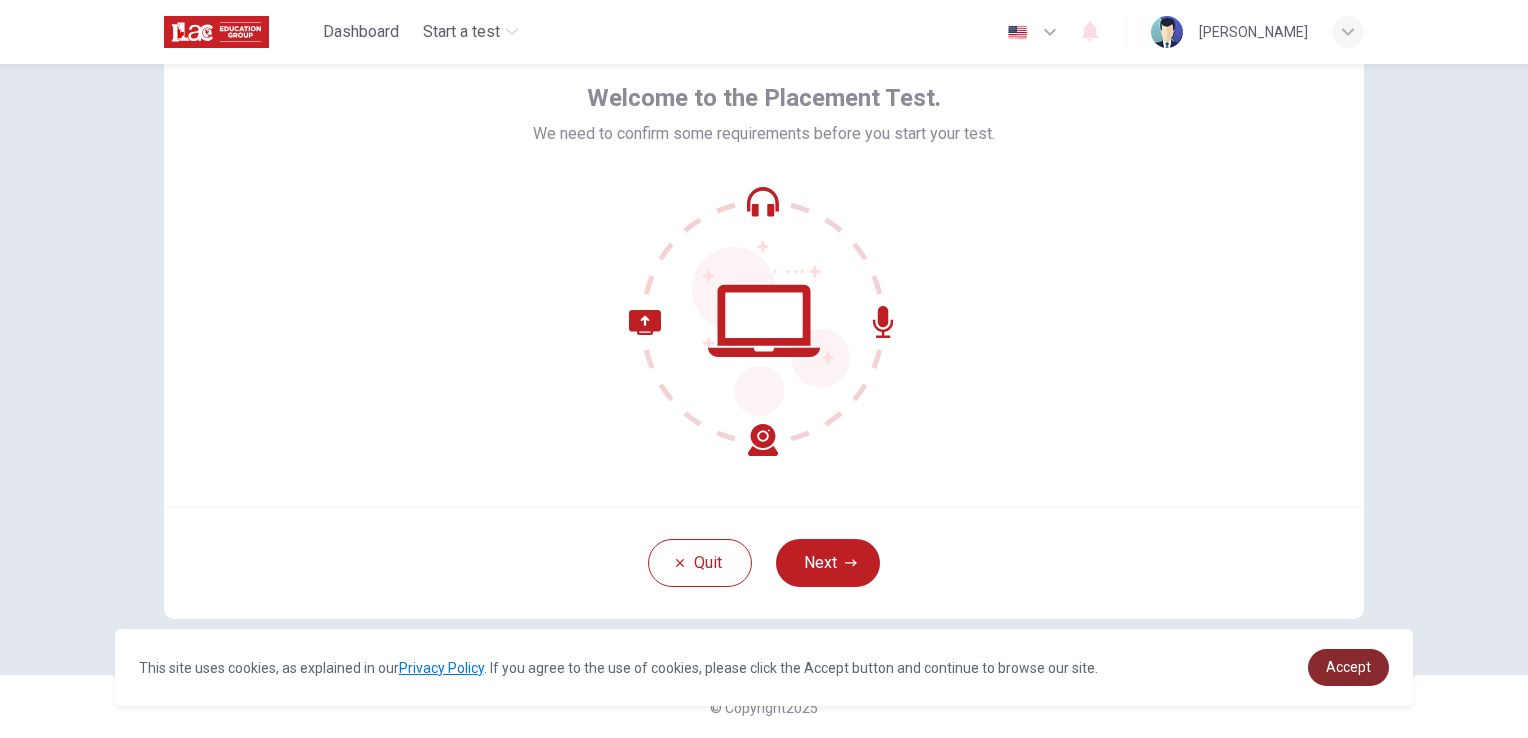 click on "Accept" at bounding box center (1348, 667) 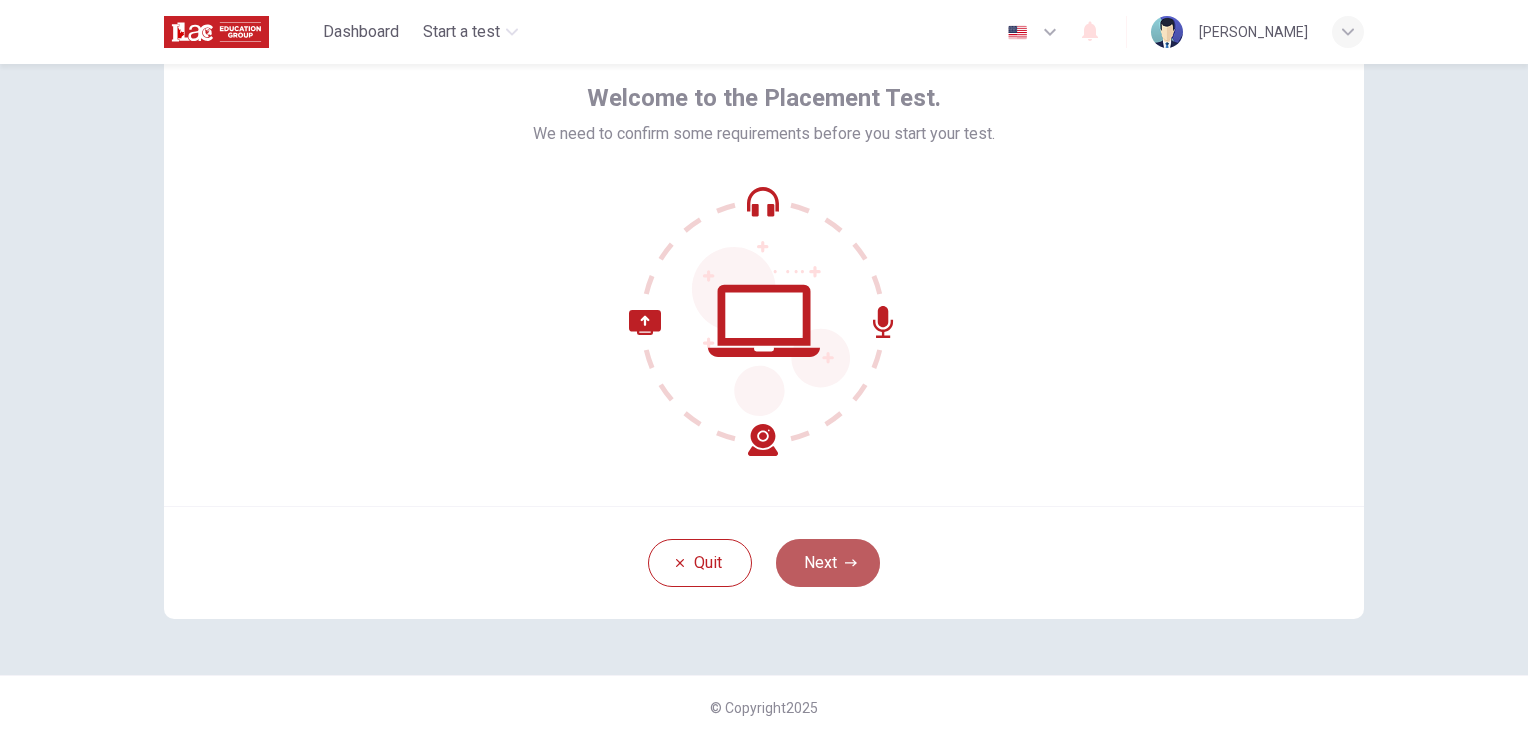 click on "Next" at bounding box center (828, 563) 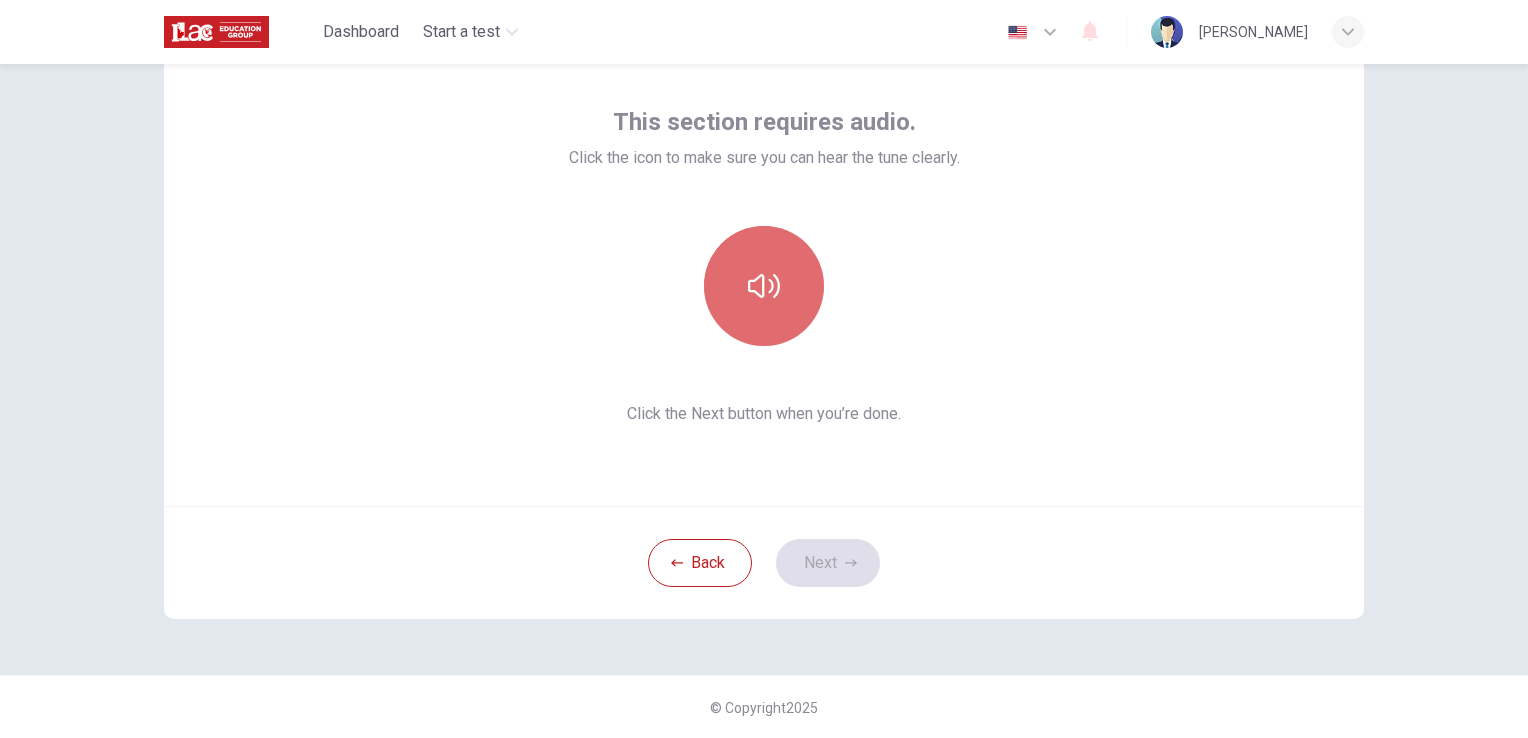 click at bounding box center (764, 286) 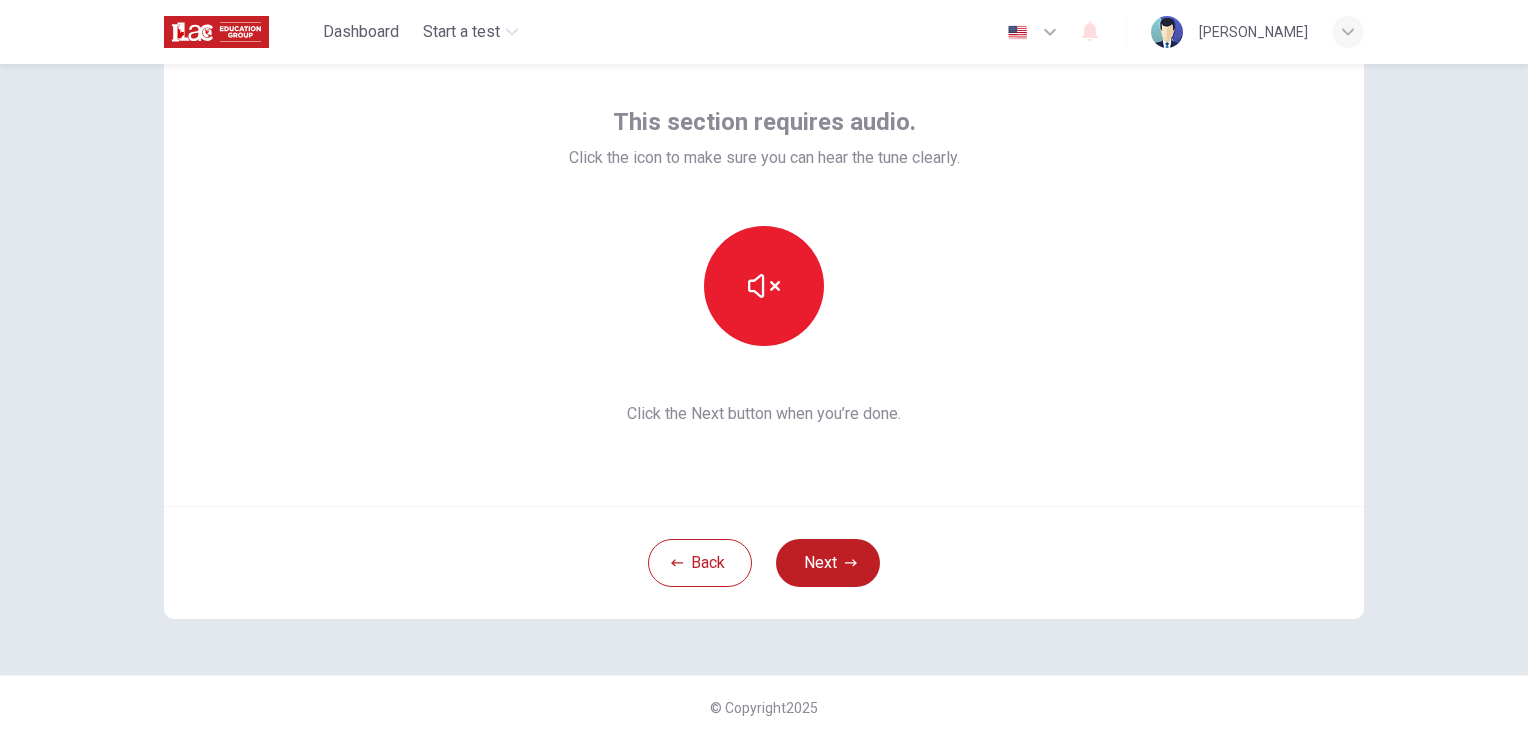 click on "This section requires audio. Click the icon to make sure you can hear the tune clearly. Click the Next button when you’re done." at bounding box center [764, 266] 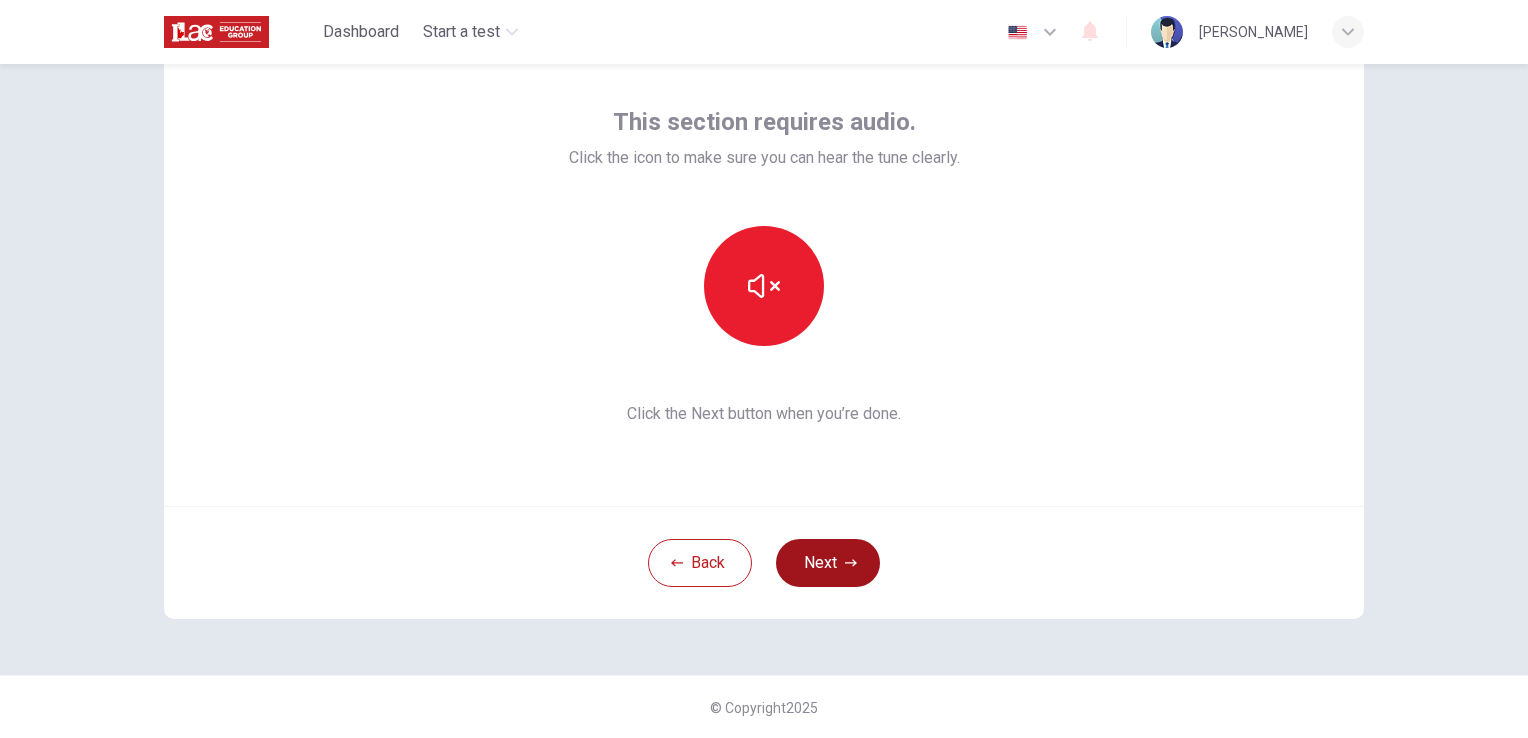 click on "Next" at bounding box center [828, 563] 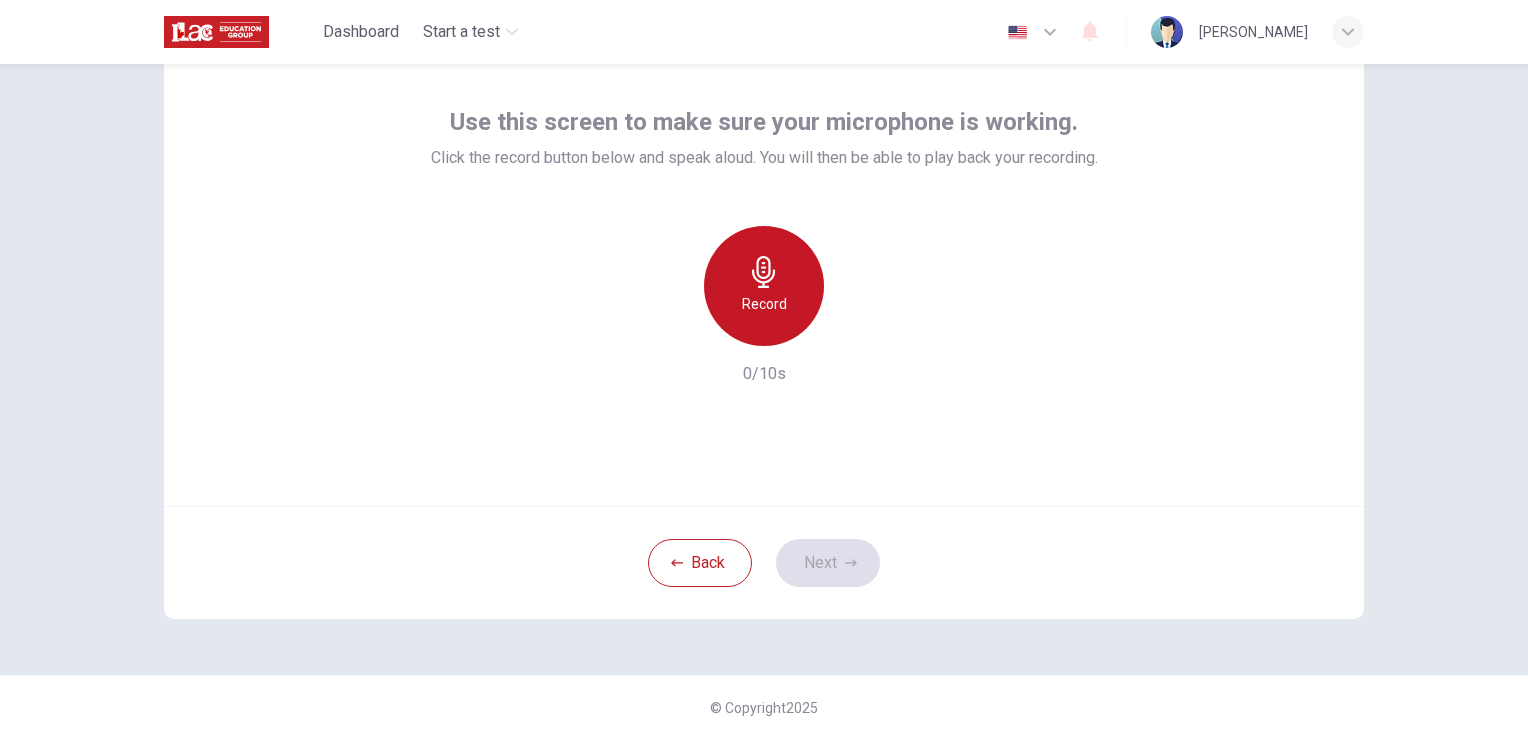 click on "Record" at bounding box center (764, 304) 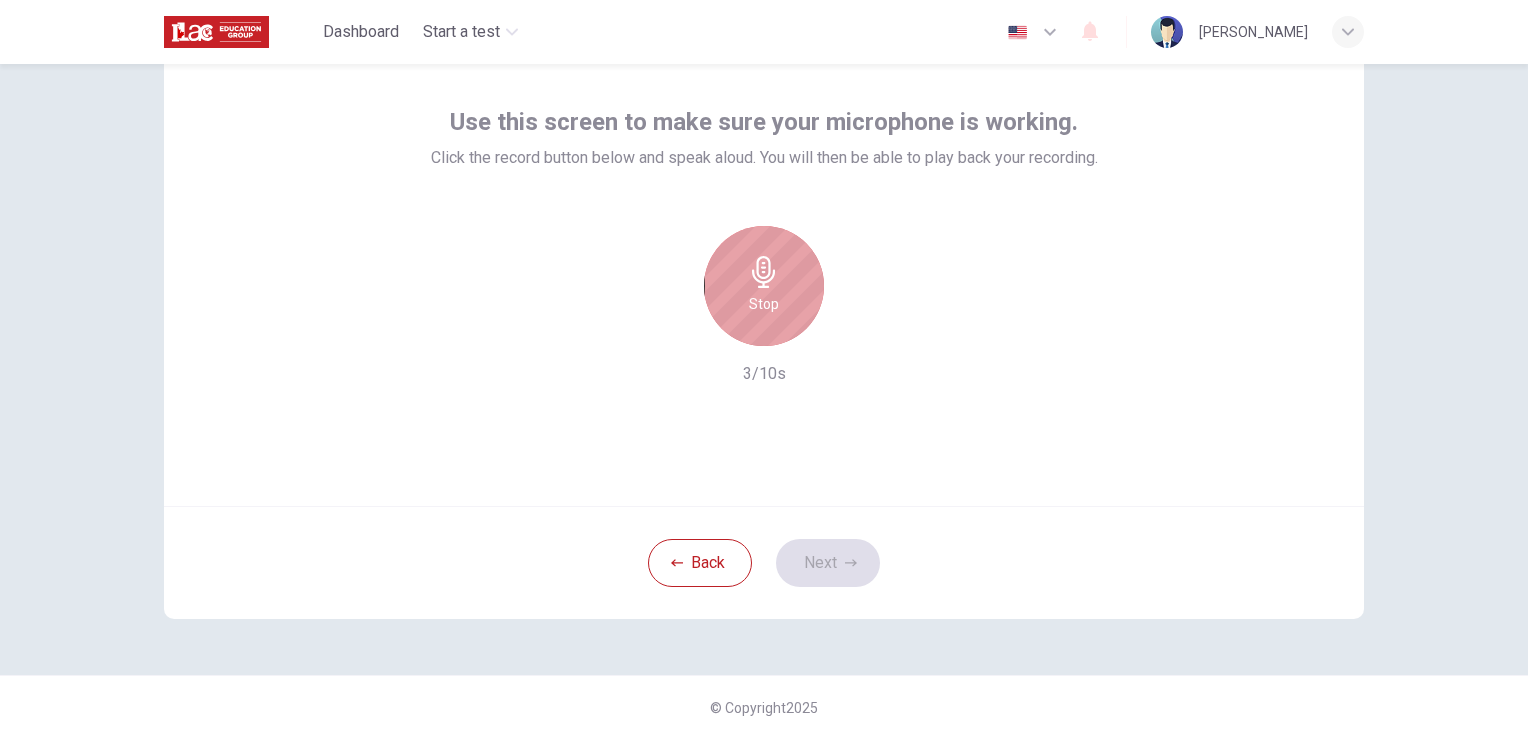 click 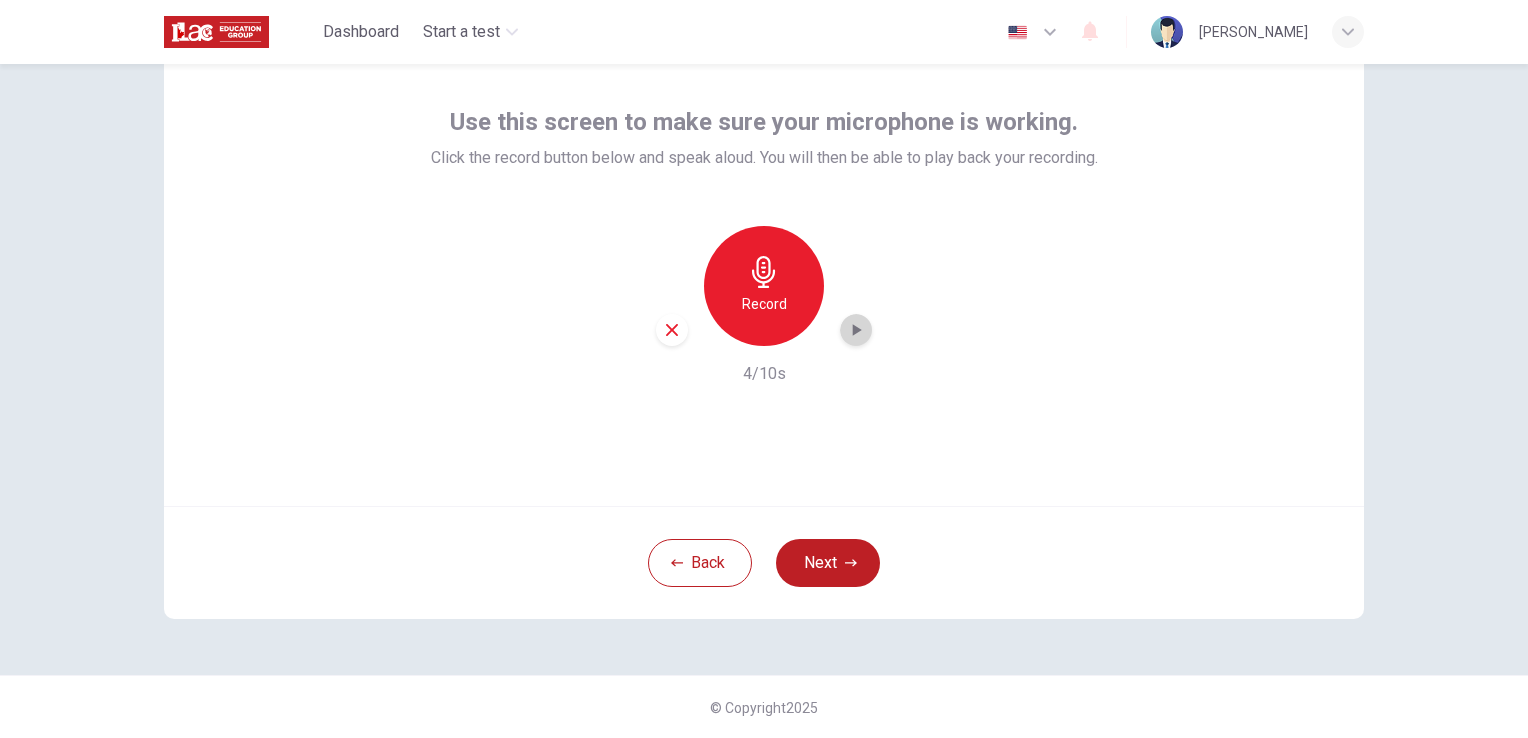 click 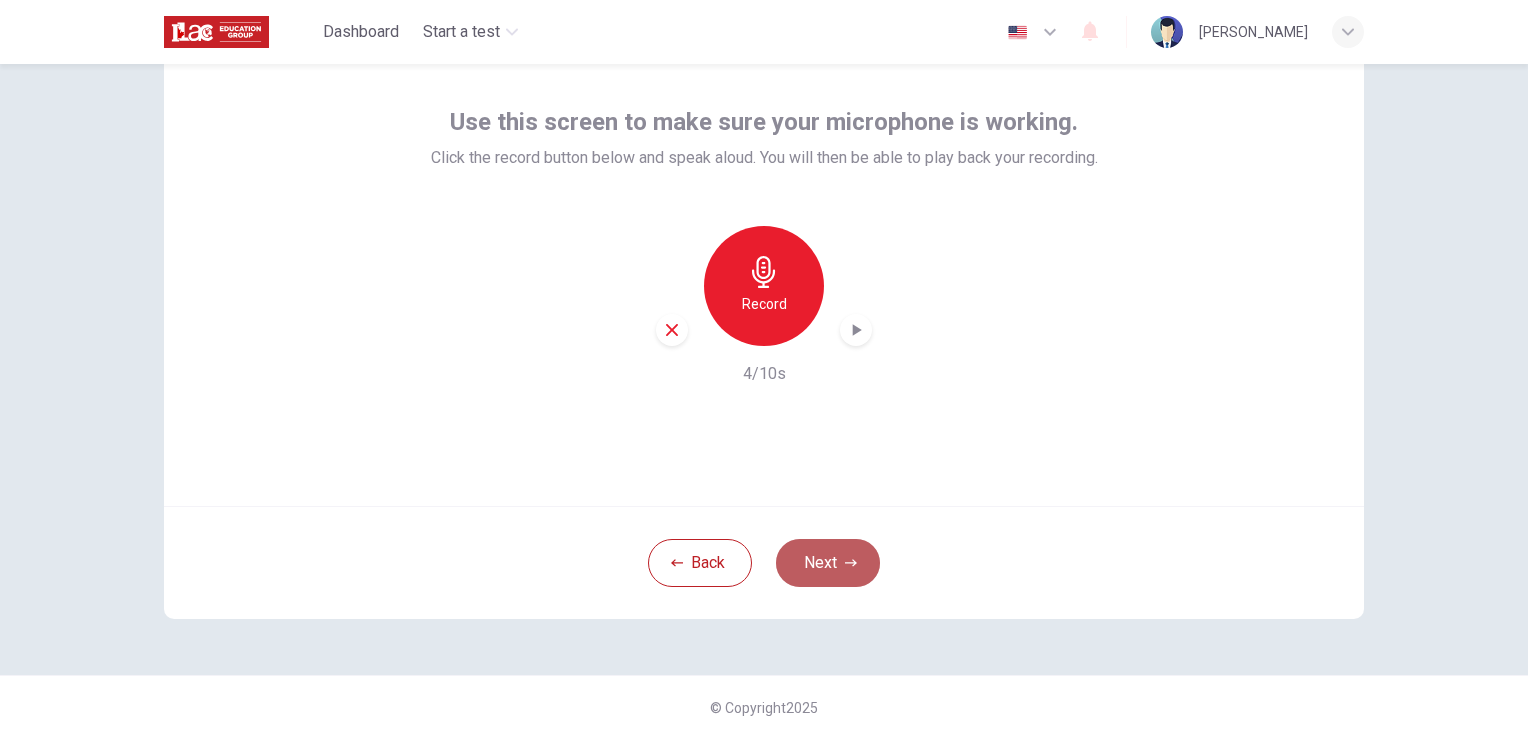 click 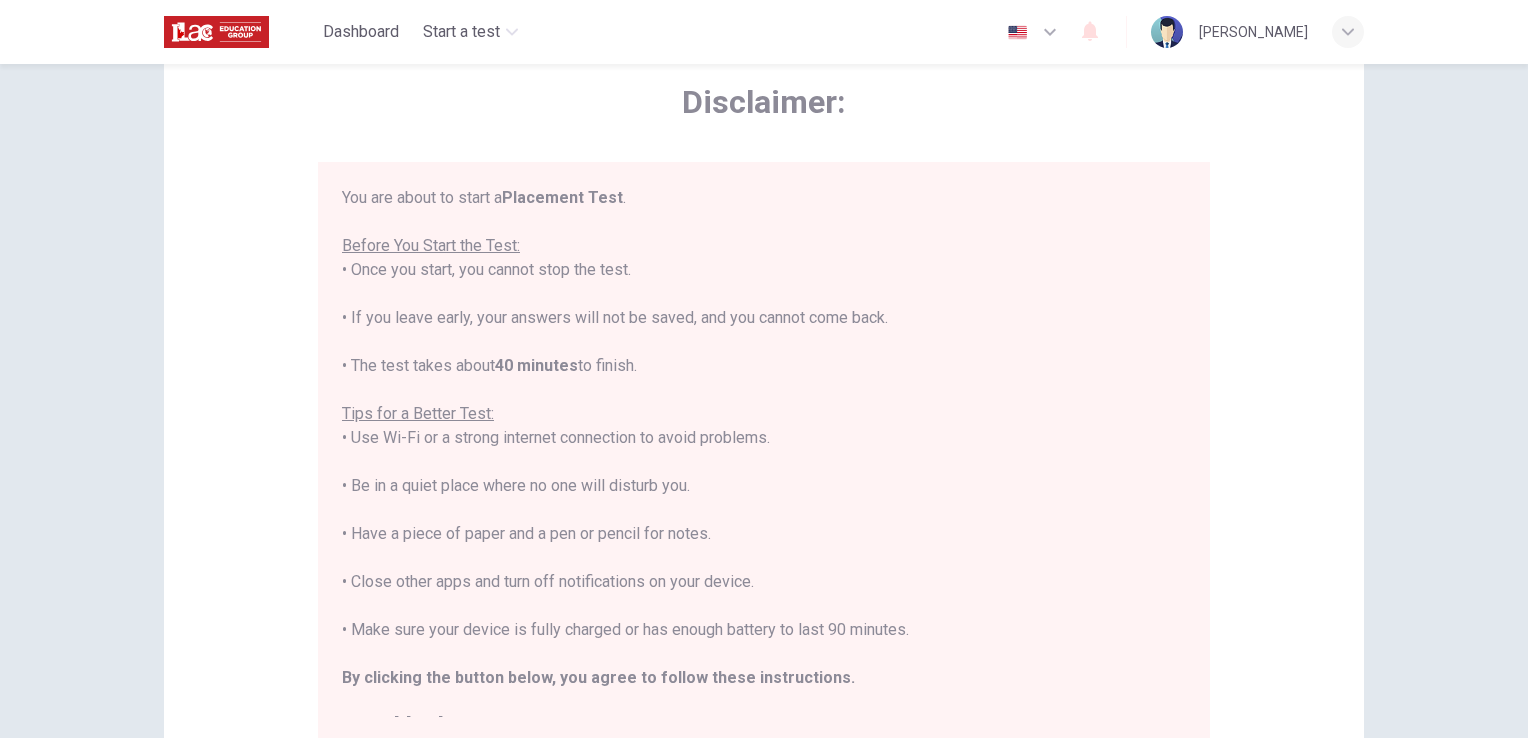 scroll, scrollTop: 23, scrollLeft: 0, axis: vertical 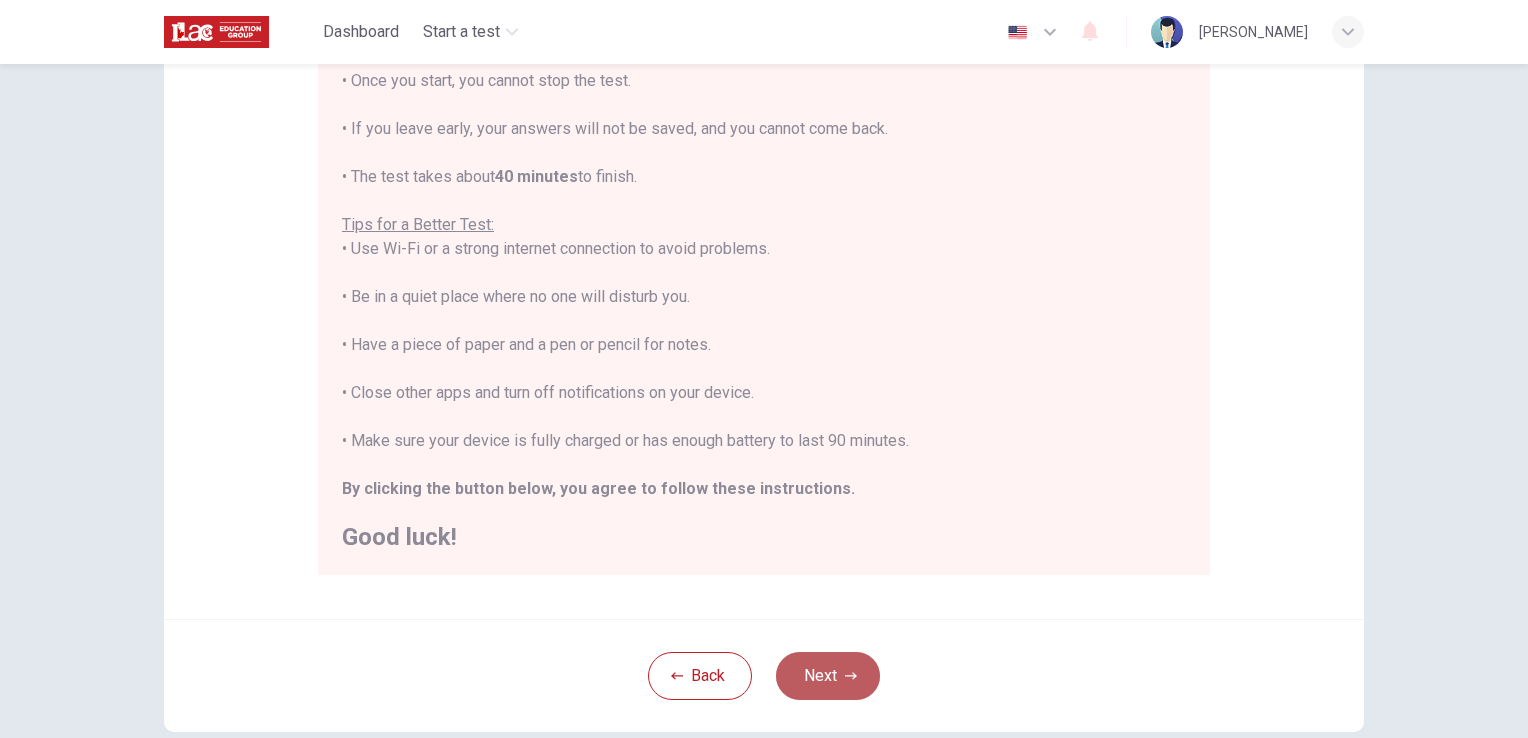 click on "Next" at bounding box center (828, 676) 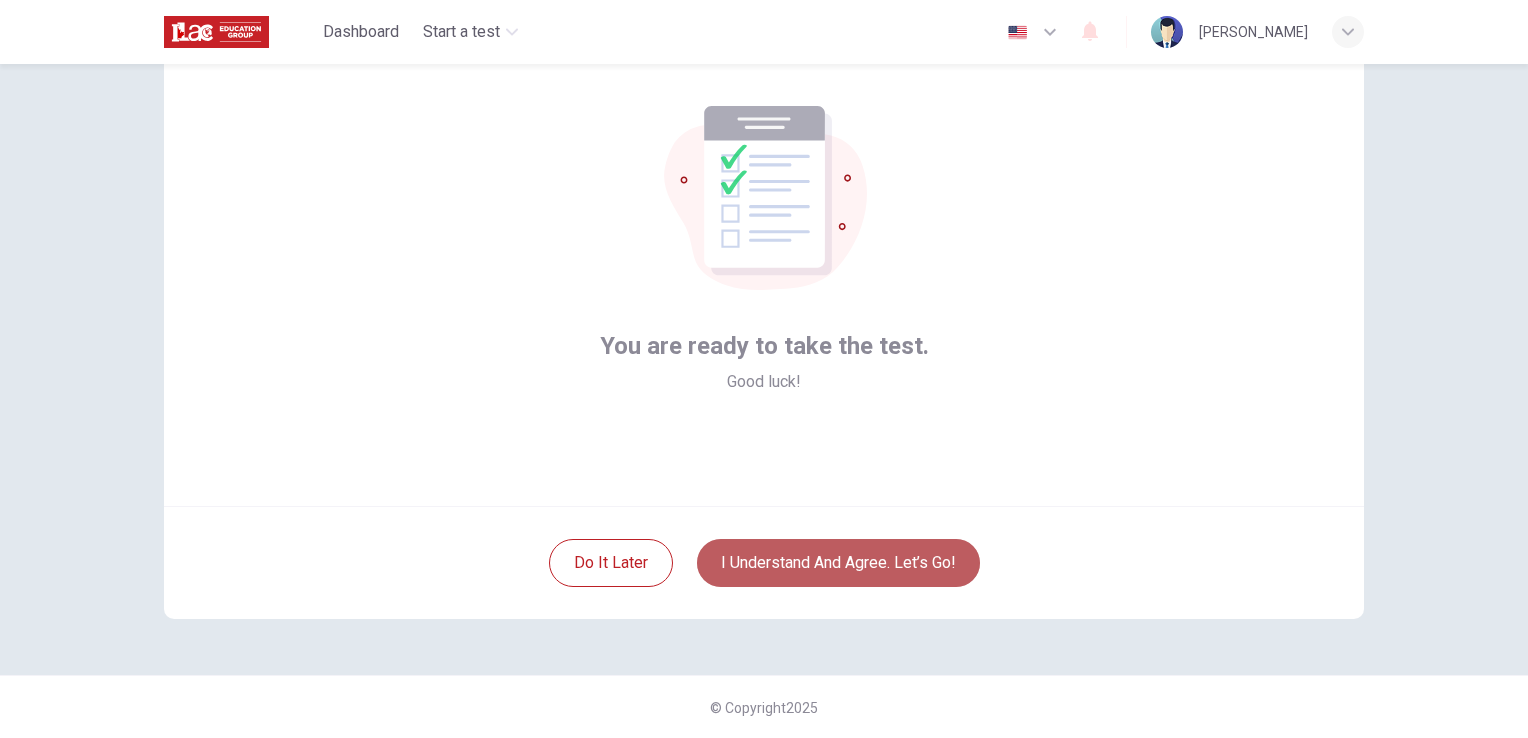 click on "I understand and agree. Let’s go!" at bounding box center [838, 563] 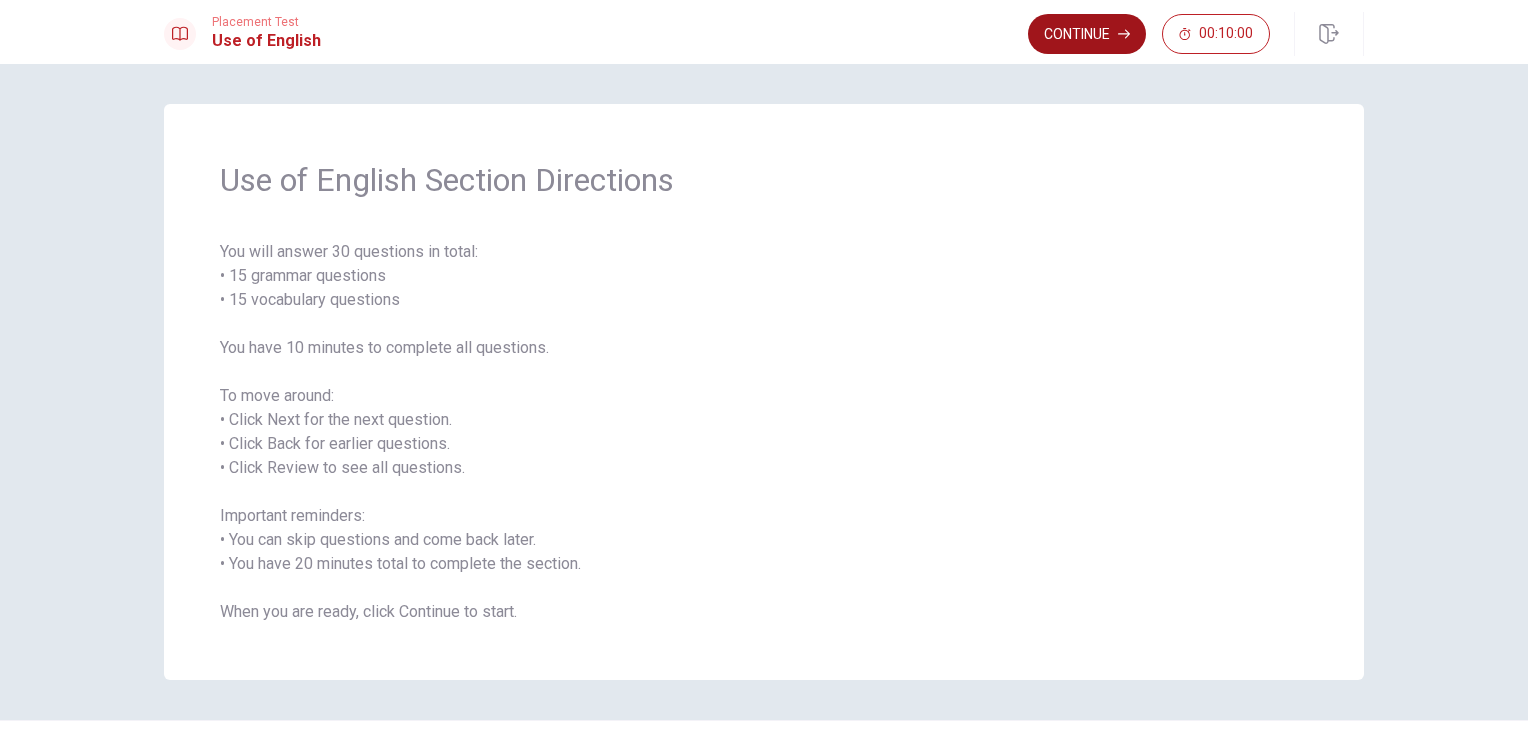 click on "Continue" at bounding box center (1087, 34) 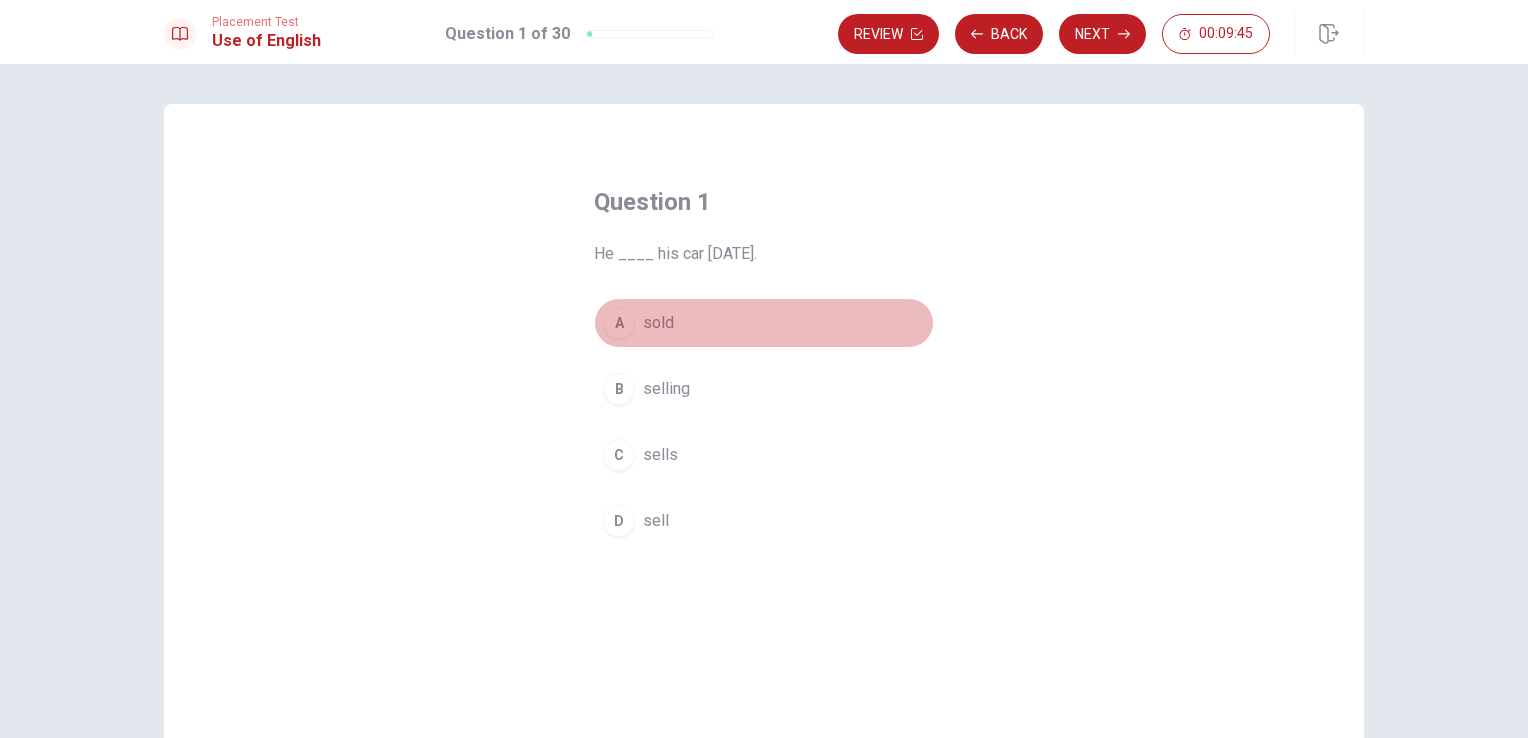 click on "A" at bounding box center [619, 323] 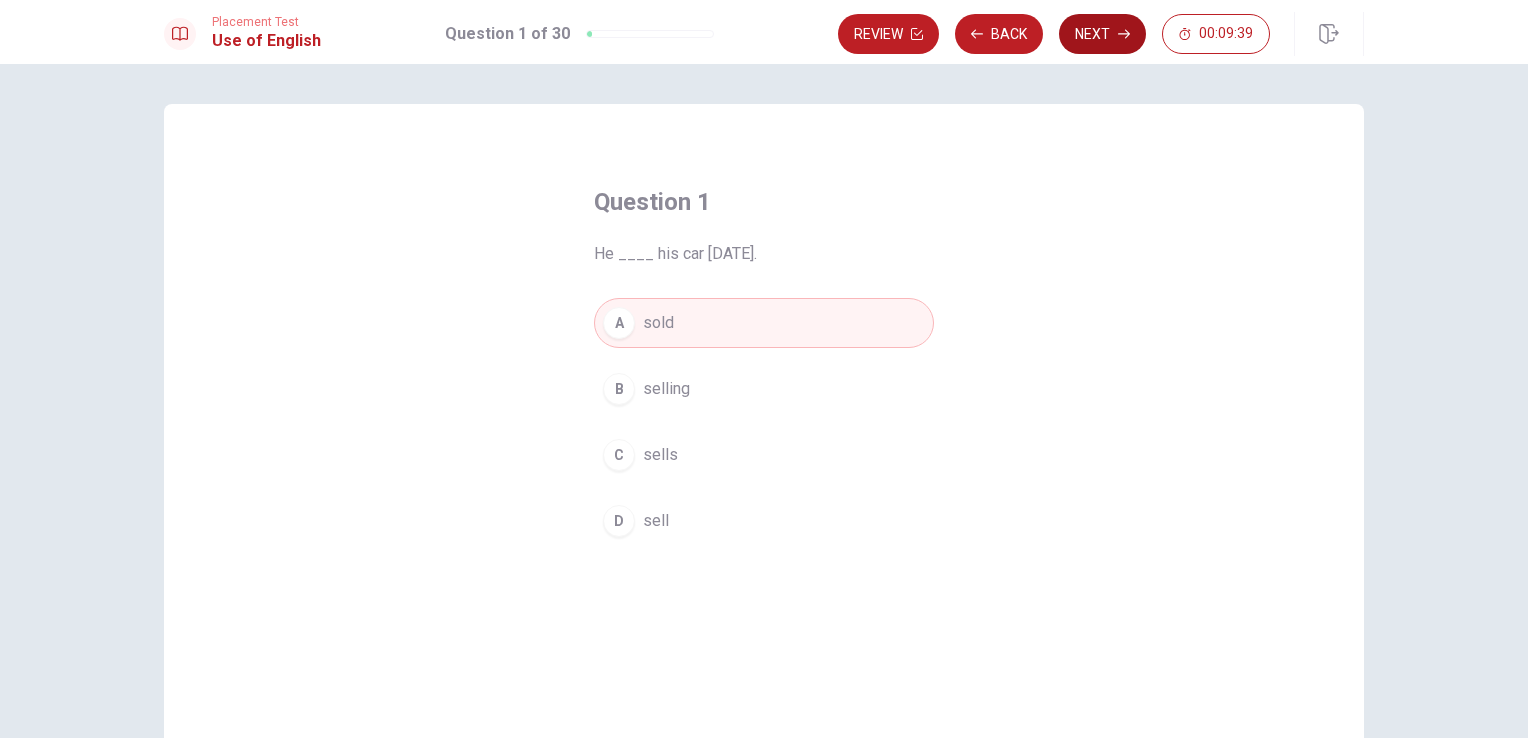 click on "Next" at bounding box center [1102, 34] 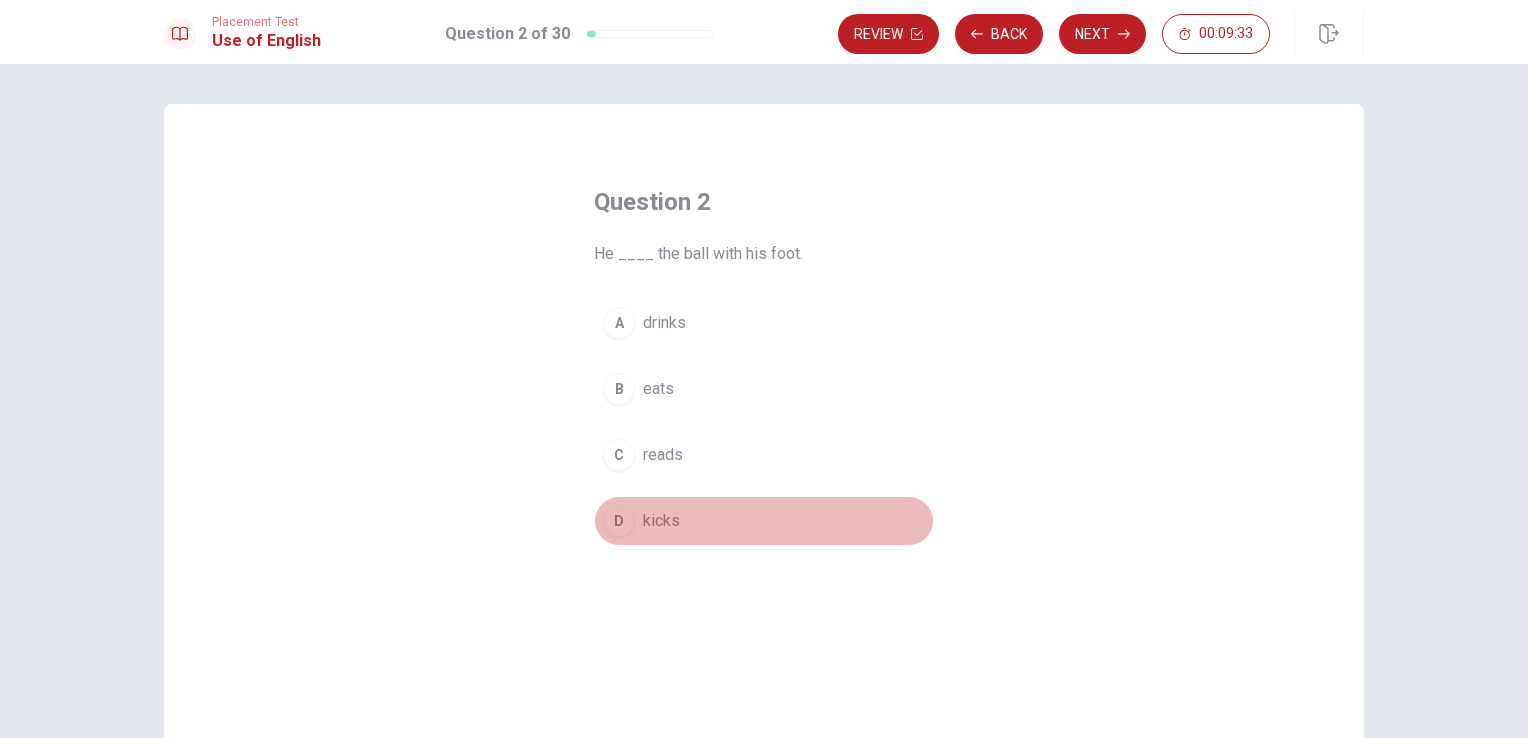 click on "D" at bounding box center (619, 521) 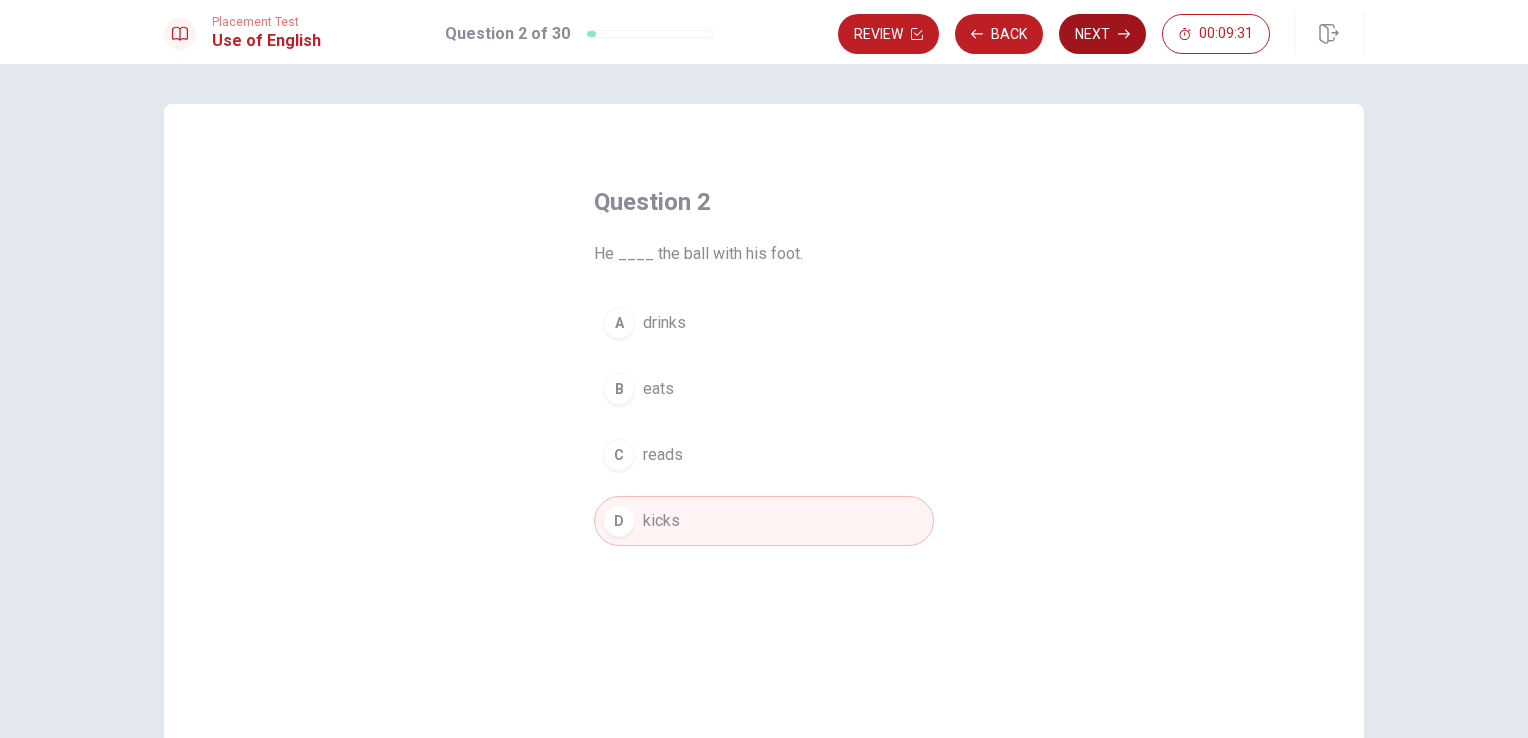 click on "Next" at bounding box center (1102, 34) 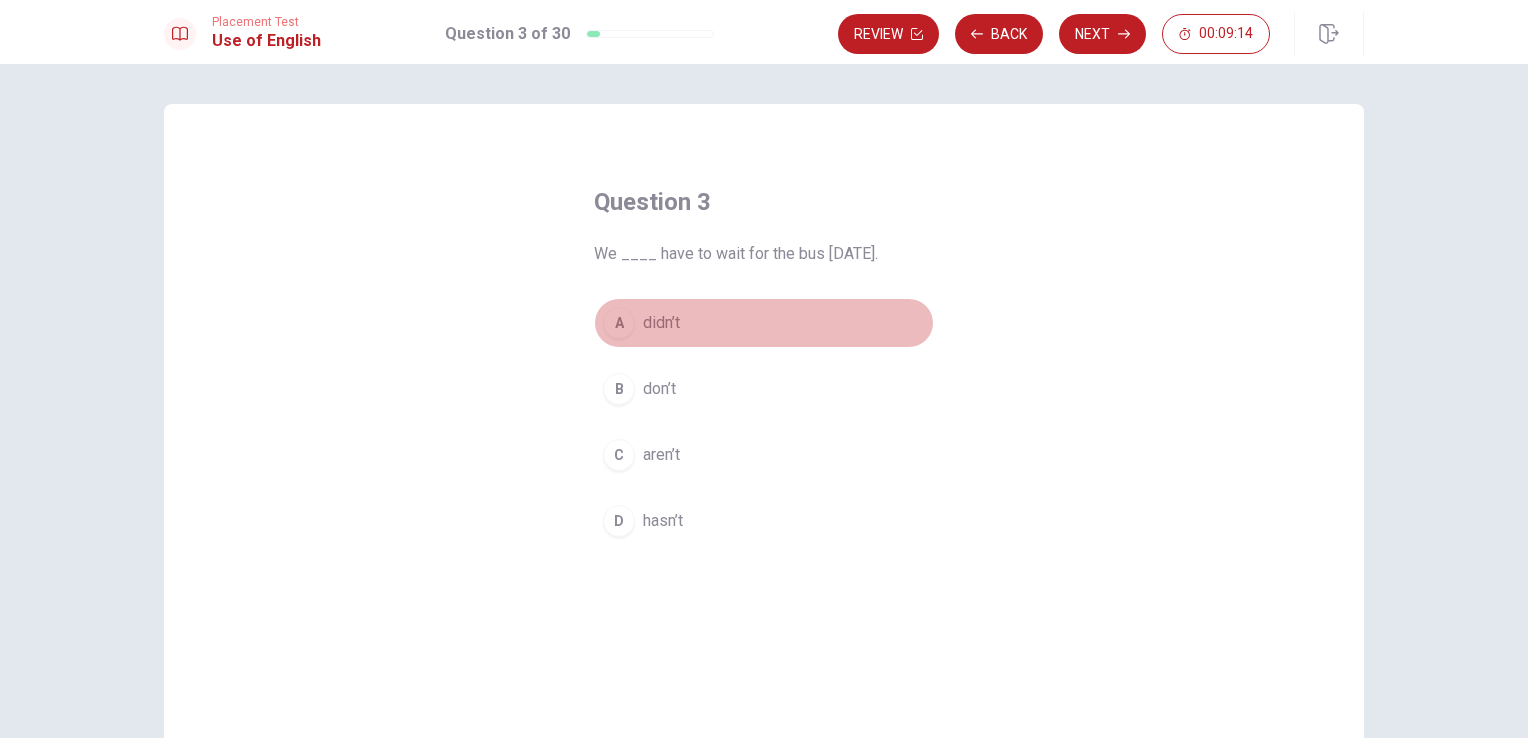 click on "A" at bounding box center (619, 323) 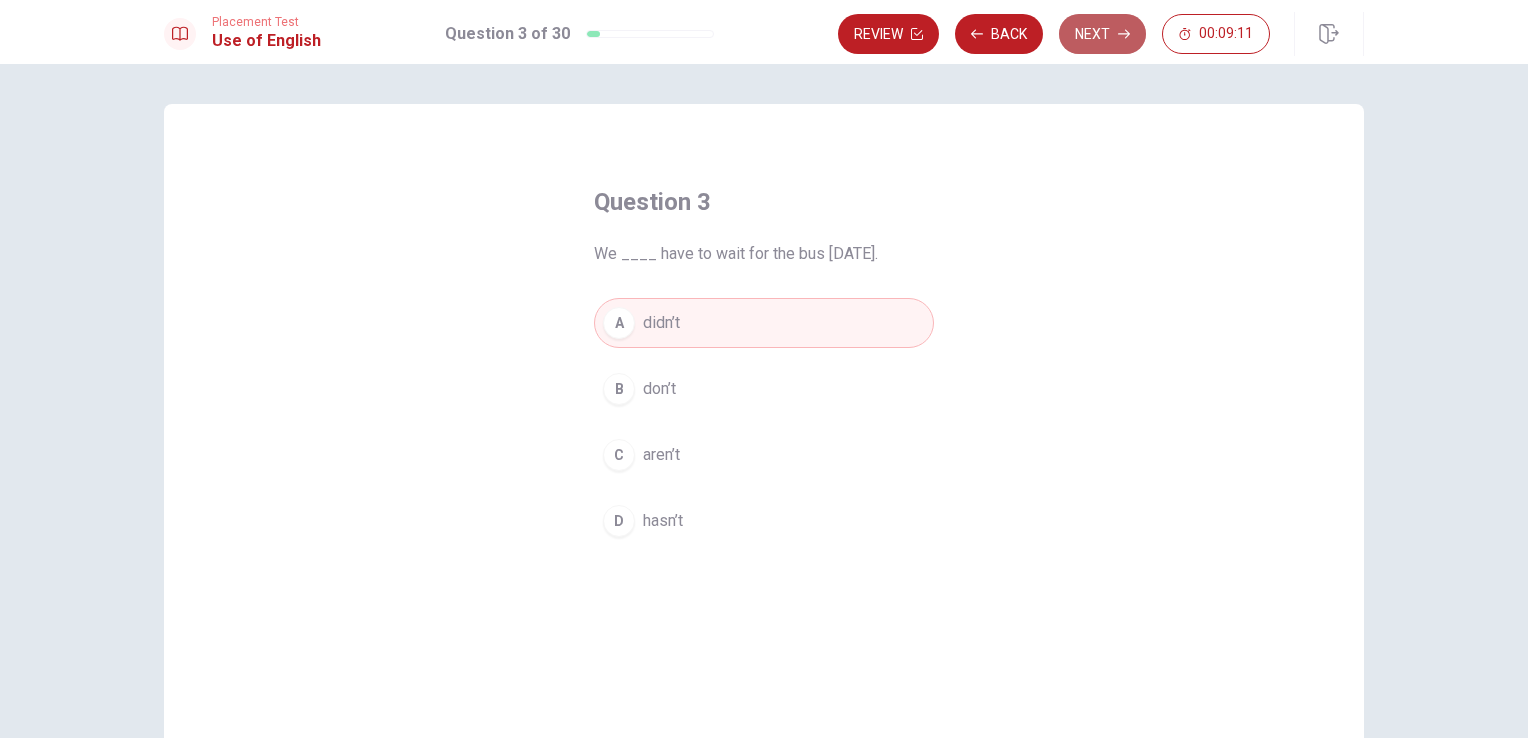 click on "Next" at bounding box center (1102, 34) 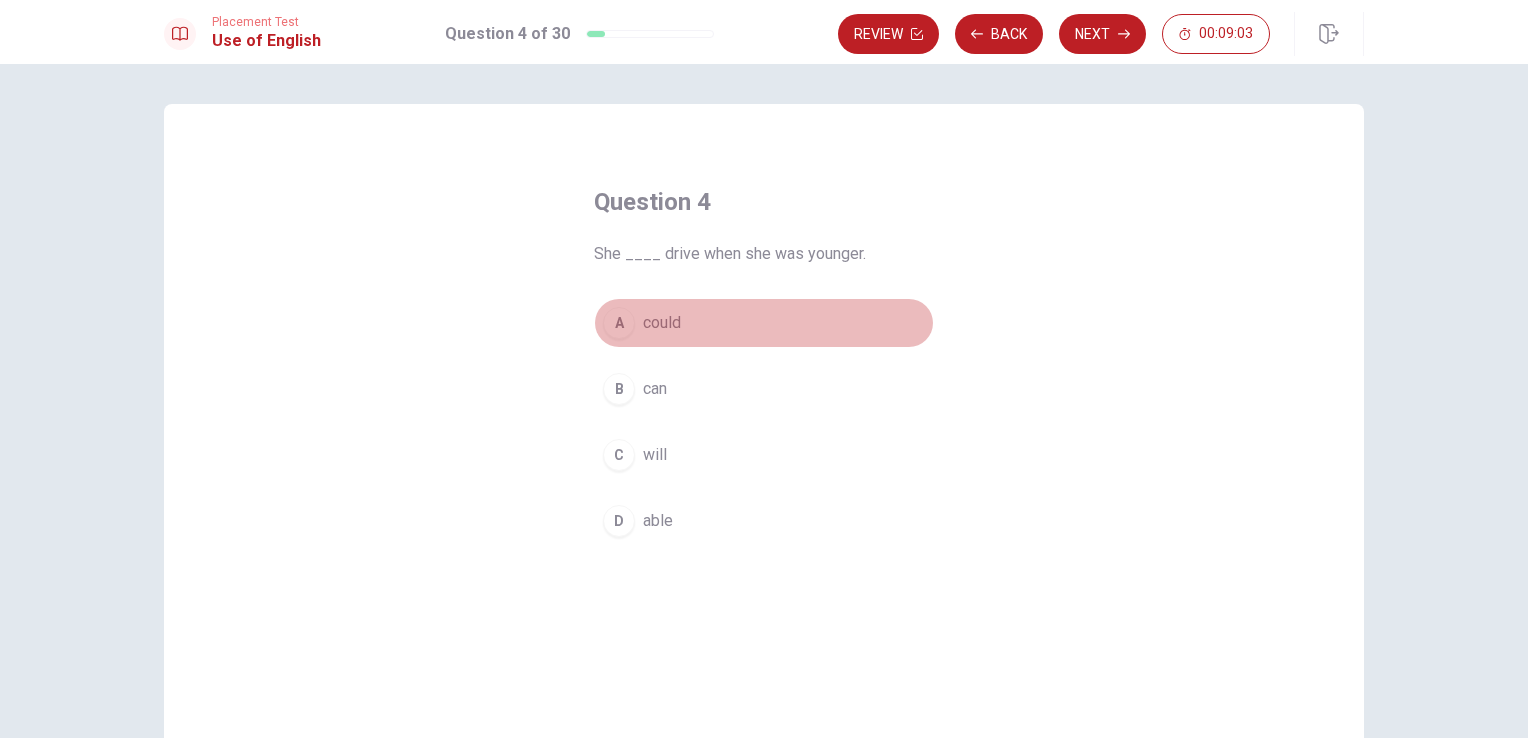 click on "A" at bounding box center (619, 323) 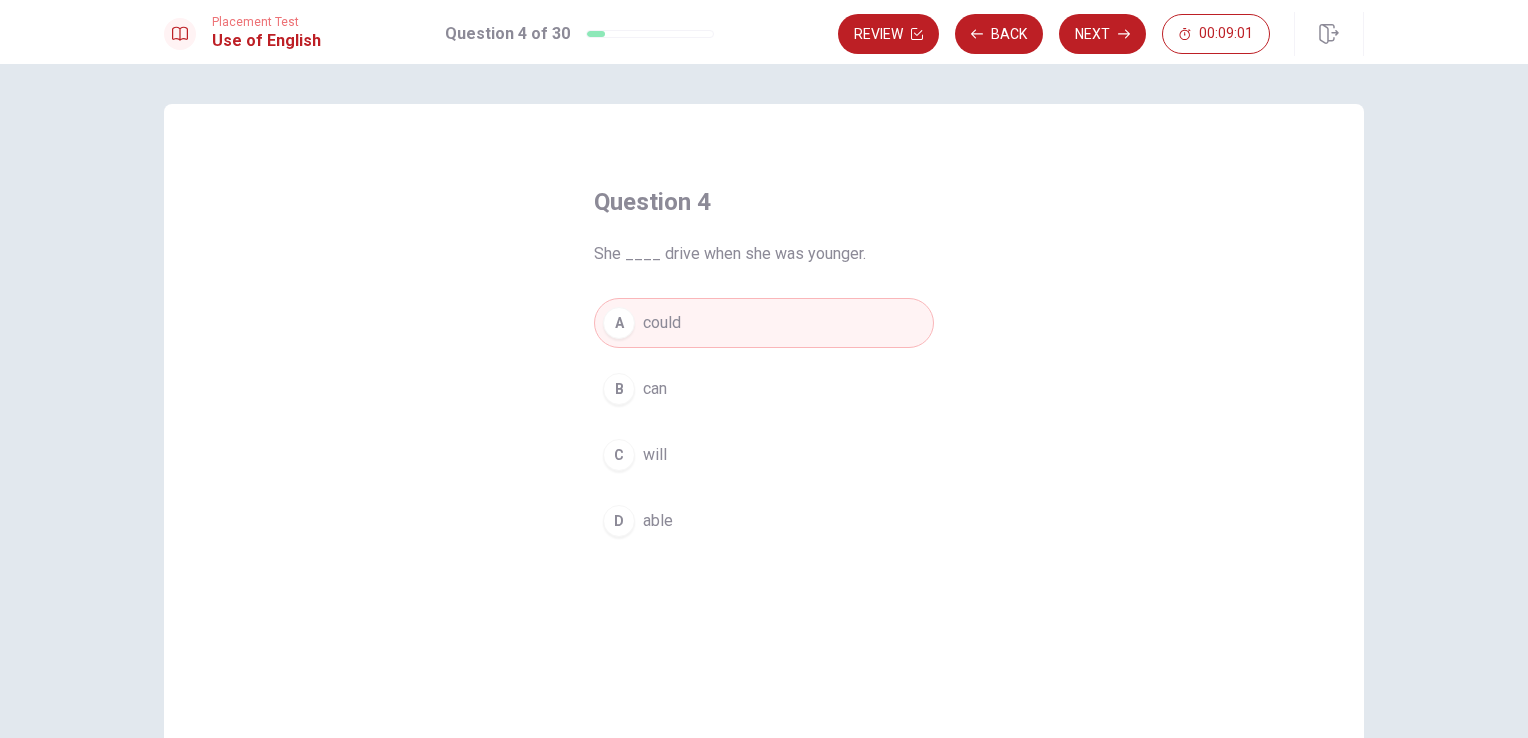 click on "Review Back Next 00:09:01" at bounding box center [1101, 34] 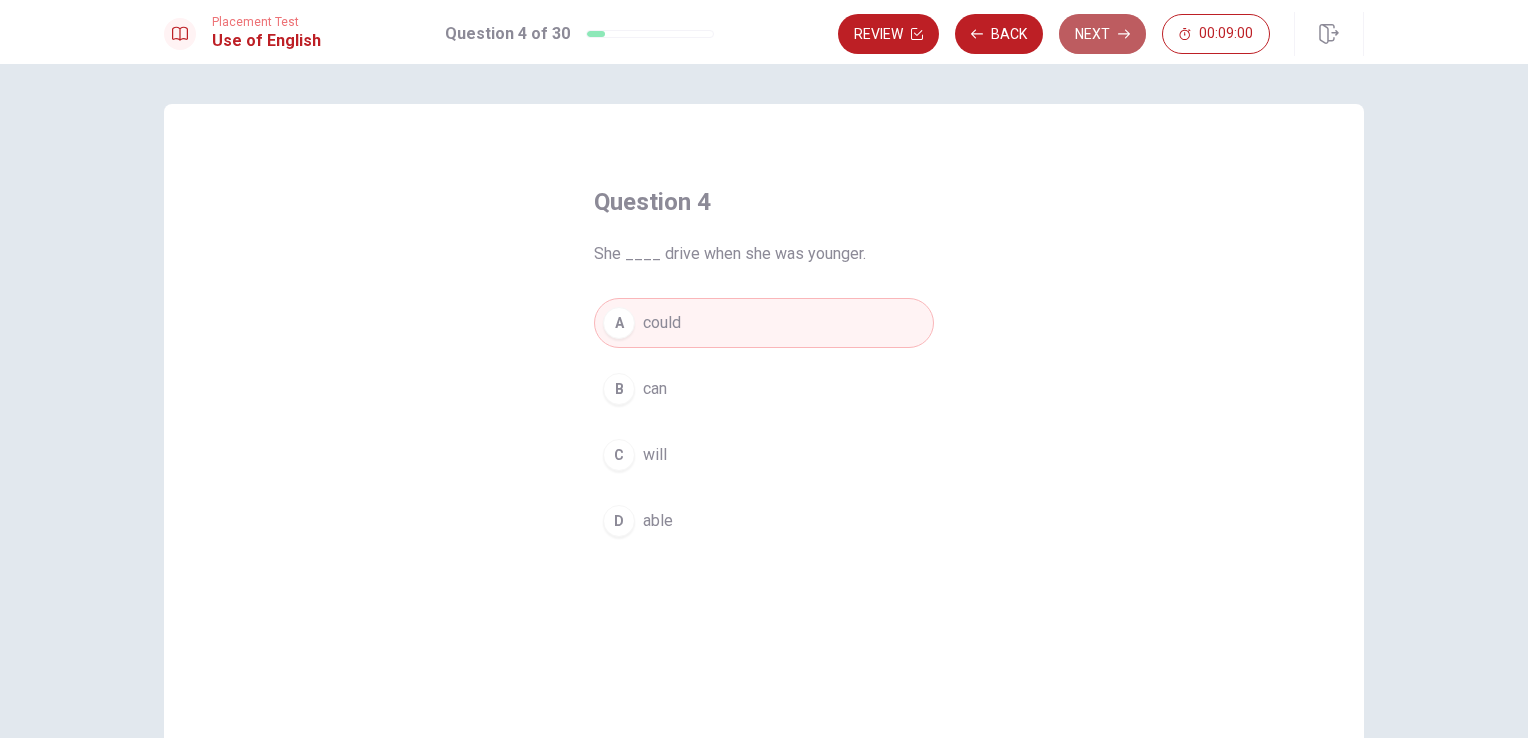 click on "Next" at bounding box center [1102, 34] 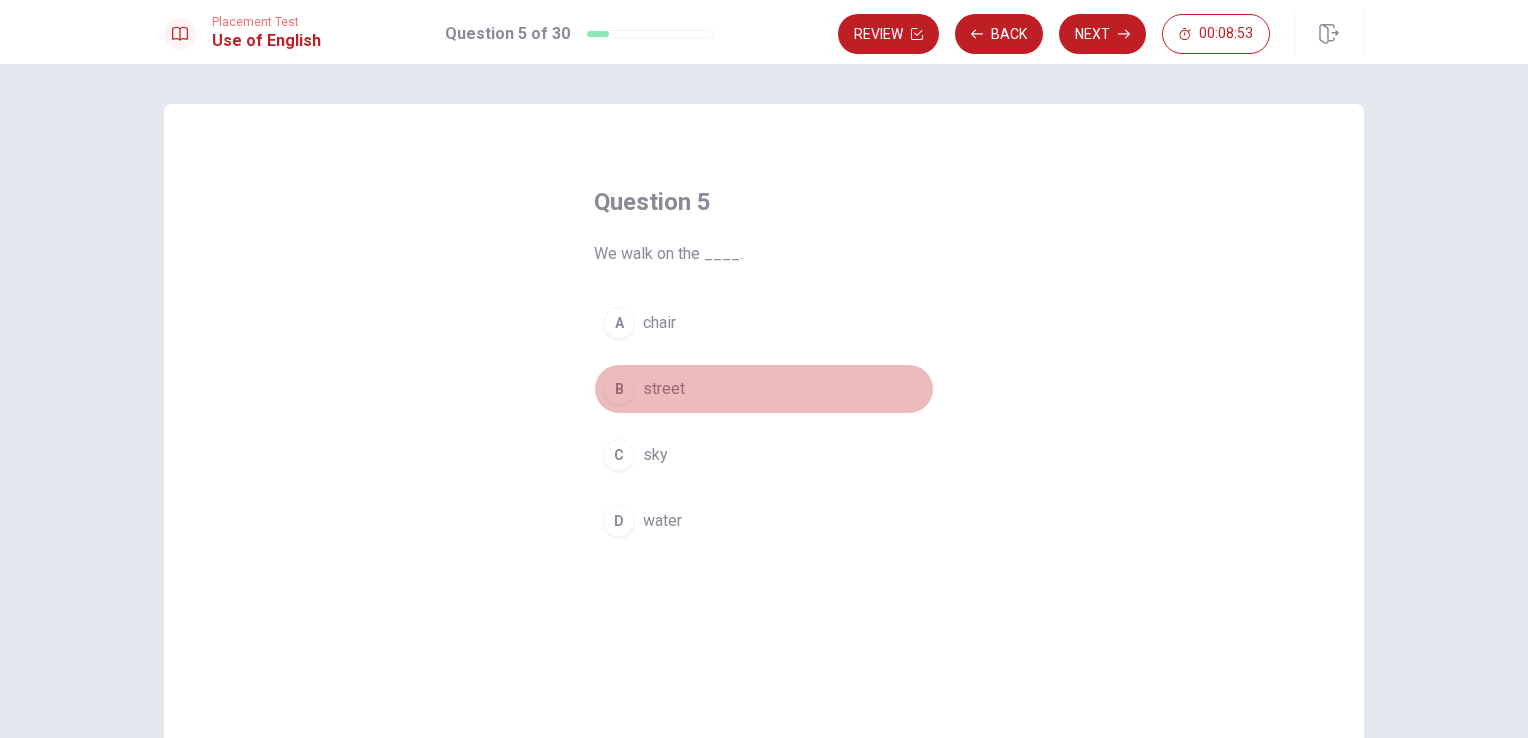 click on "B" at bounding box center (619, 389) 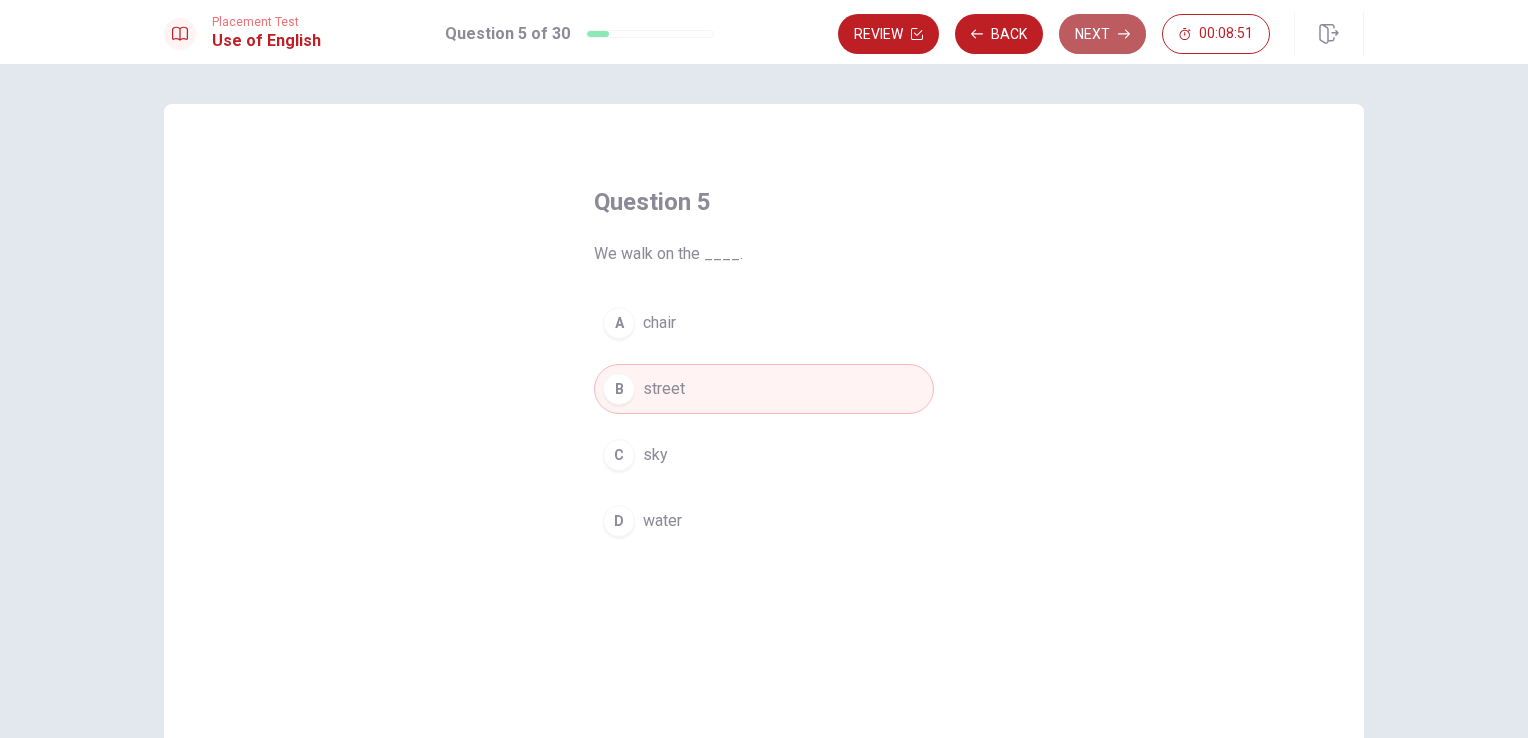 click on "Next" at bounding box center (1102, 34) 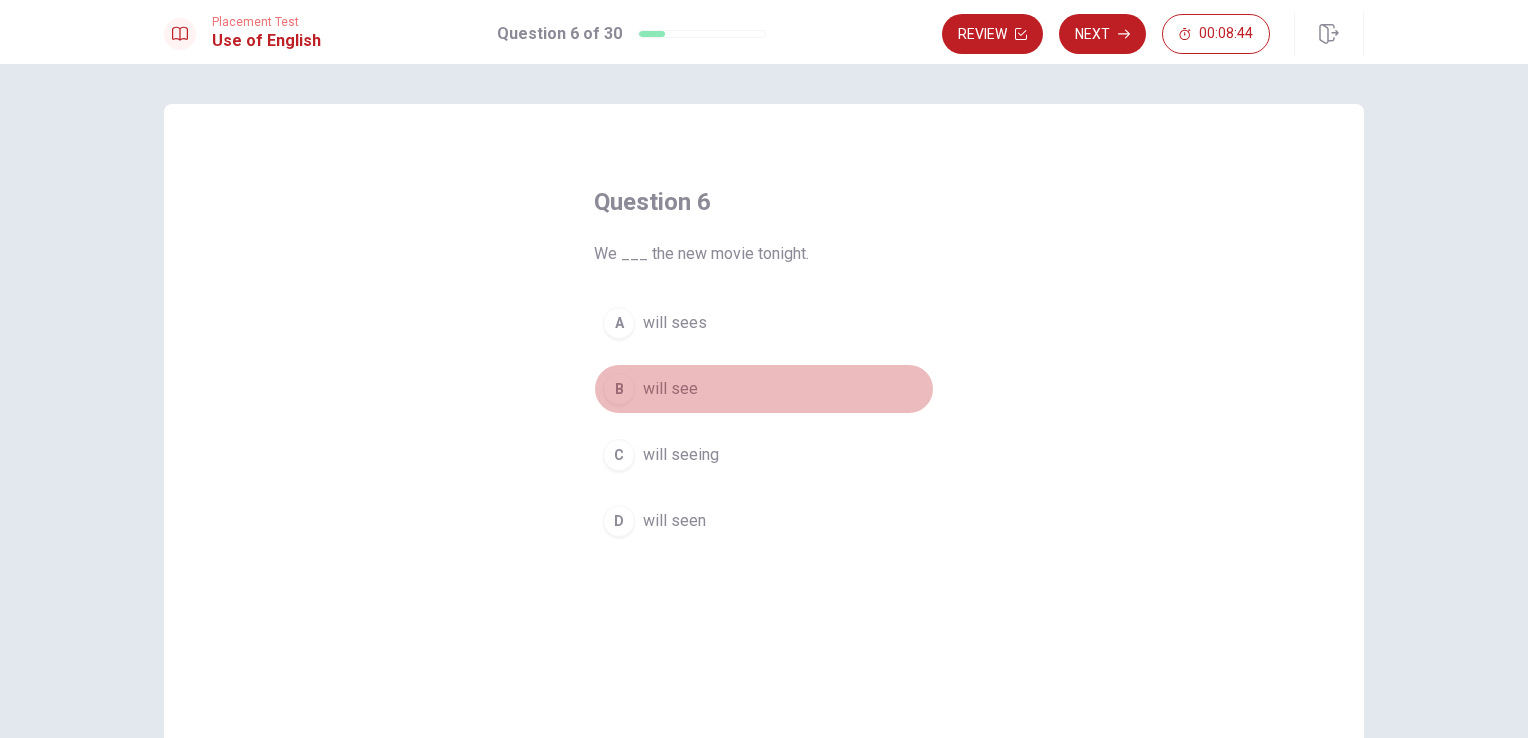 click on "B" at bounding box center [619, 389] 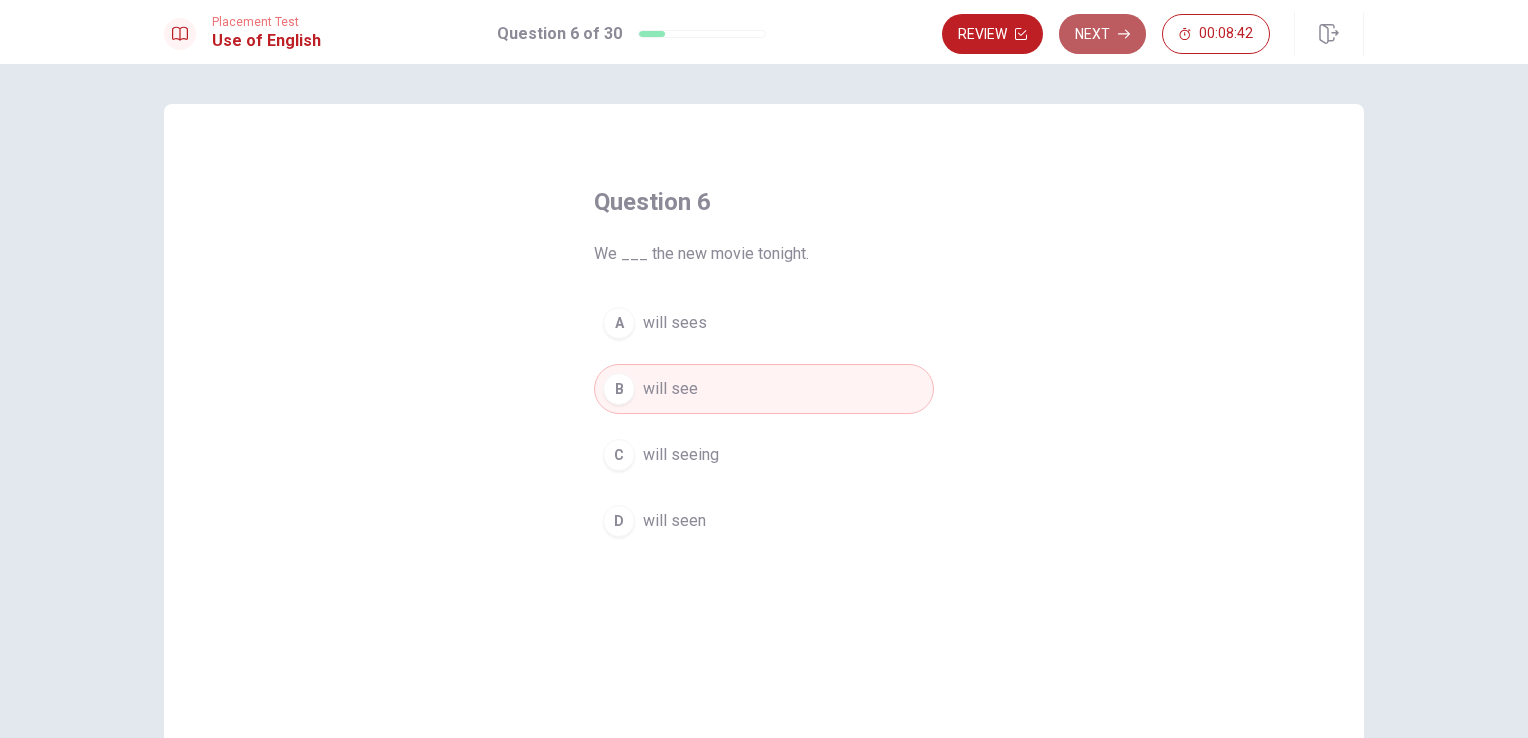 click on "Next" at bounding box center (1102, 34) 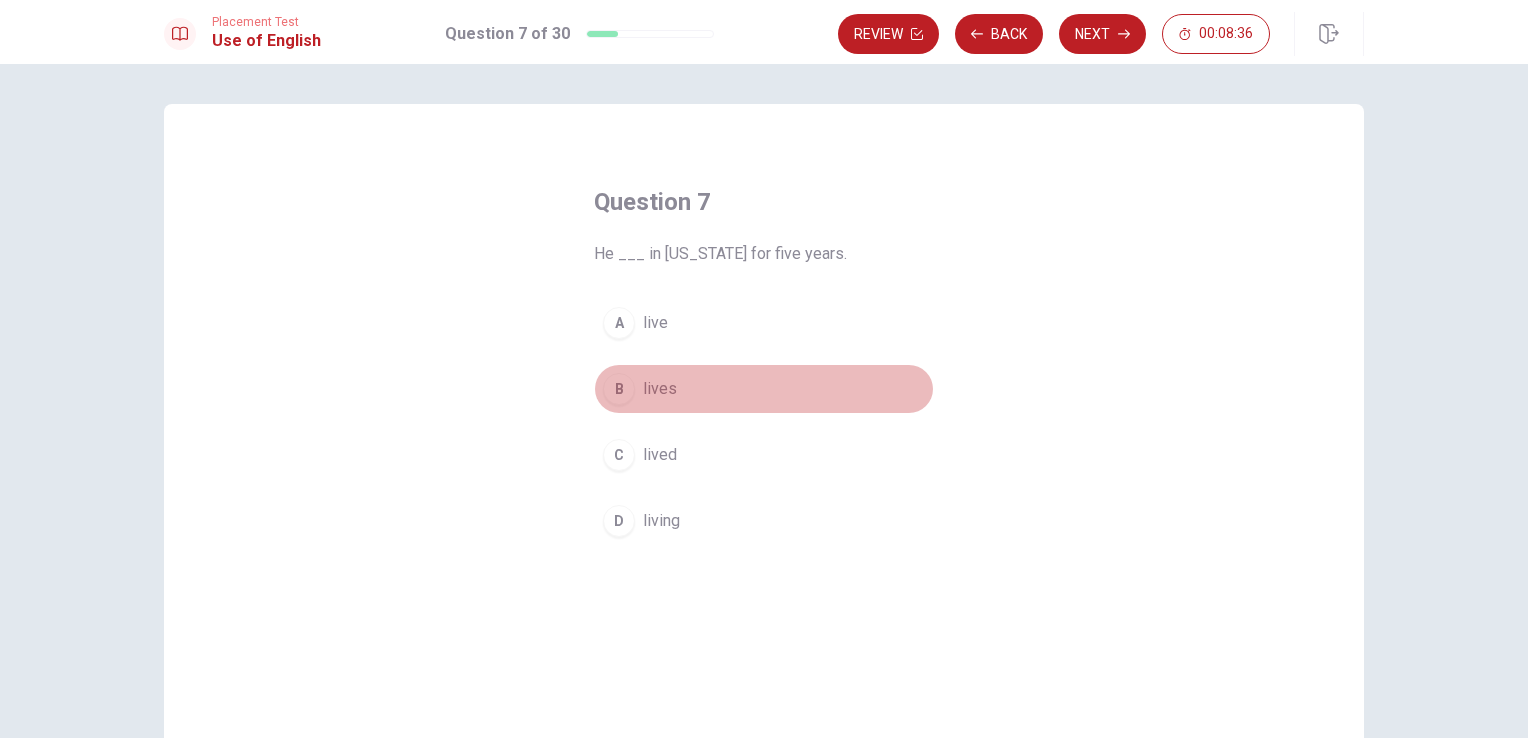 click on "B" at bounding box center (619, 389) 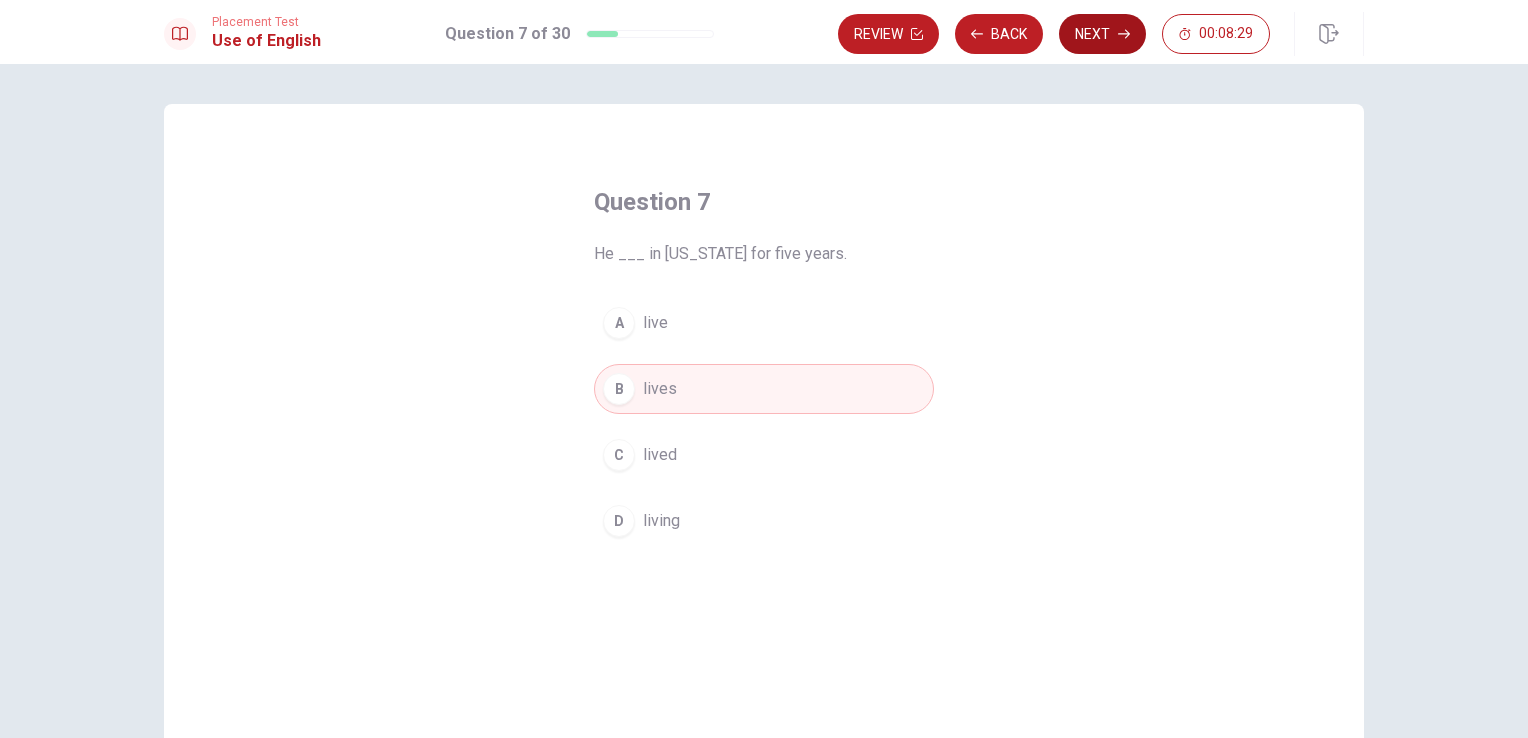 click on "Next" at bounding box center [1102, 34] 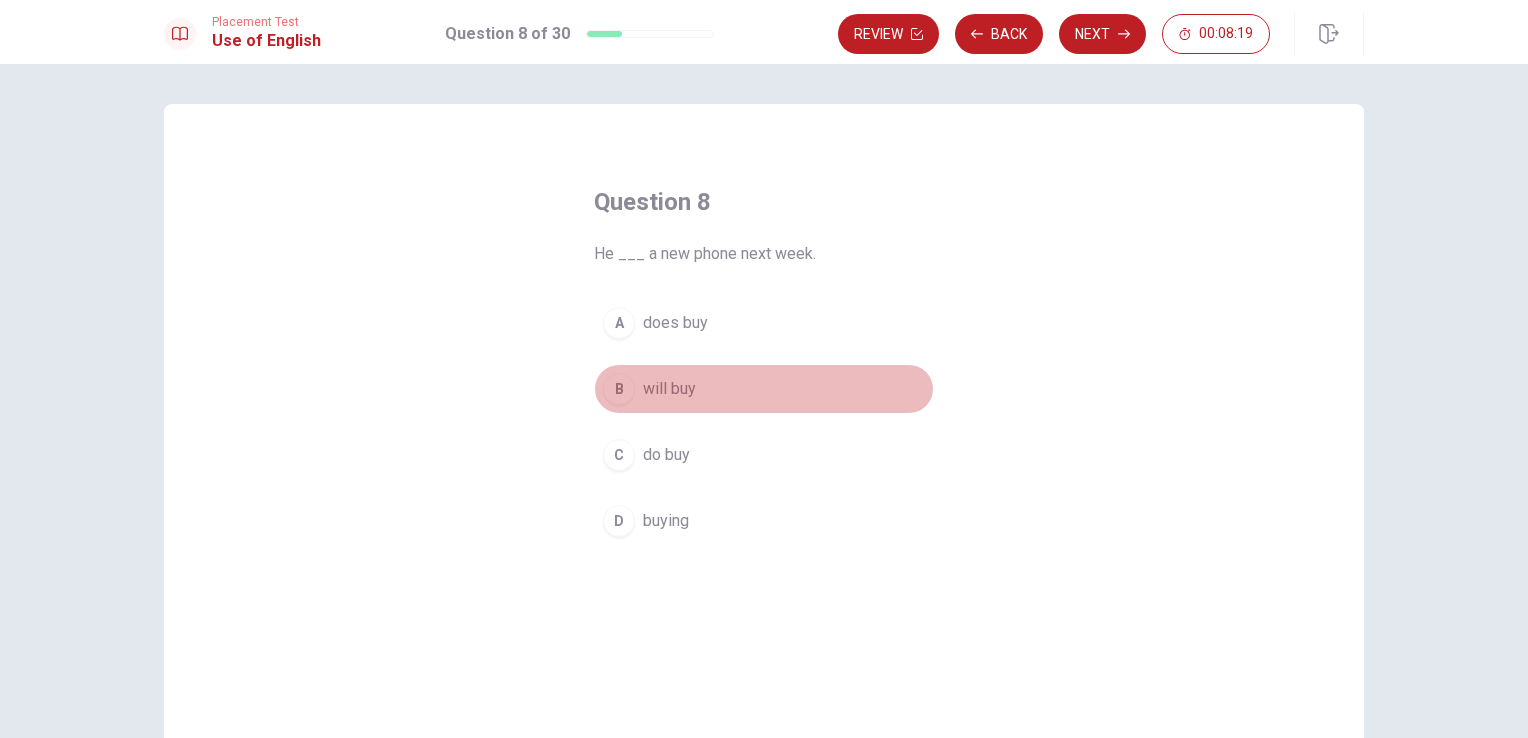 click on "B" at bounding box center (619, 389) 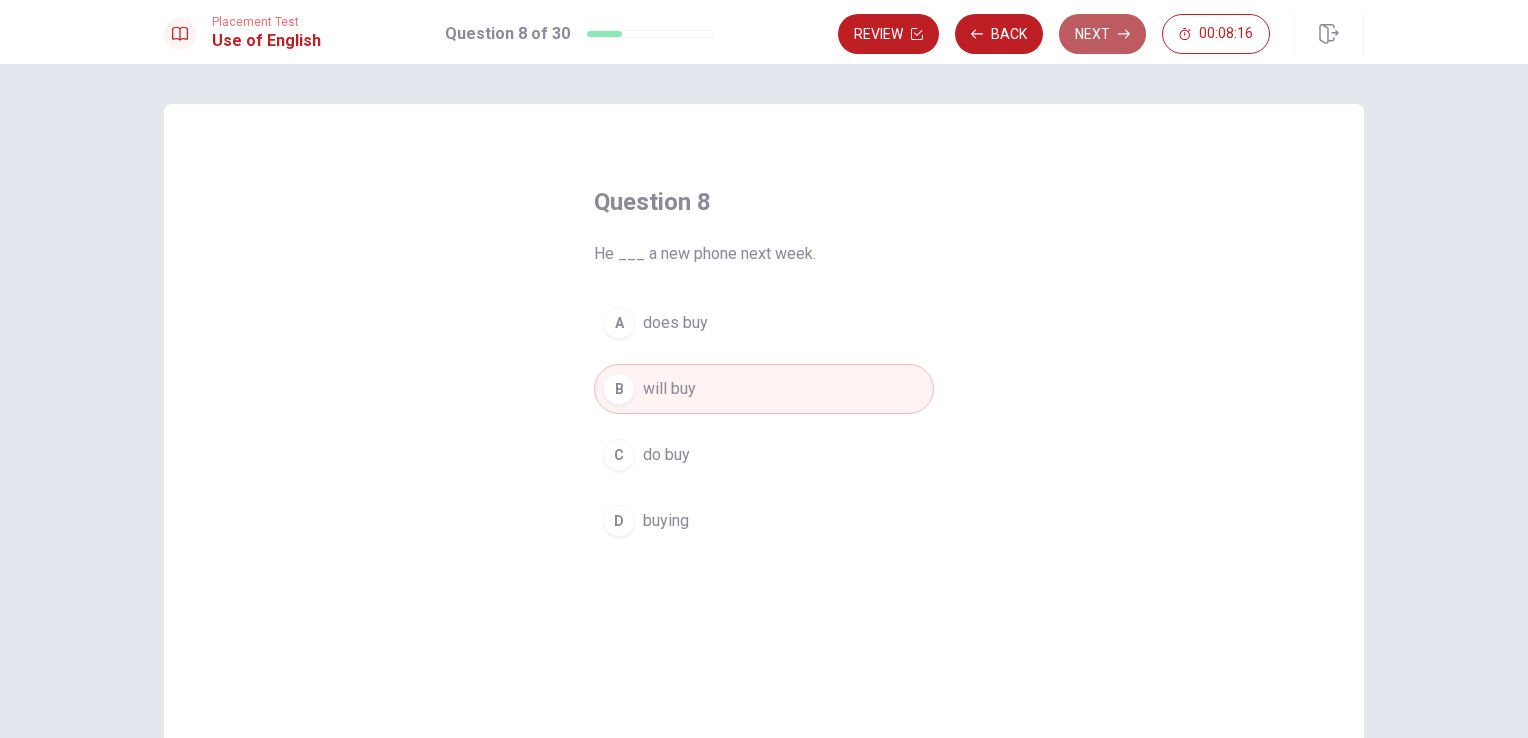 click on "Next" at bounding box center (1102, 34) 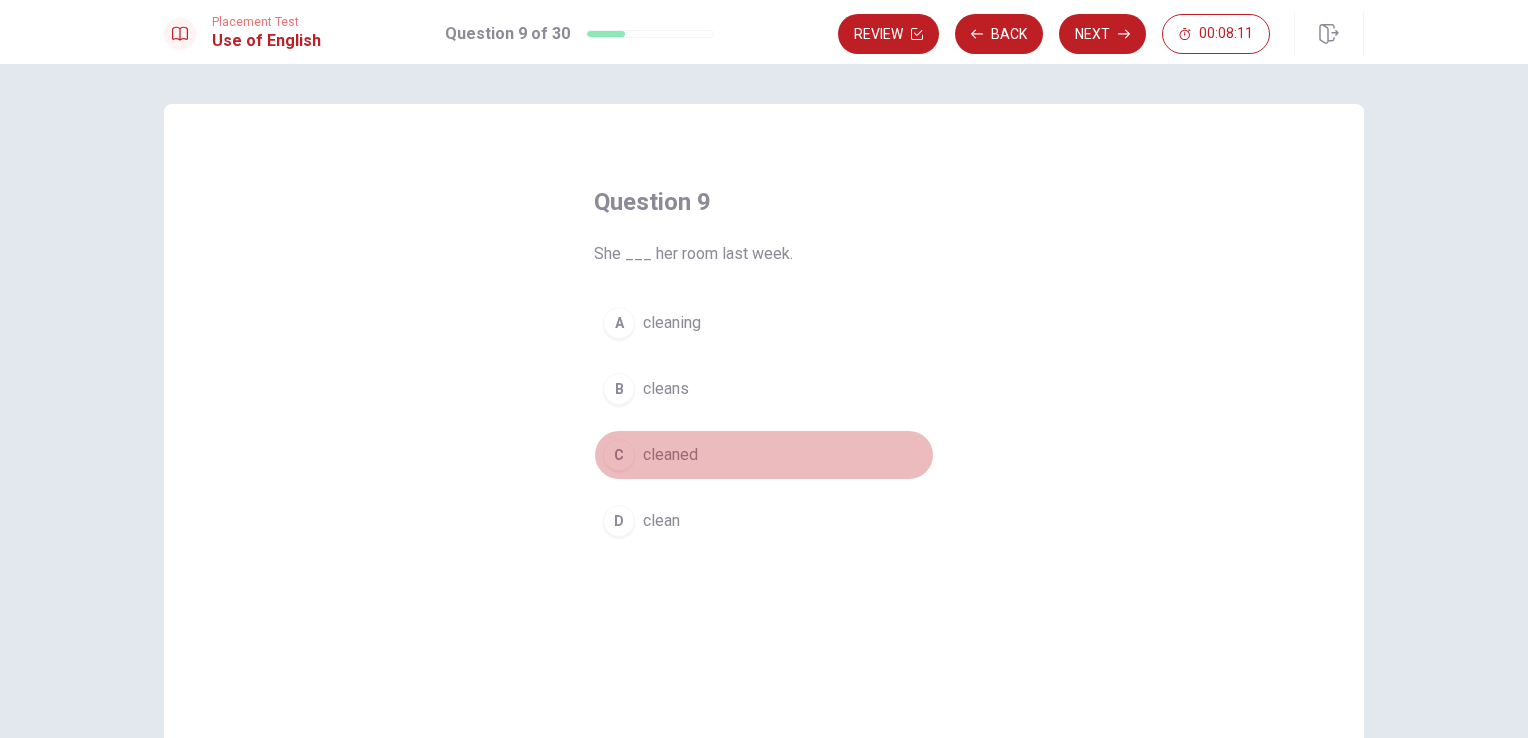 click on "C" at bounding box center (619, 455) 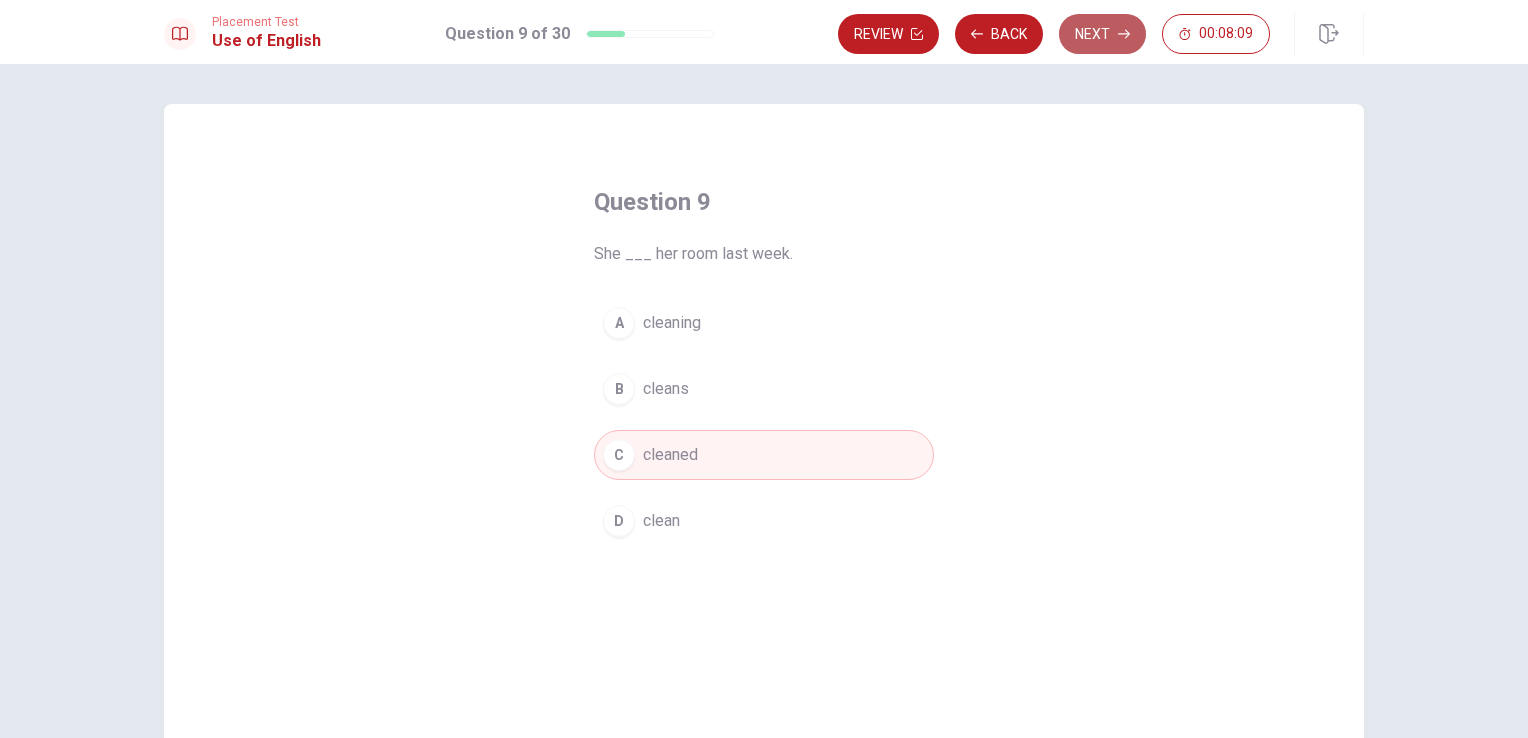 click on "Next" at bounding box center [1102, 34] 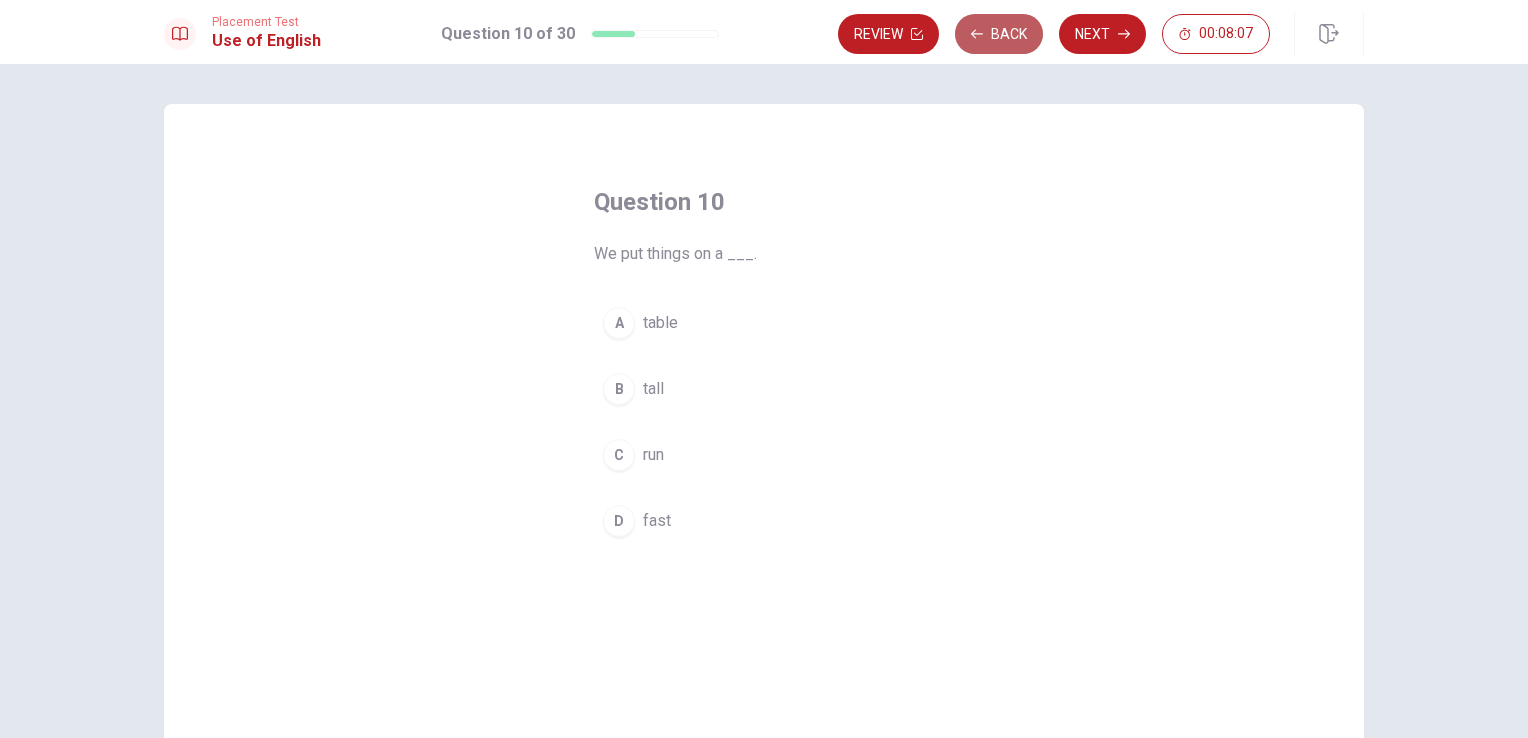 click on "Back" at bounding box center (999, 34) 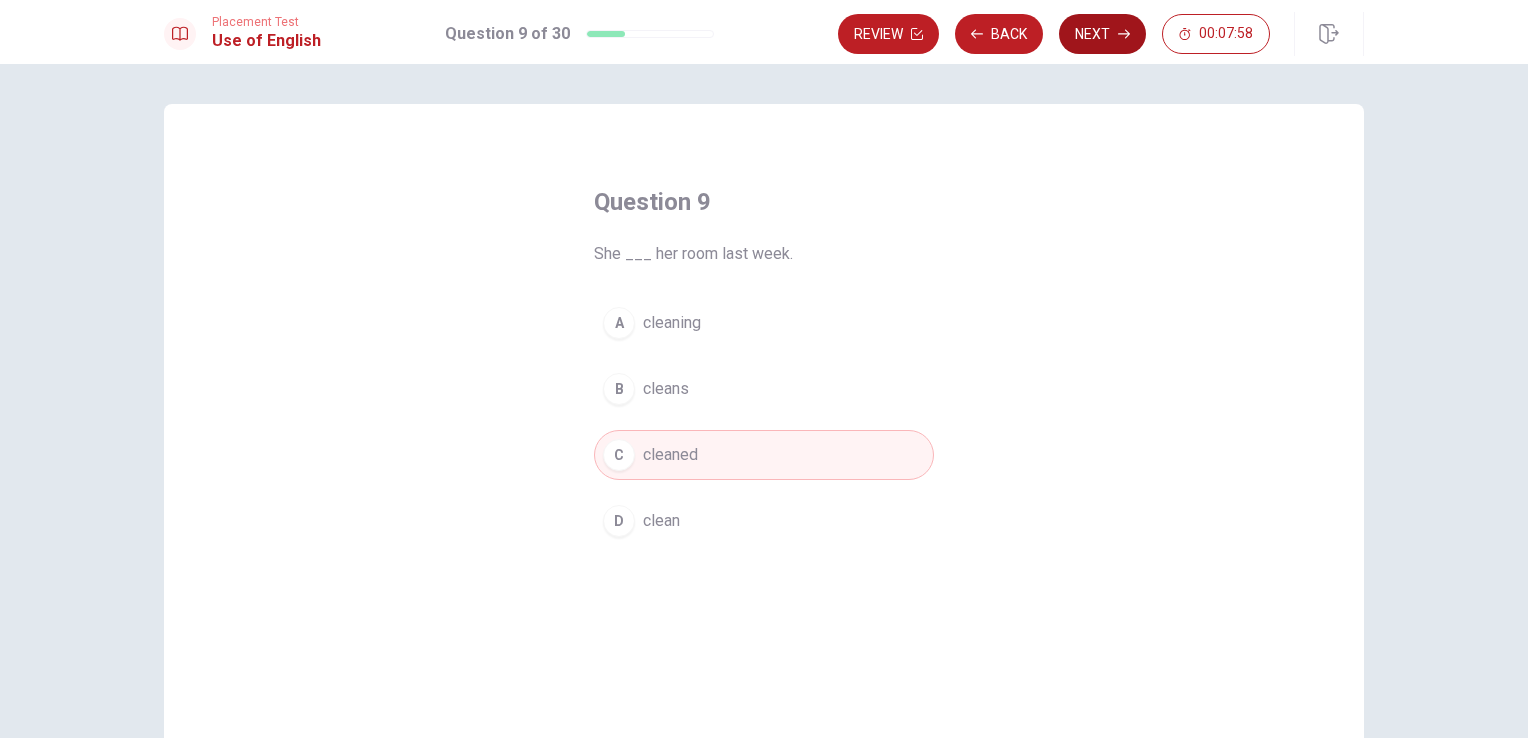 click on "Next" at bounding box center [1102, 34] 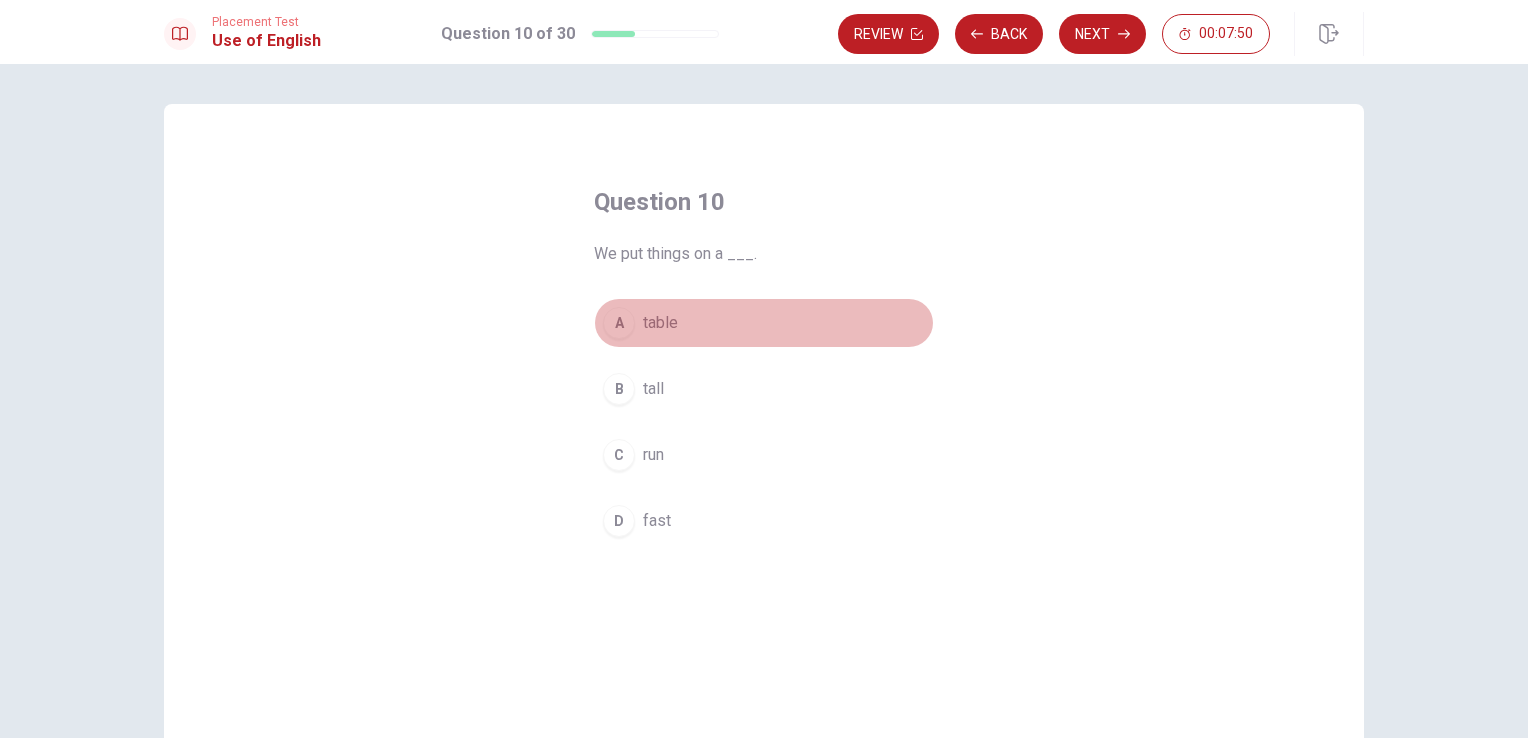 click on "A" at bounding box center (619, 323) 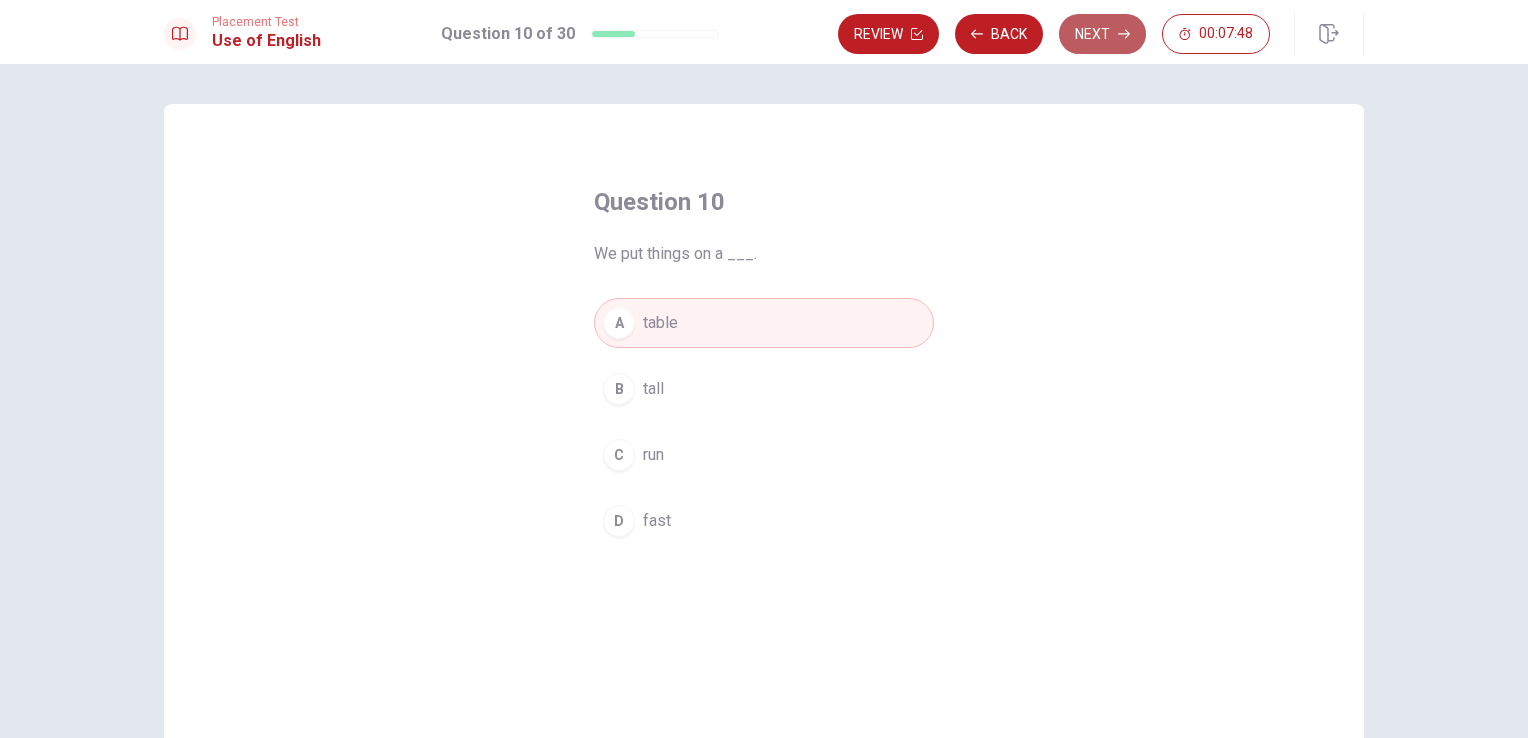 click on "Next" at bounding box center (1102, 34) 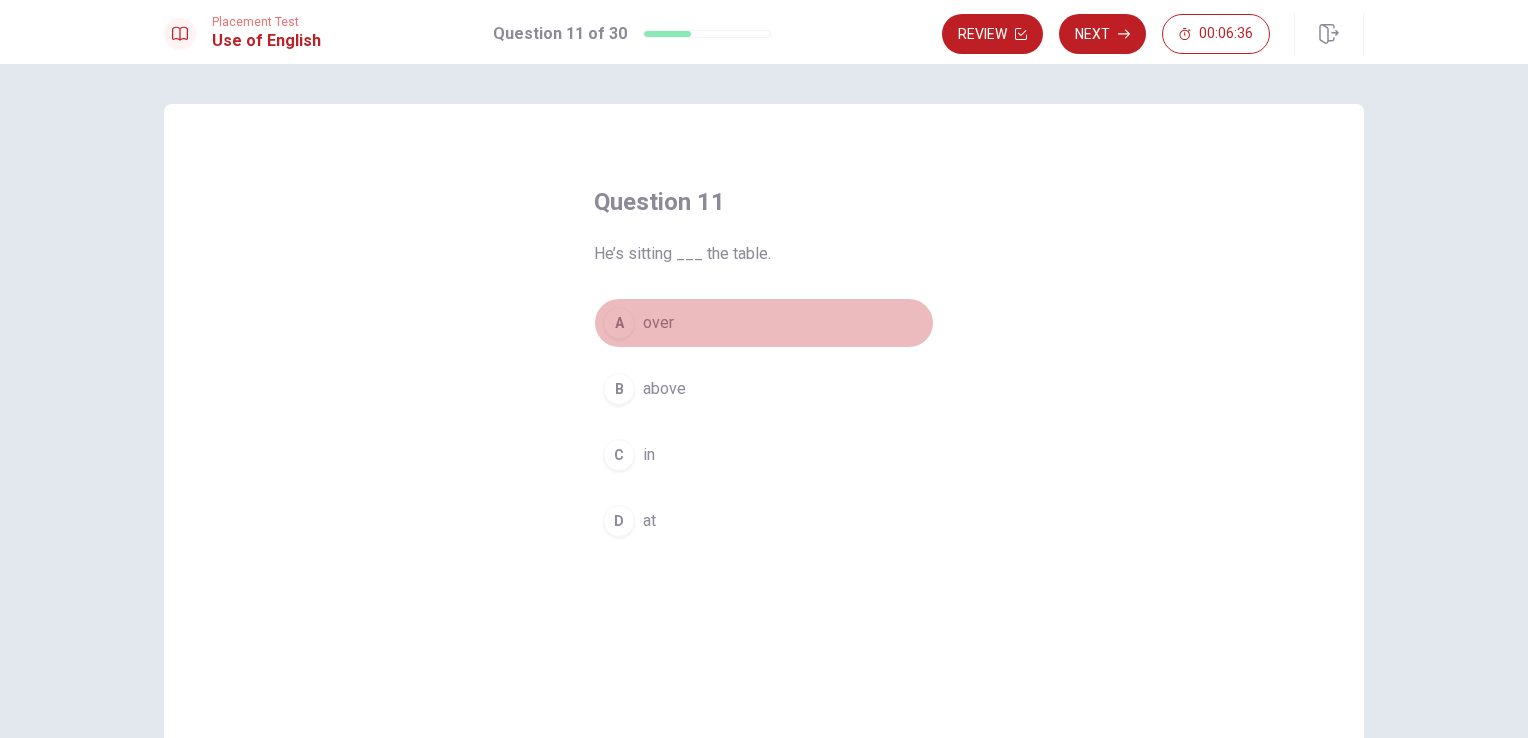 click on "A" at bounding box center (619, 323) 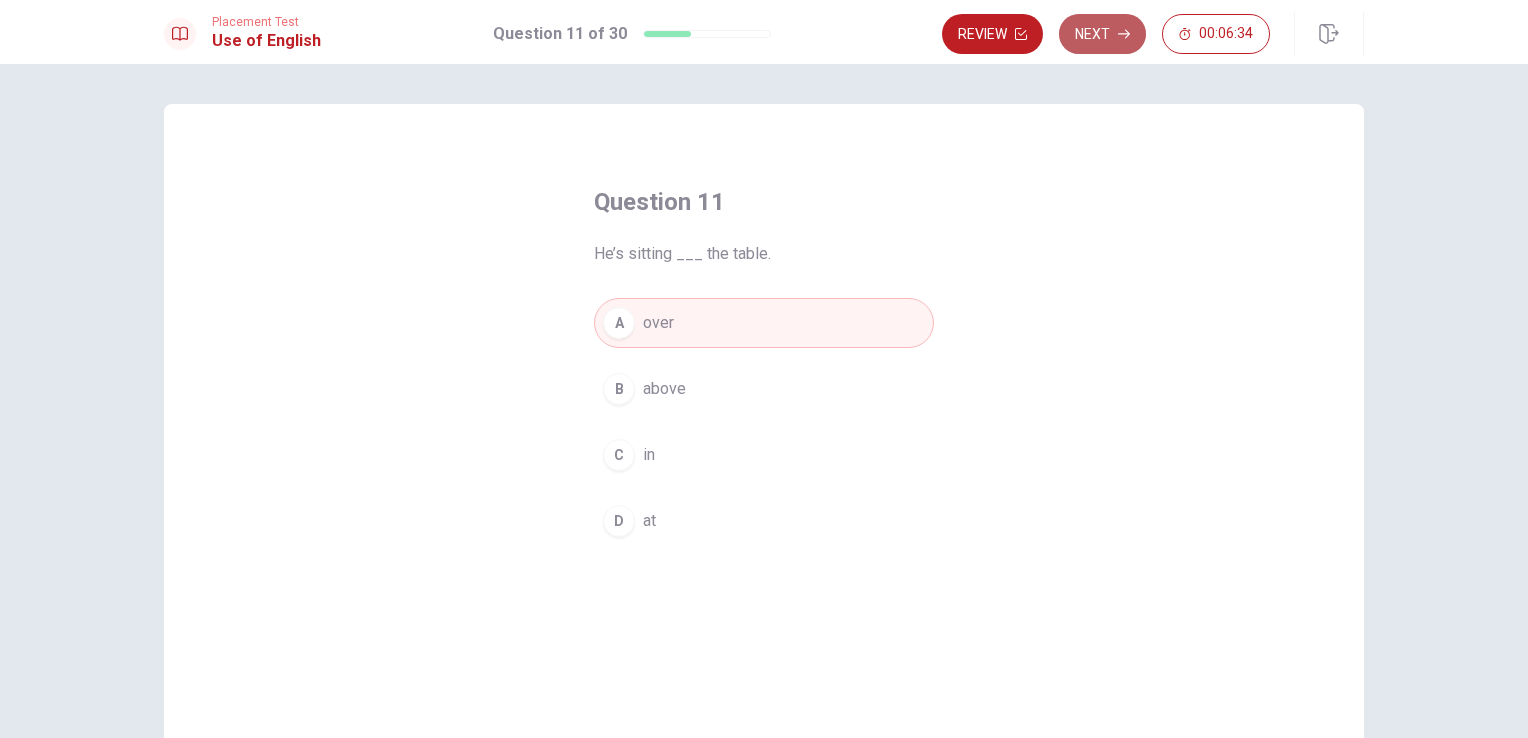 click 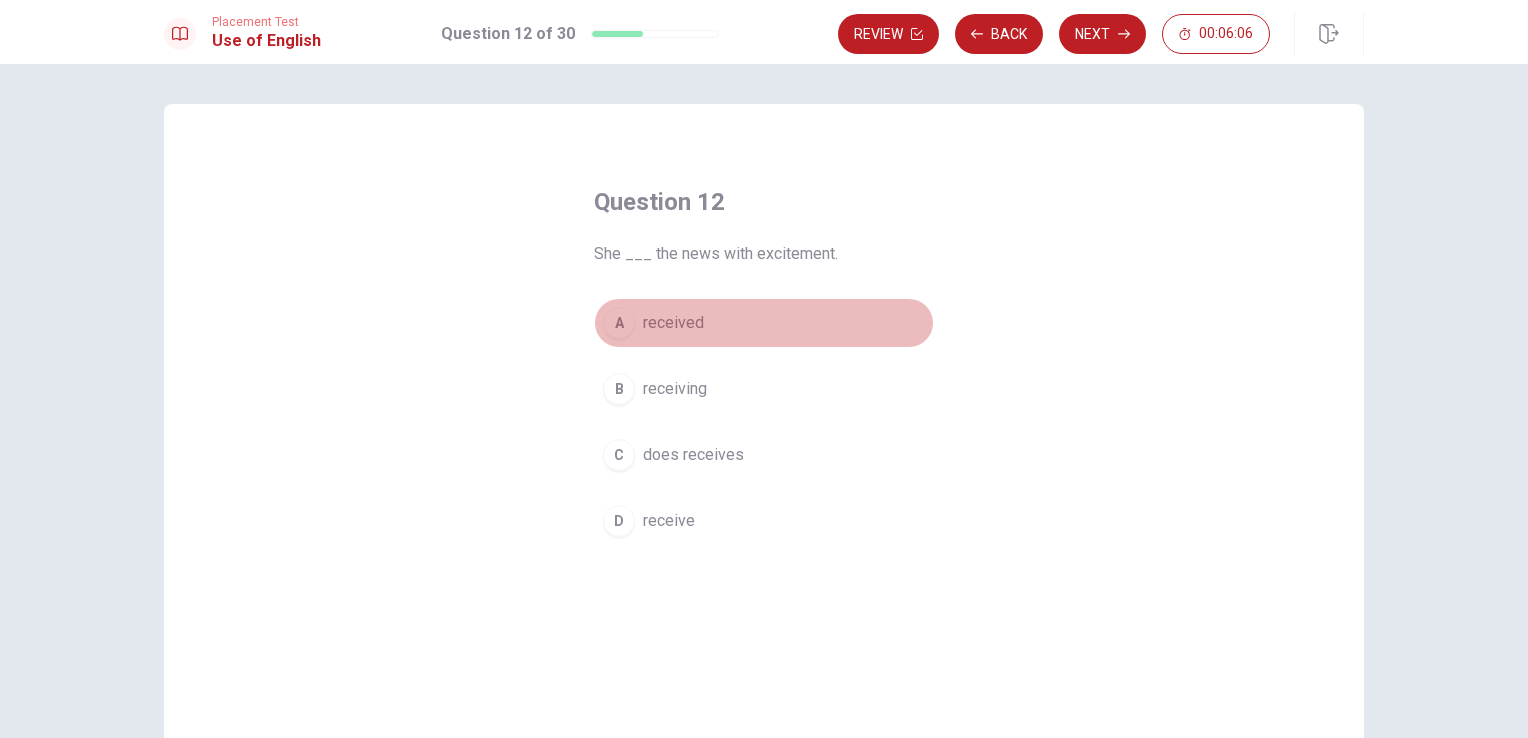 click on "A" at bounding box center (619, 323) 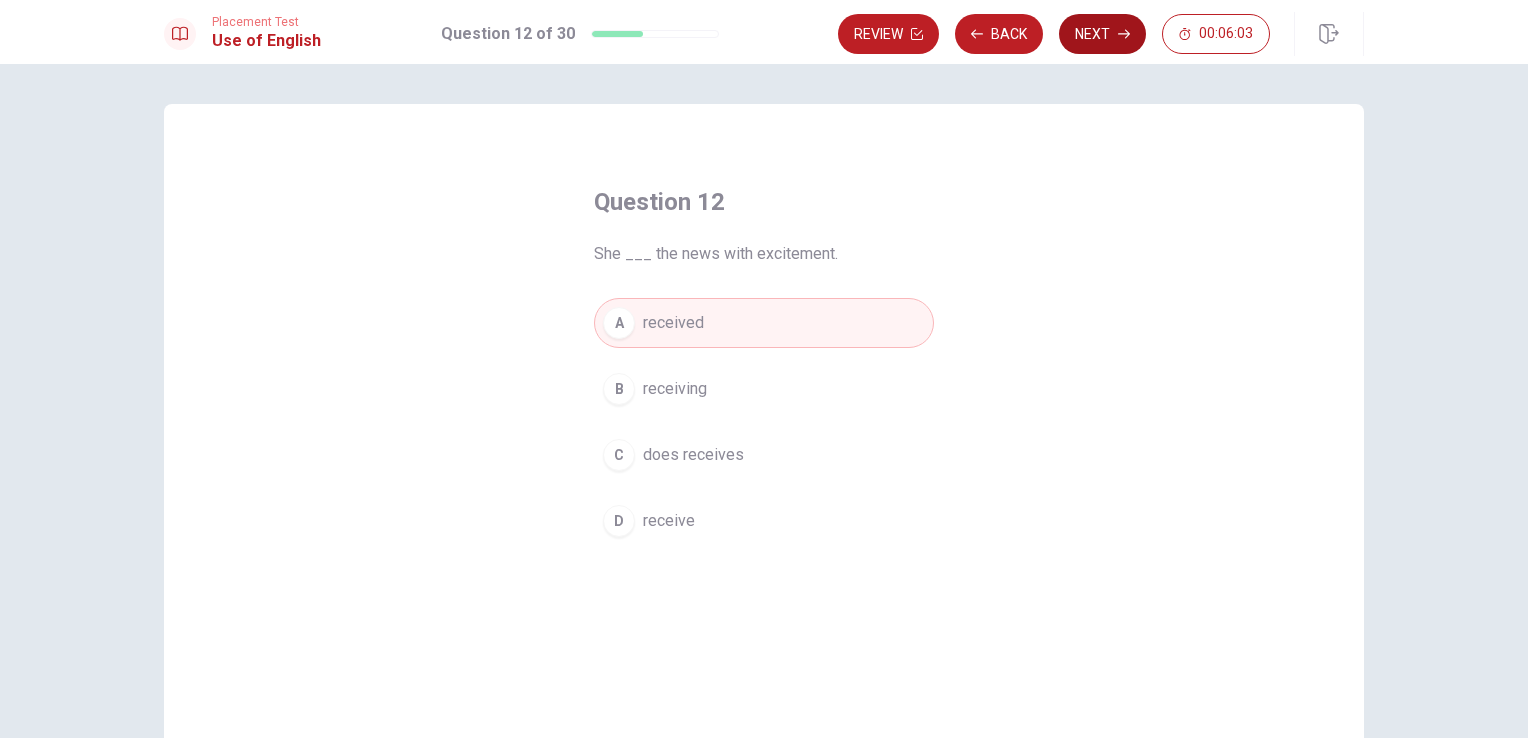 click on "Next" at bounding box center (1102, 34) 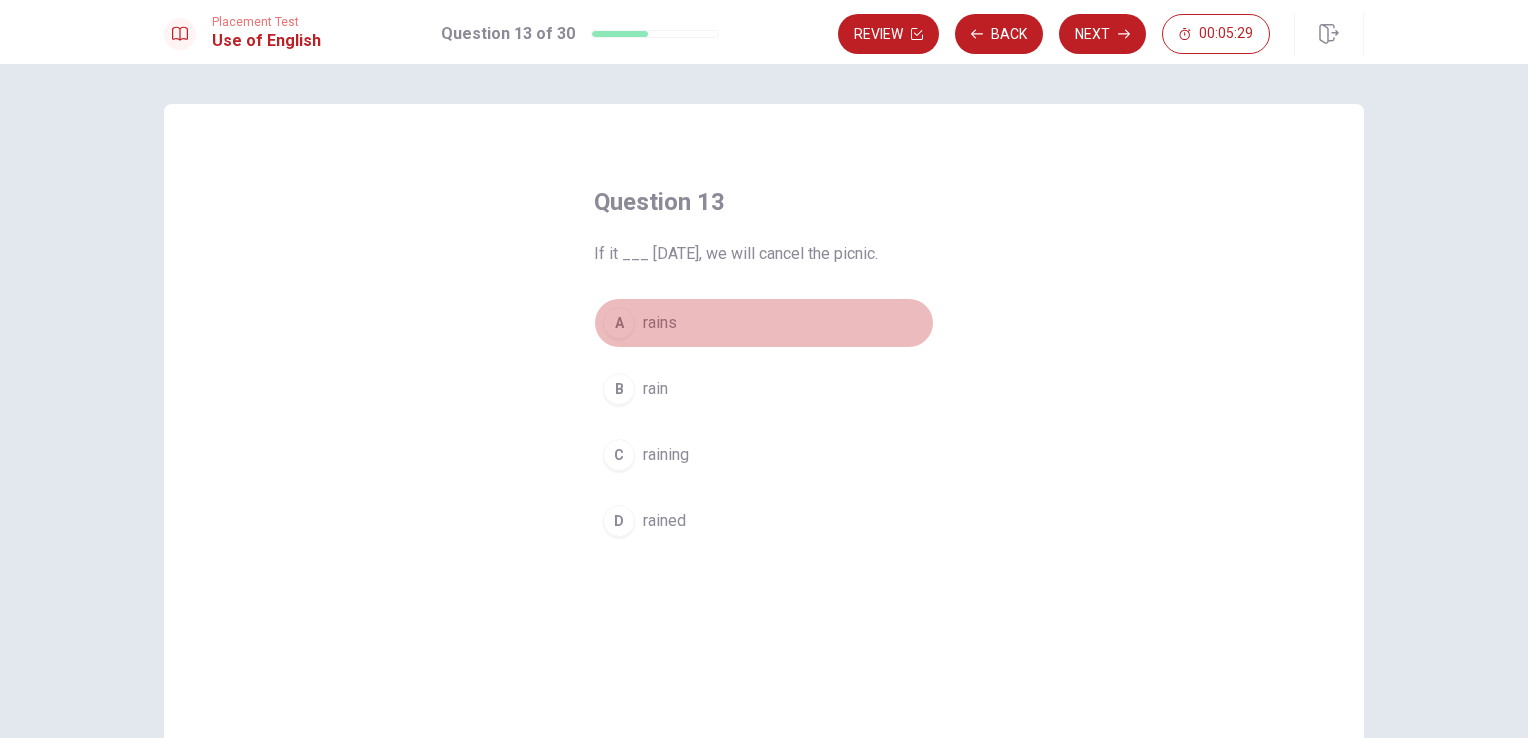 click on "A" at bounding box center (619, 323) 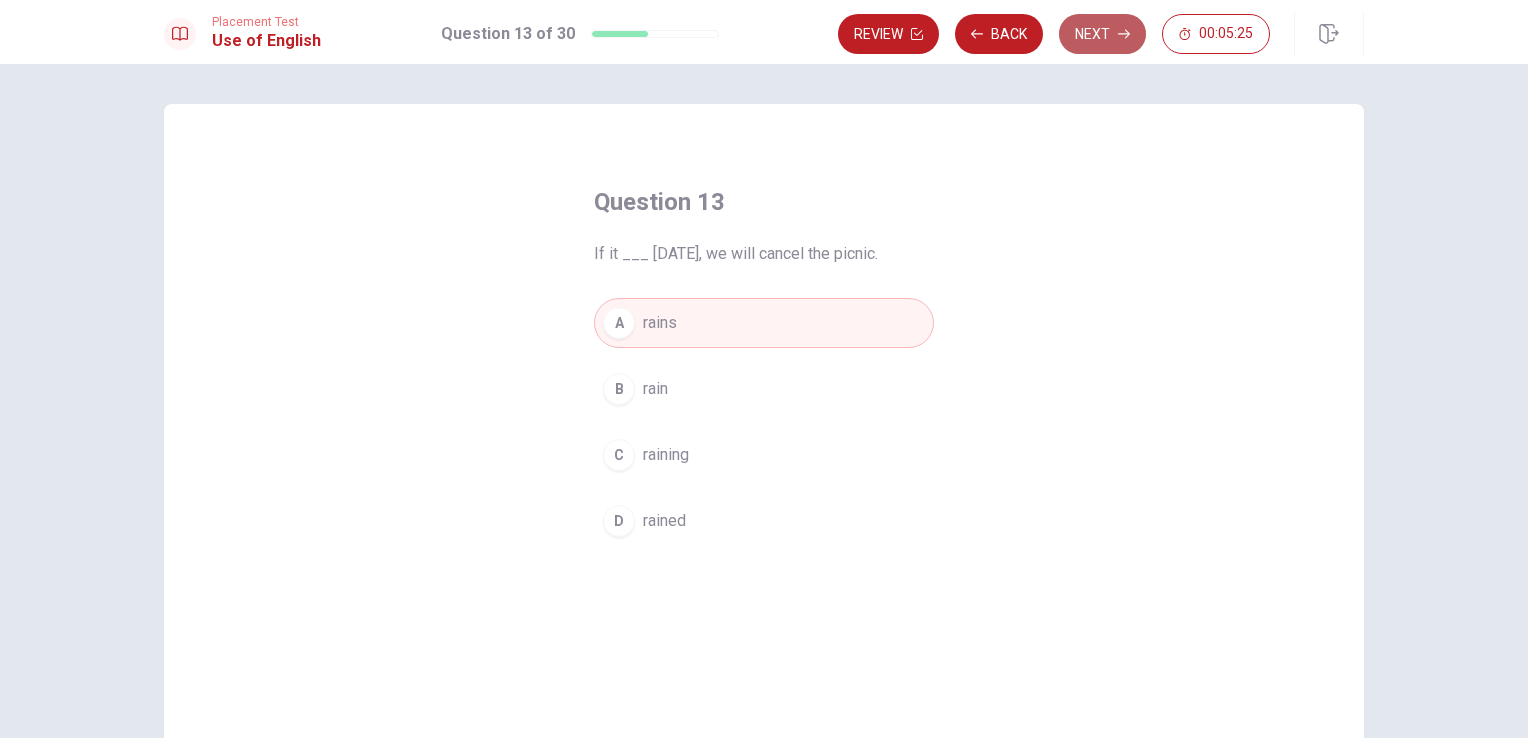 click on "Next" at bounding box center [1102, 34] 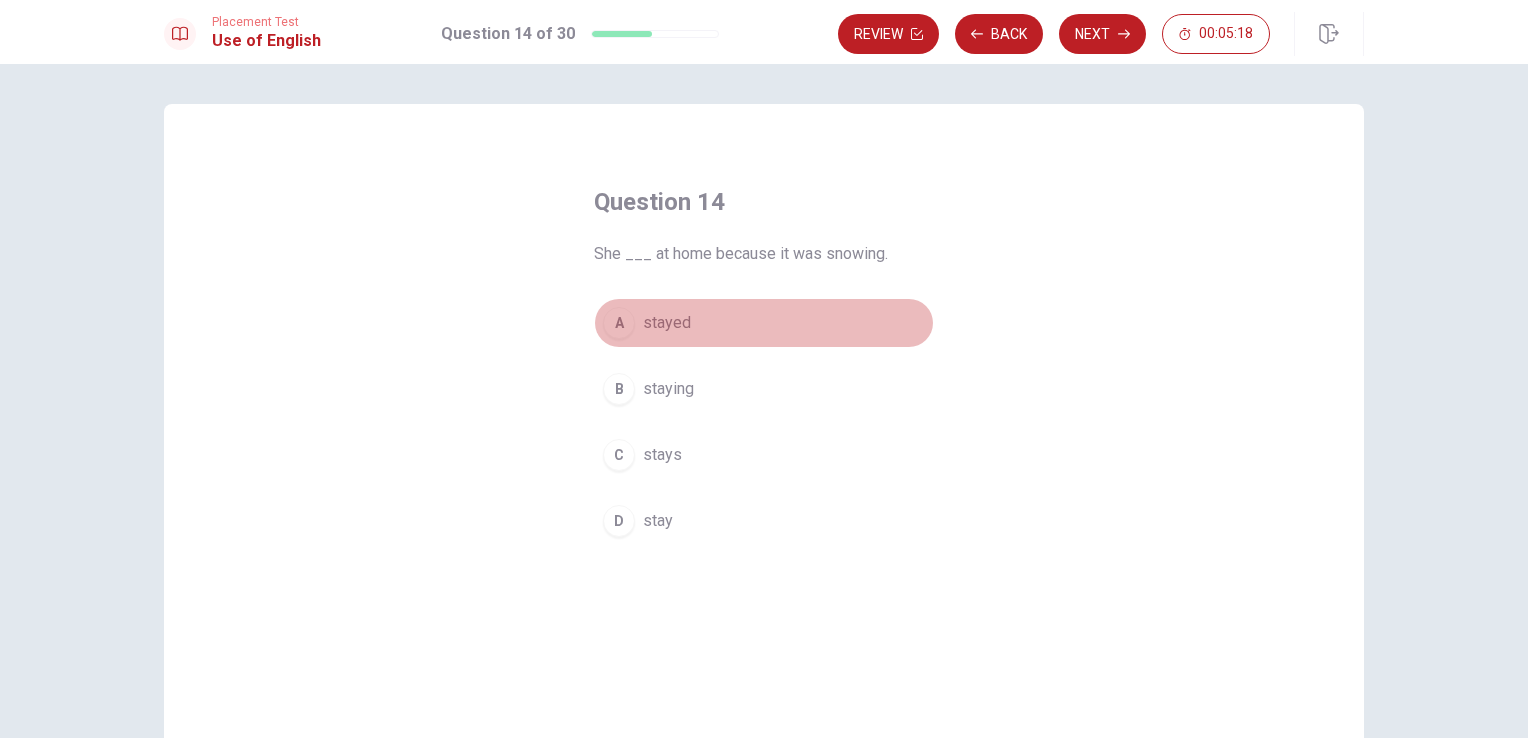 click on "A" at bounding box center [619, 323] 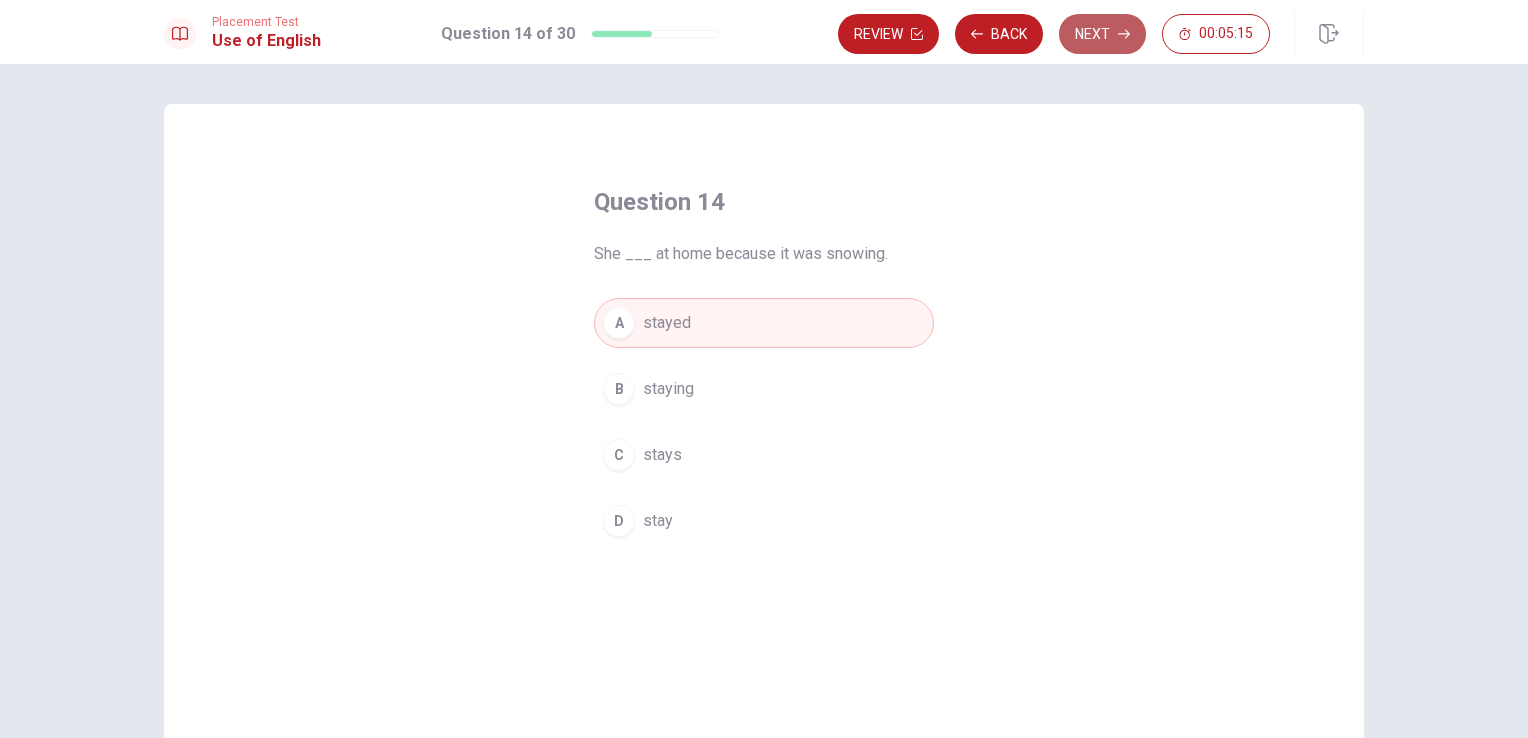 click on "Next" at bounding box center (1102, 34) 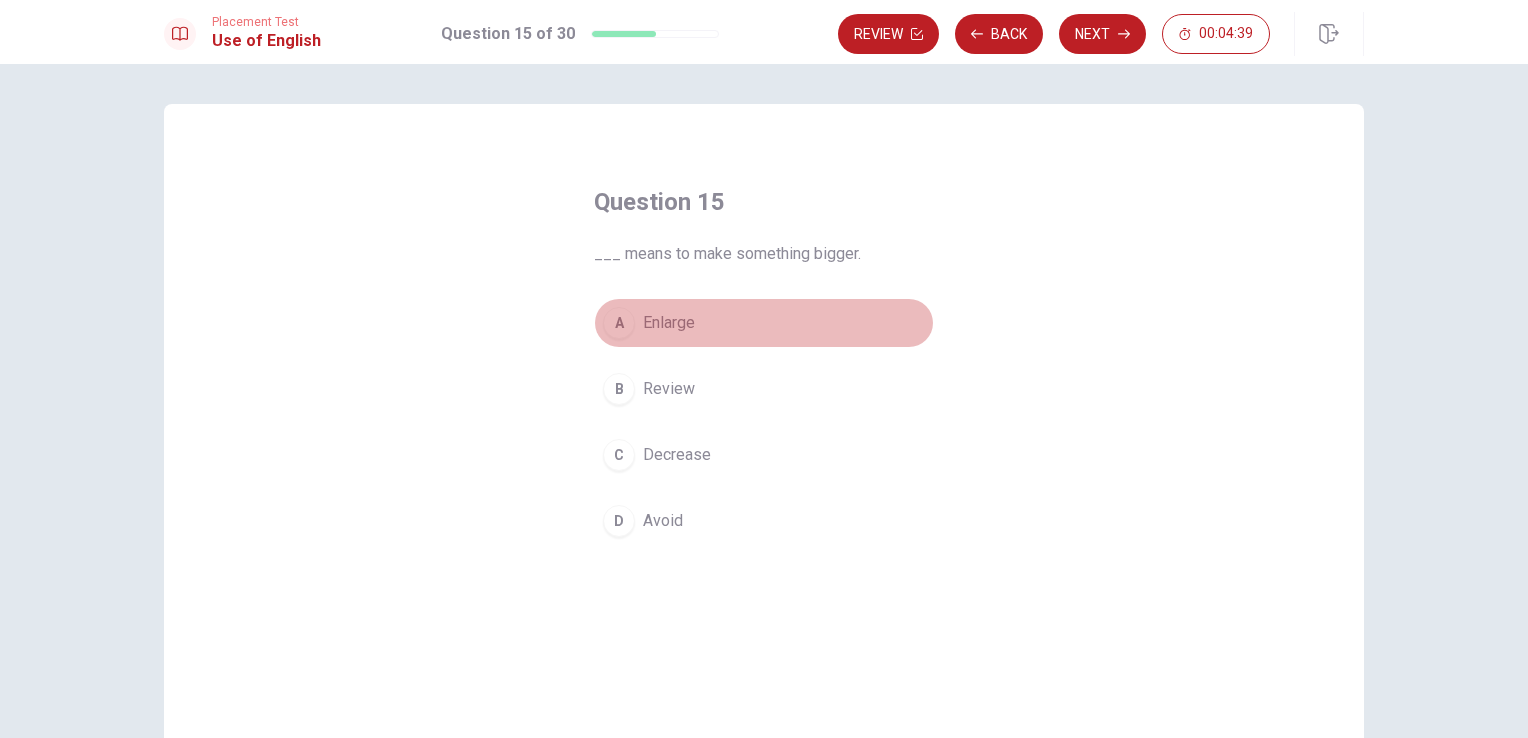click on "A" at bounding box center (619, 323) 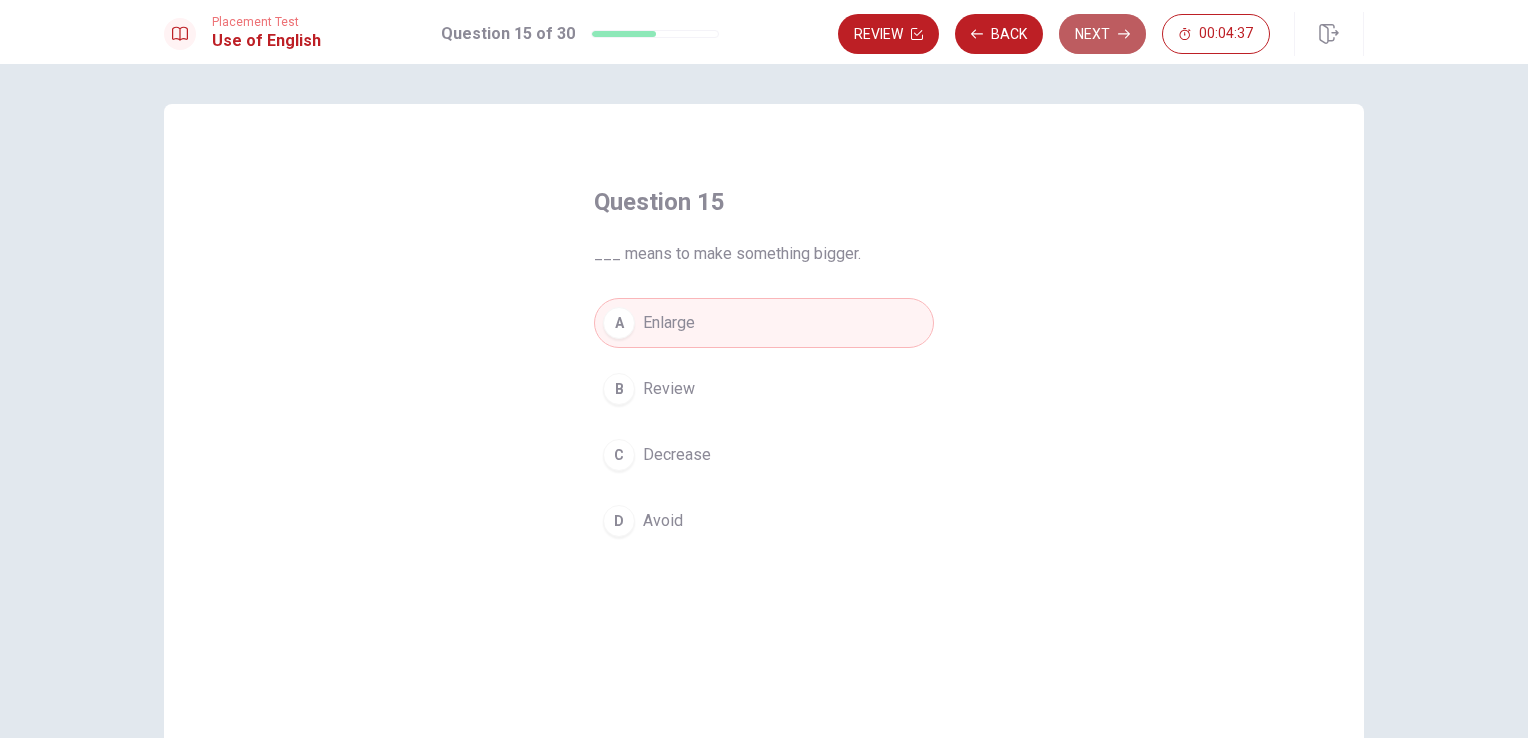 click on "Next" at bounding box center (1102, 34) 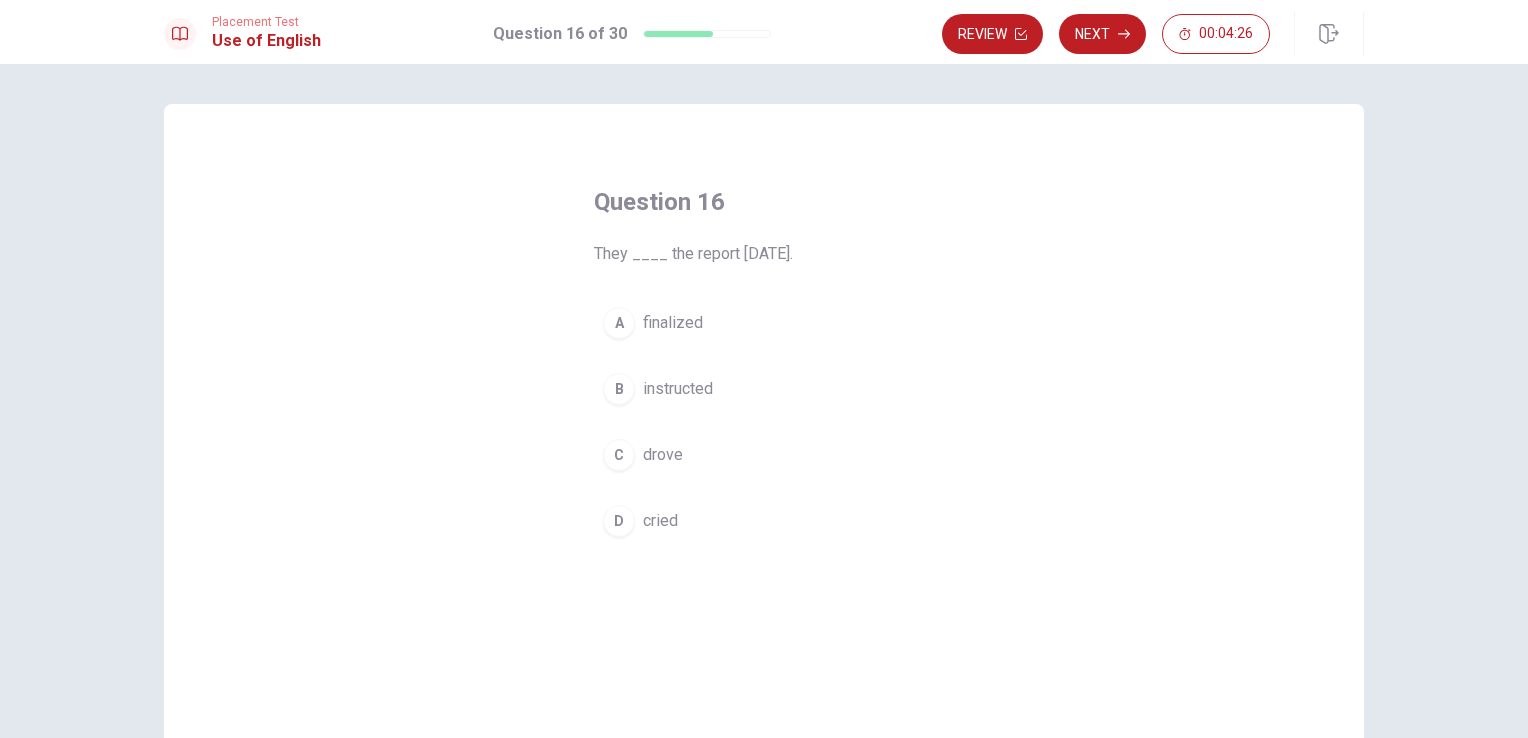 click on "A" at bounding box center (619, 323) 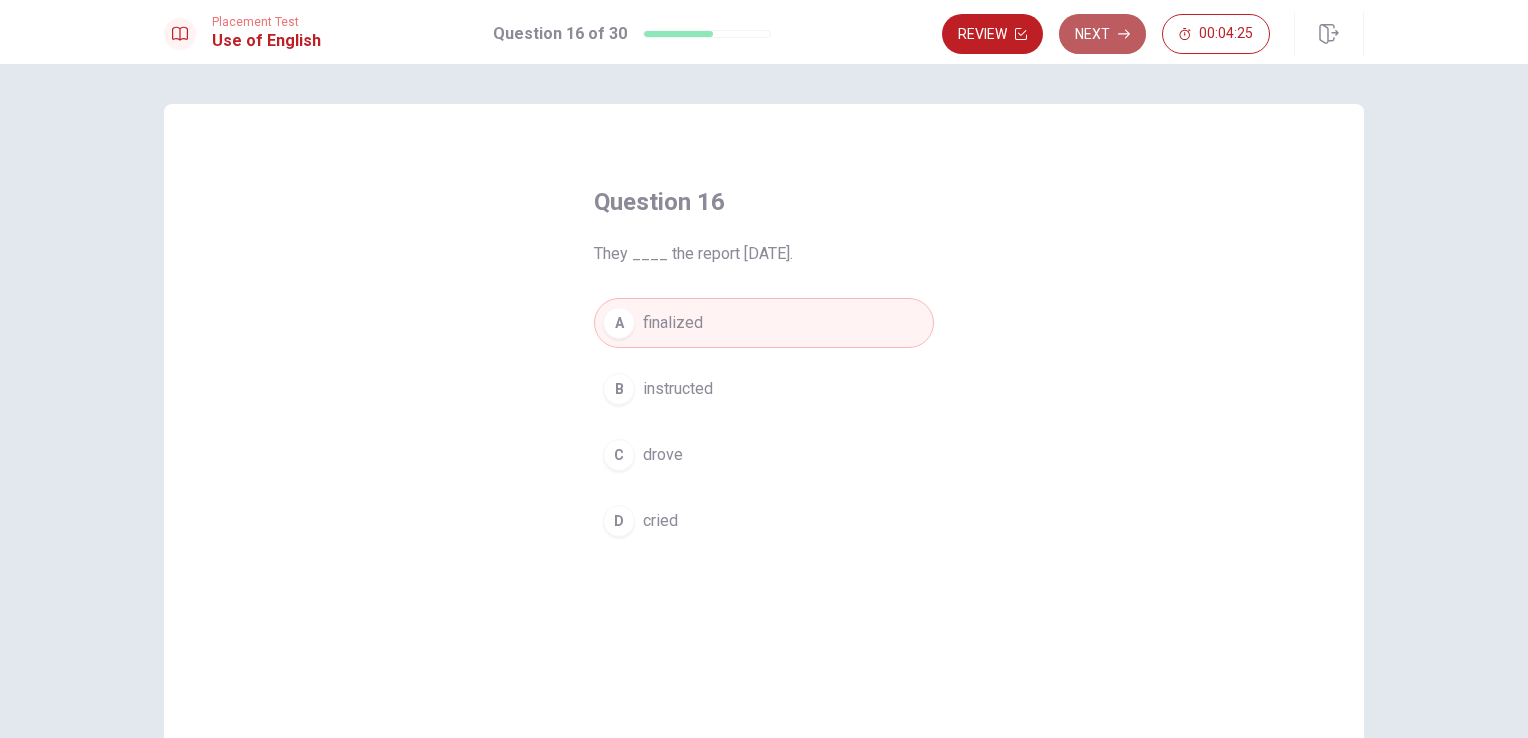 click on "Next" at bounding box center (1102, 34) 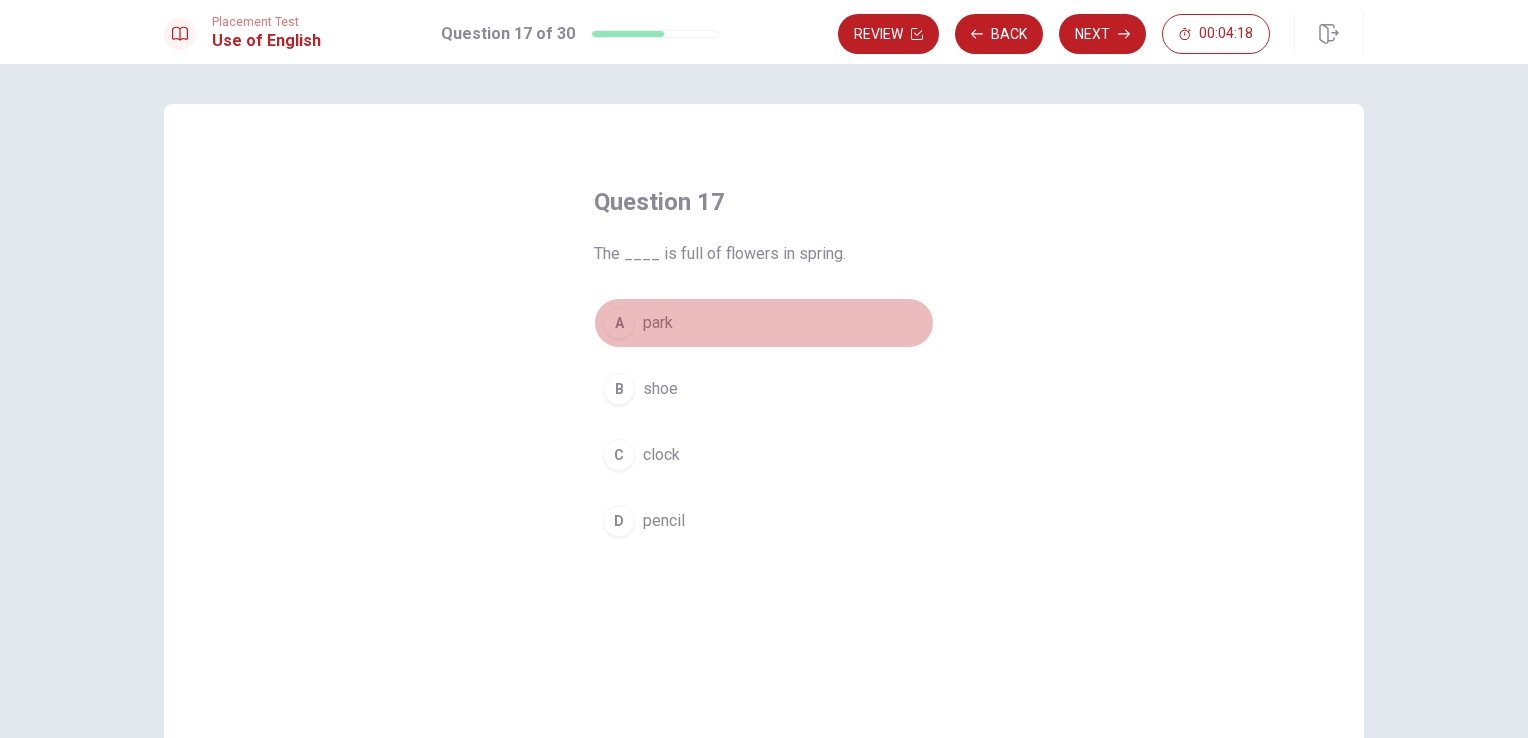 click on "A" at bounding box center (619, 323) 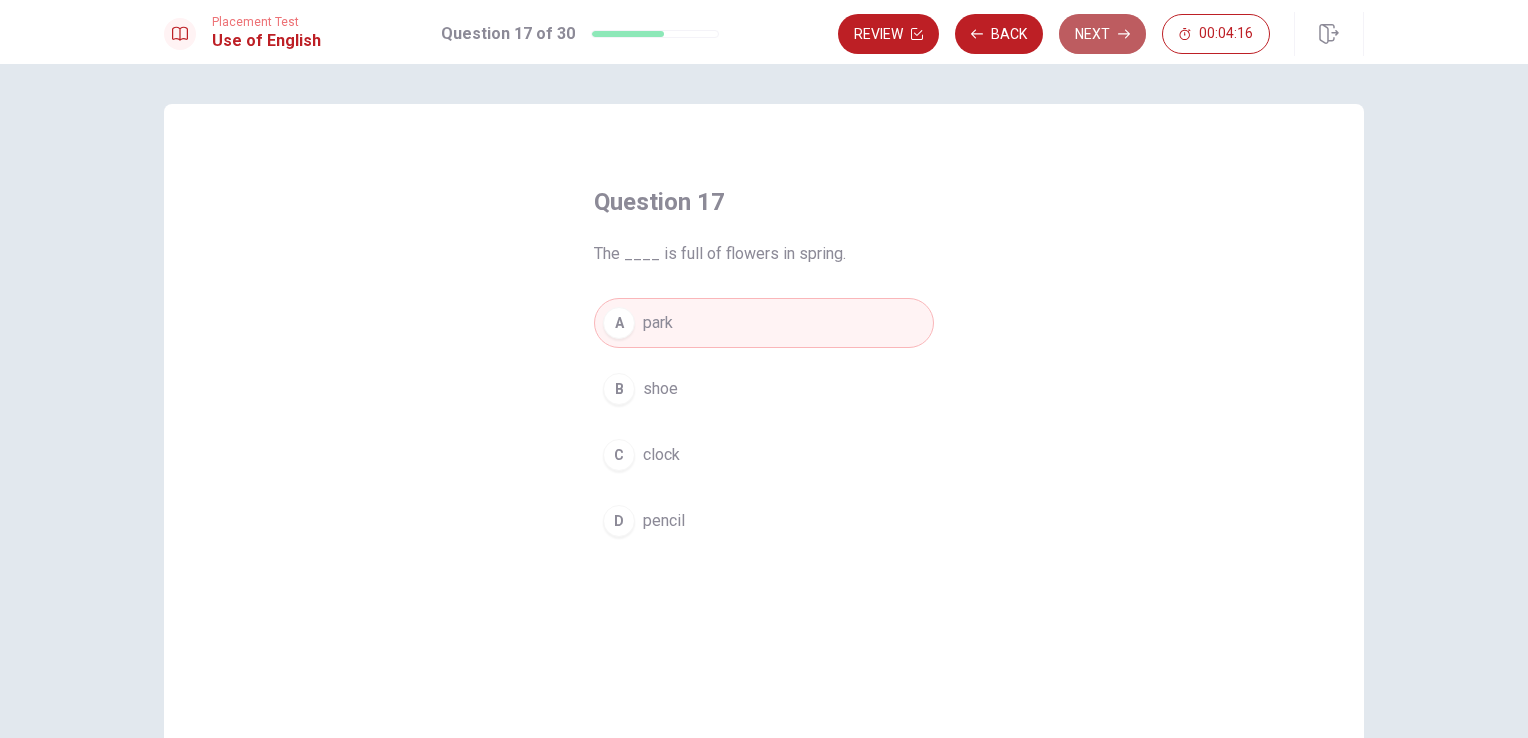 click on "Next" at bounding box center [1102, 34] 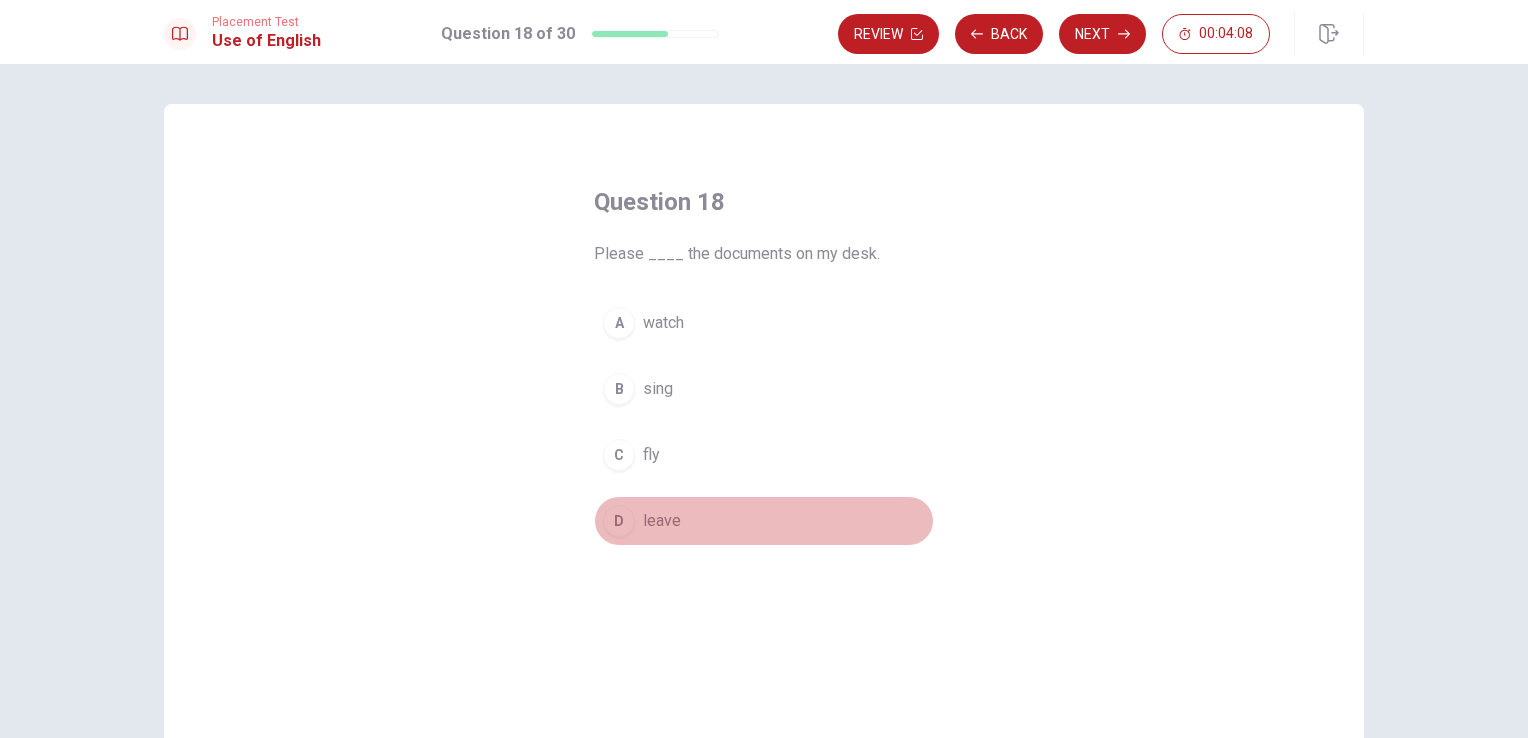 click on "D" at bounding box center [619, 521] 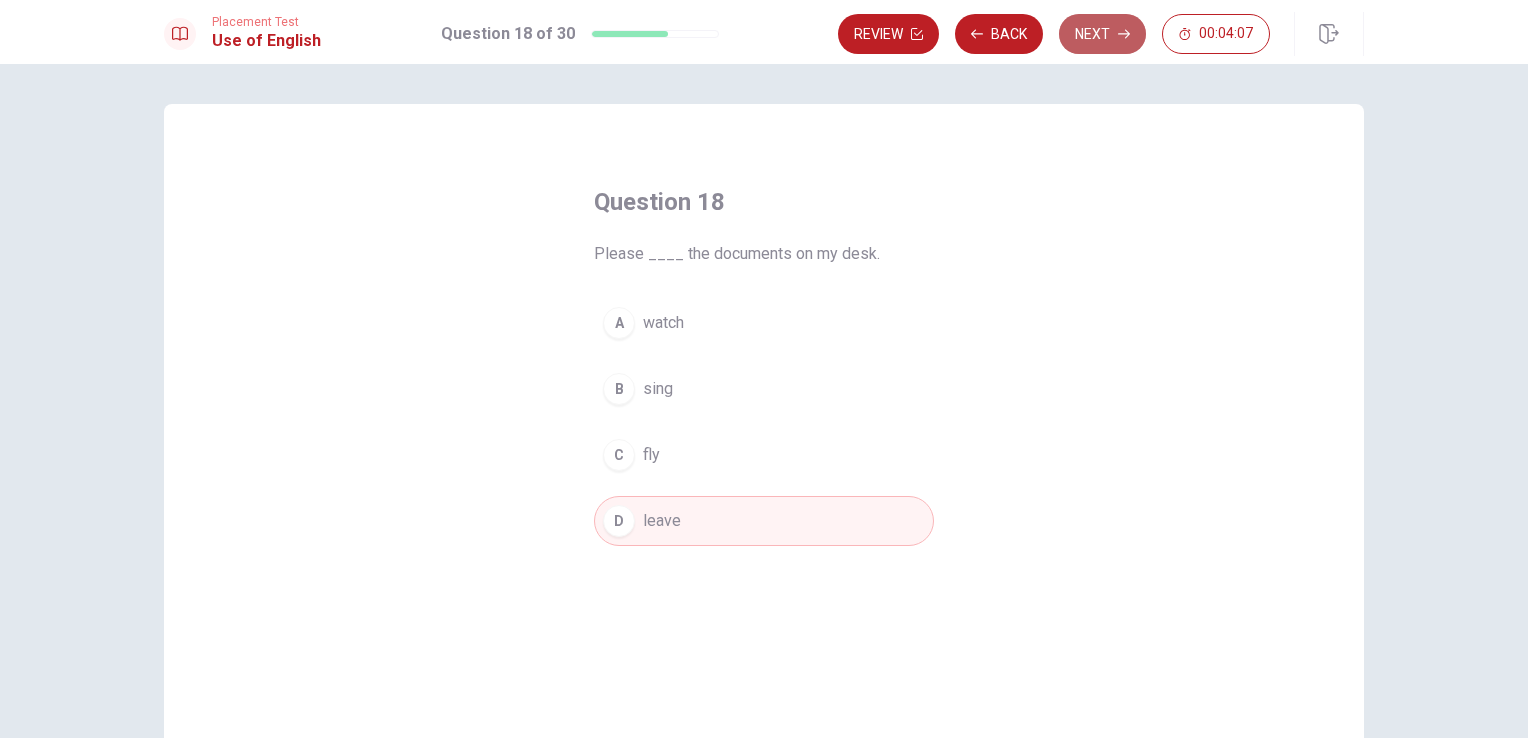 click on "Next" at bounding box center [1102, 34] 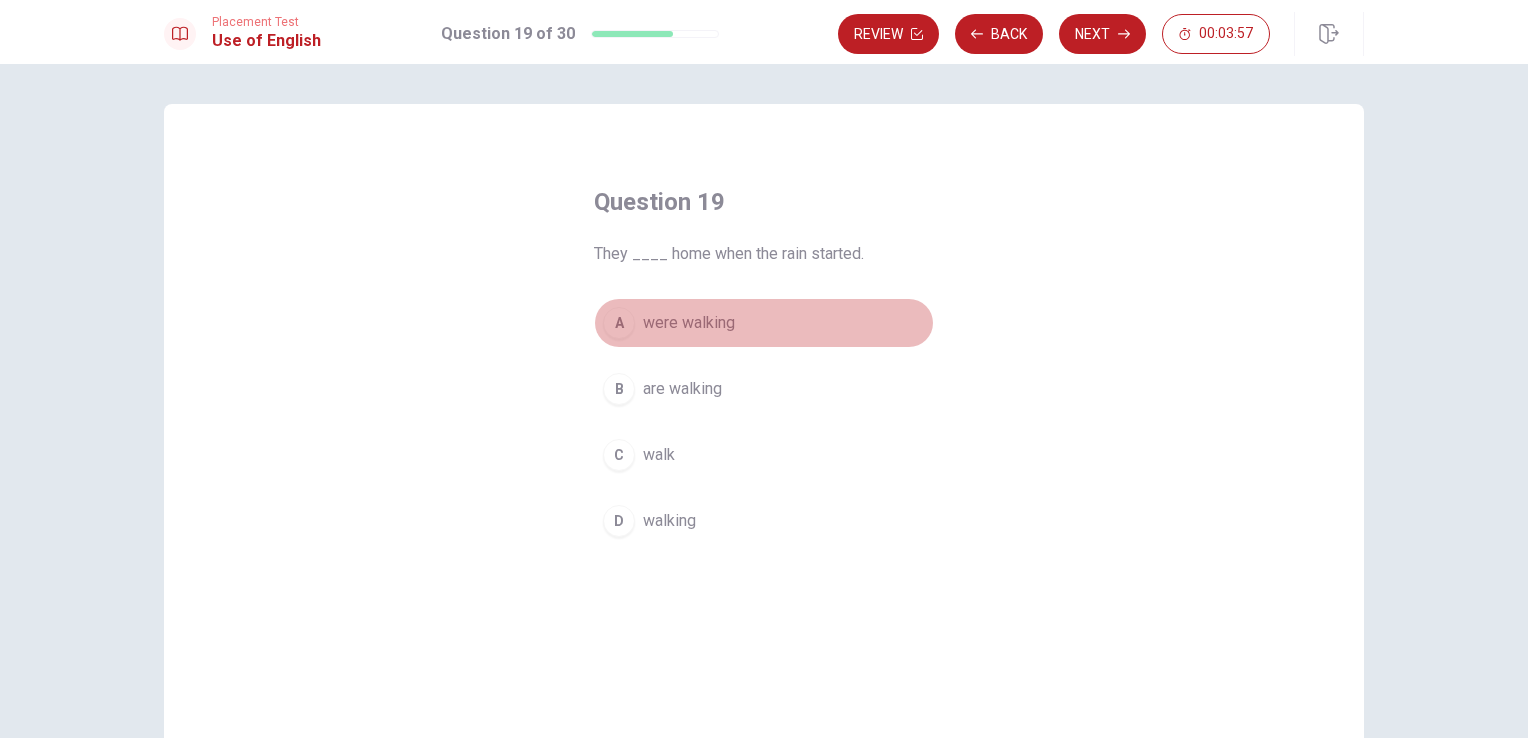 click on "A" at bounding box center (619, 323) 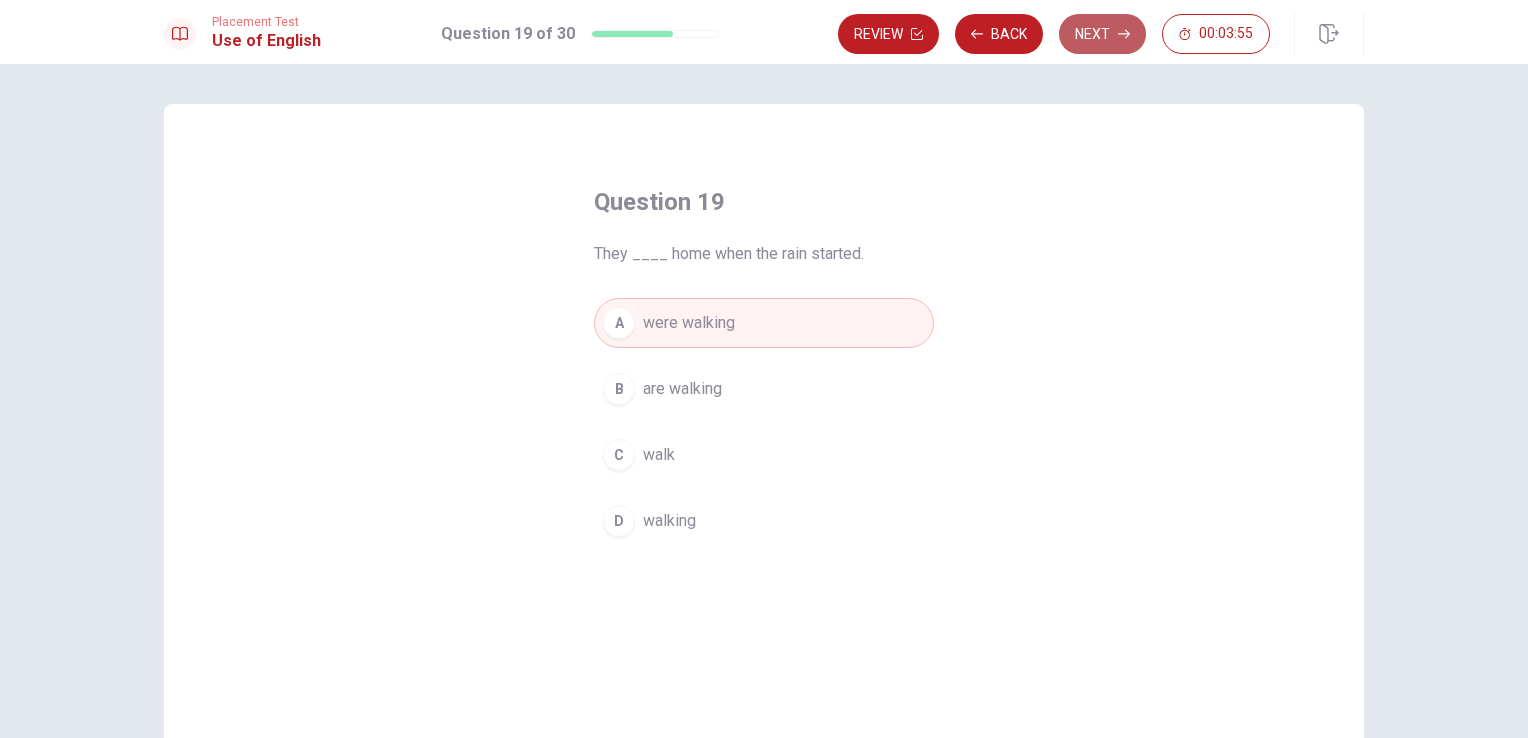 click on "Next" at bounding box center [1102, 34] 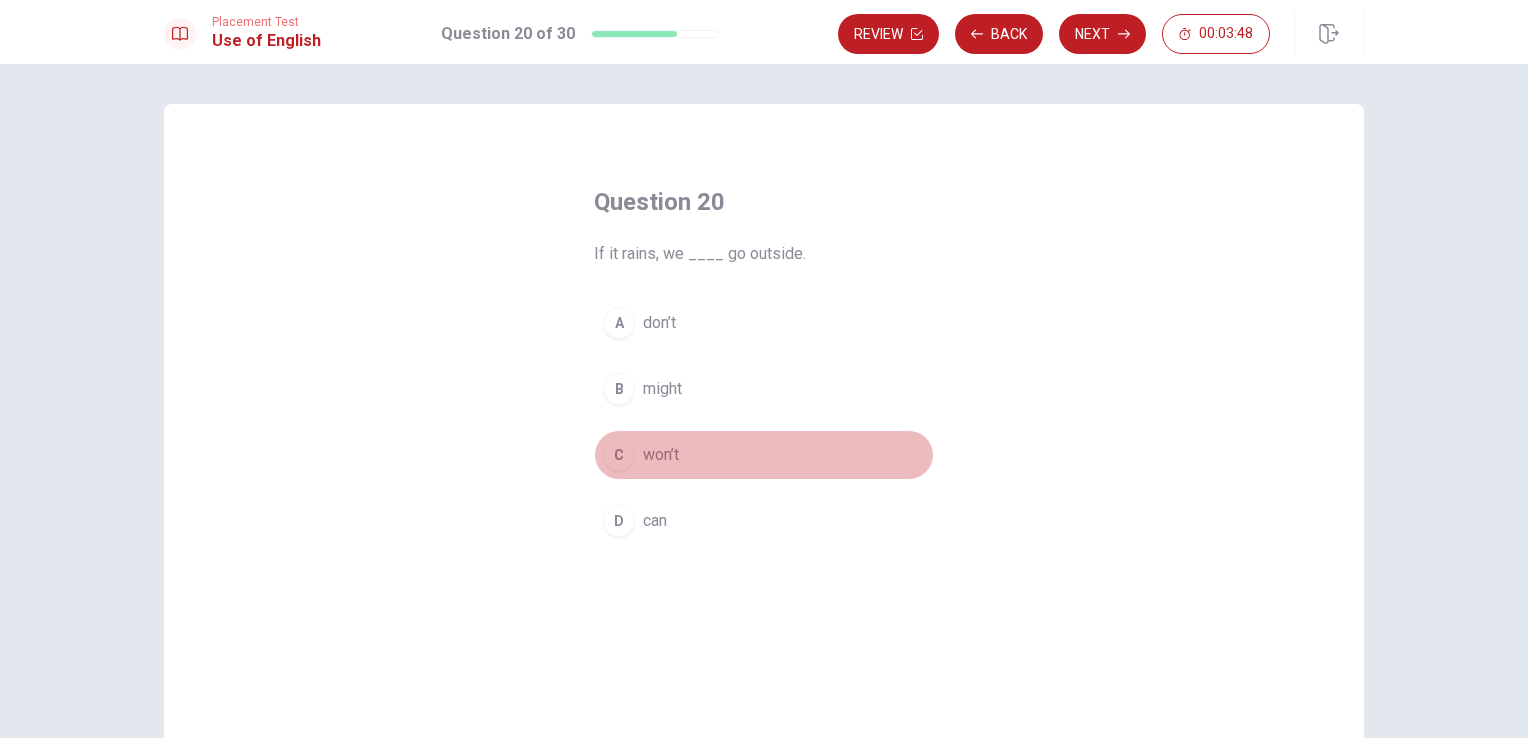 click on "C" at bounding box center (619, 455) 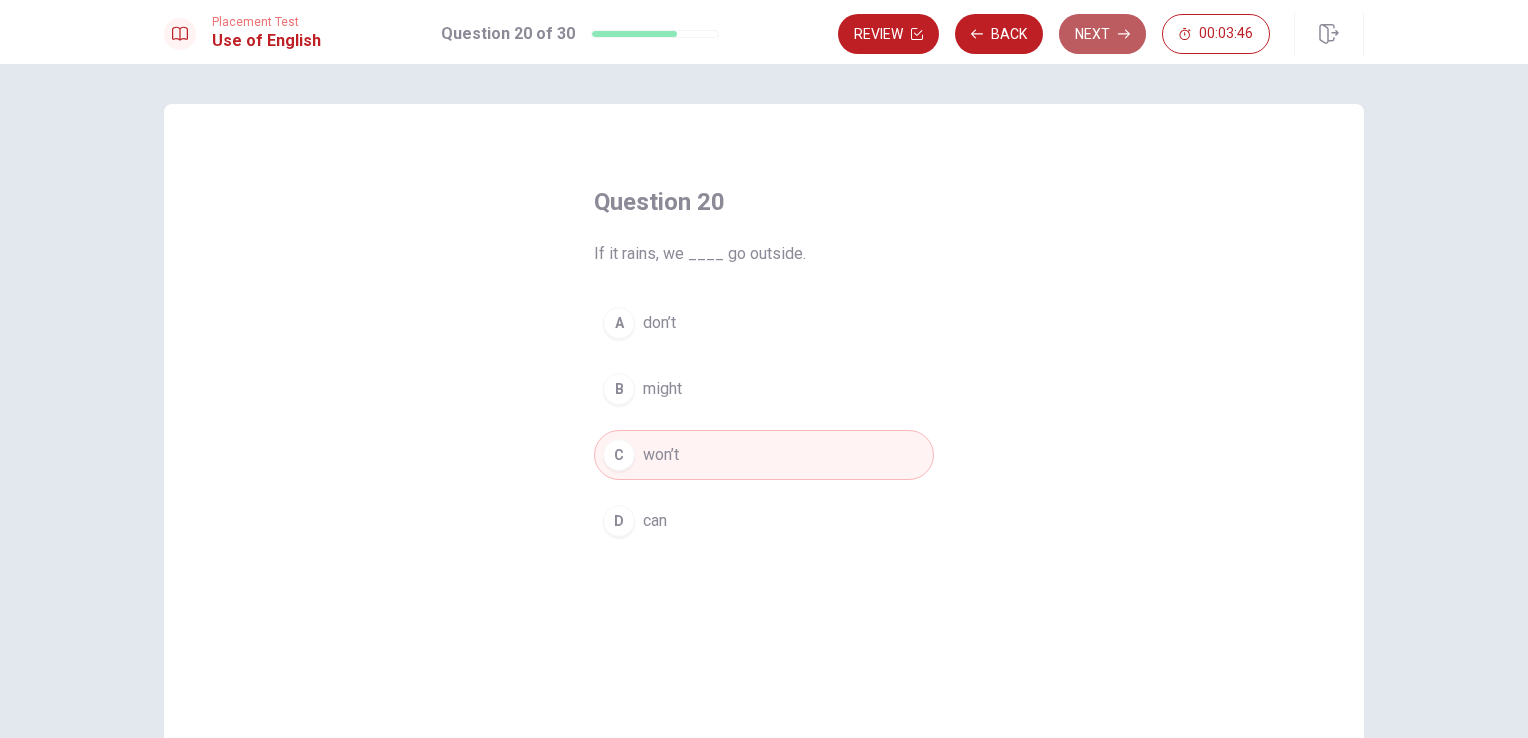 click on "Next" at bounding box center (1102, 34) 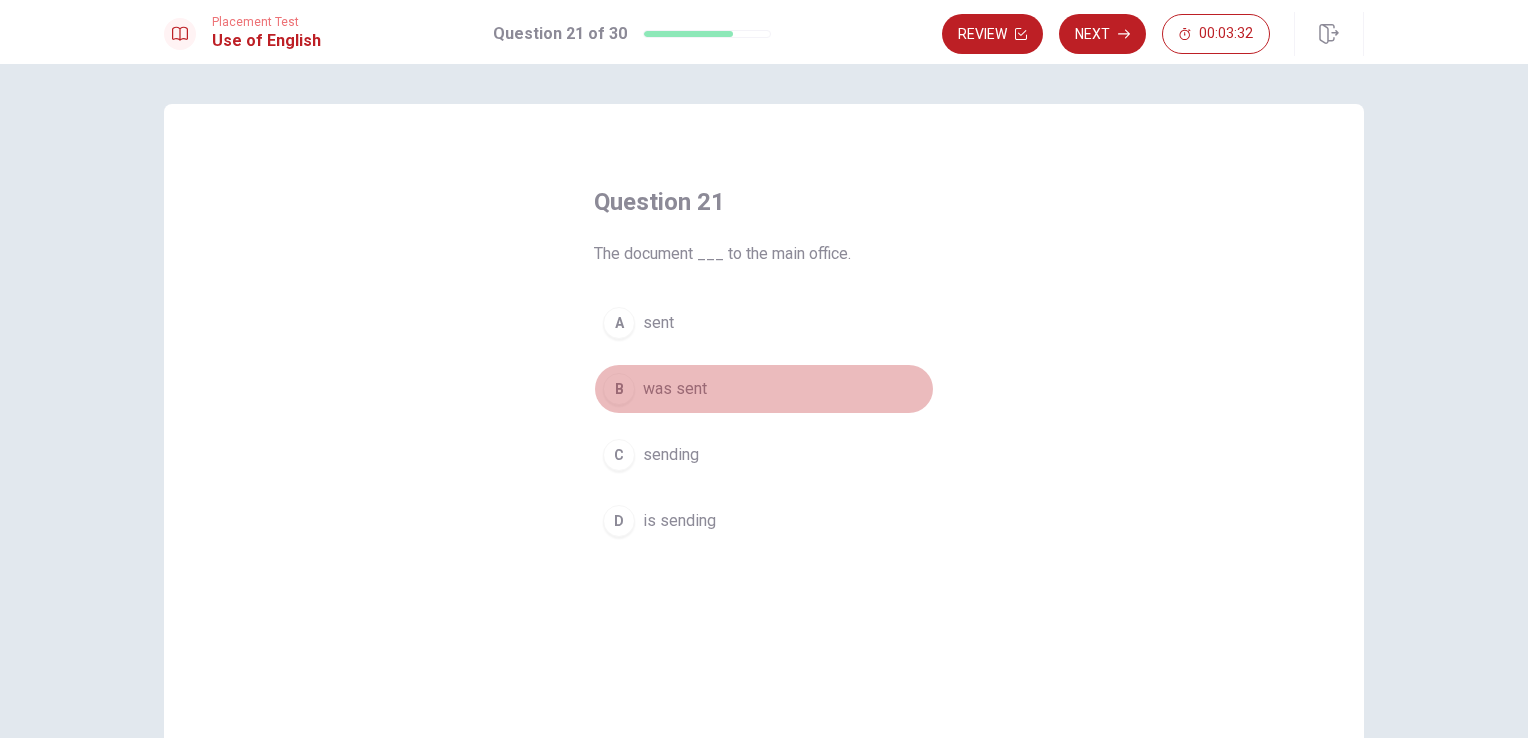 click on "B" at bounding box center (619, 389) 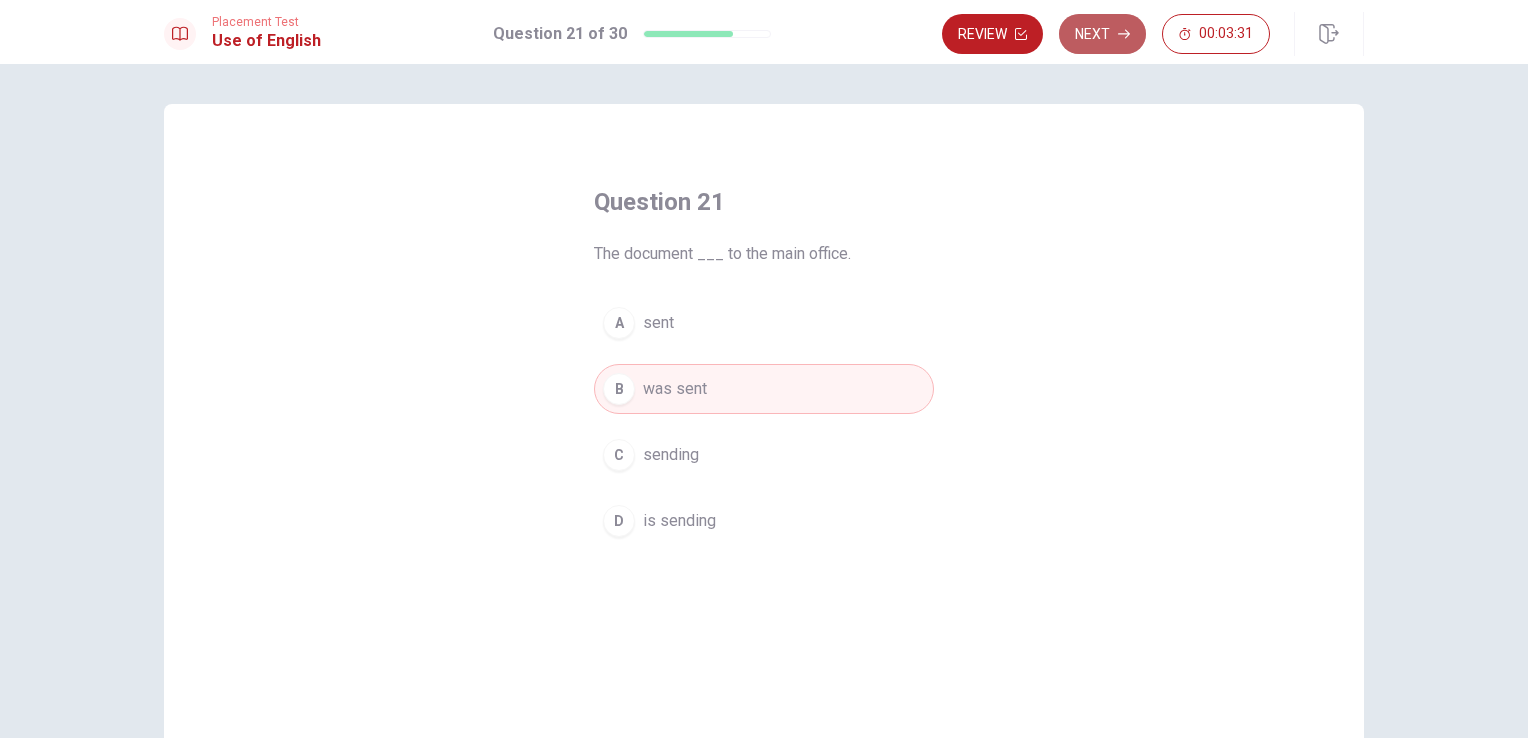 click on "Next" at bounding box center (1102, 34) 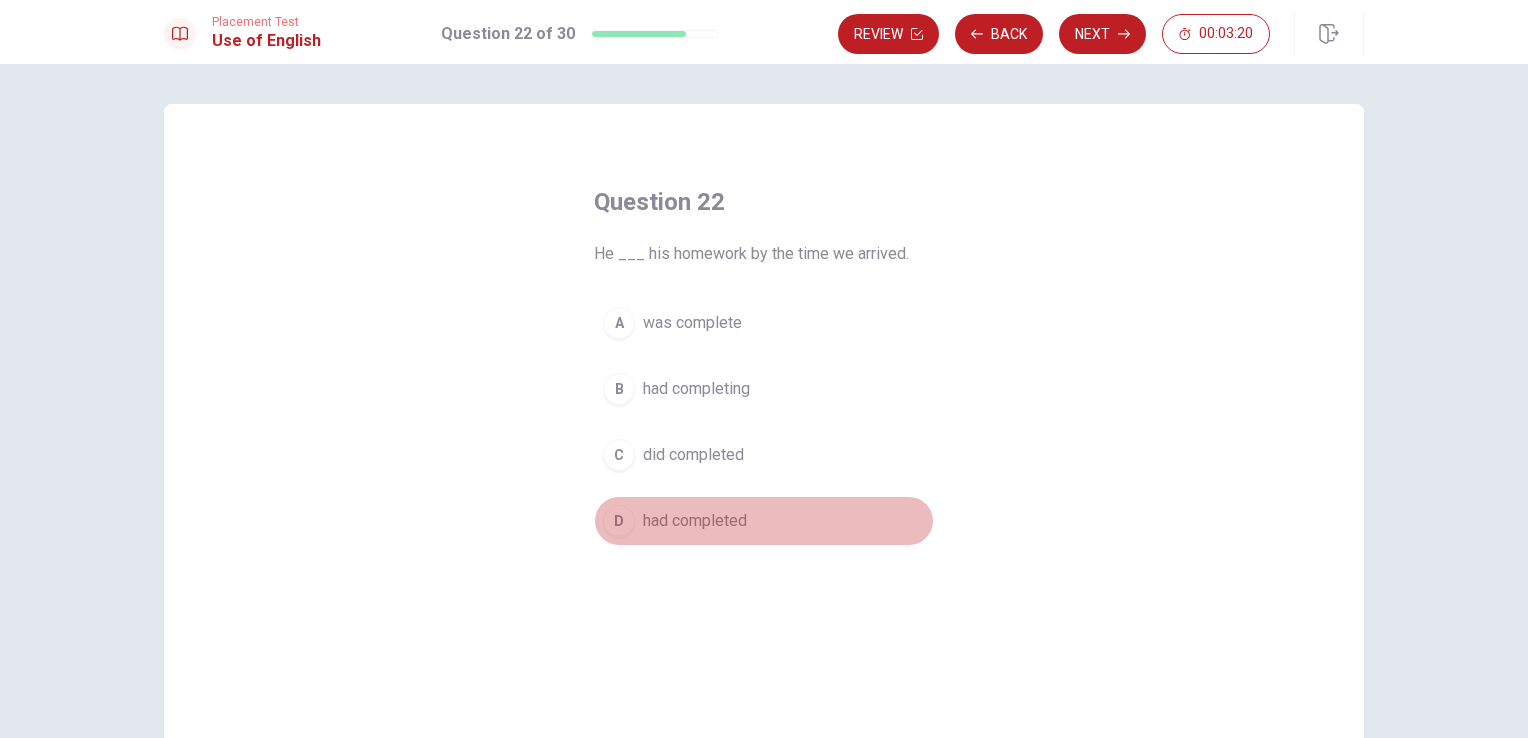 click on "D" at bounding box center [619, 521] 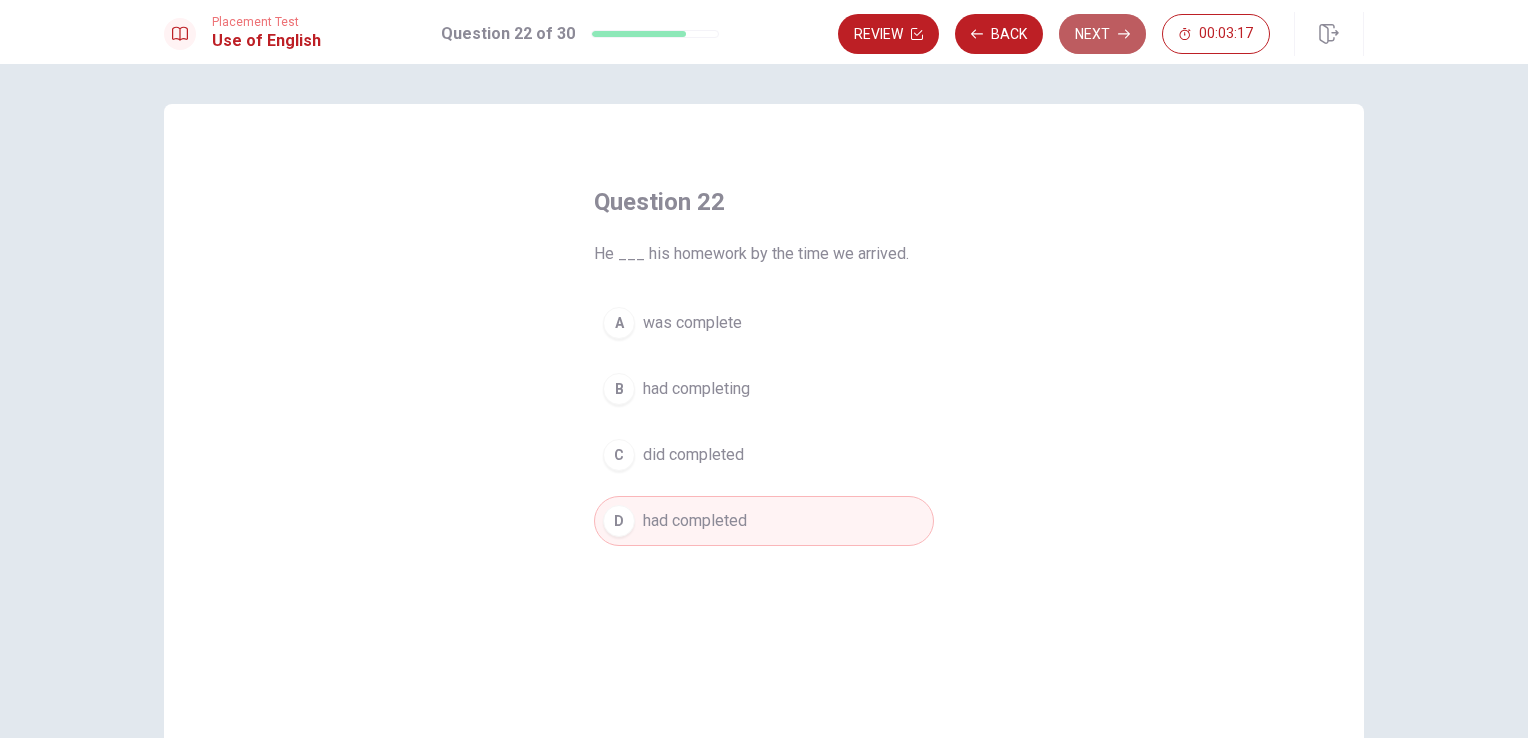 click on "Next" at bounding box center [1102, 34] 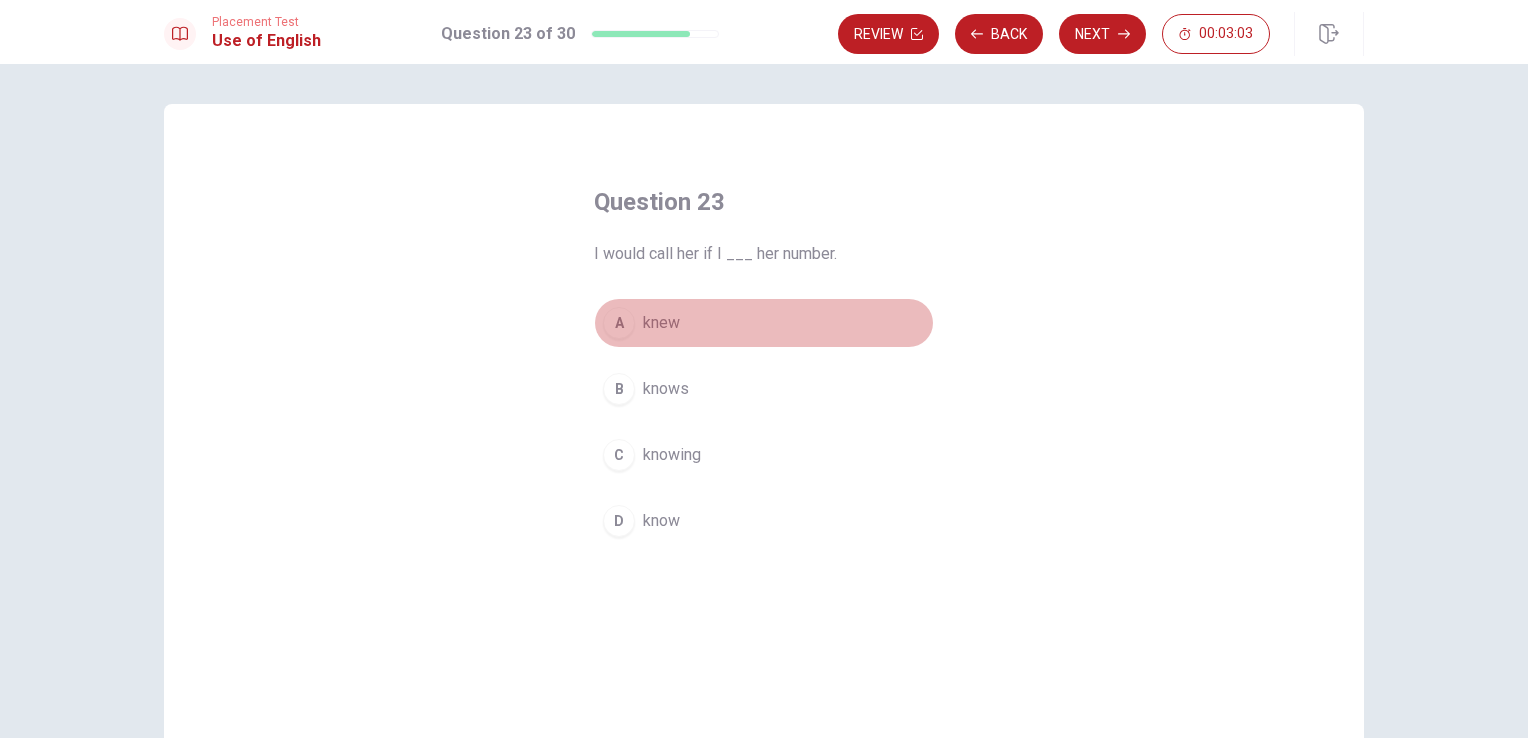 click on "A" at bounding box center (619, 323) 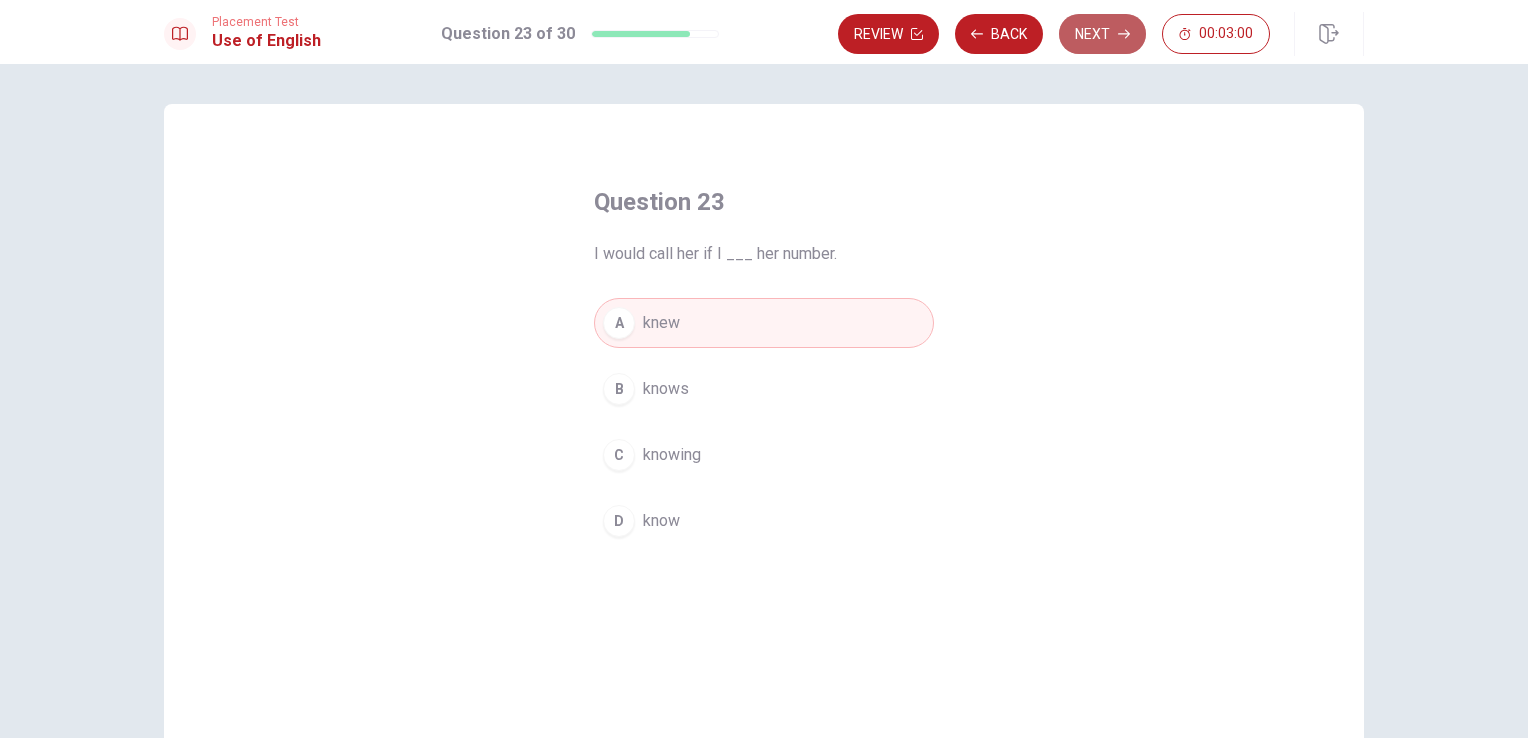 click on "Next" at bounding box center (1102, 34) 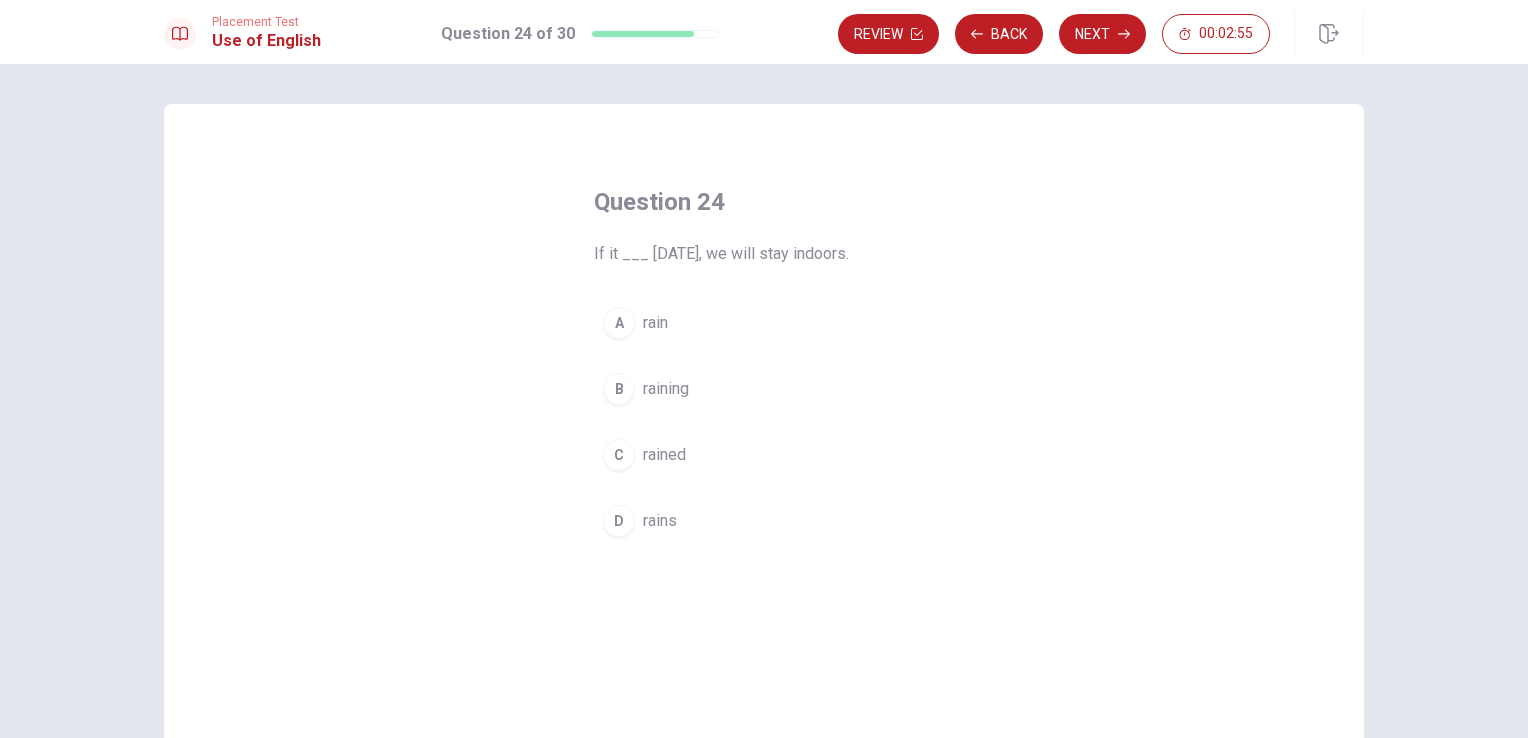 click on "D" at bounding box center [619, 521] 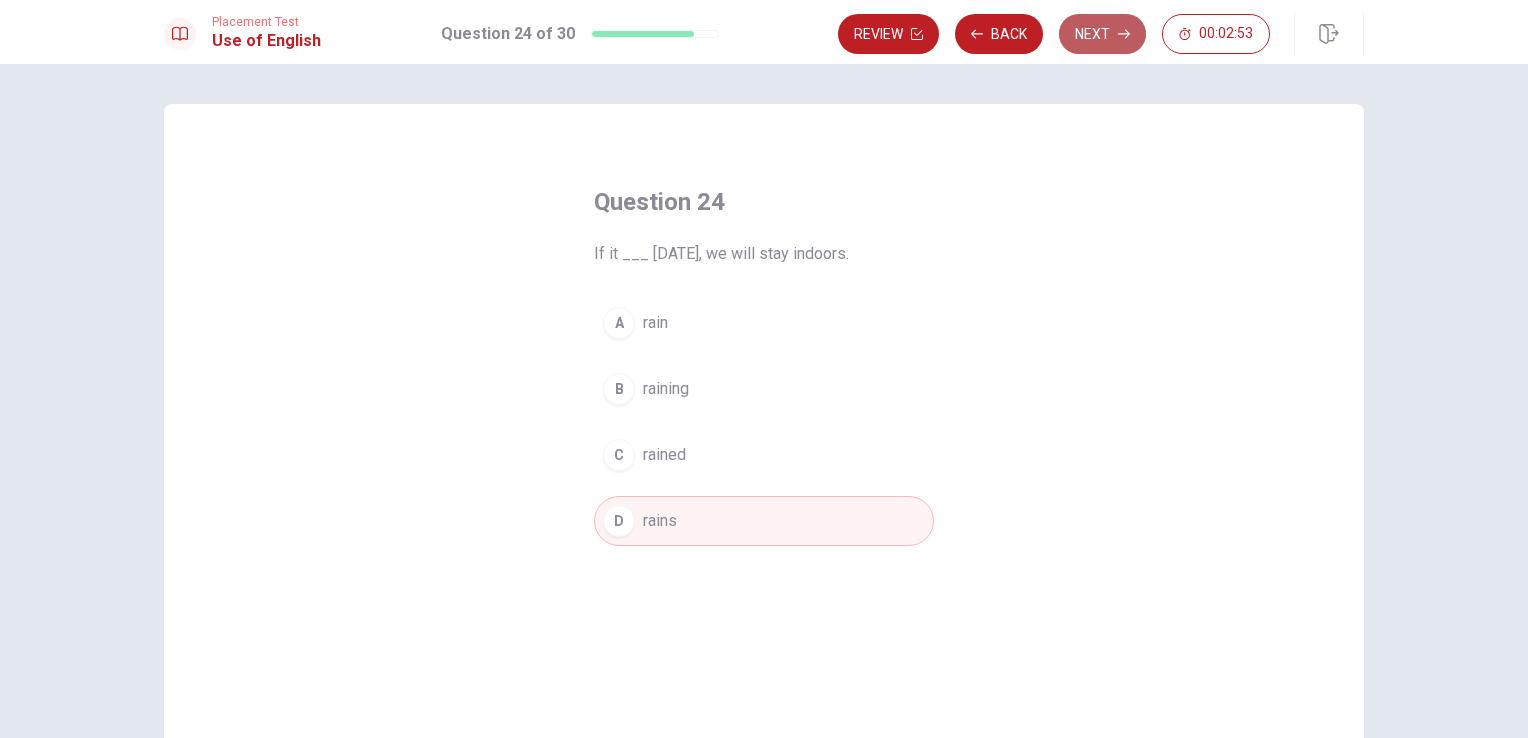click on "Next" at bounding box center [1102, 34] 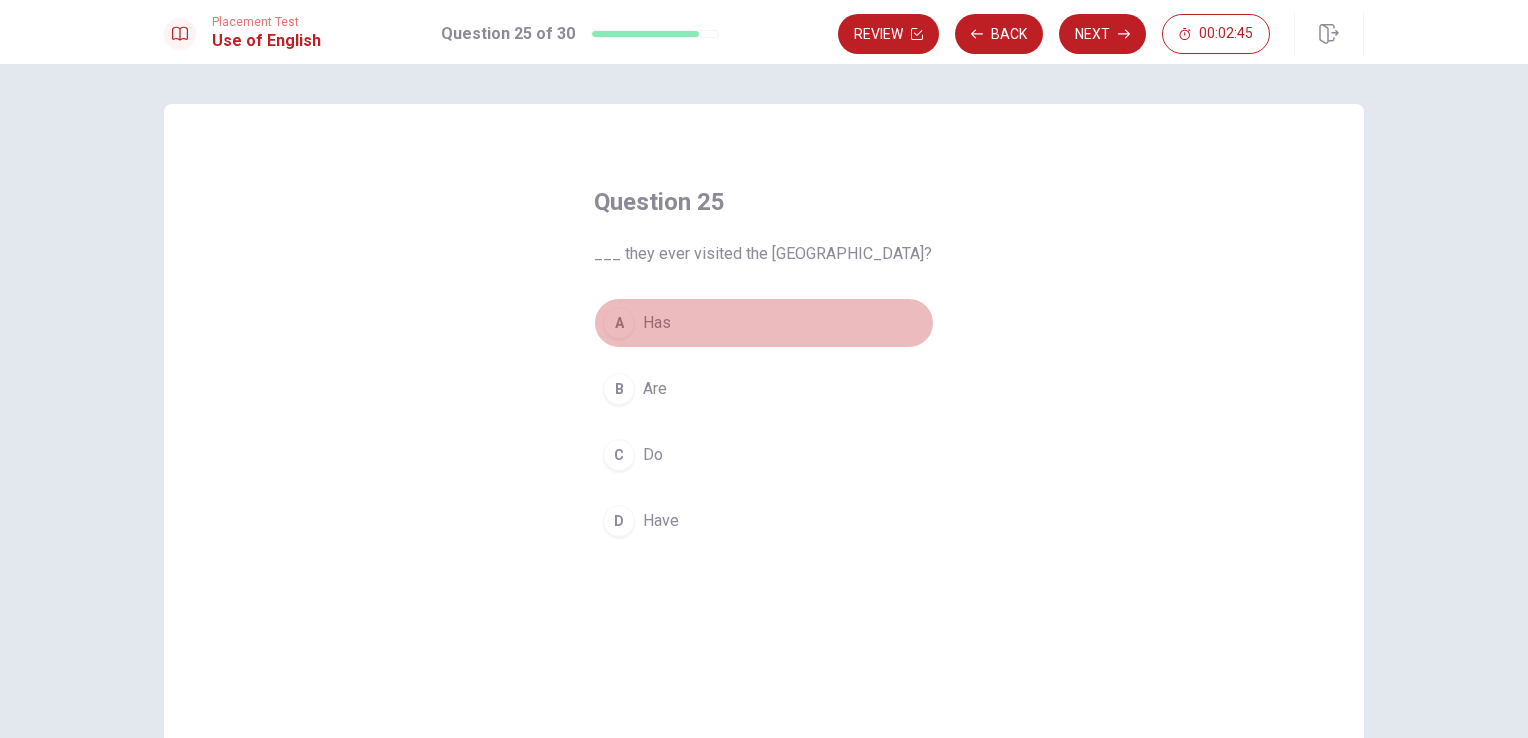 click on "A" at bounding box center [619, 323] 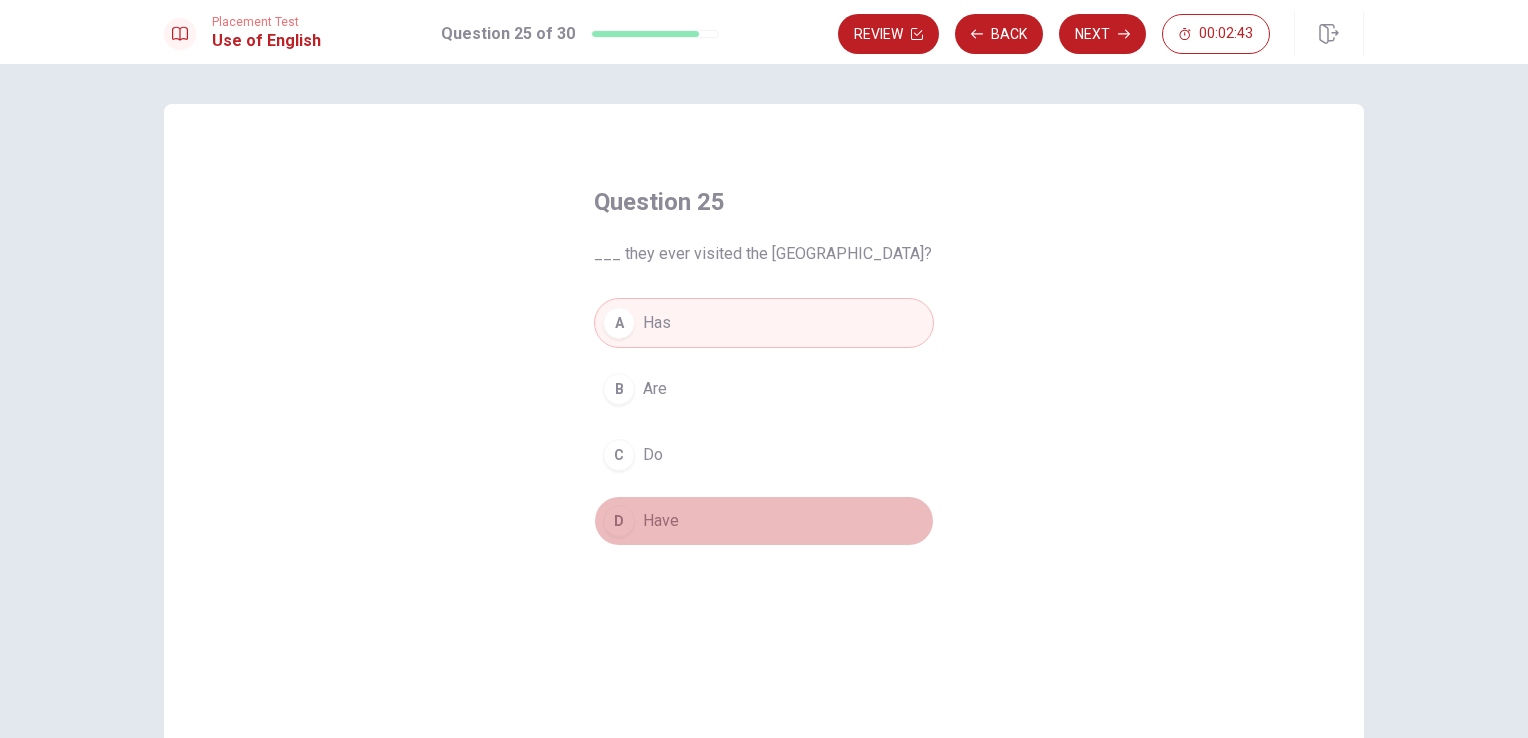 click on "D" at bounding box center [619, 521] 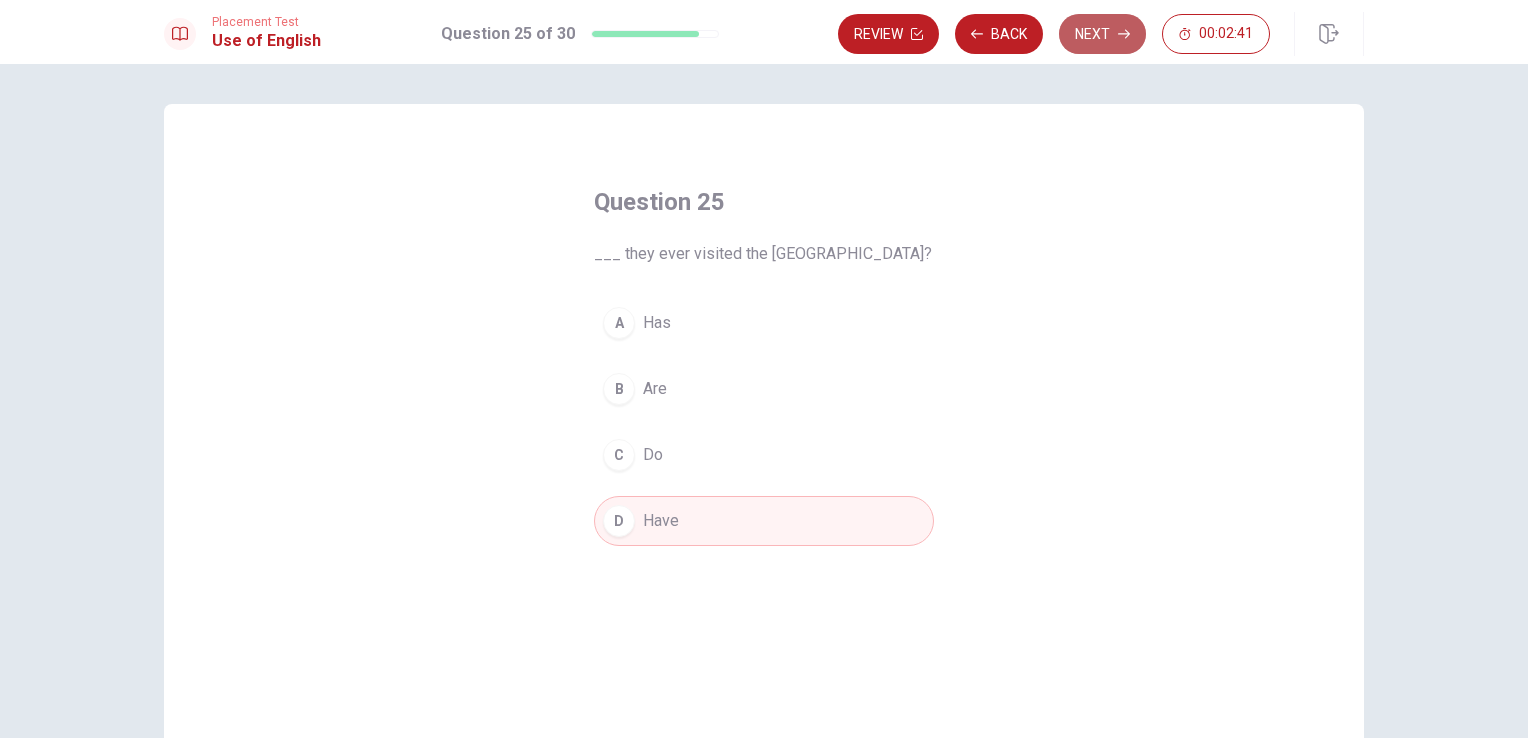 click on "Next" at bounding box center (1102, 34) 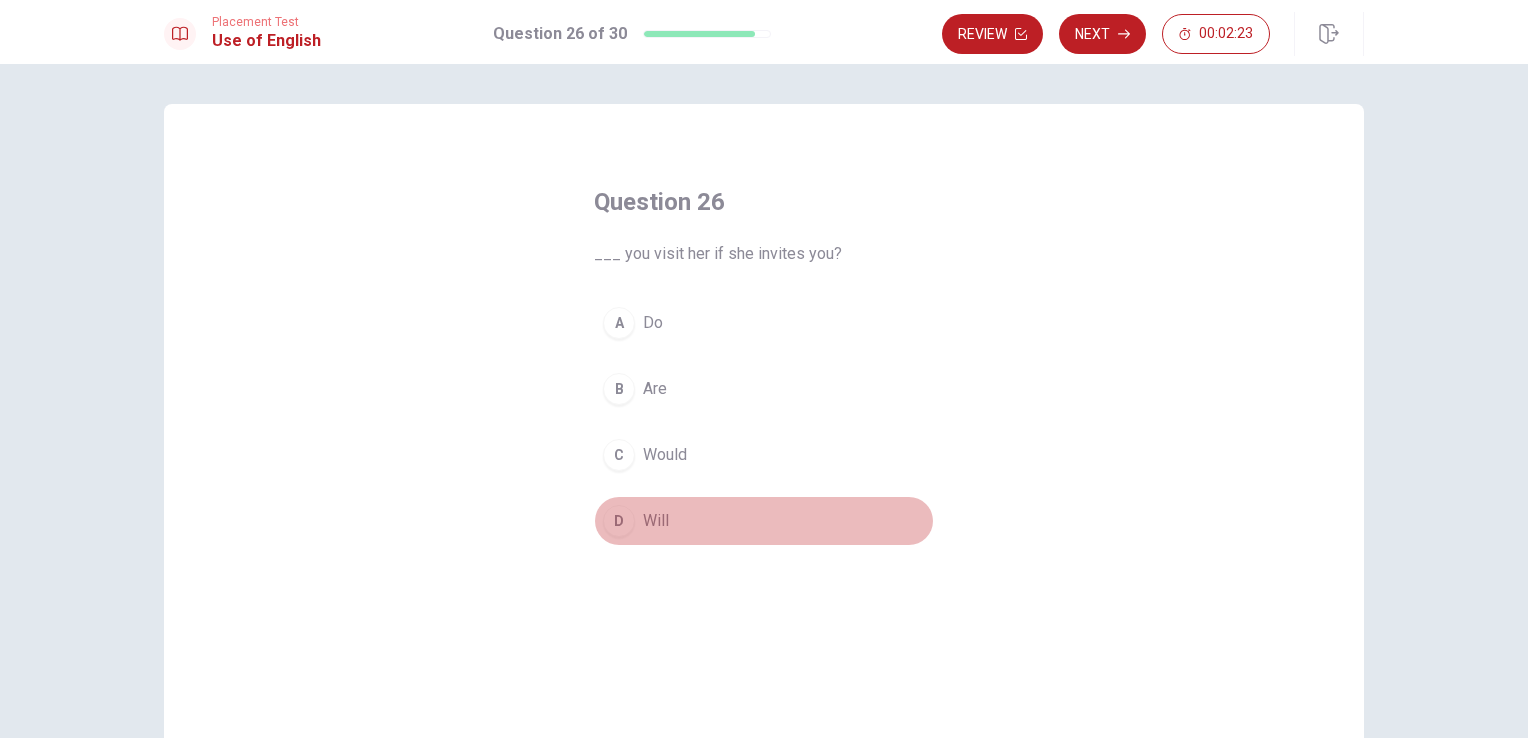 click on "D" at bounding box center [619, 521] 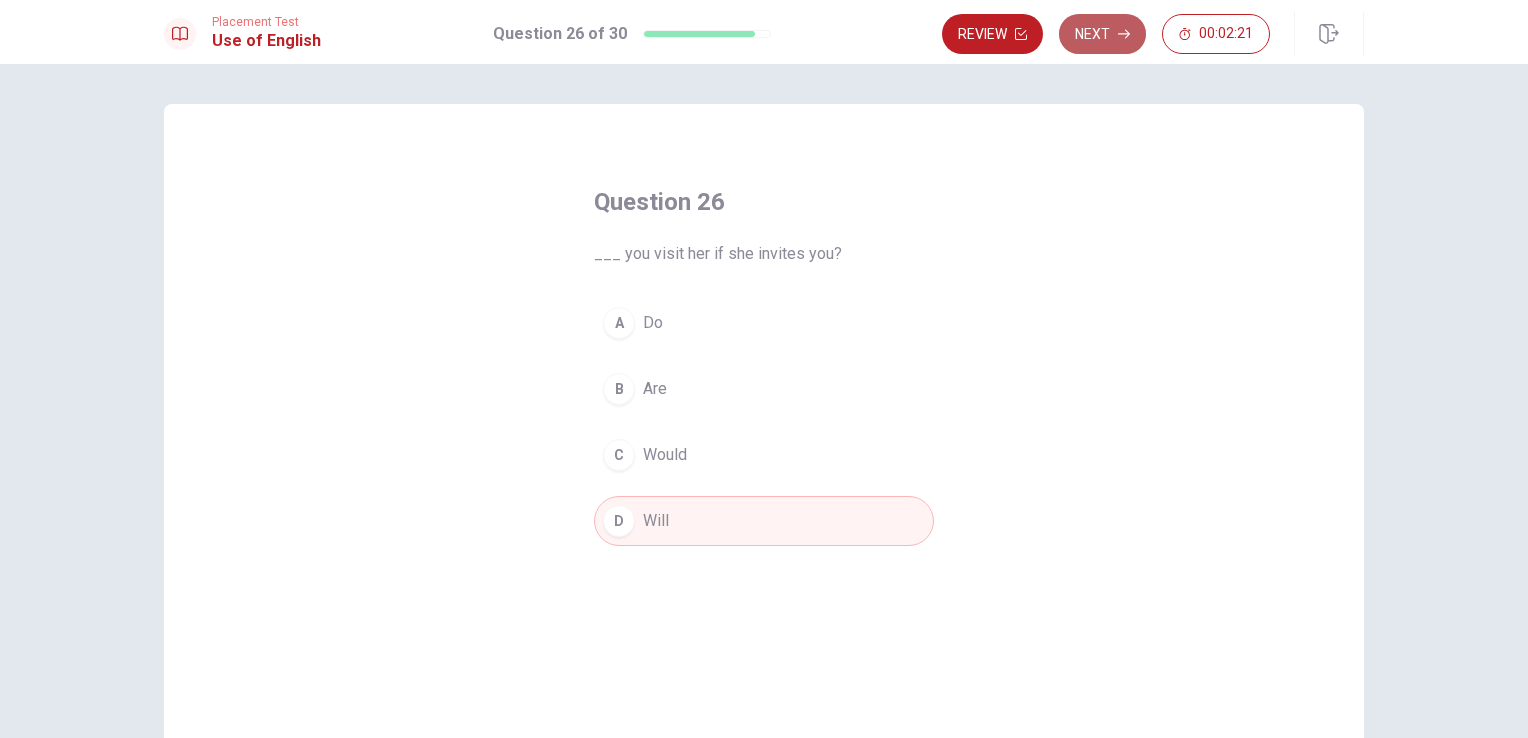 click on "Next" at bounding box center [1102, 34] 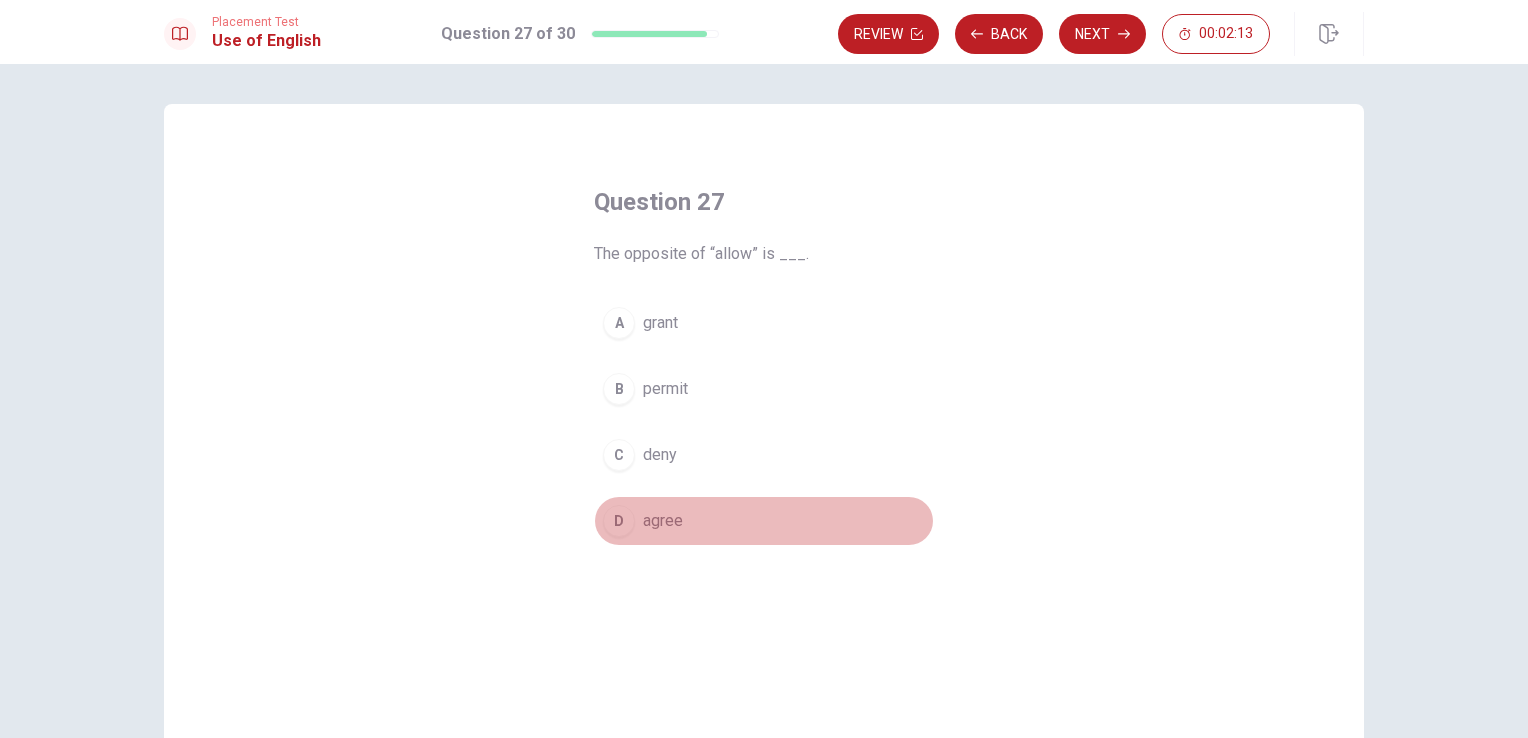 click on "D" at bounding box center (619, 521) 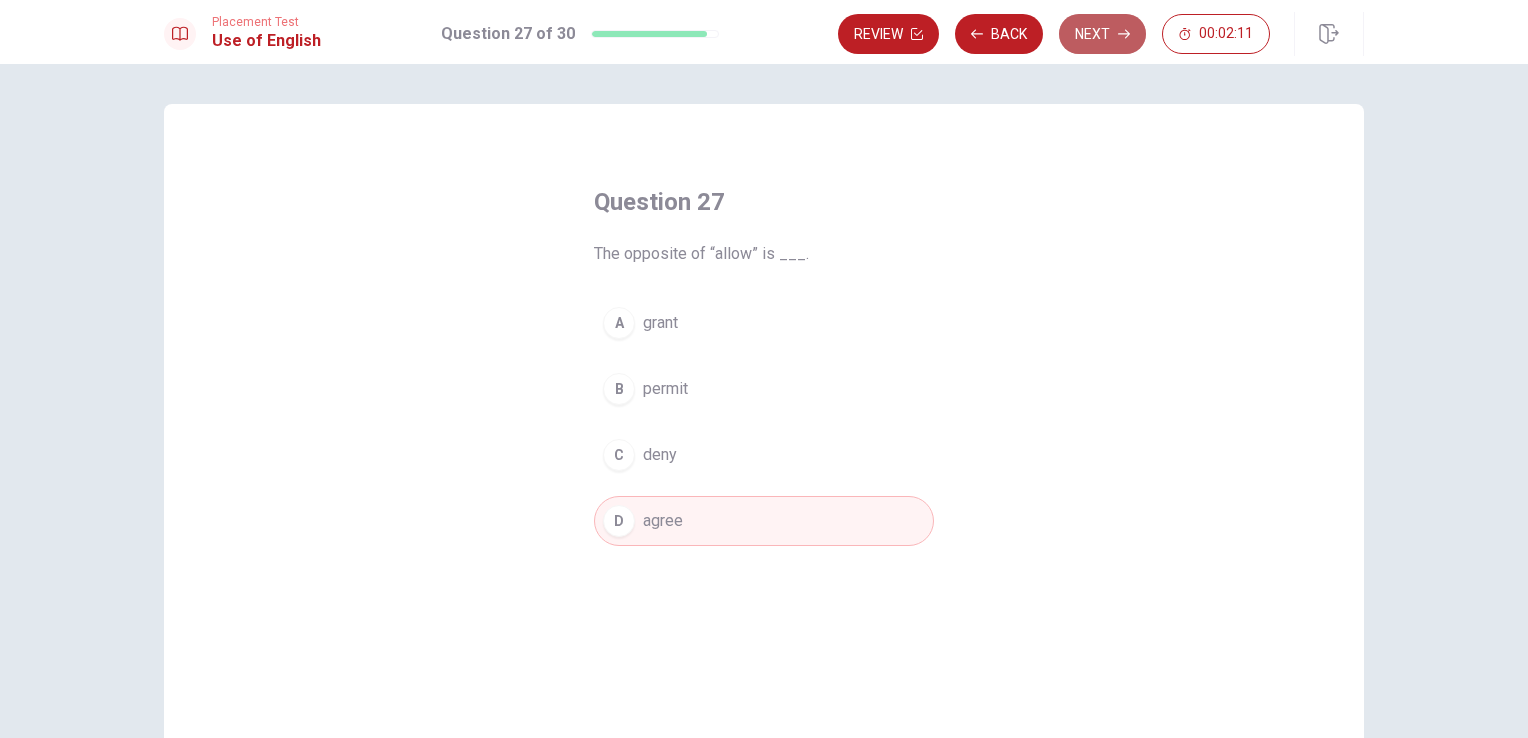 click 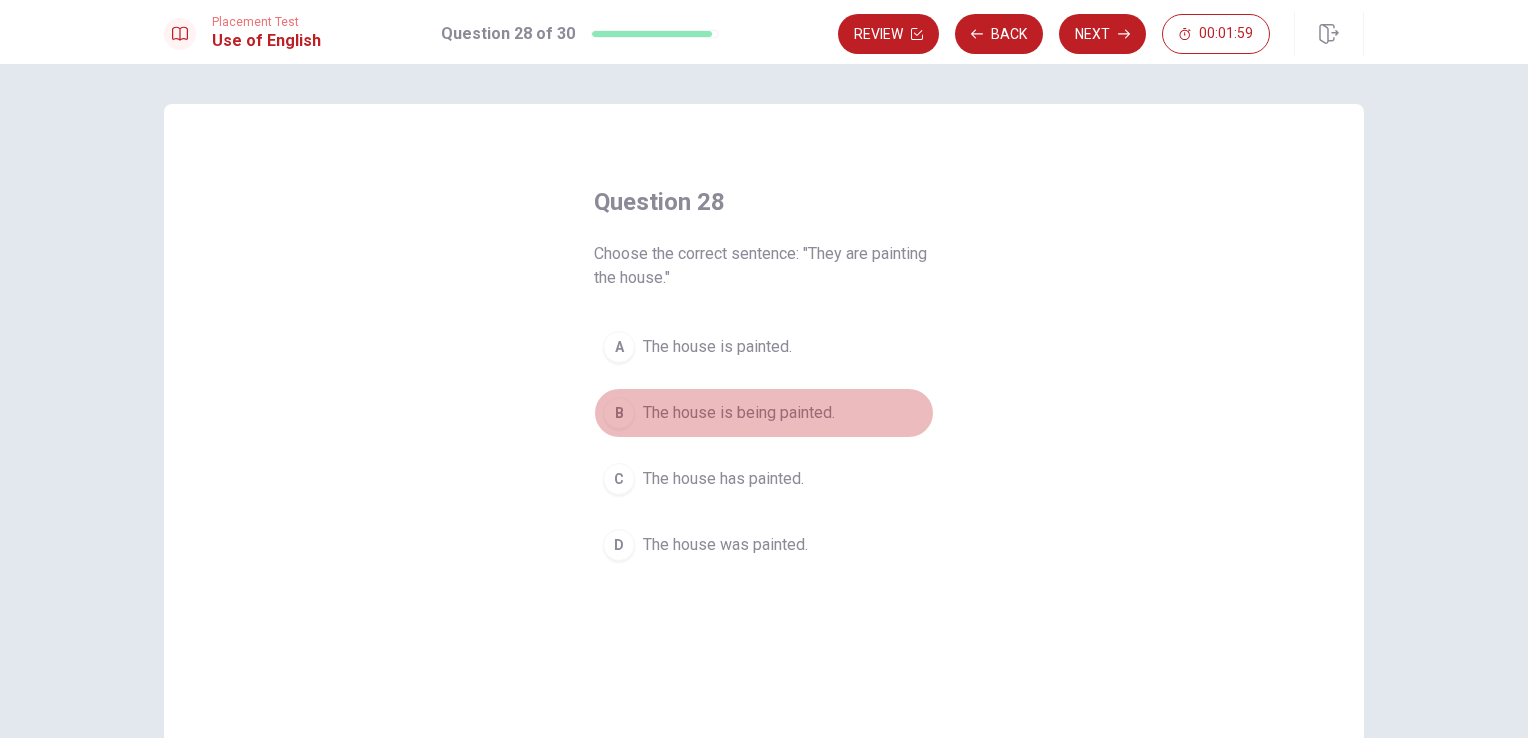 click on "B" at bounding box center (619, 413) 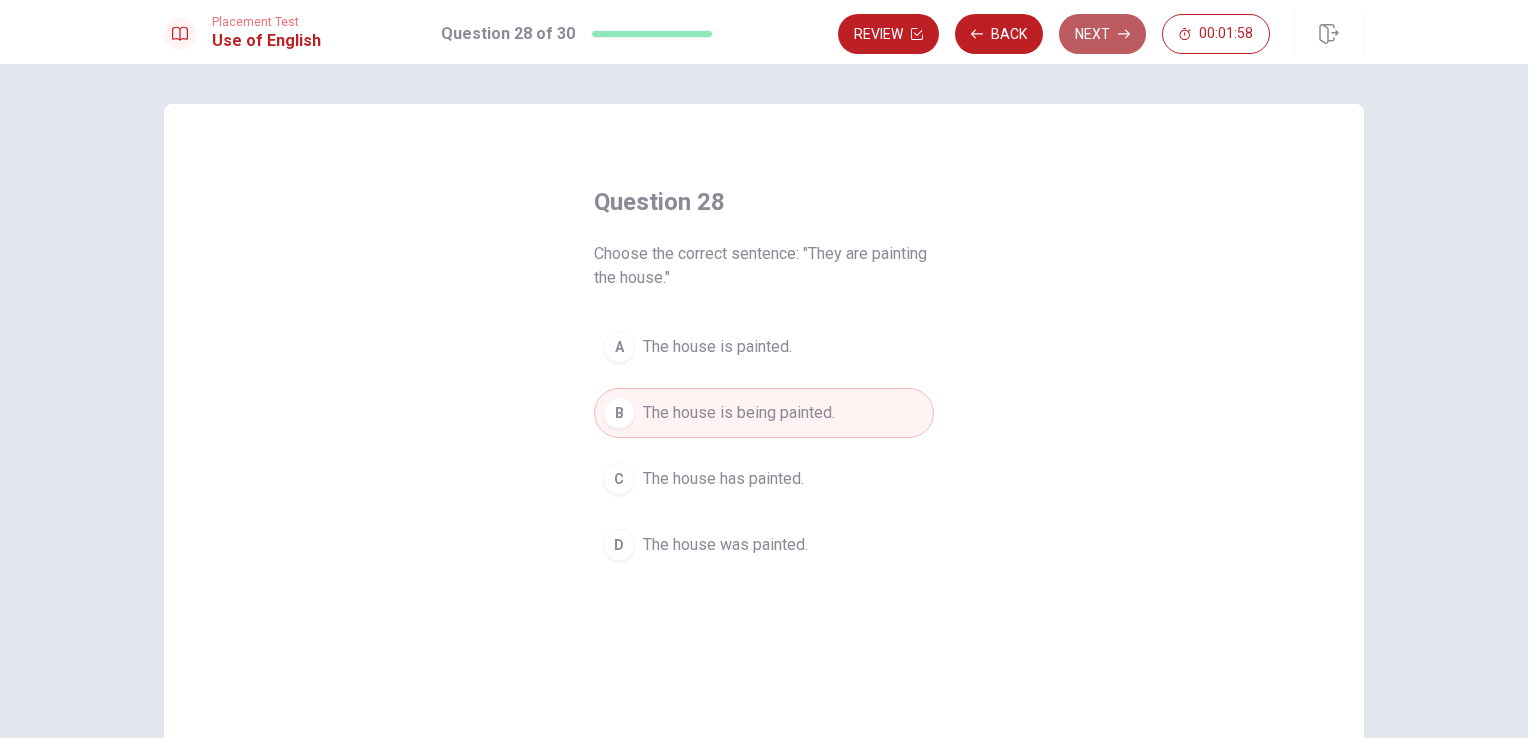 click on "Next" at bounding box center [1102, 34] 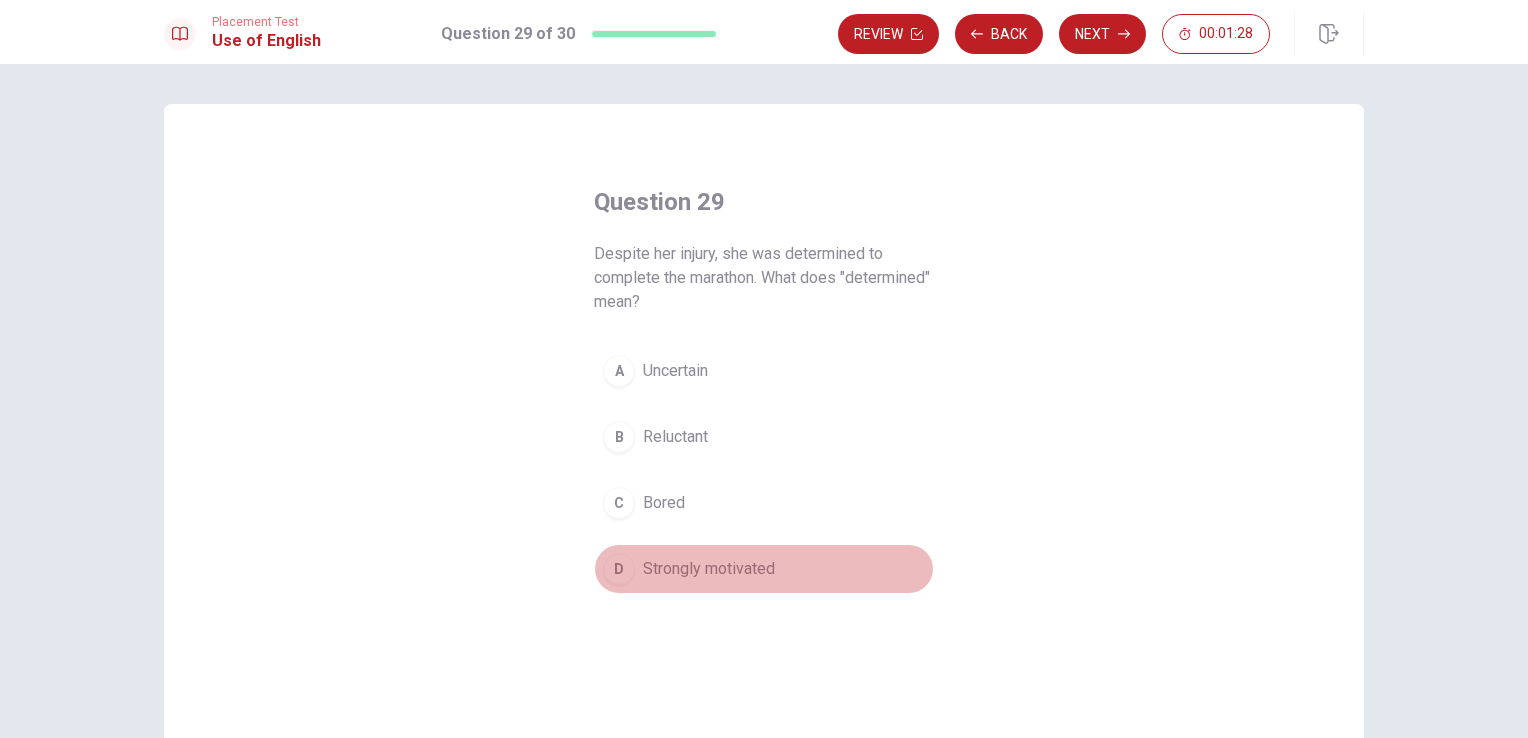 click on "D Strongly motivated" at bounding box center (764, 569) 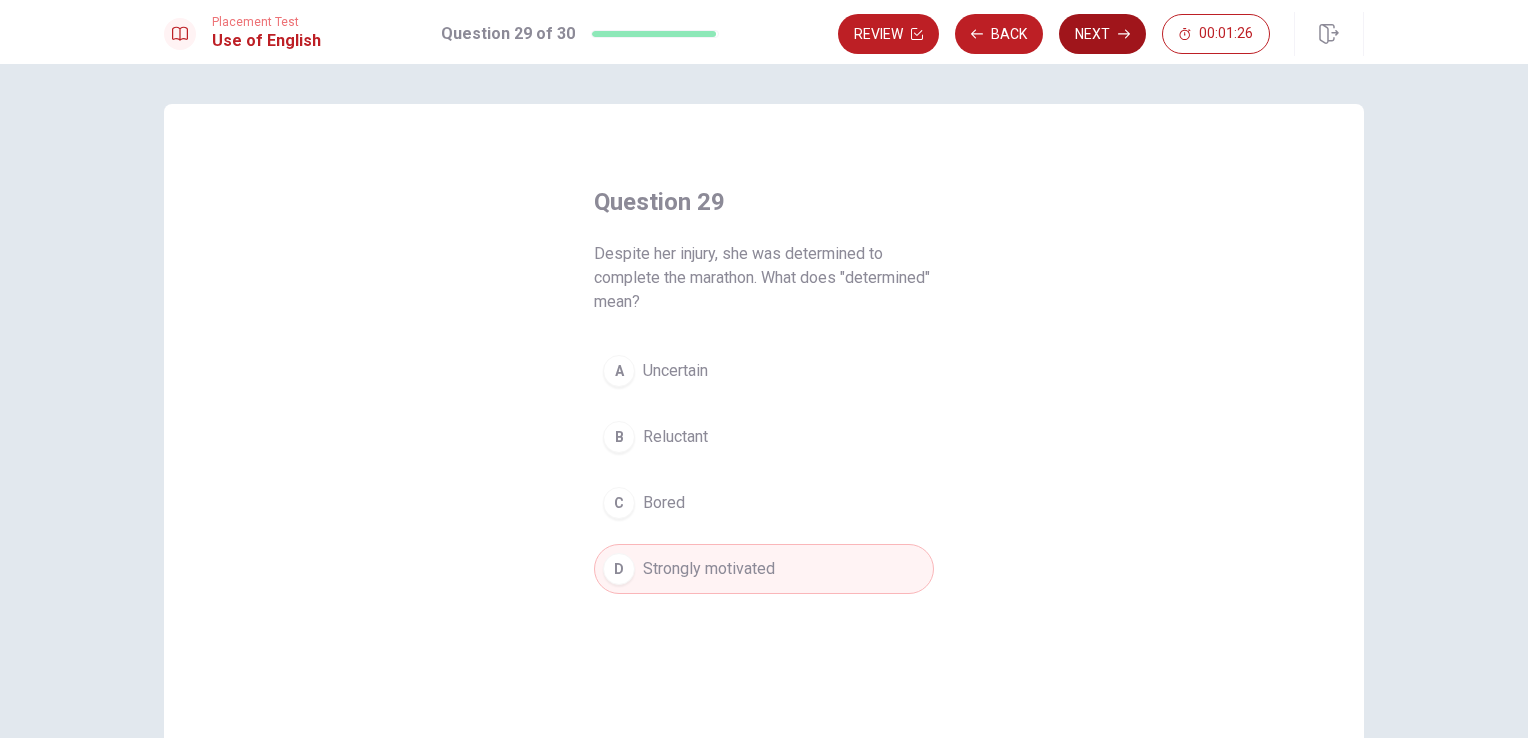 click on "Next" at bounding box center [1102, 34] 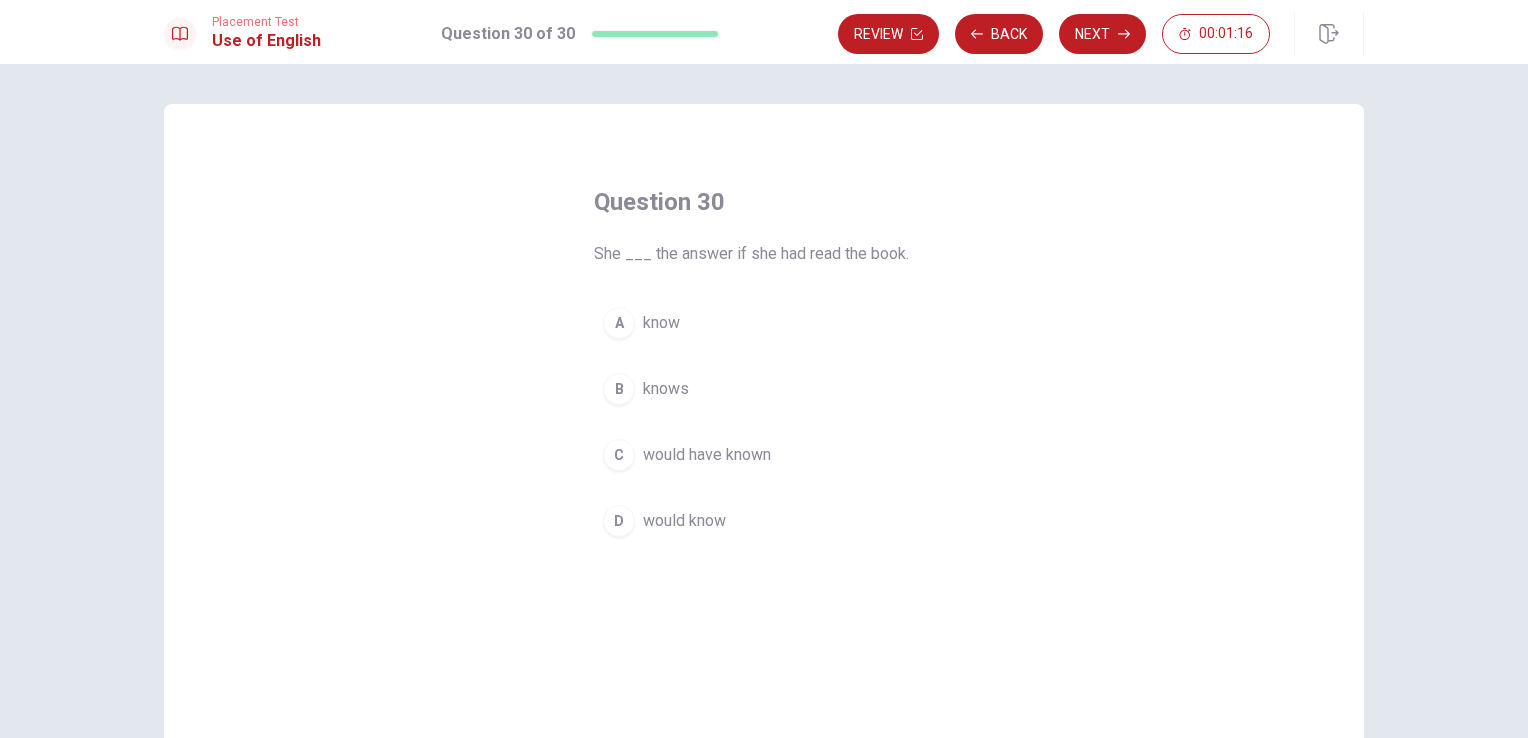 click on "would have known" at bounding box center [707, 455] 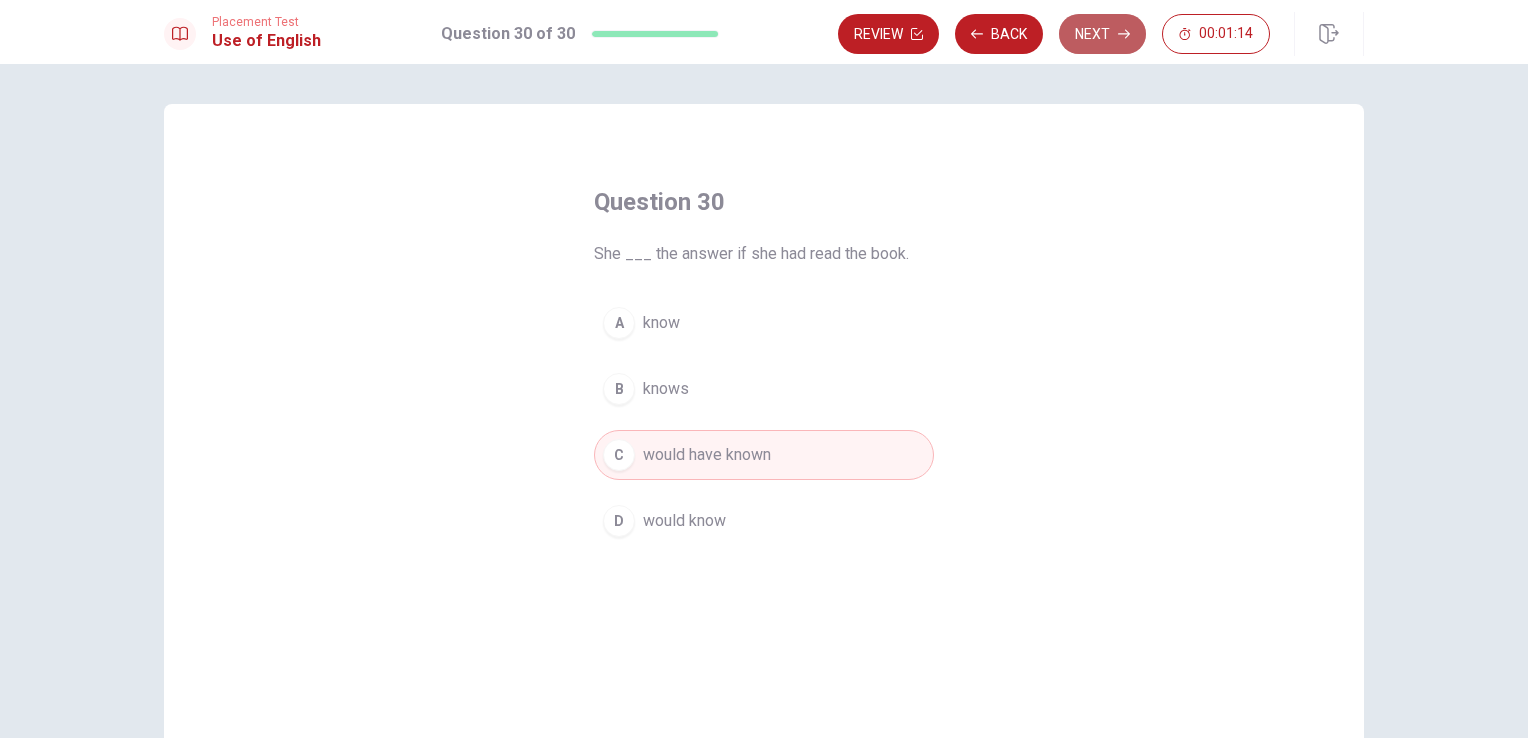 click on "Next" at bounding box center (1102, 34) 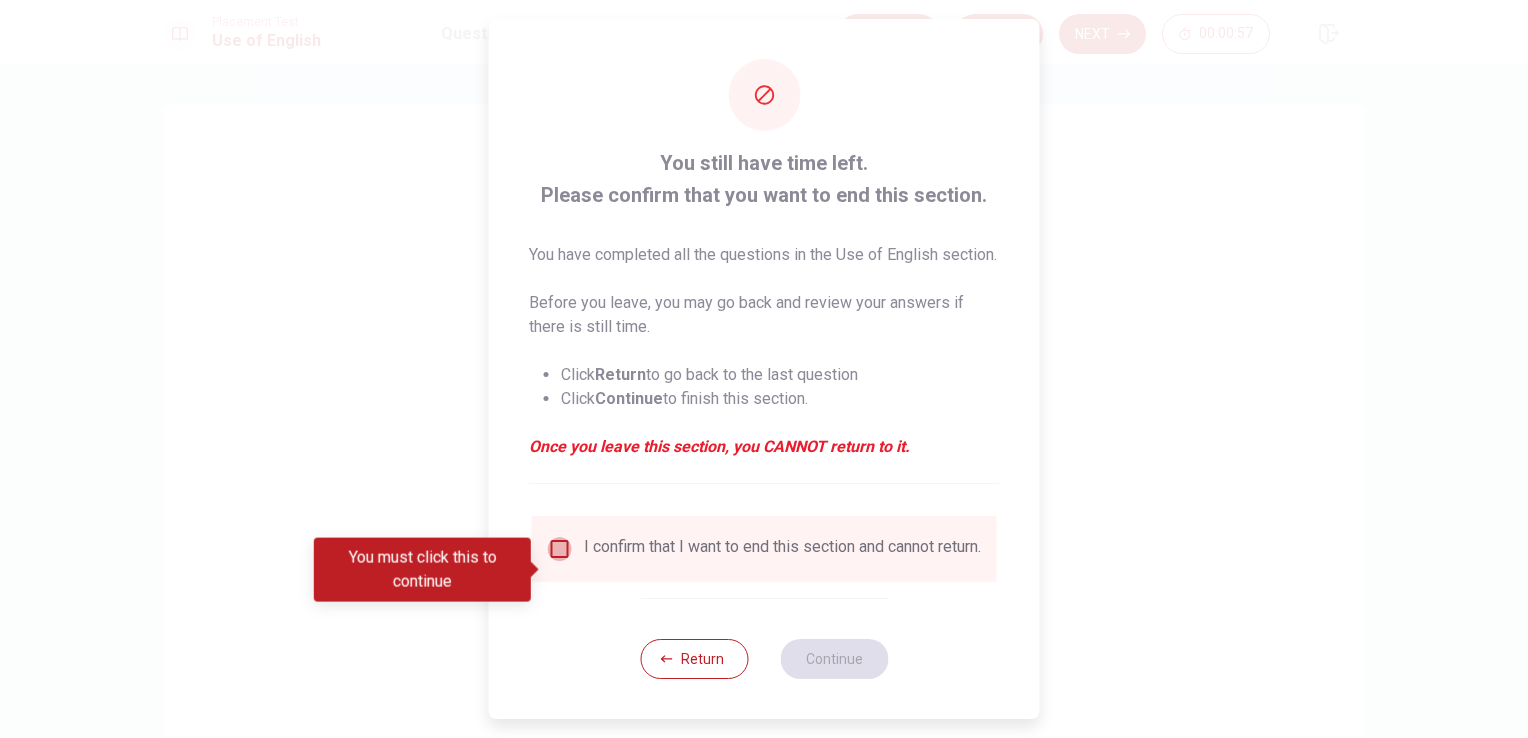 click at bounding box center (560, 549) 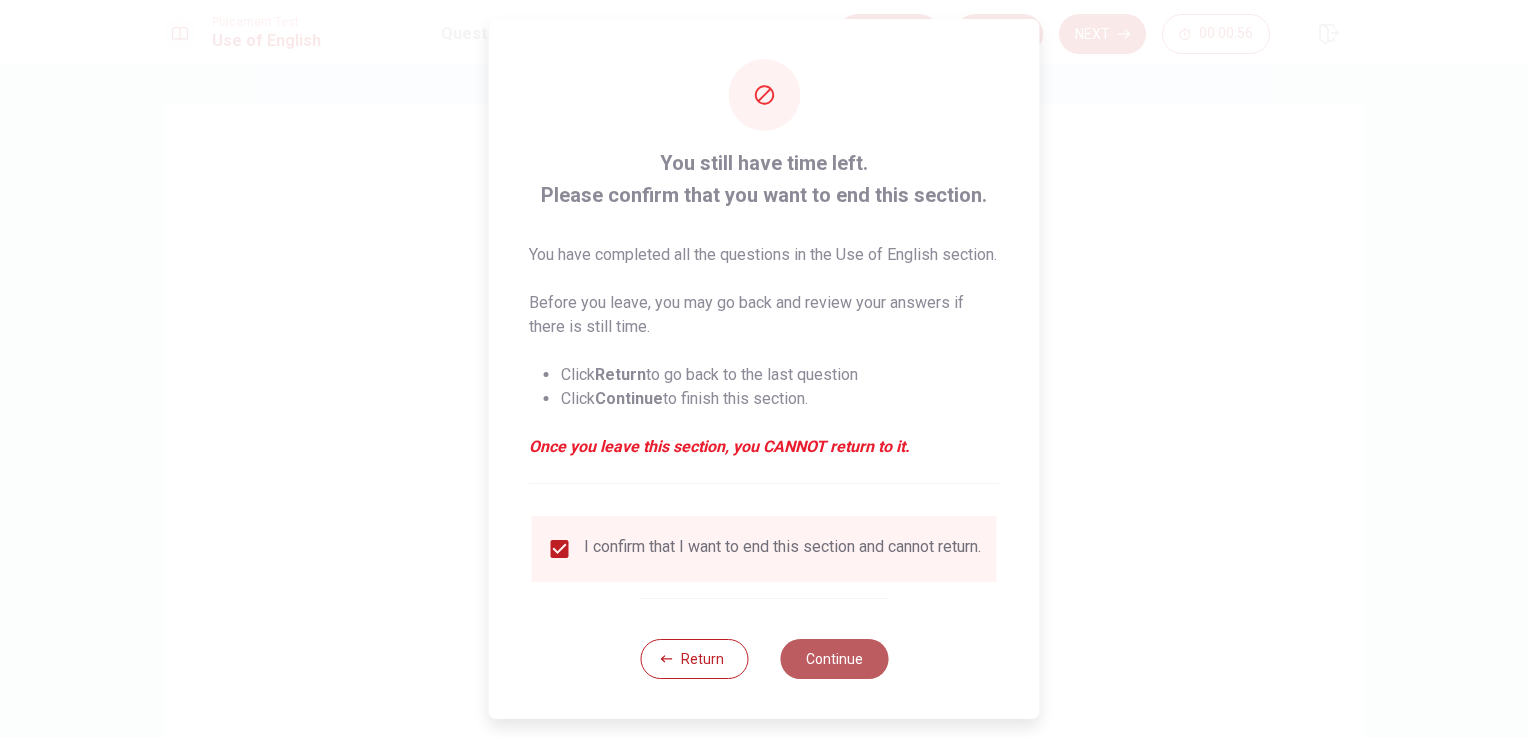 click on "Continue" at bounding box center [834, 659] 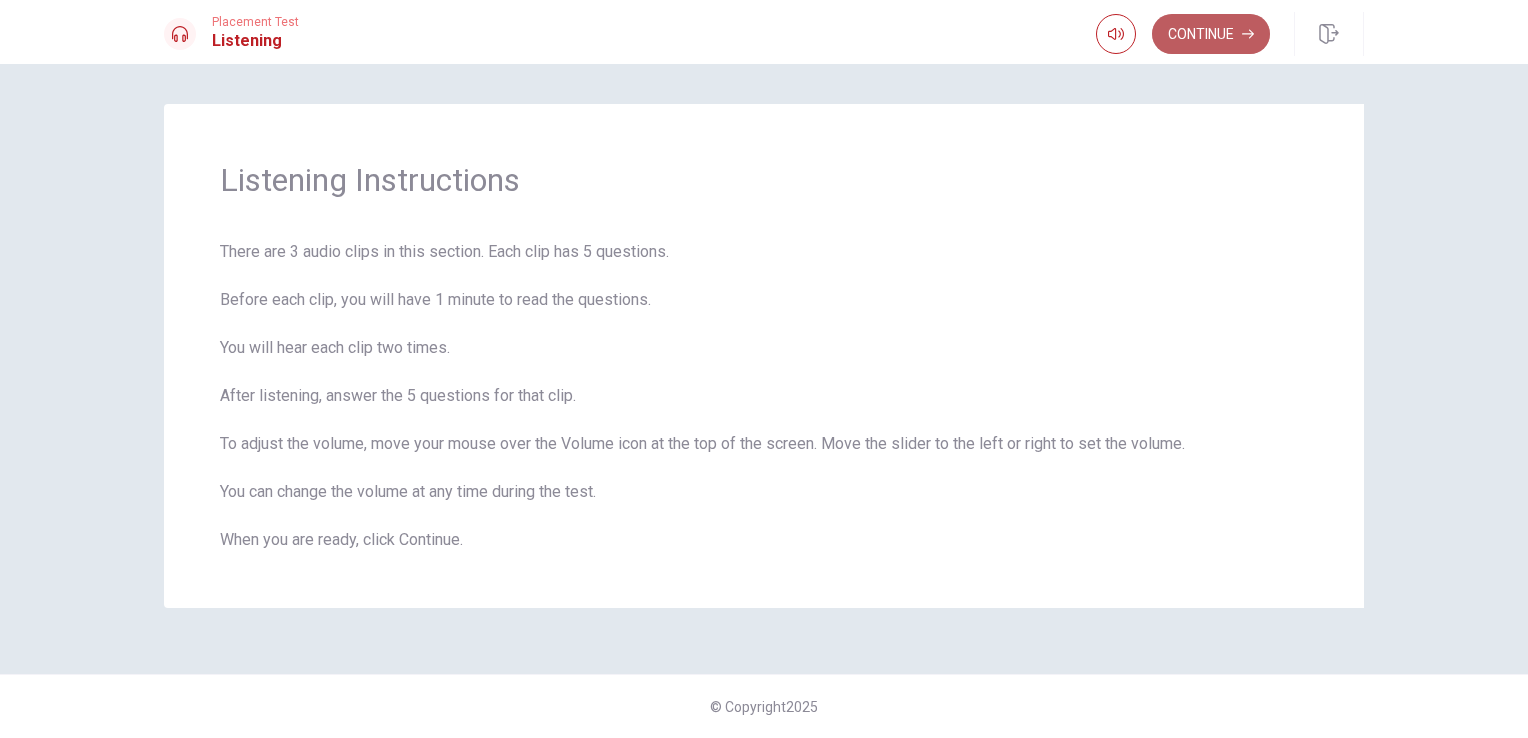 click on "Continue" at bounding box center (1211, 34) 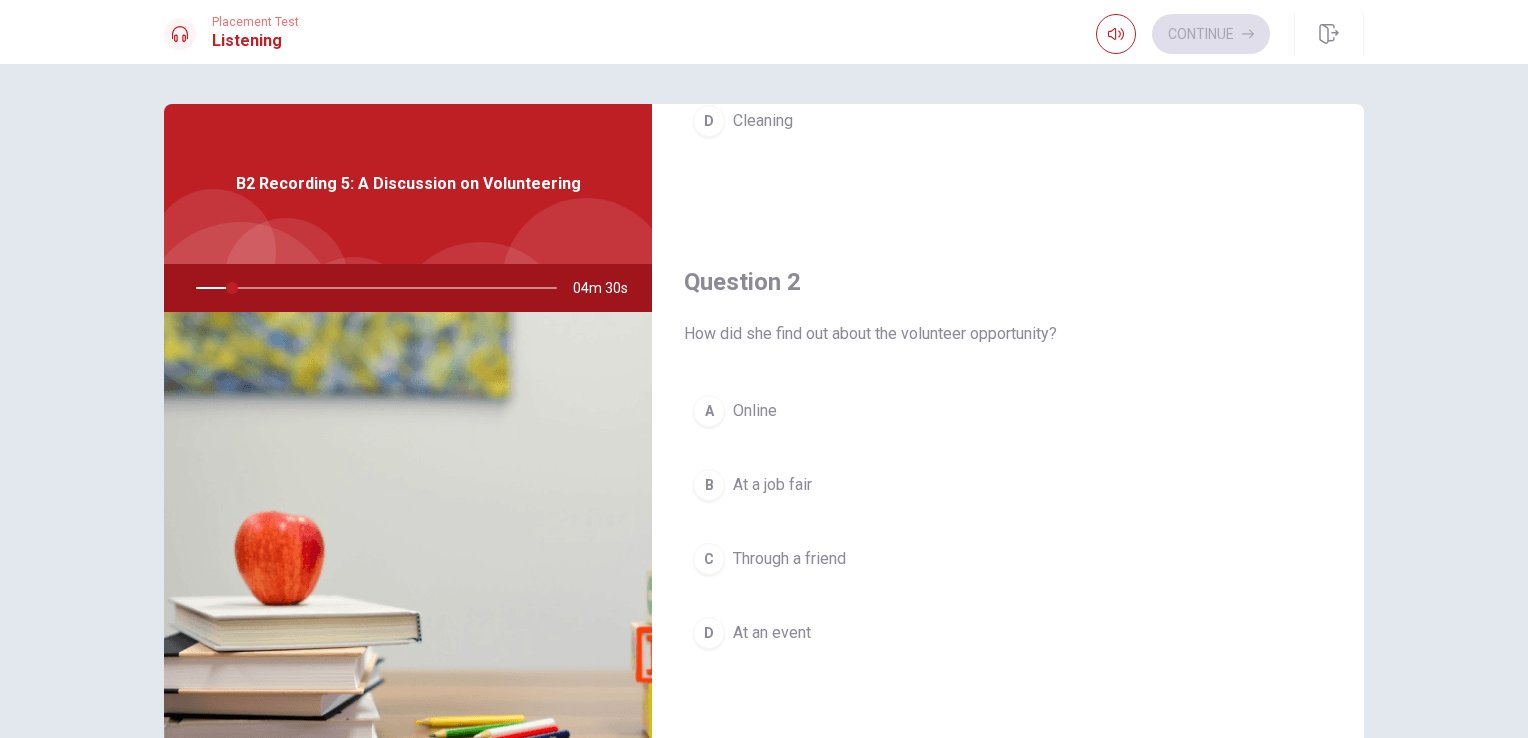 scroll, scrollTop: 391, scrollLeft: 0, axis: vertical 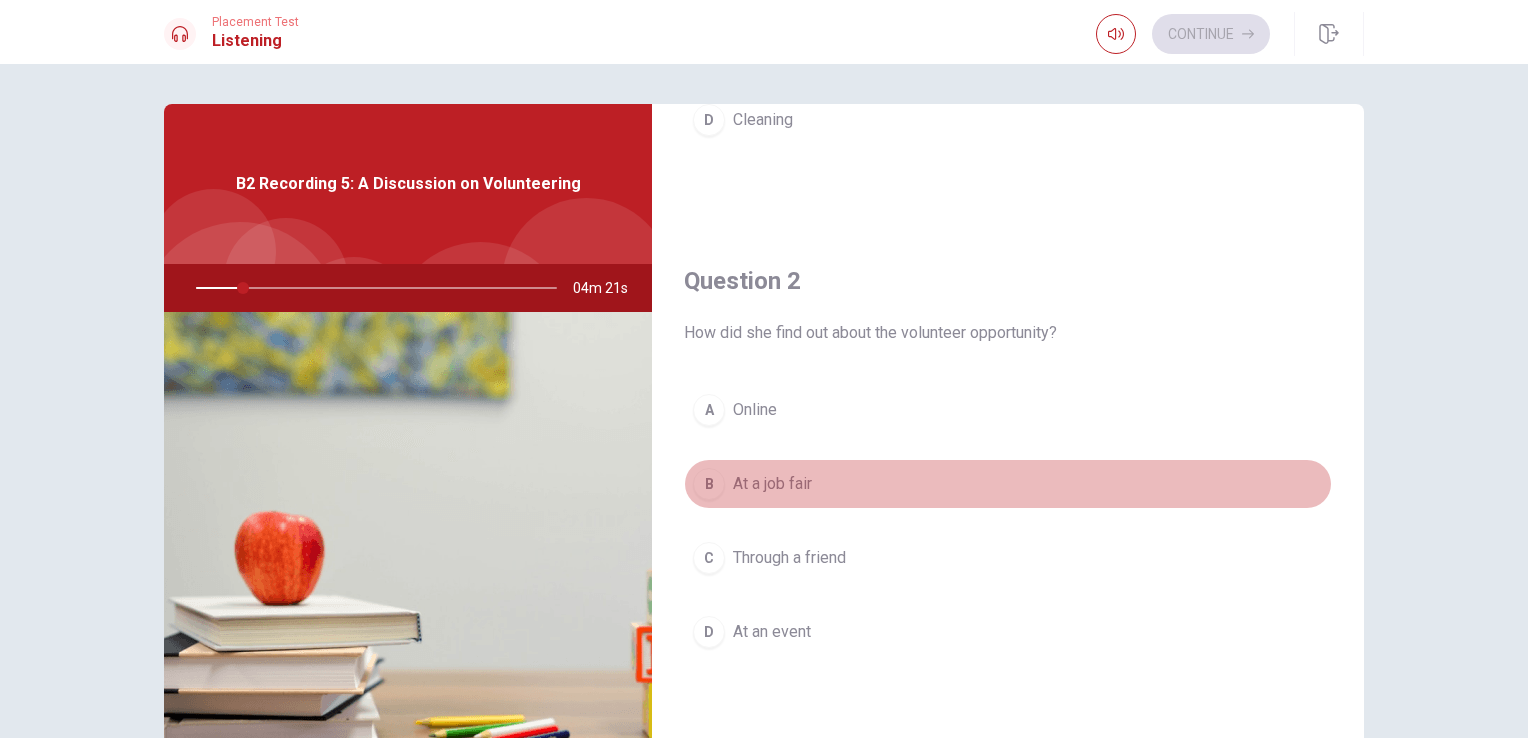 click on "B At a job fair" at bounding box center (1008, 484) 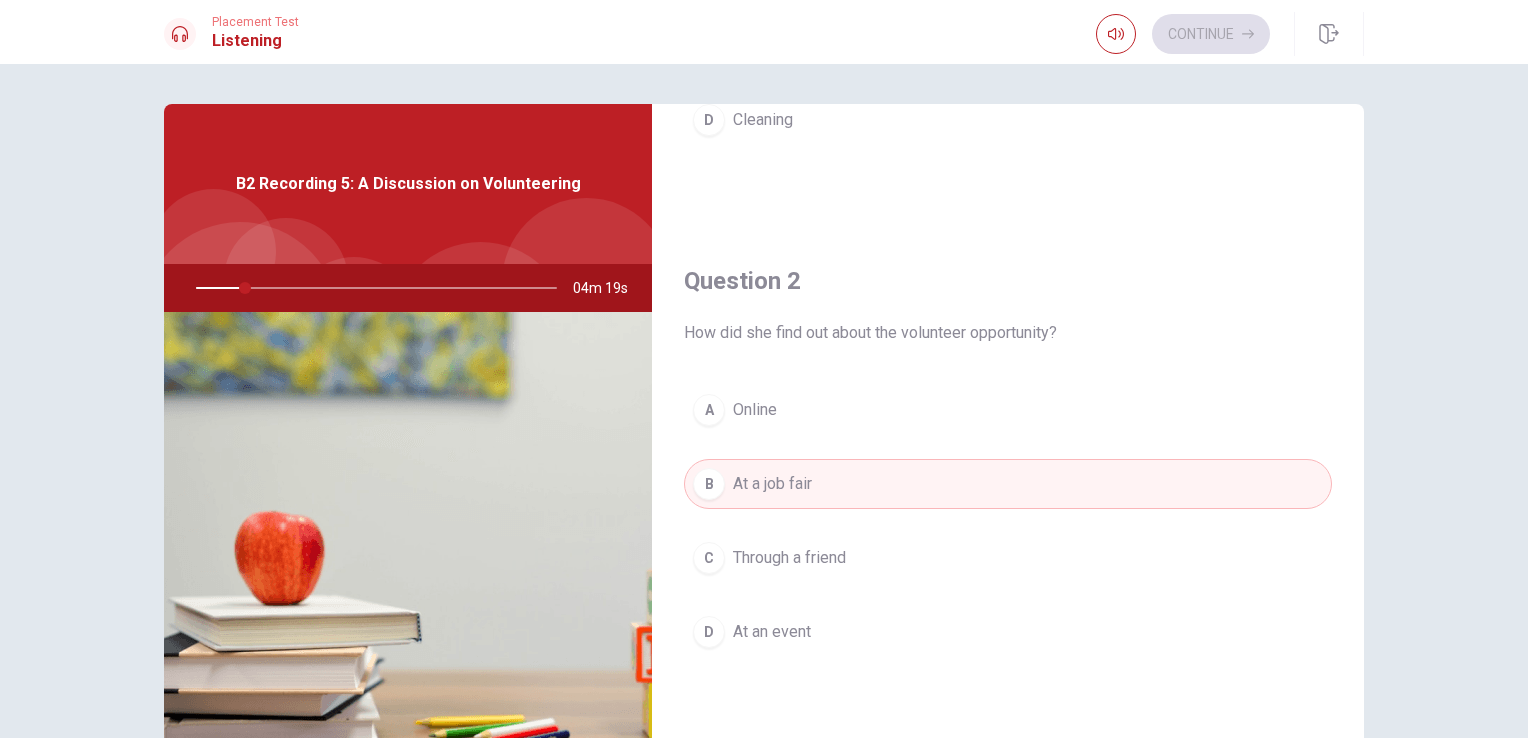 click on "How did she find out about the volunteer opportunity?" at bounding box center [1008, 333] 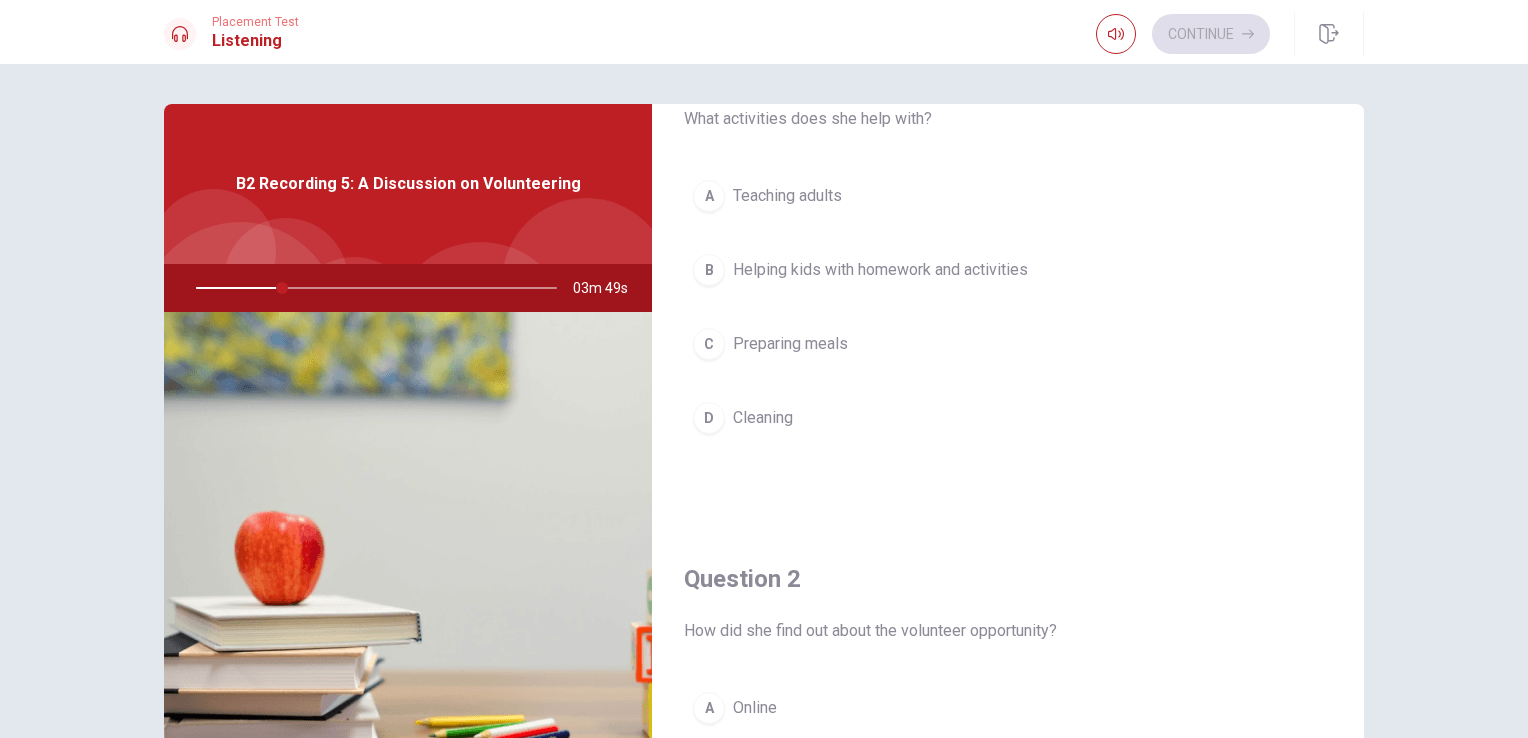 scroll, scrollTop: 0, scrollLeft: 0, axis: both 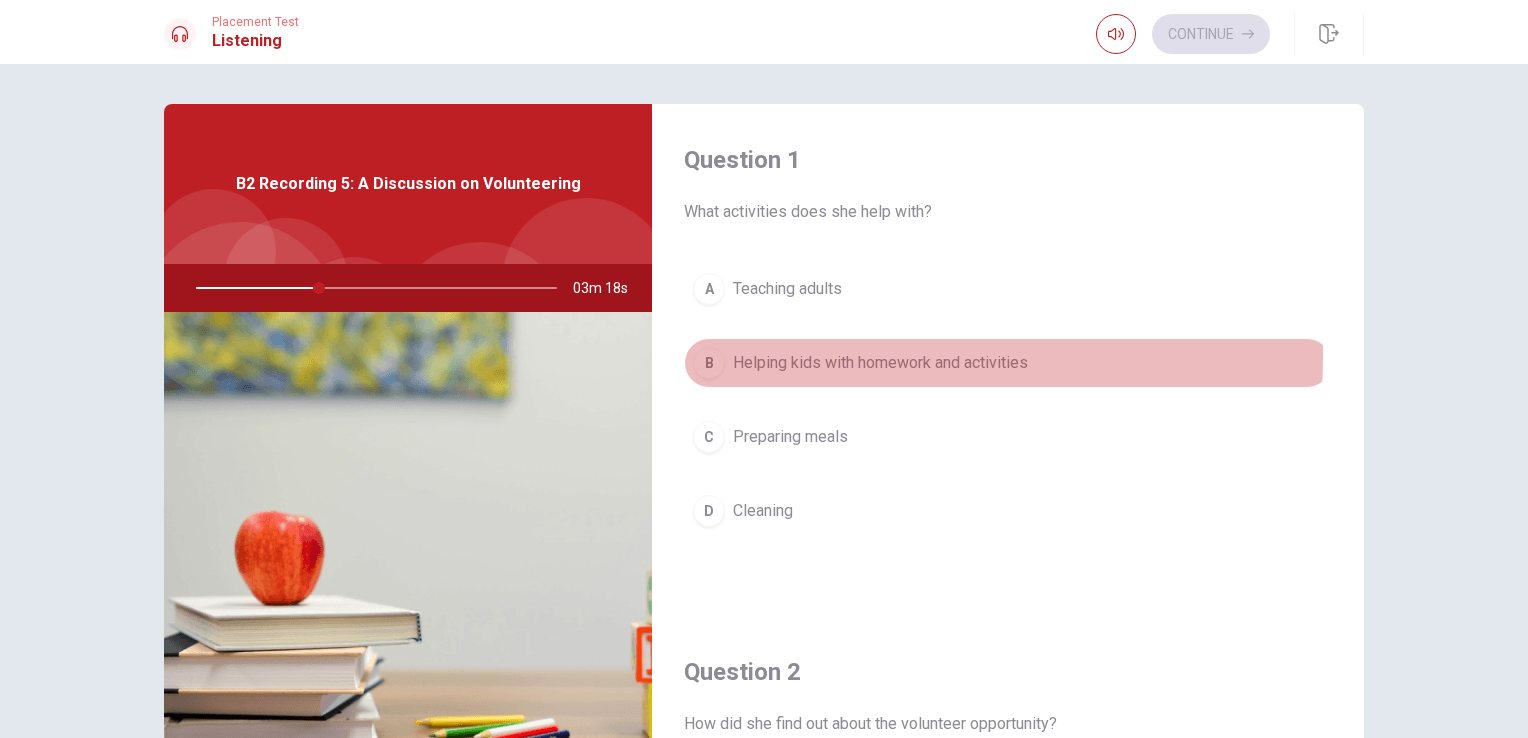 click on "Helping kids with homework and activities" at bounding box center (880, 363) 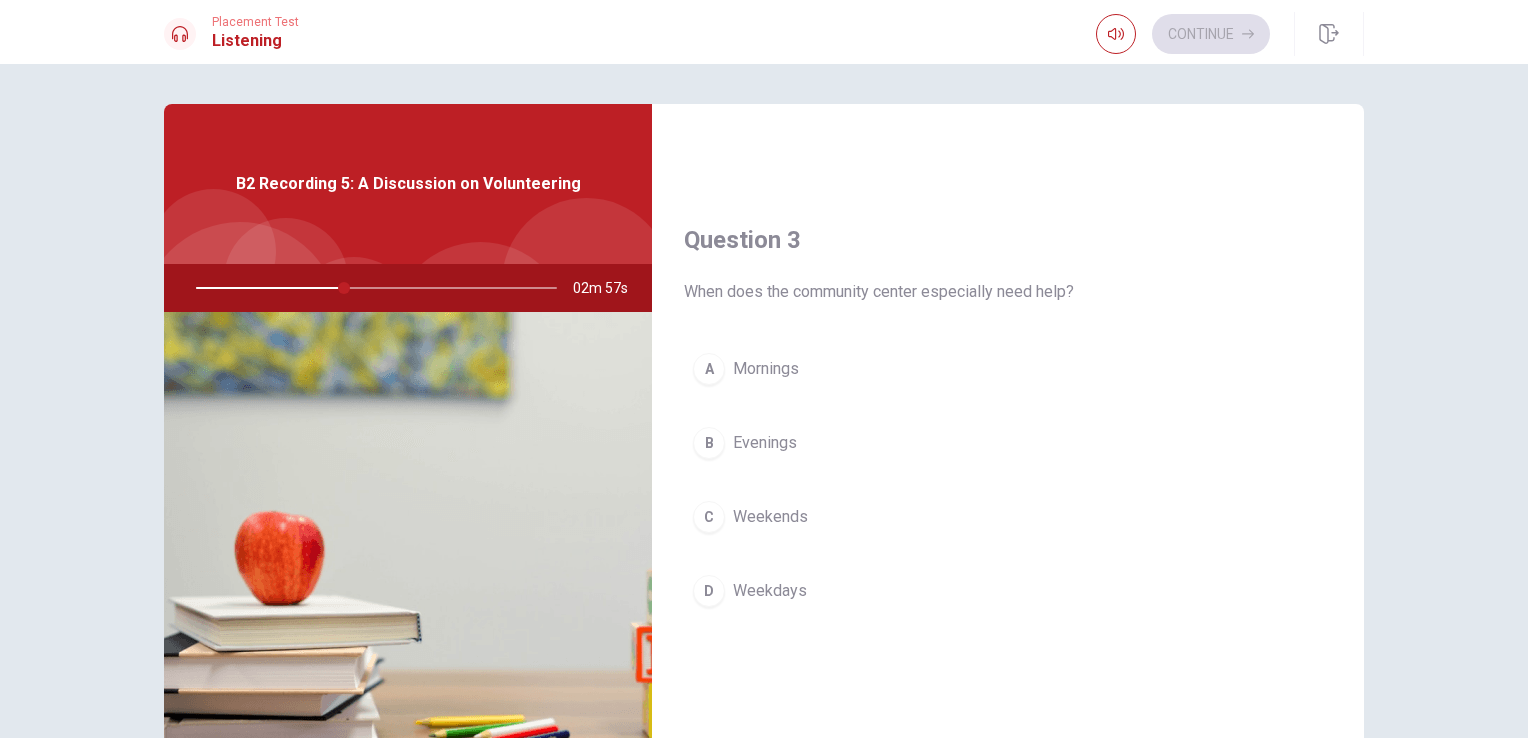 scroll, scrollTop: 947, scrollLeft: 0, axis: vertical 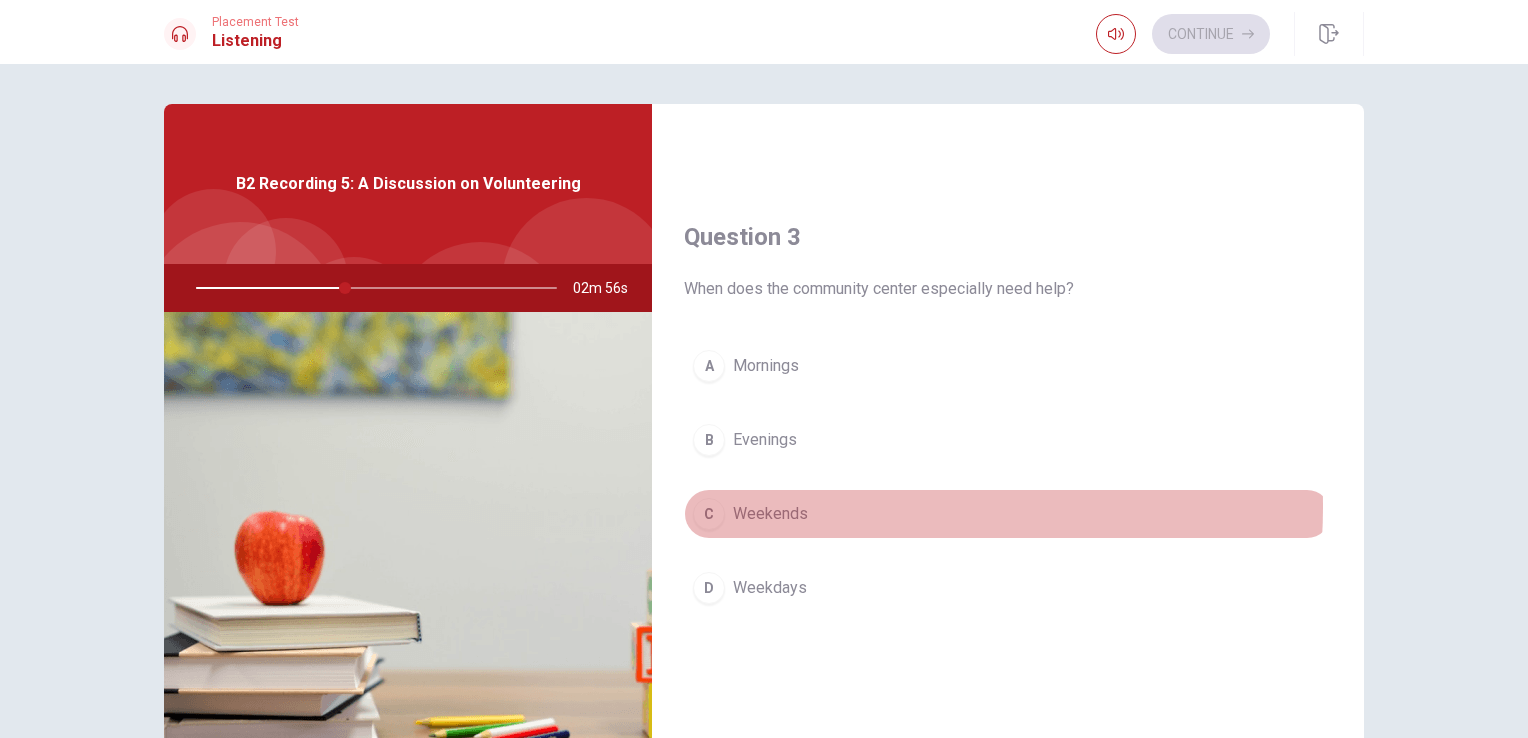 click on "Weekends" at bounding box center [770, 514] 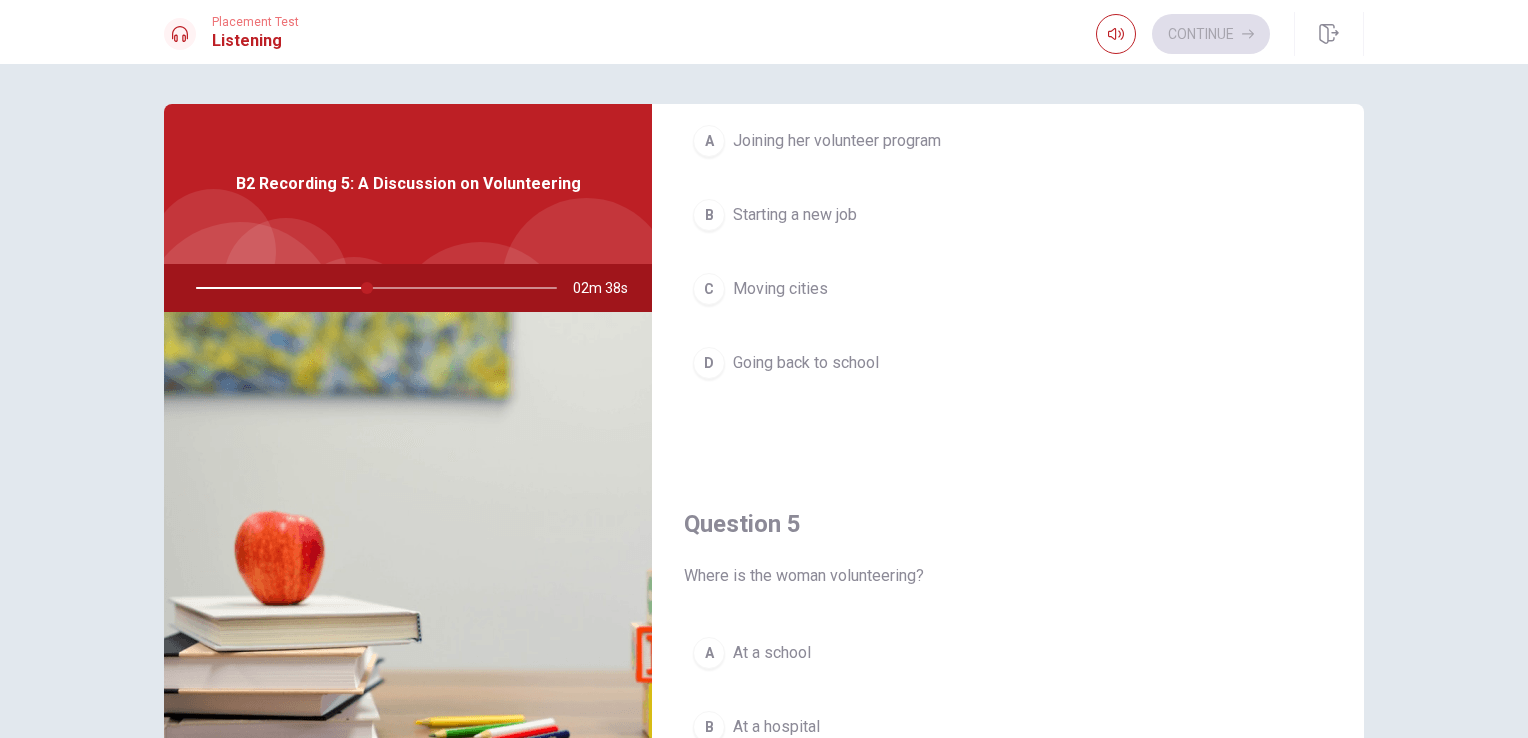 scroll, scrollTop: 1856, scrollLeft: 0, axis: vertical 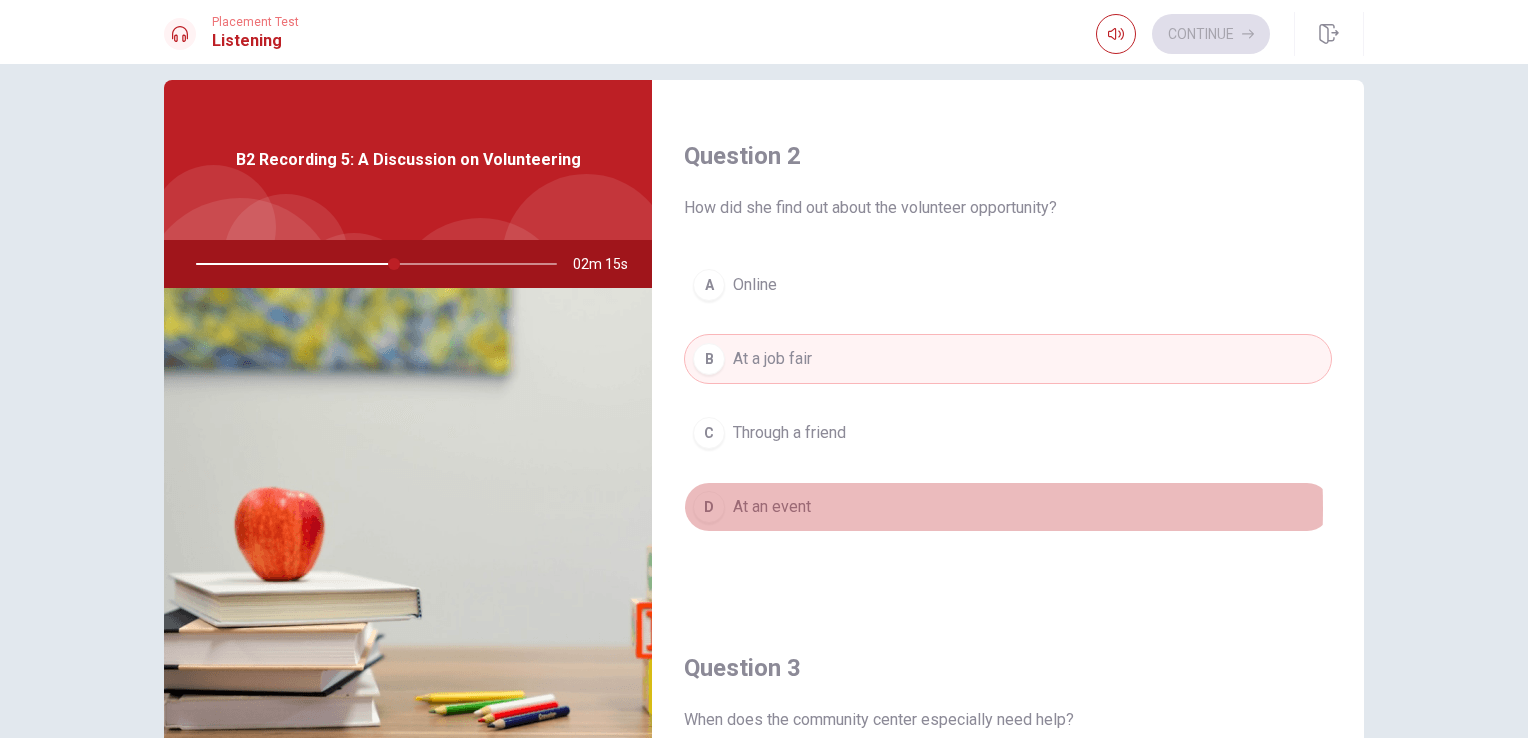 click on "At an event" at bounding box center (772, 507) 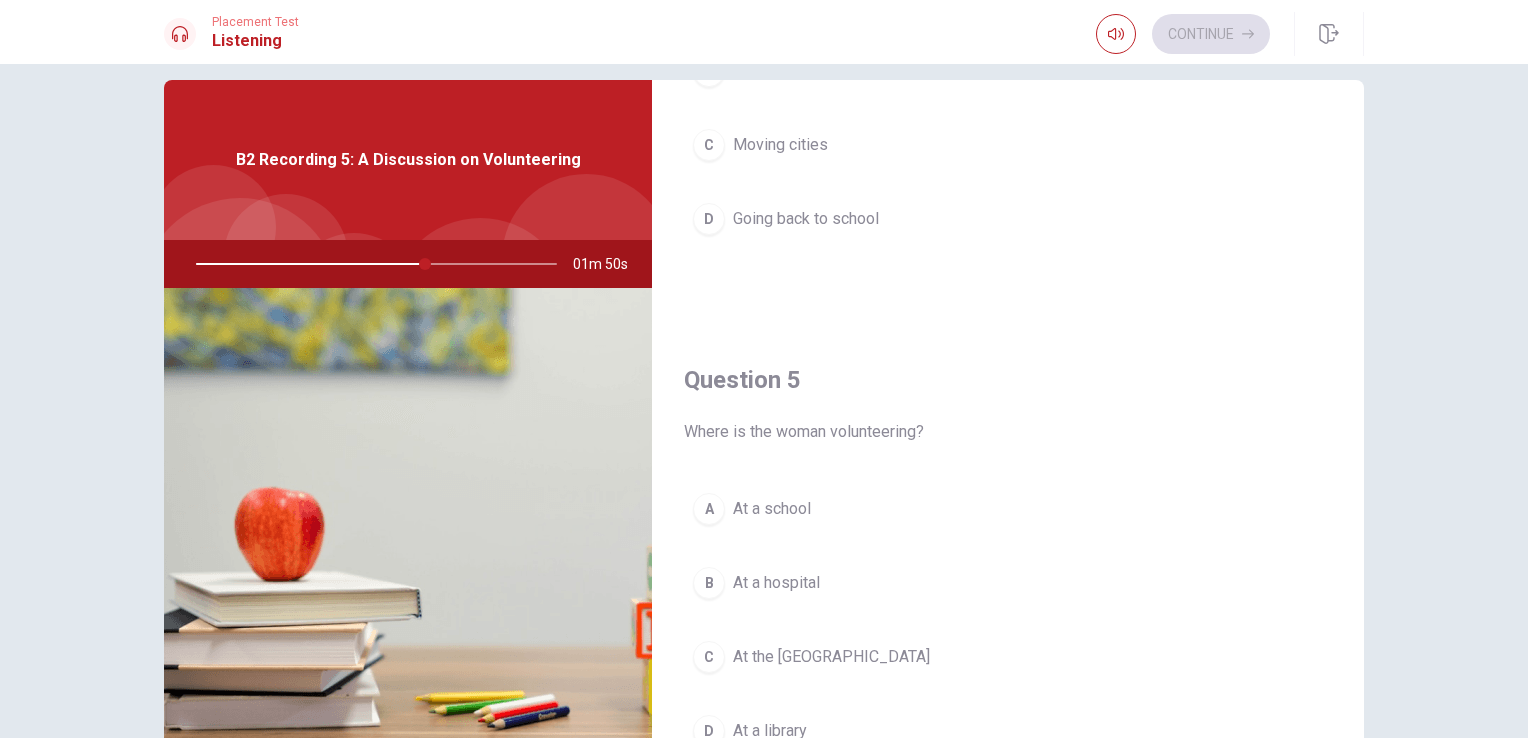 scroll, scrollTop: 1856, scrollLeft: 0, axis: vertical 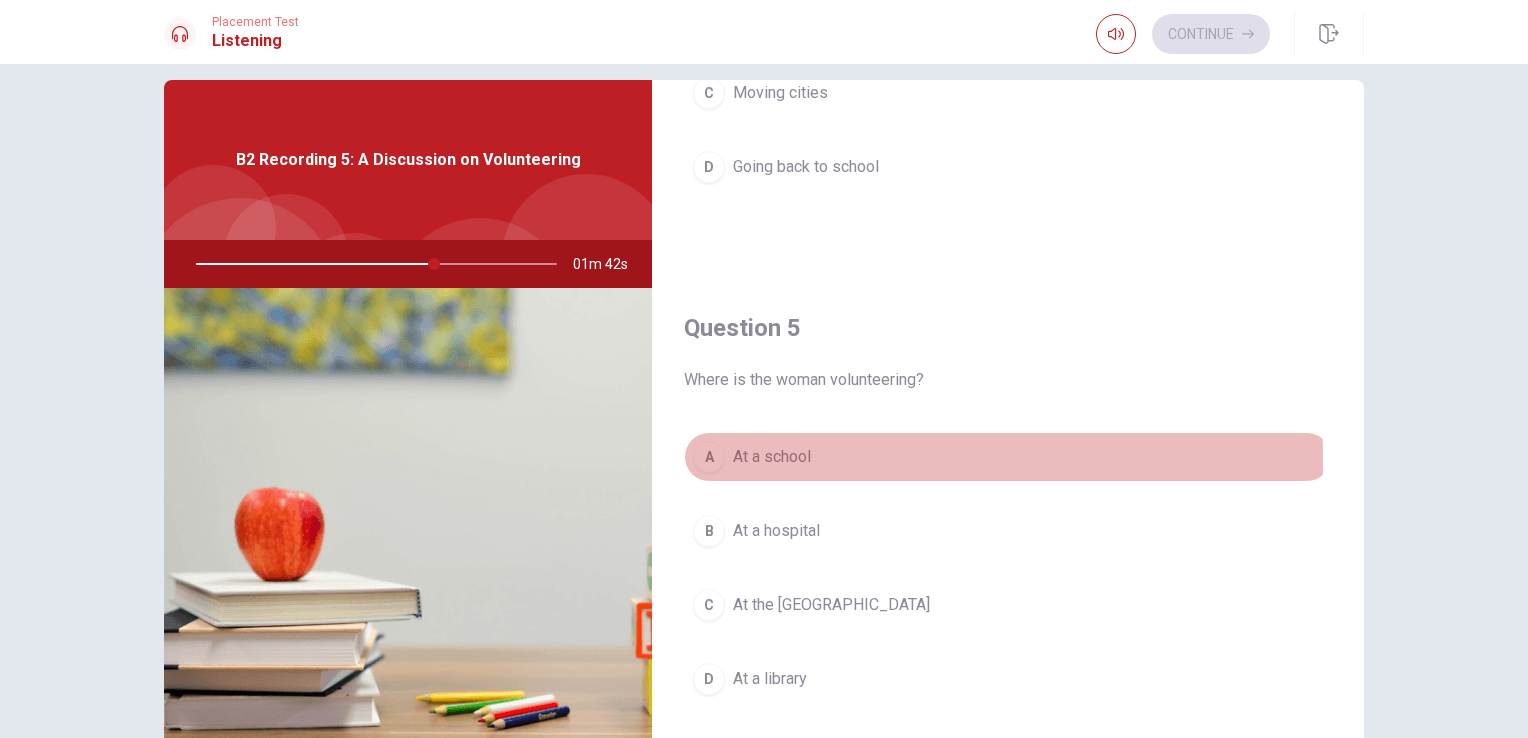 click on "At a school" at bounding box center (772, 457) 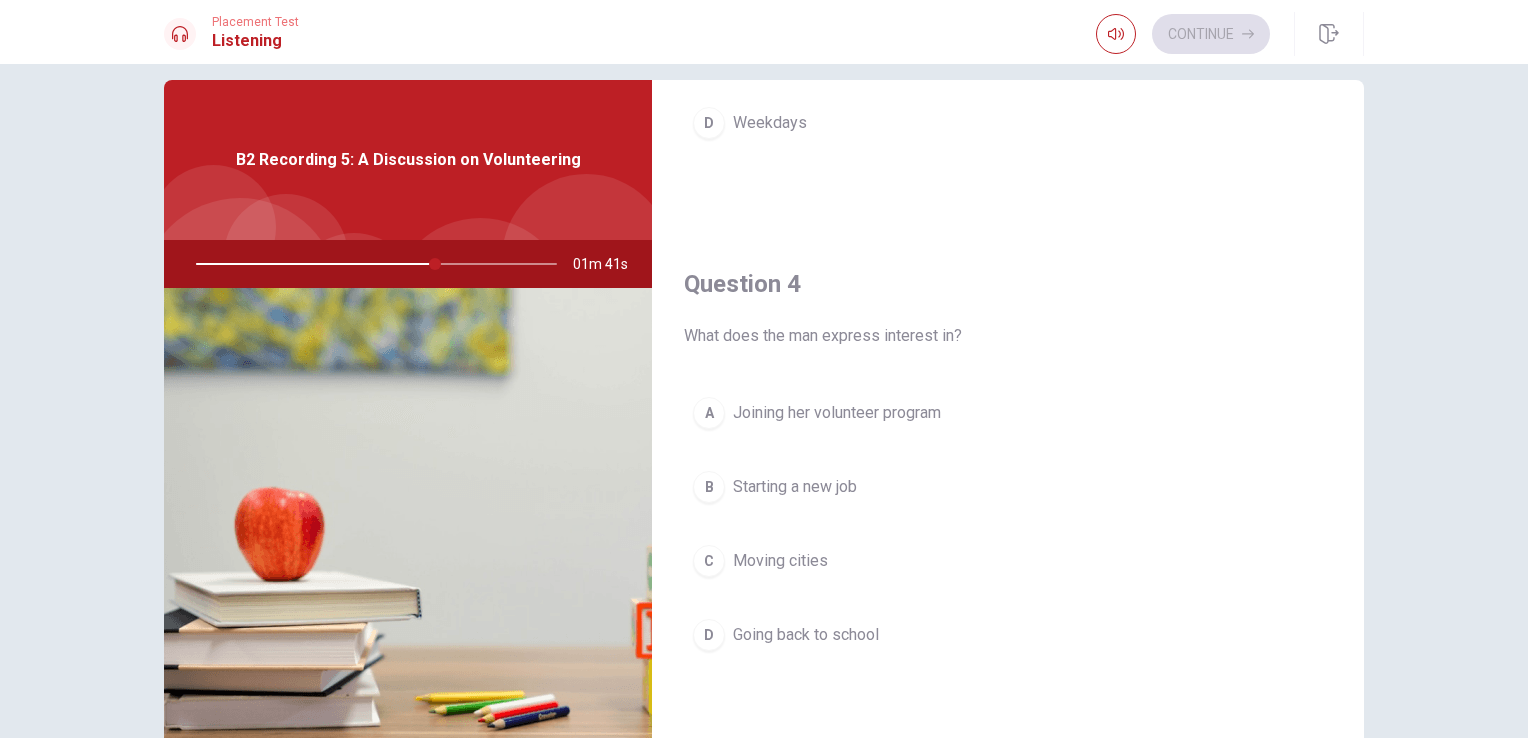 scroll, scrollTop: 1380, scrollLeft: 0, axis: vertical 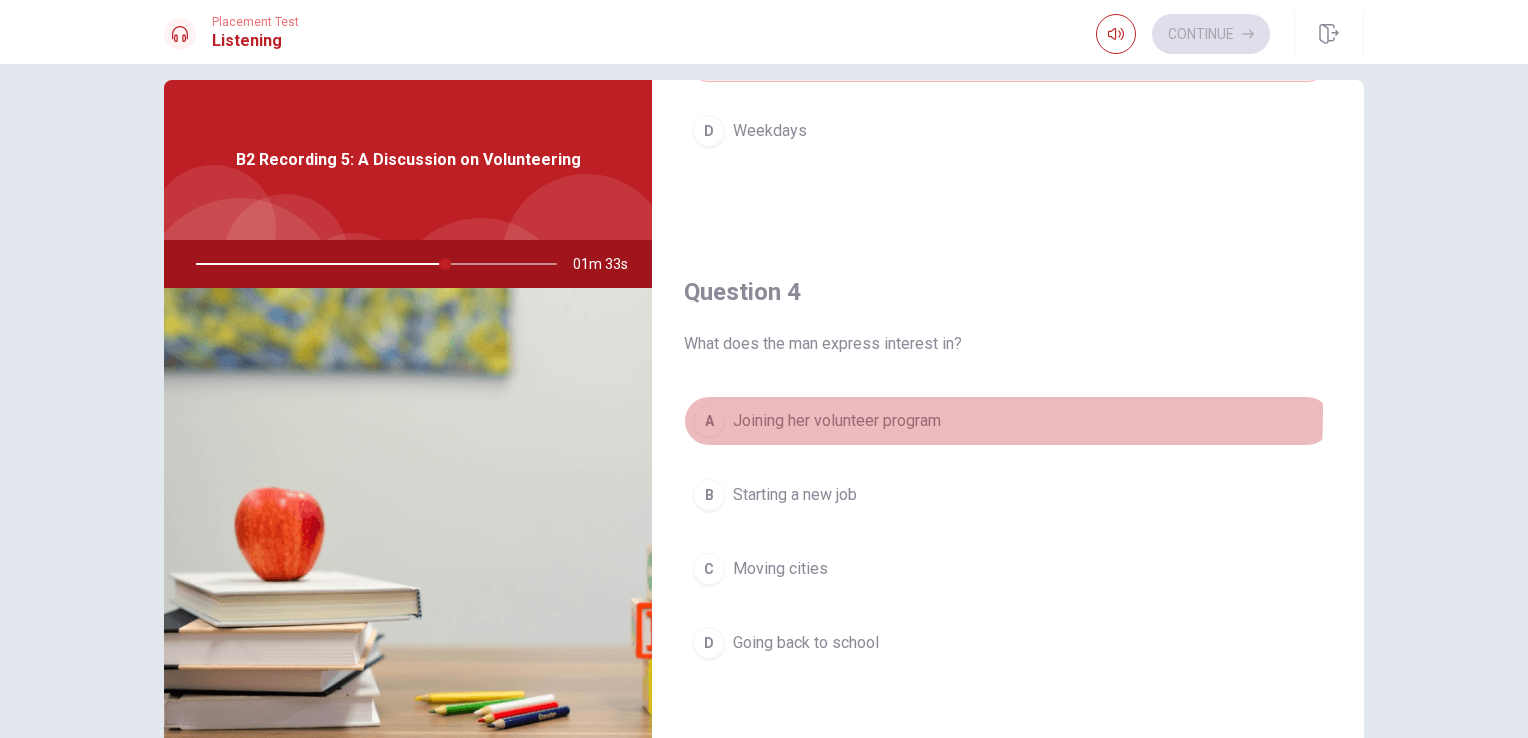 click on "Joining her volunteer program" at bounding box center (837, 421) 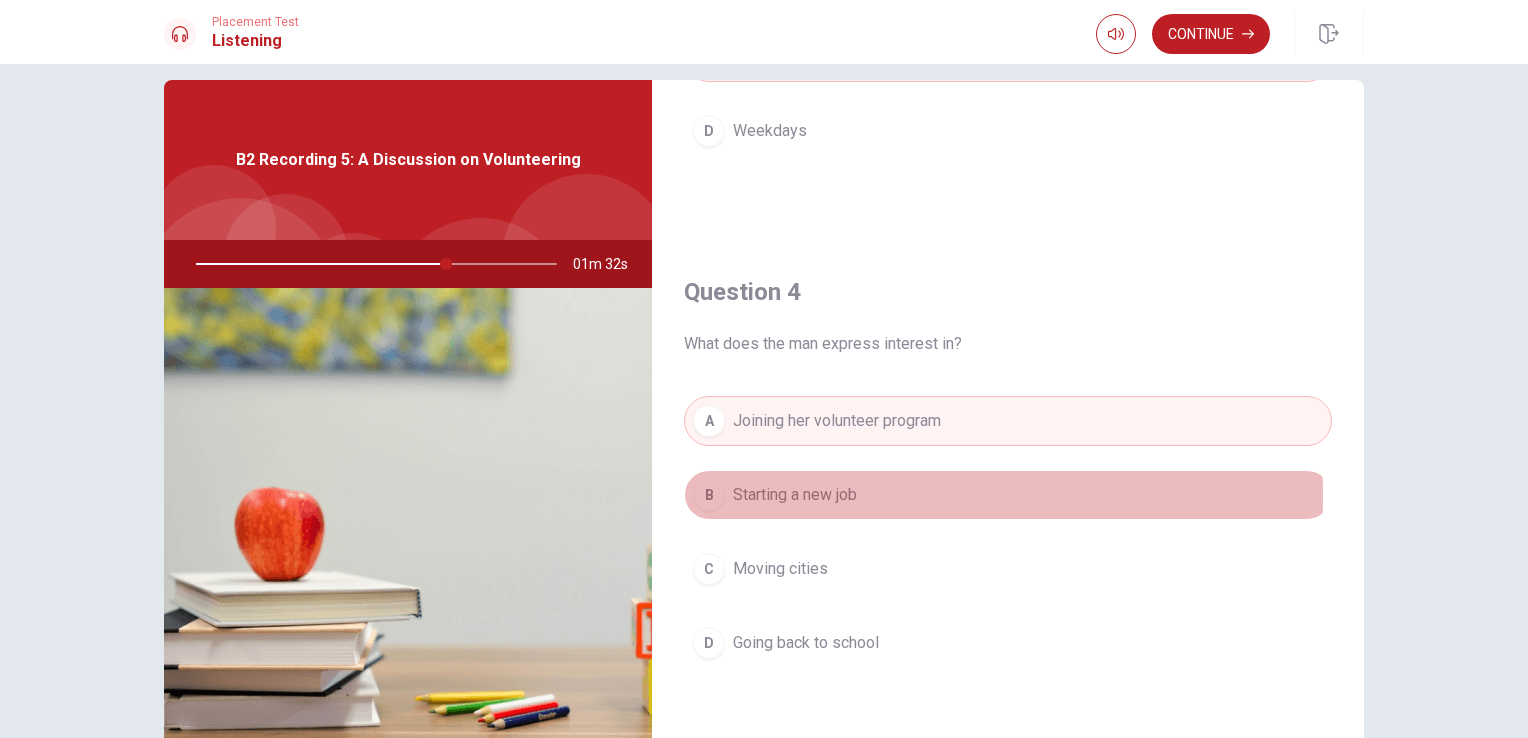 click on "Starting a new job" at bounding box center (795, 495) 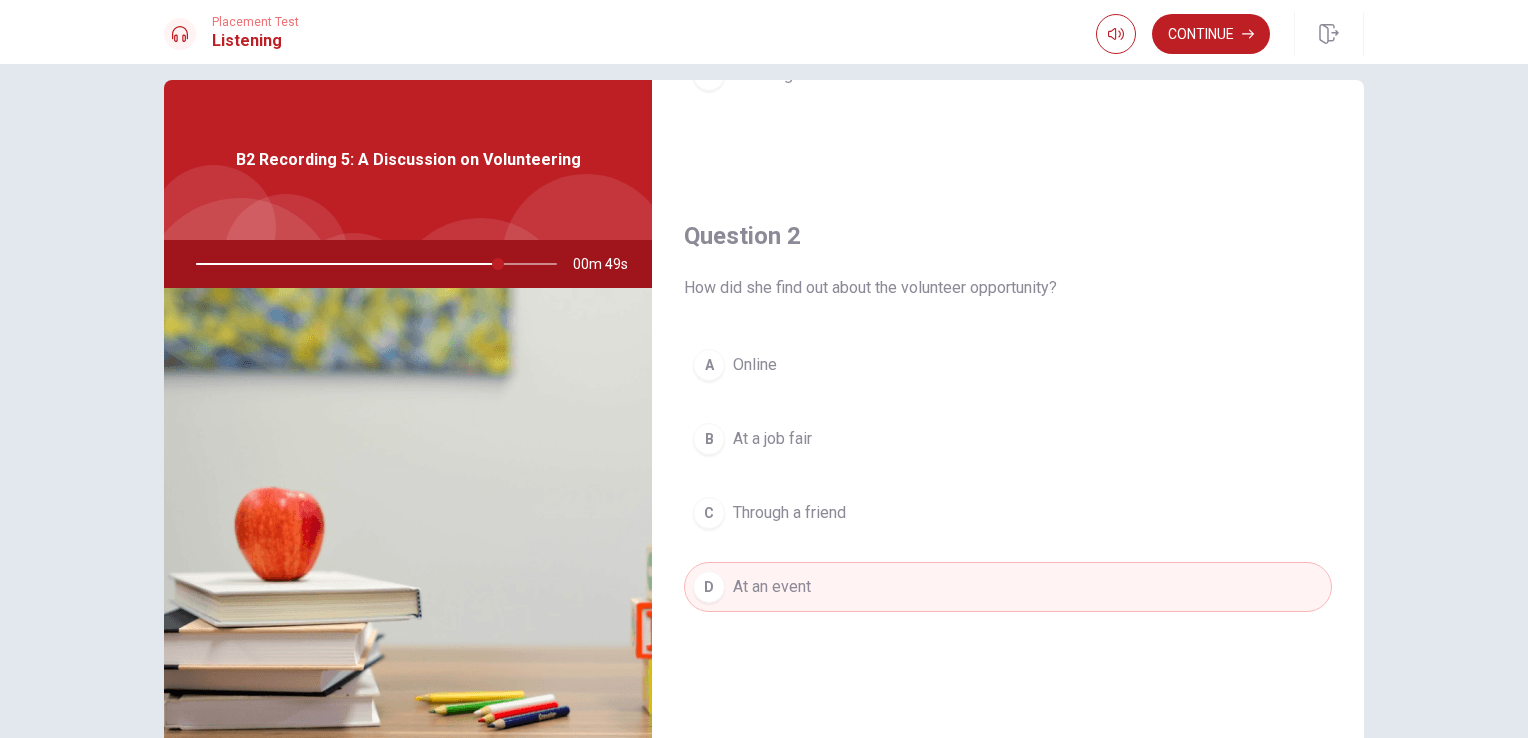 scroll, scrollTop: 408, scrollLeft: 0, axis: vertical 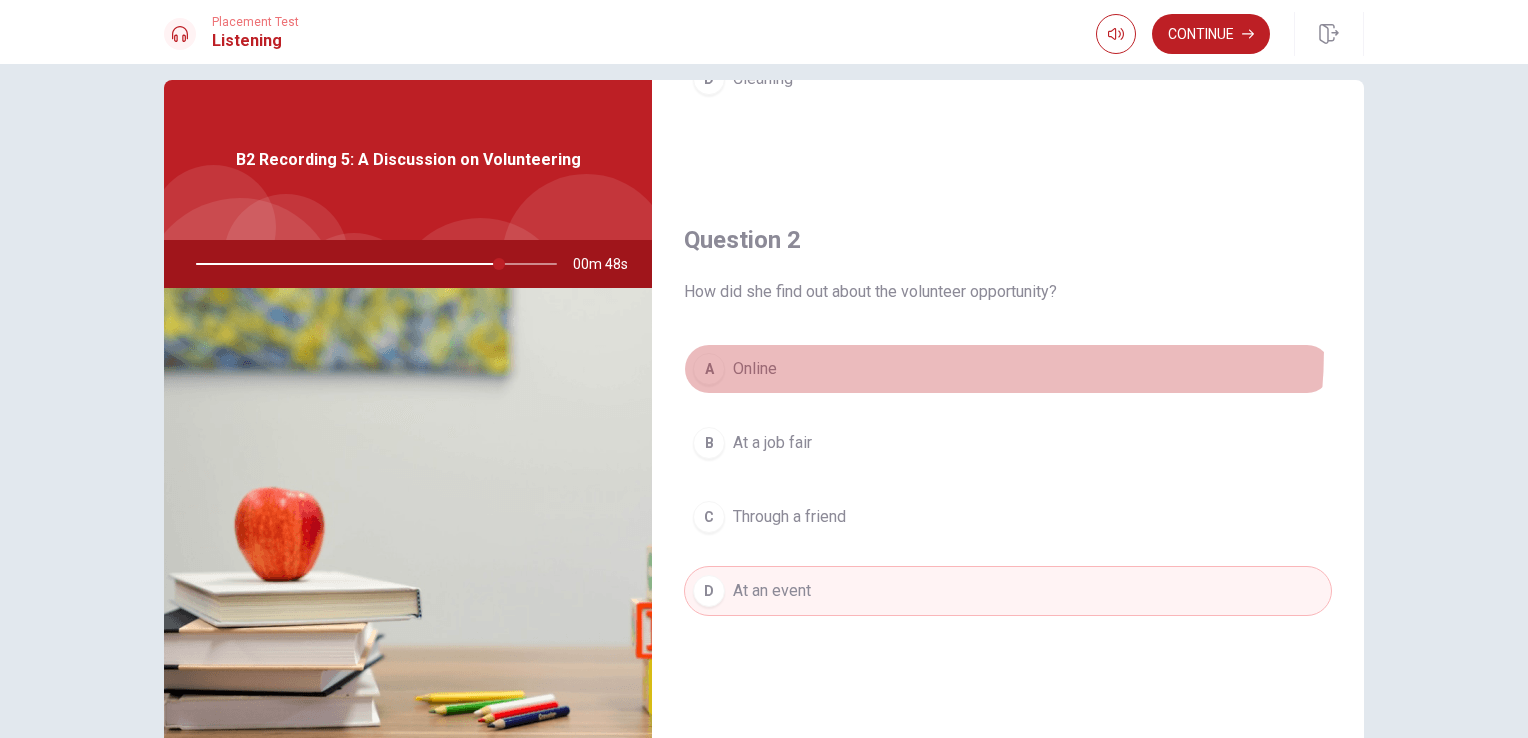 click on "A Online" at bounding box center [1008, 369] 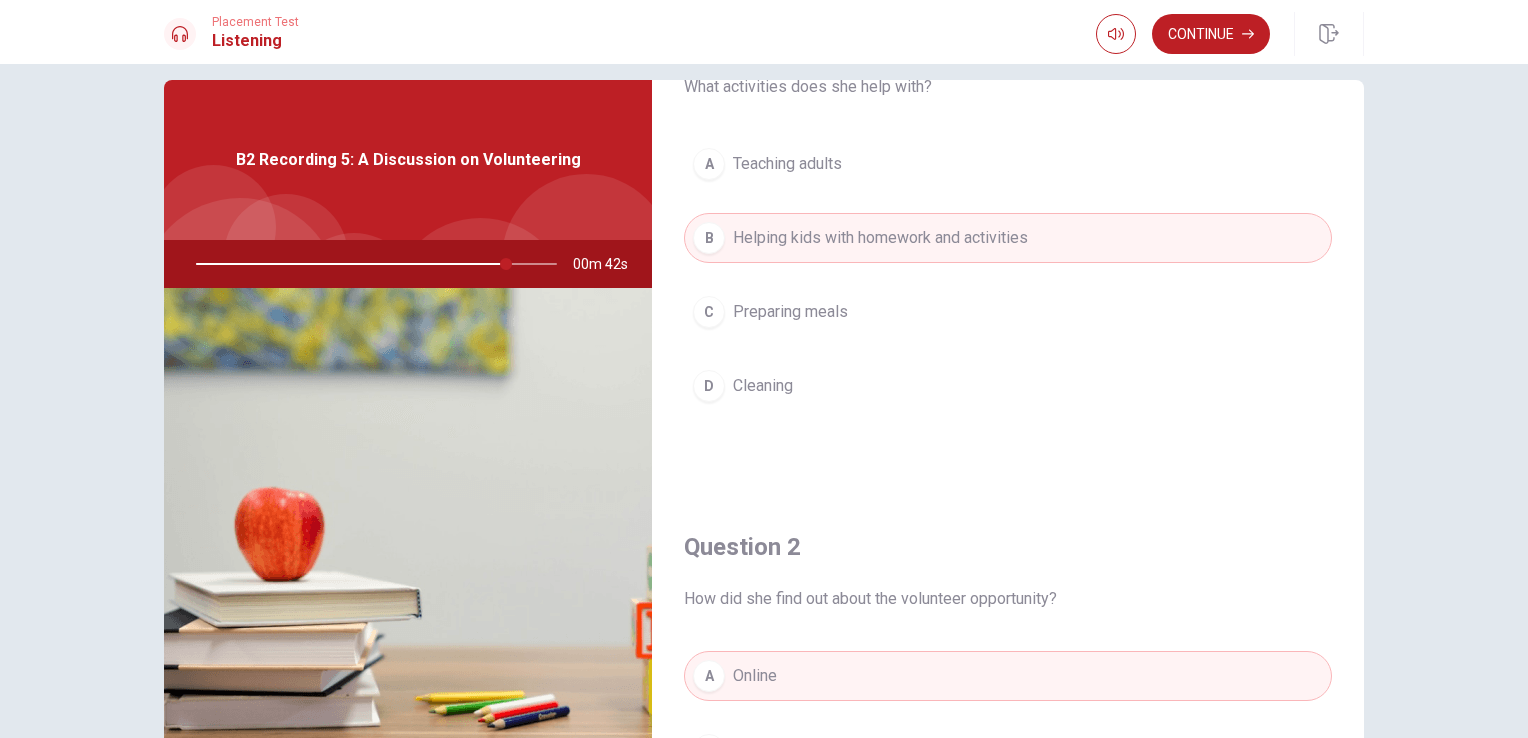 scroll, scrollTop: 0, scrollLeft: 0, axis: both 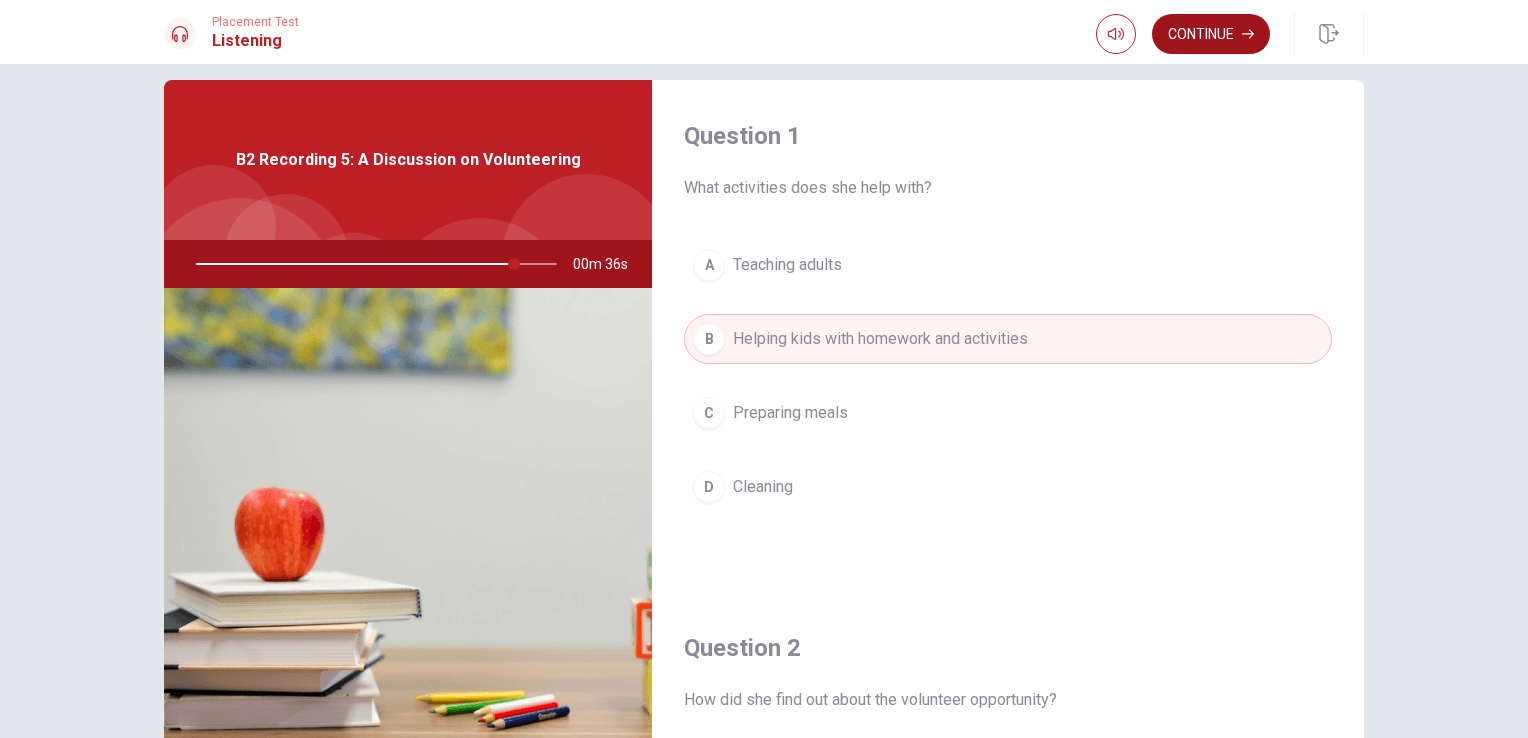 click on "Continue" at bounding box center [1211, 34] 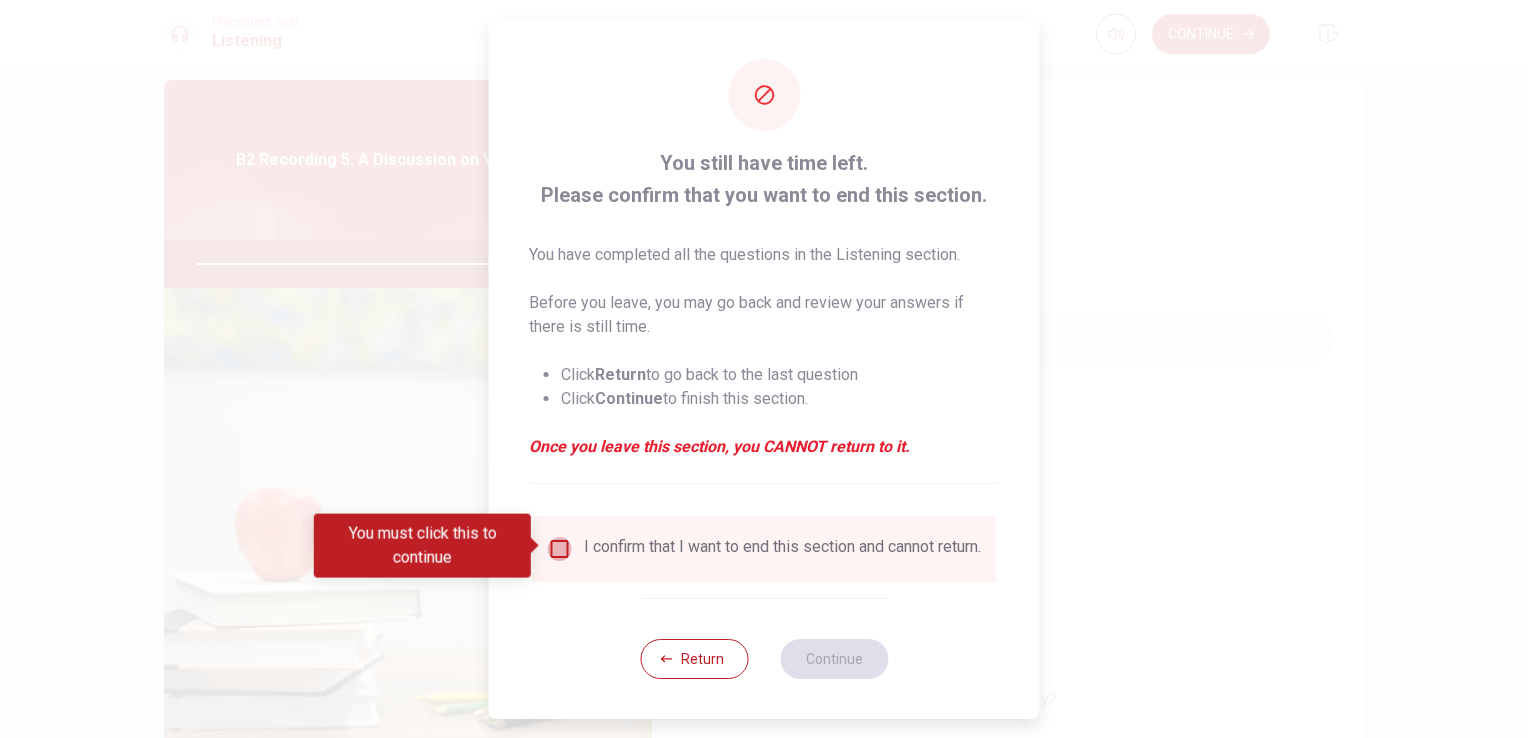 click at bounding box center (560, 549) 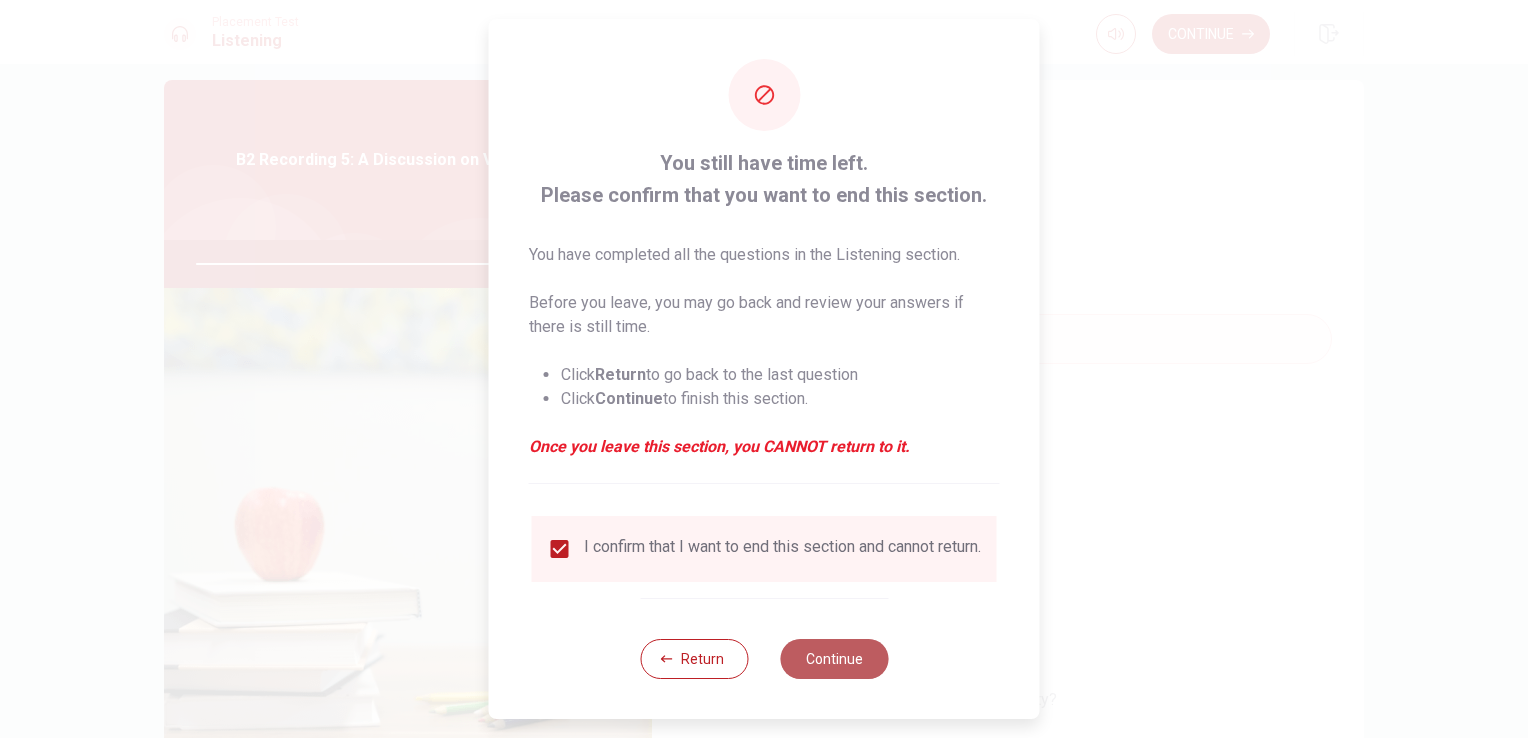 click on "Continue" at bounding box center (834, 659) 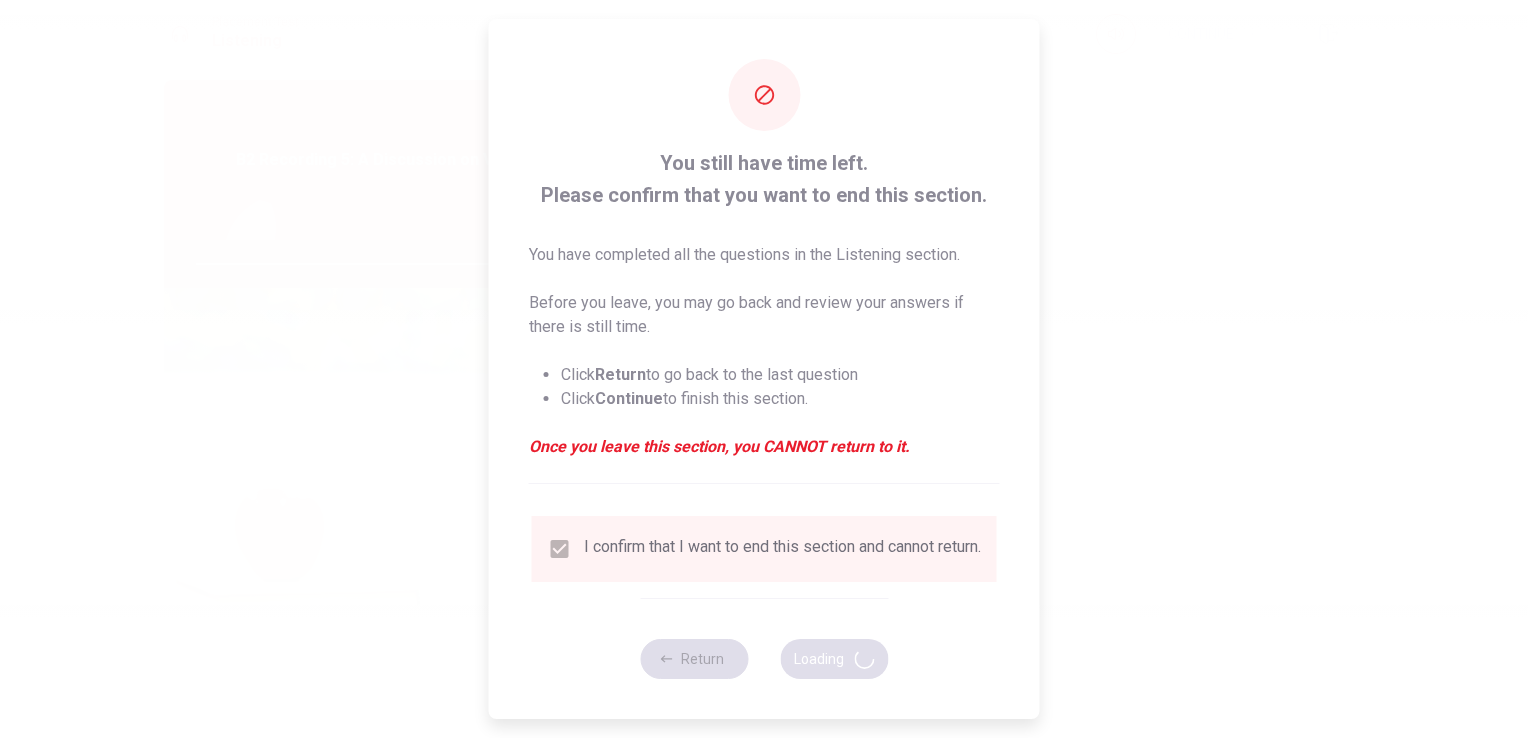 type on "90" 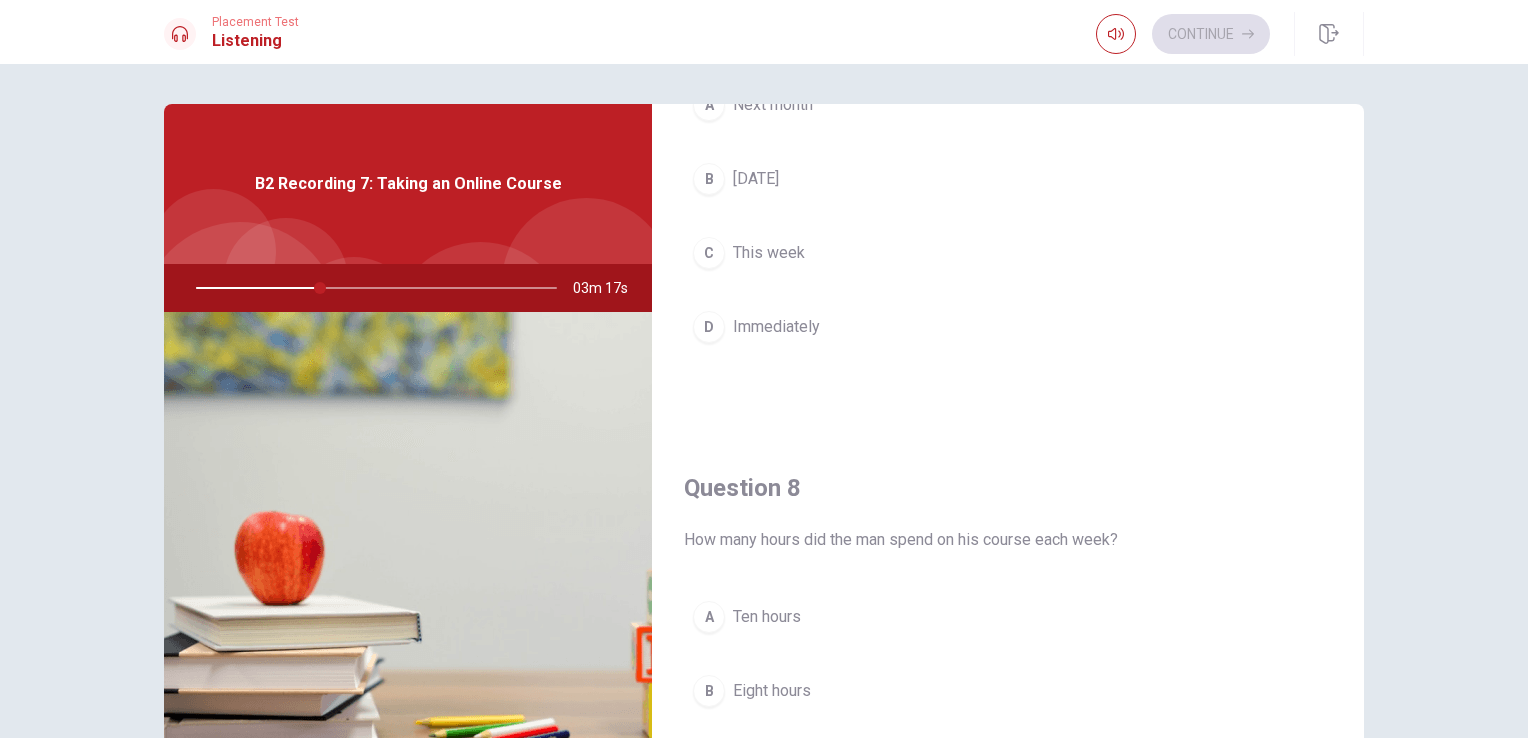 scroll, scrollTop: 0, scrollLeft: 0, axis: both 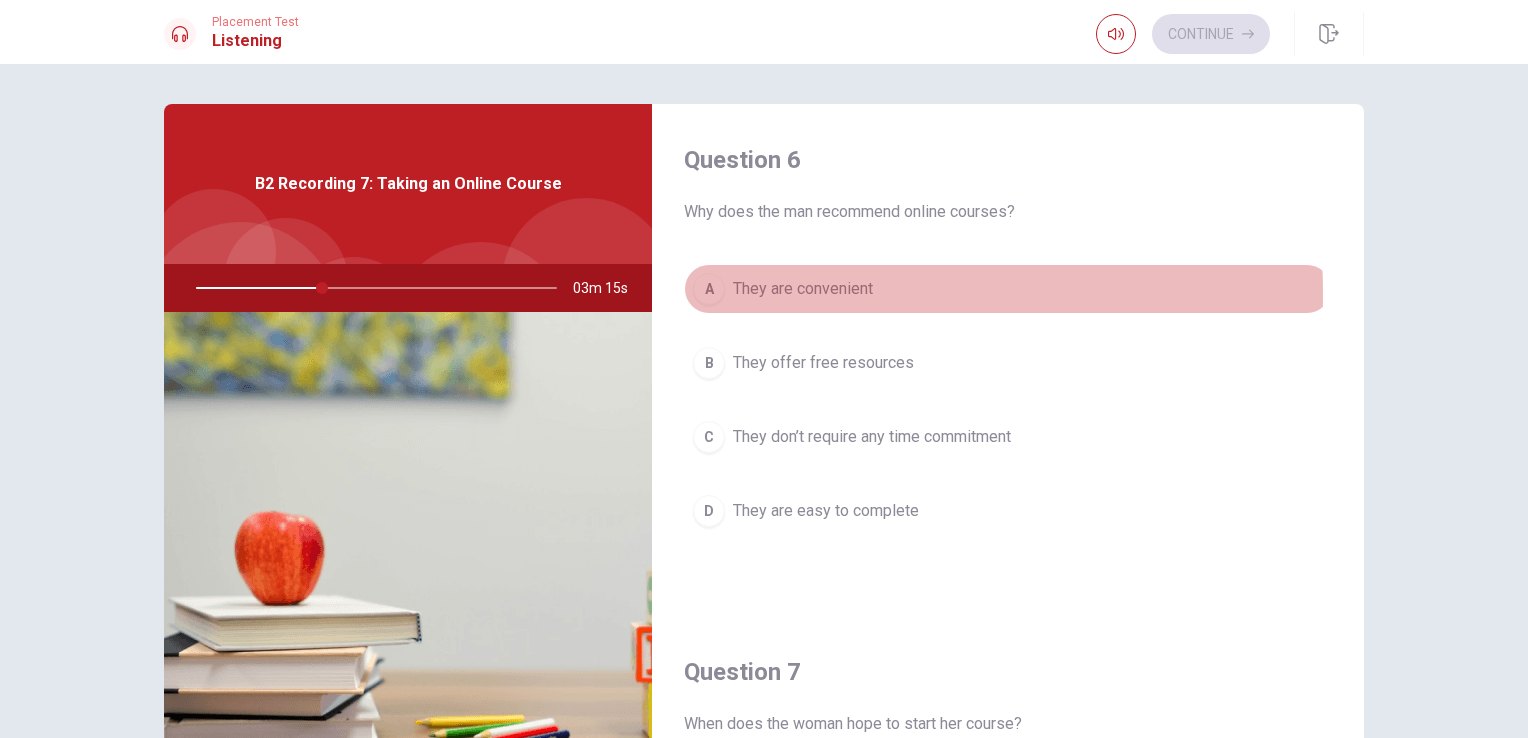 click on "A" at bounding box center (709, 289) 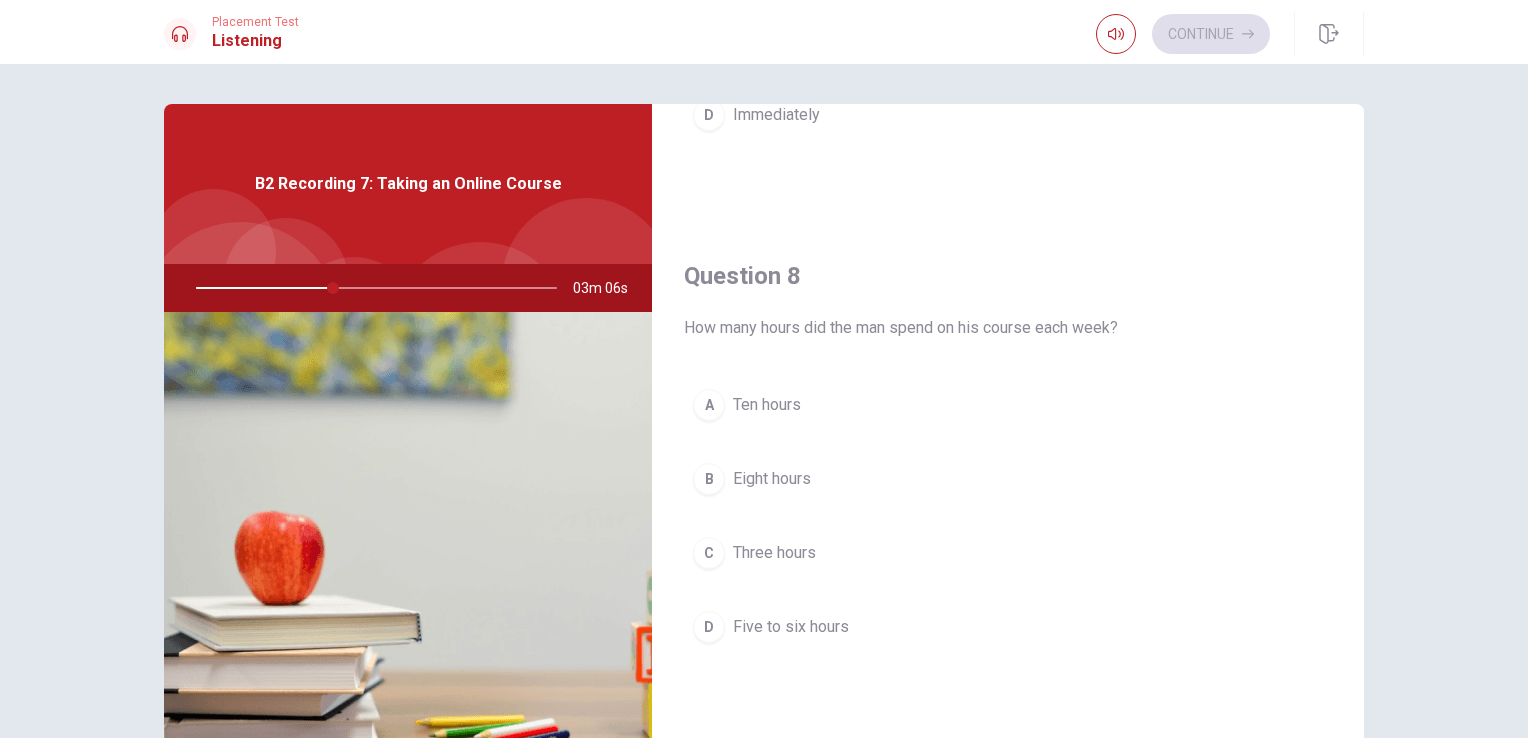 scroll, scrollTop: 1000, scrollLeft: 0, axis: vertical 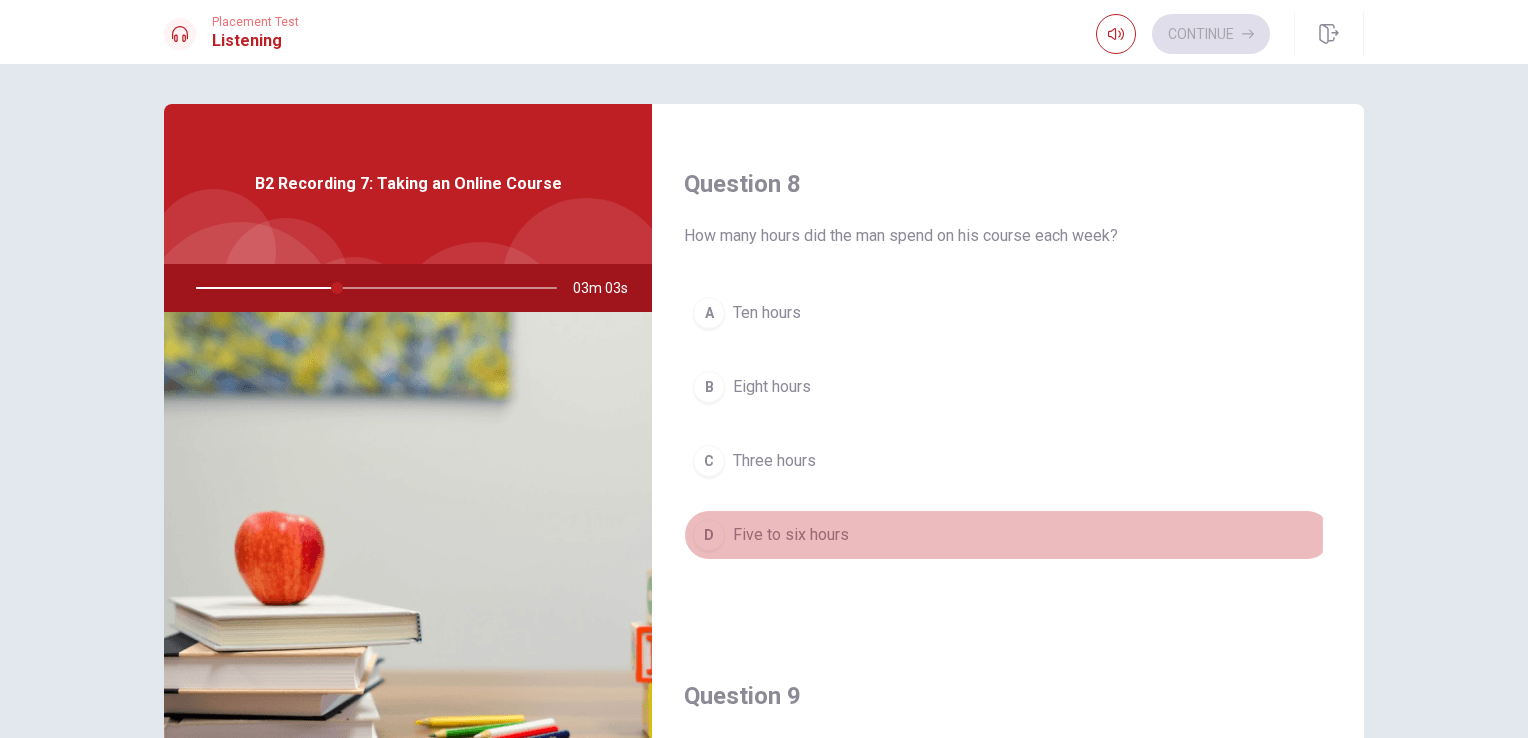 click on "D" at bounding box center [709, 535] 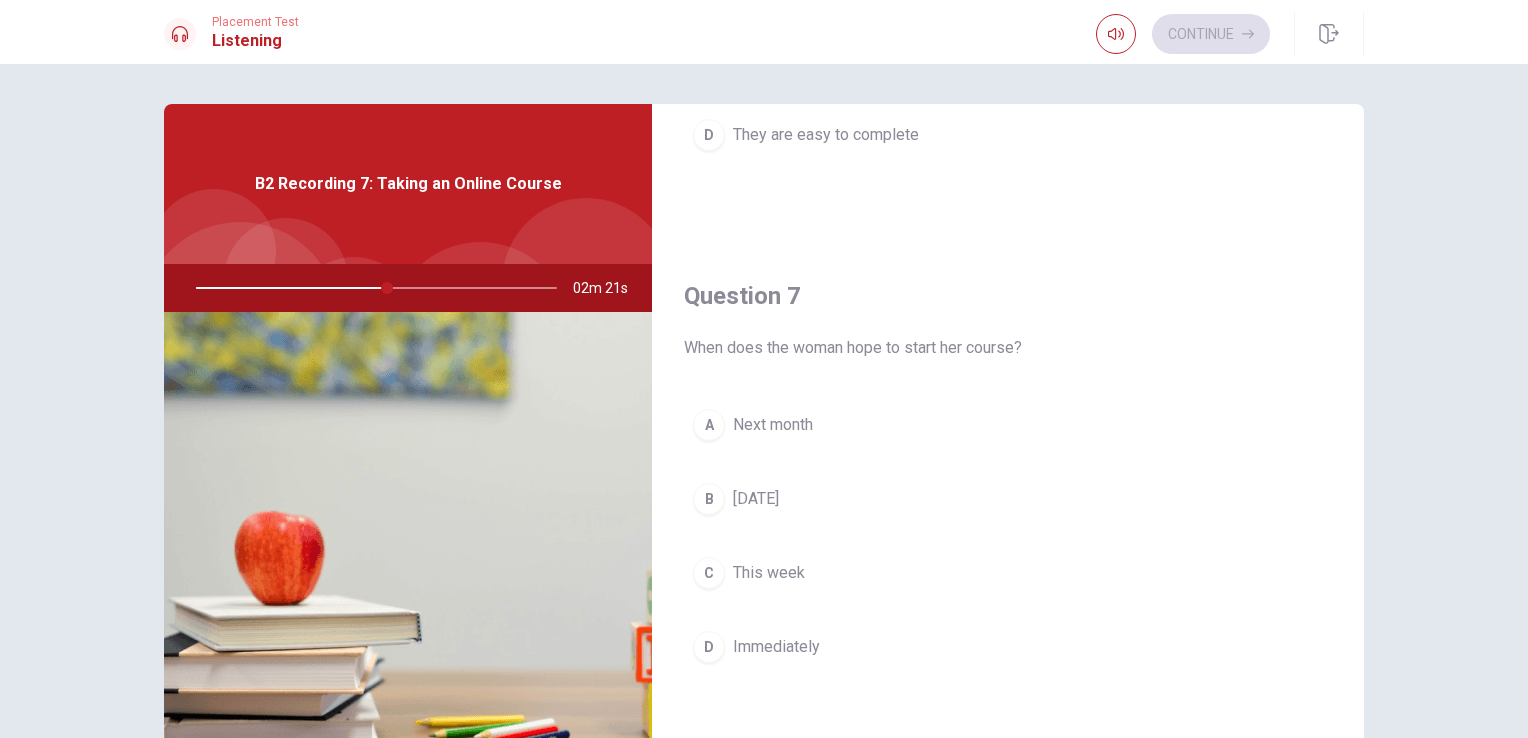 scroll, scrollTop: 426, scrollLeft: 0, axis: vertical 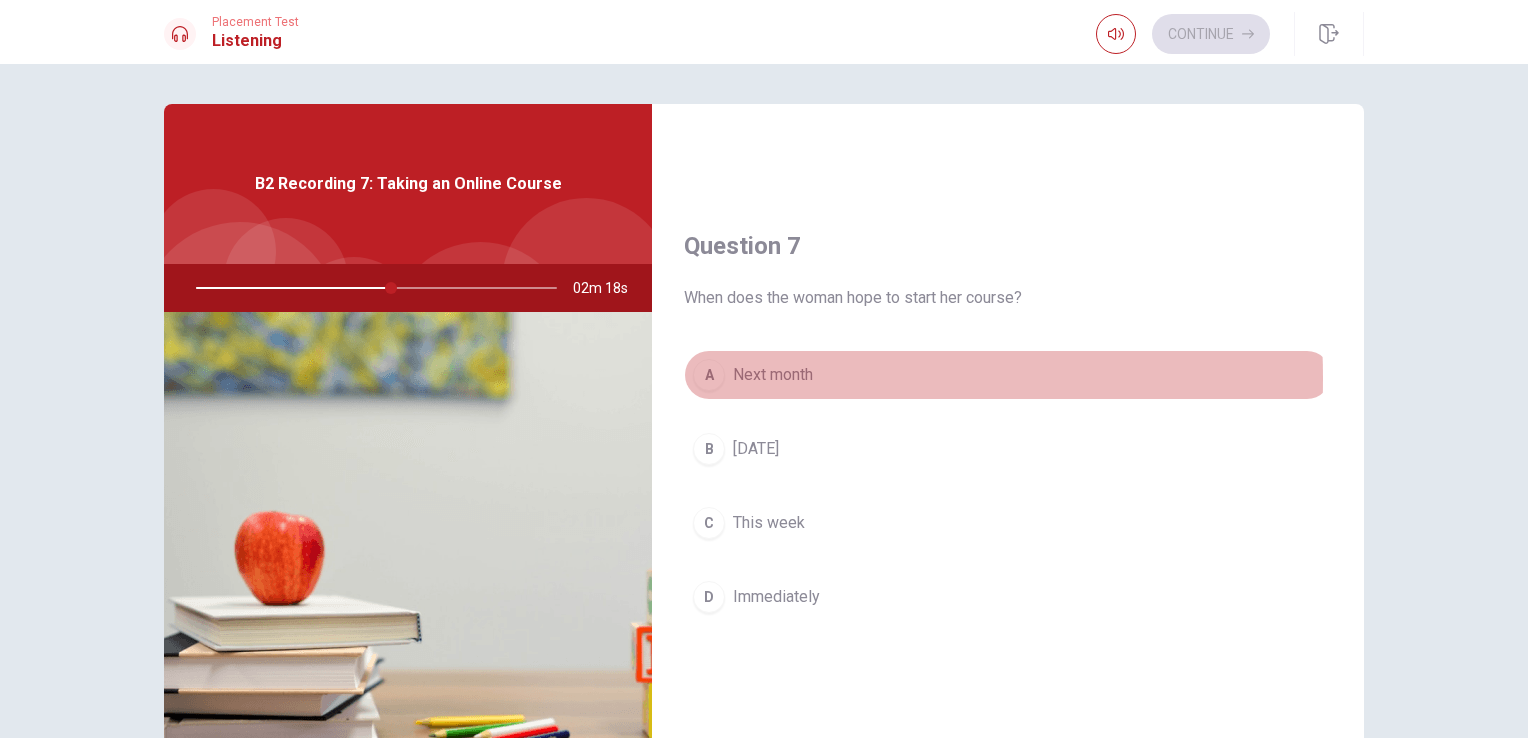 click on "A" at bounding box center [709, 375] 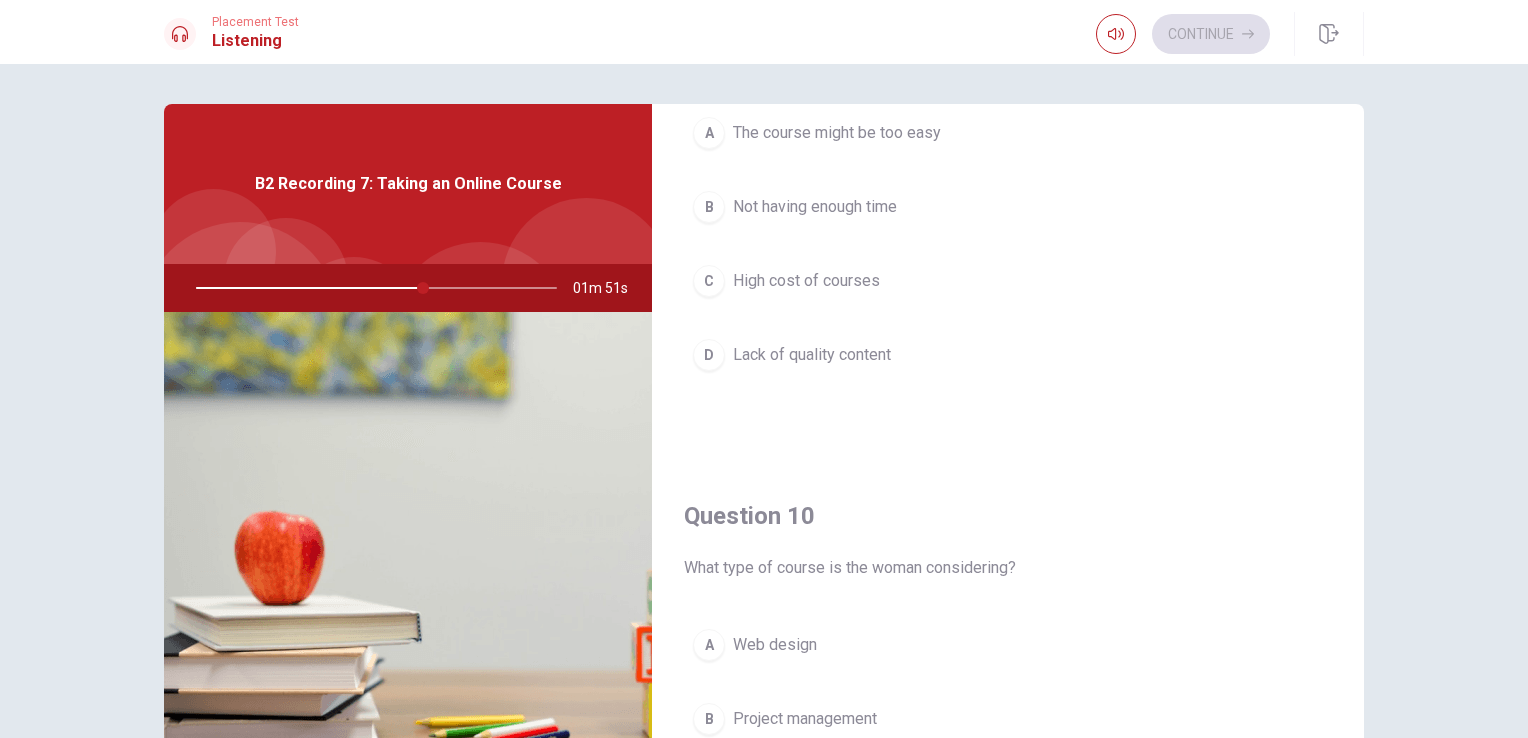 scroll, scrollTop: 1856, scrollLeft: 0, axis: vertical 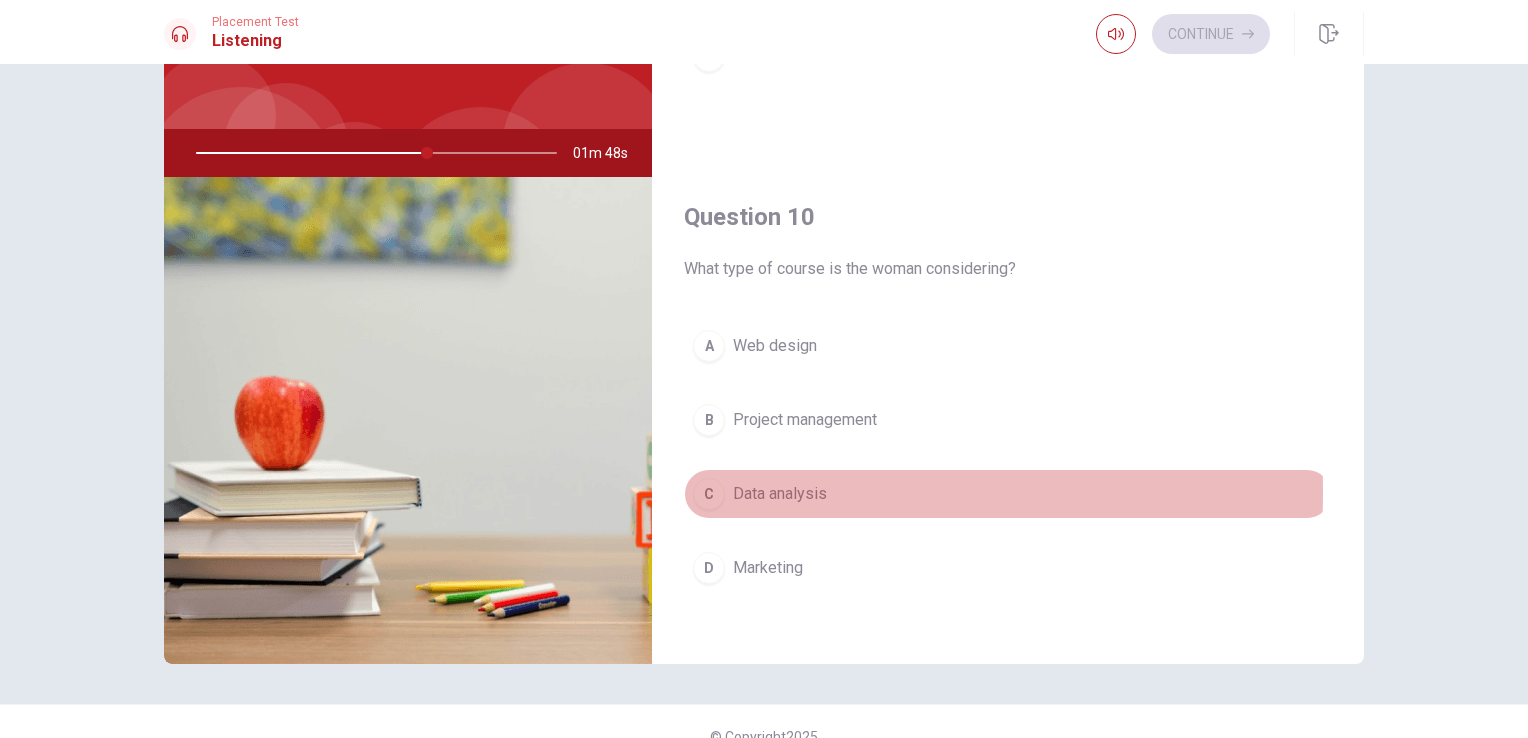 click on "C" at bounding box center [709, 494] 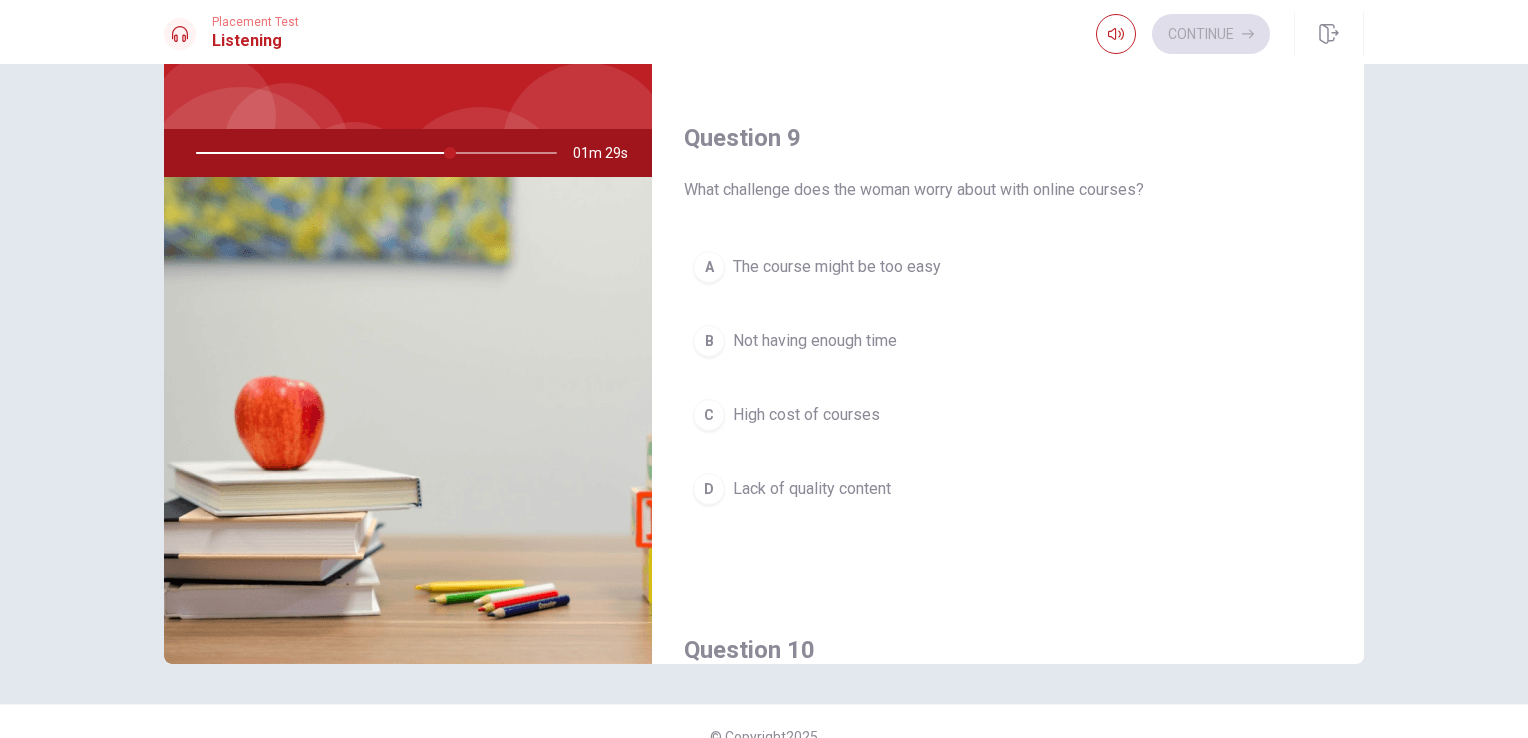 scroll, scrollTop: 1424, scrollLeft: 0, axis: vertical 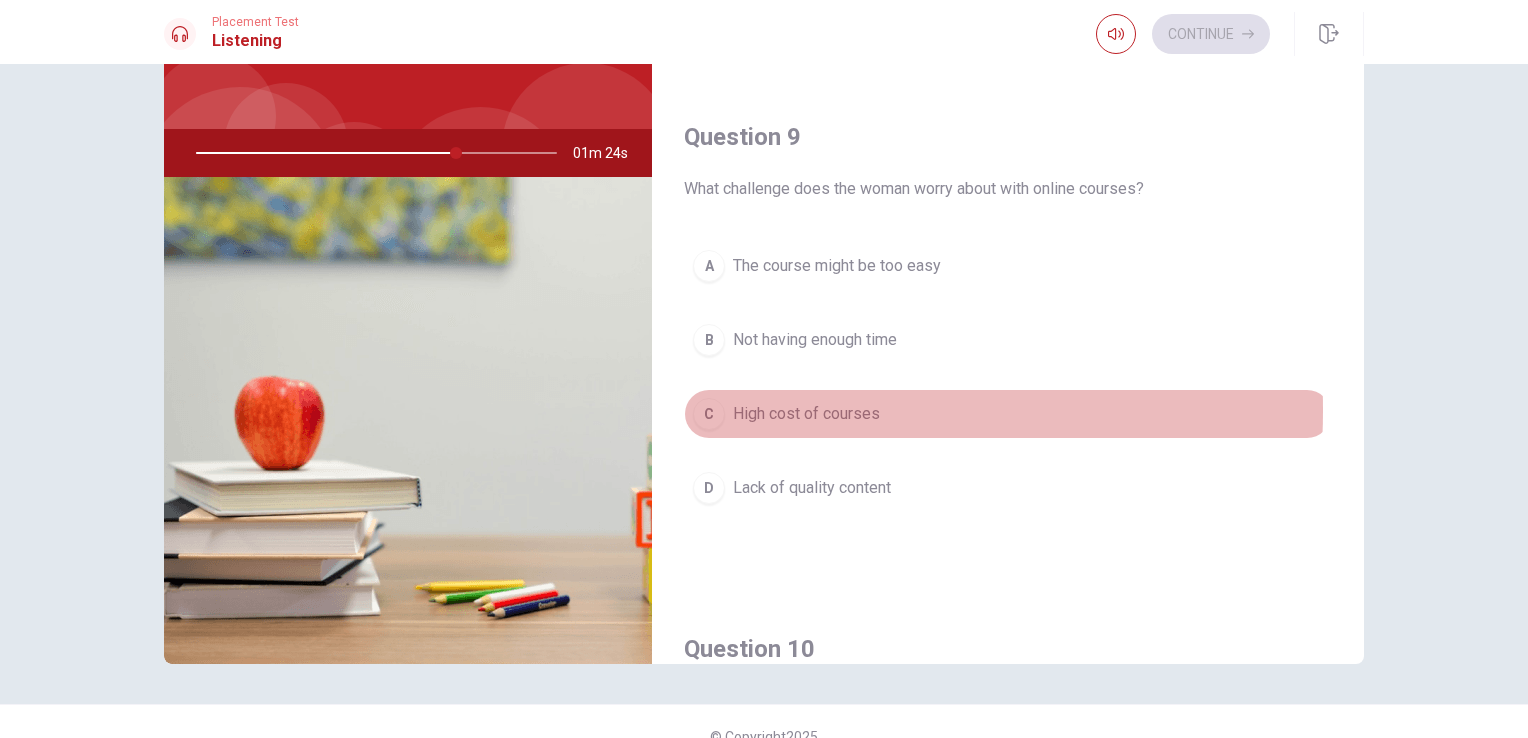 click on "C" at bounding box center (709, 414) 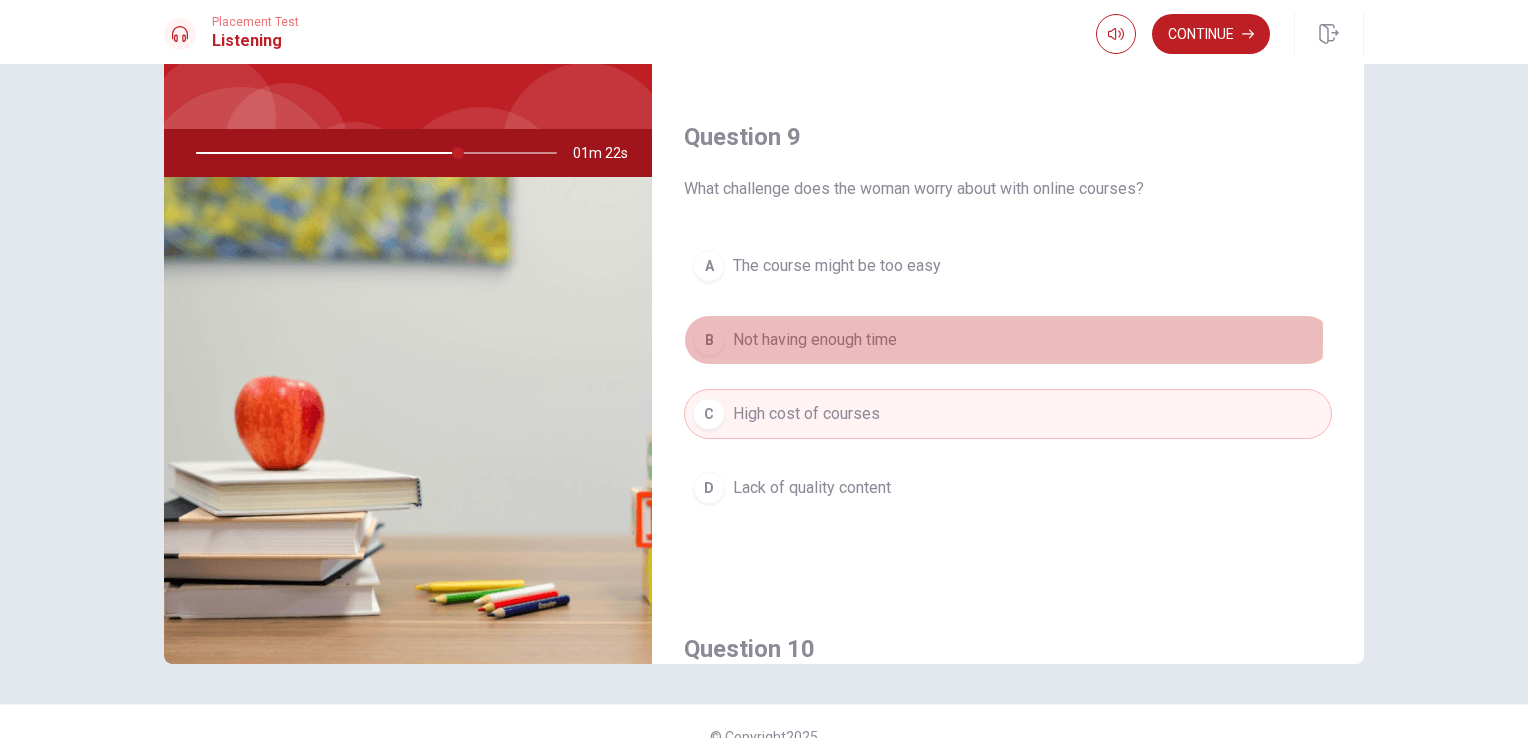 click on "B" at bounding box center (709, 340) 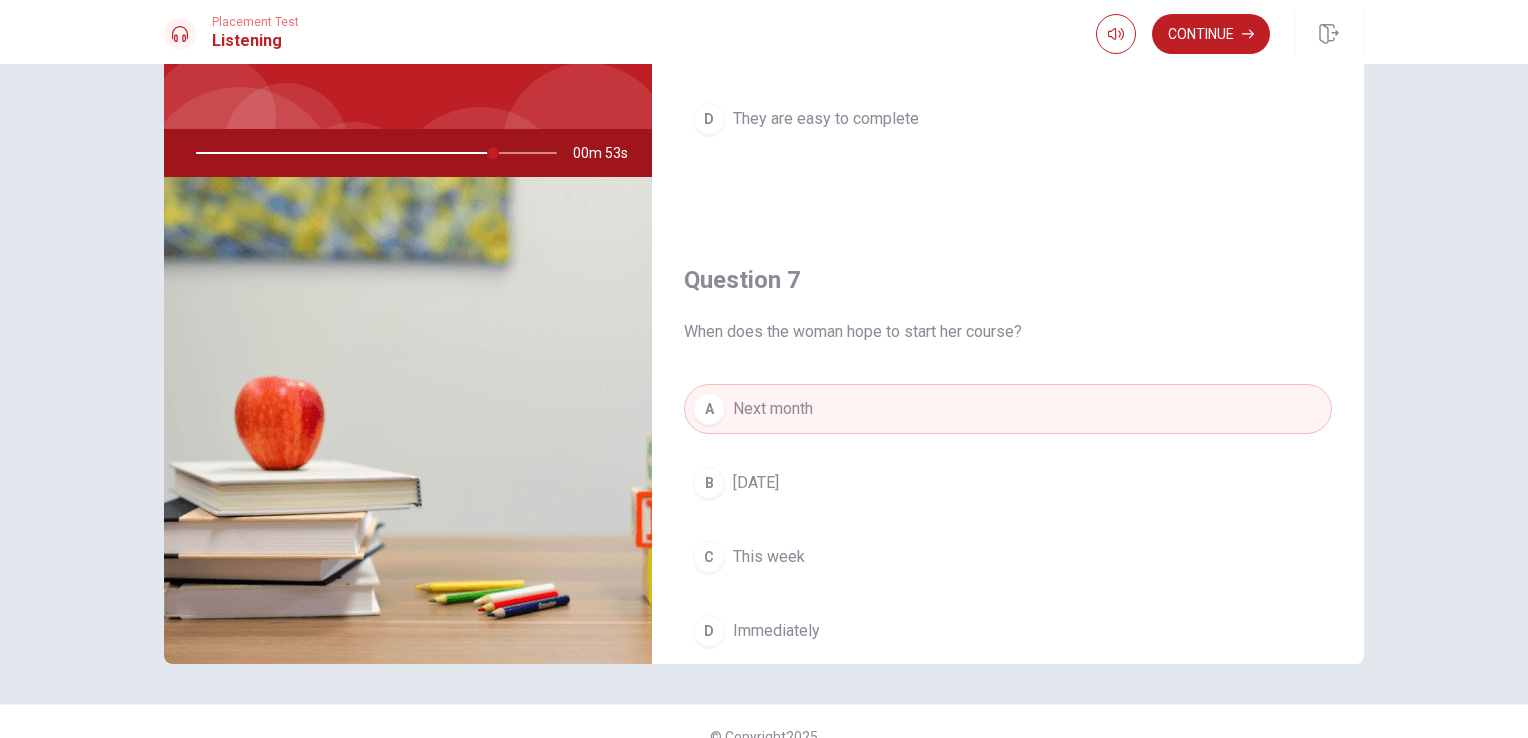 scroll, scrollTop: 0, scrollLeft: 0, axis: both 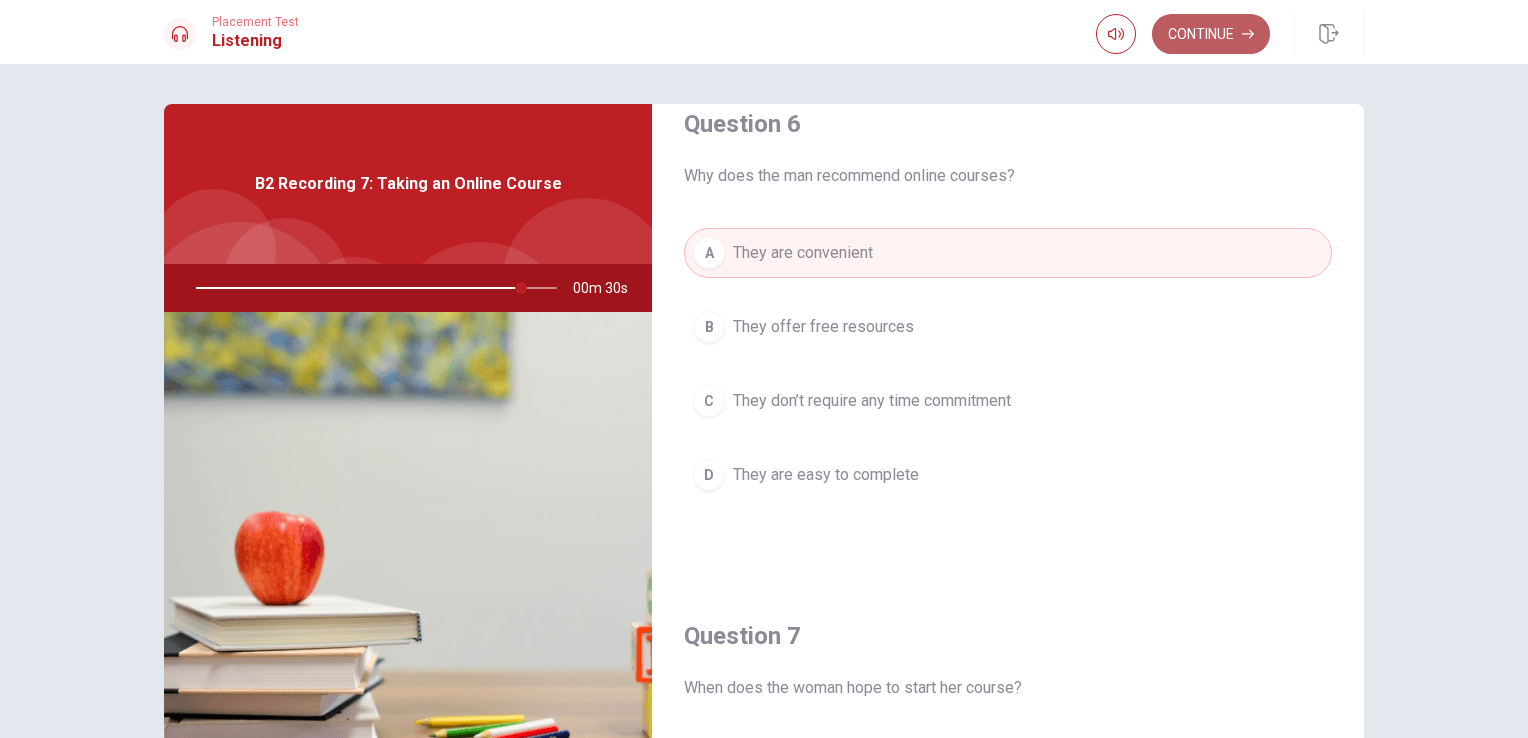 click on "Continue" at bounding box center [1211, 34] 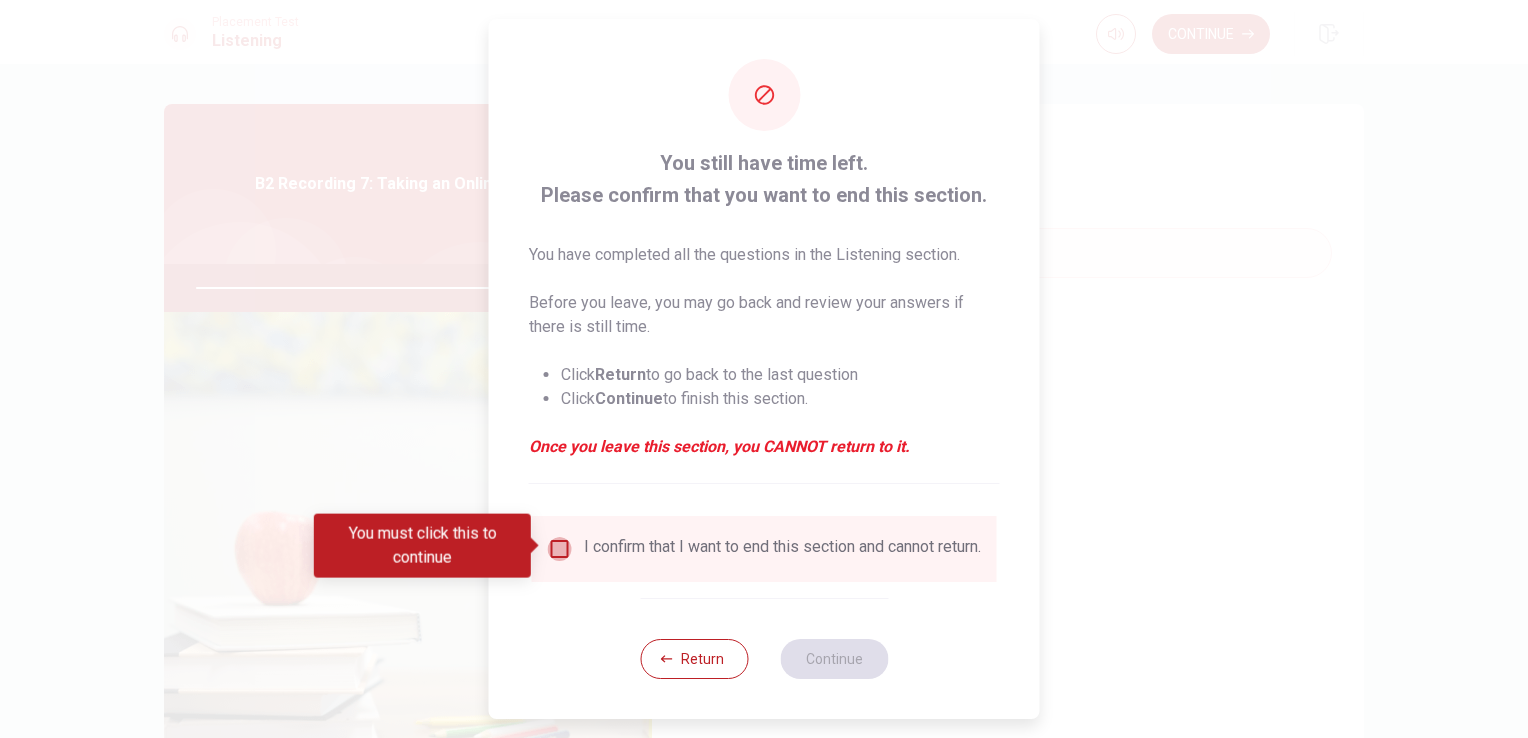 click at bounding box center (560, 549) 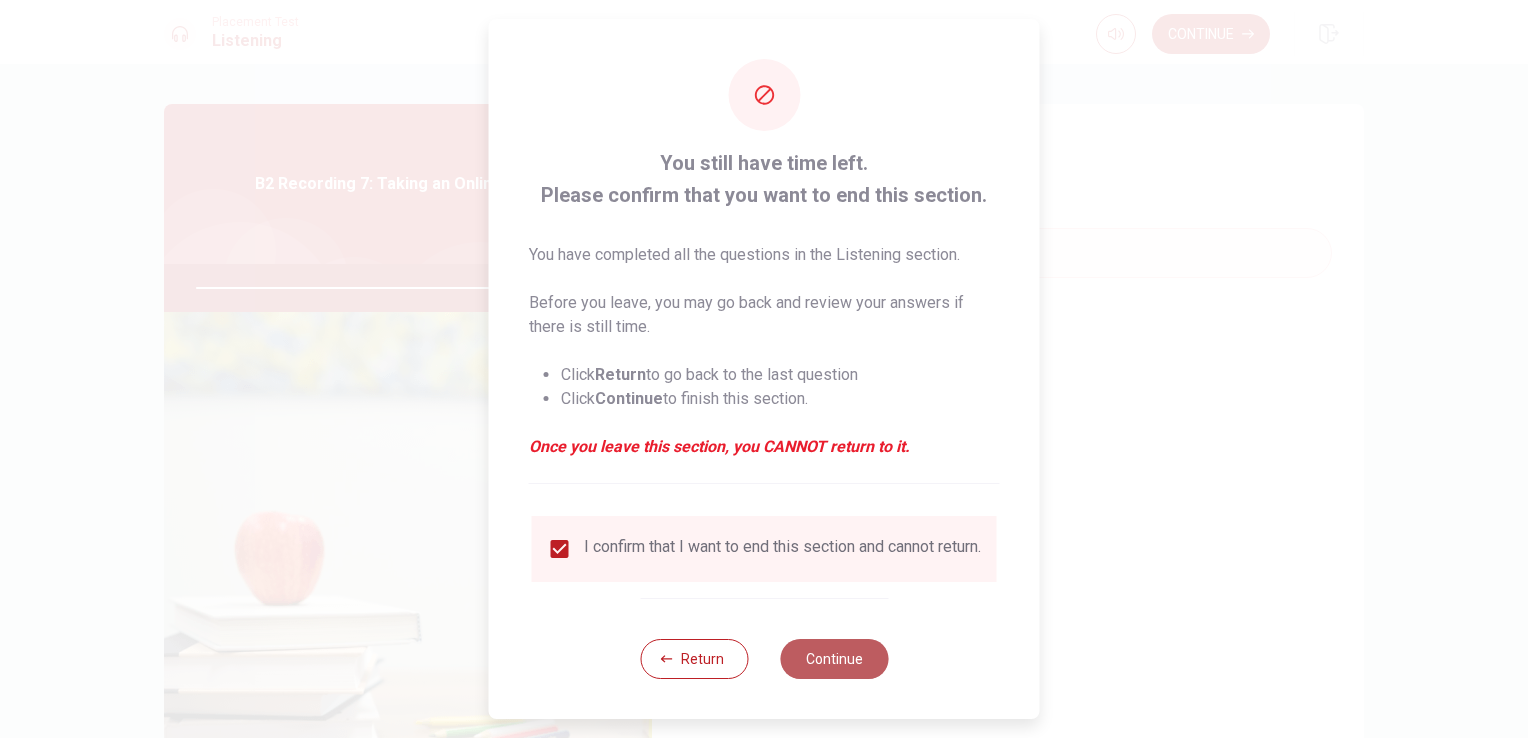 click on "Continue" at bounding box center (834, 659) 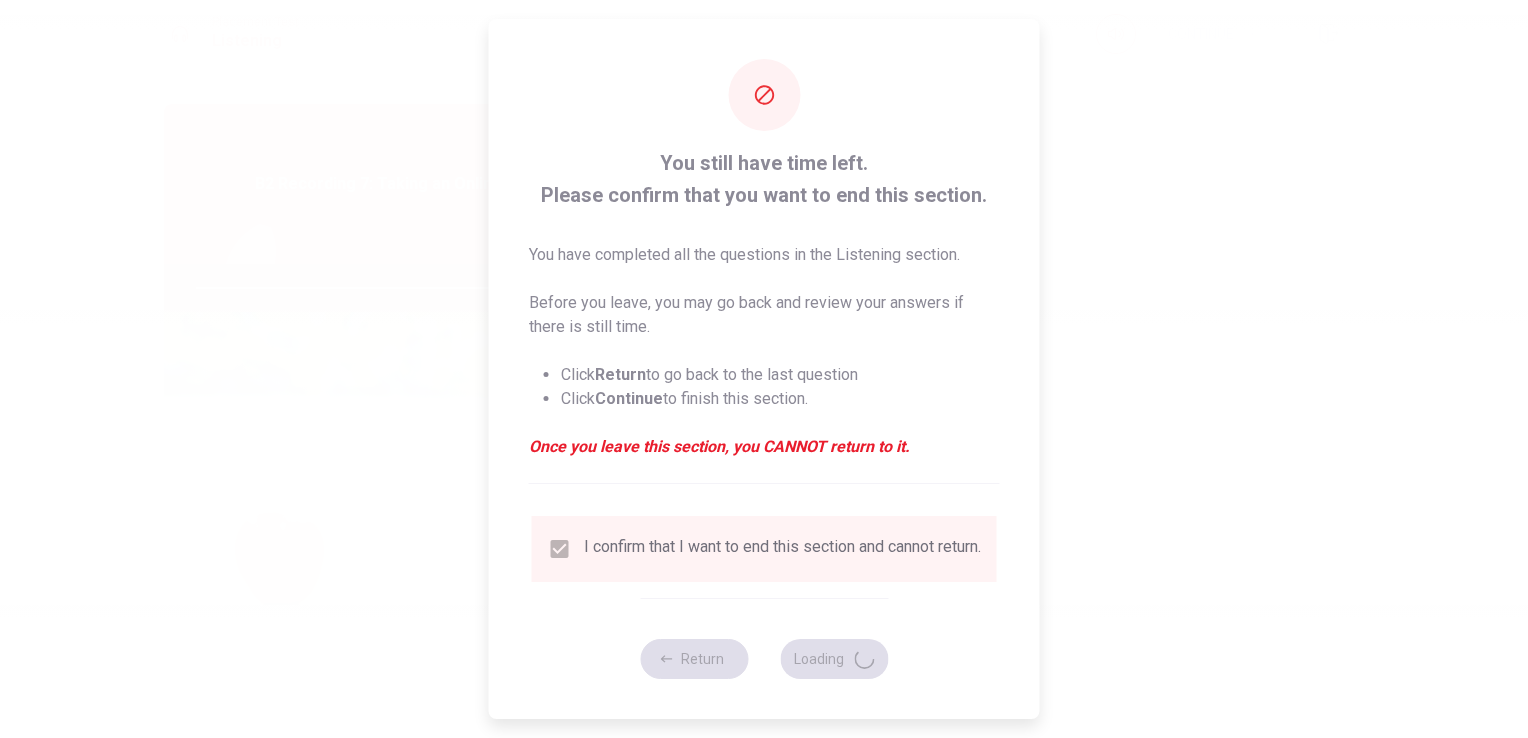 type on "92" 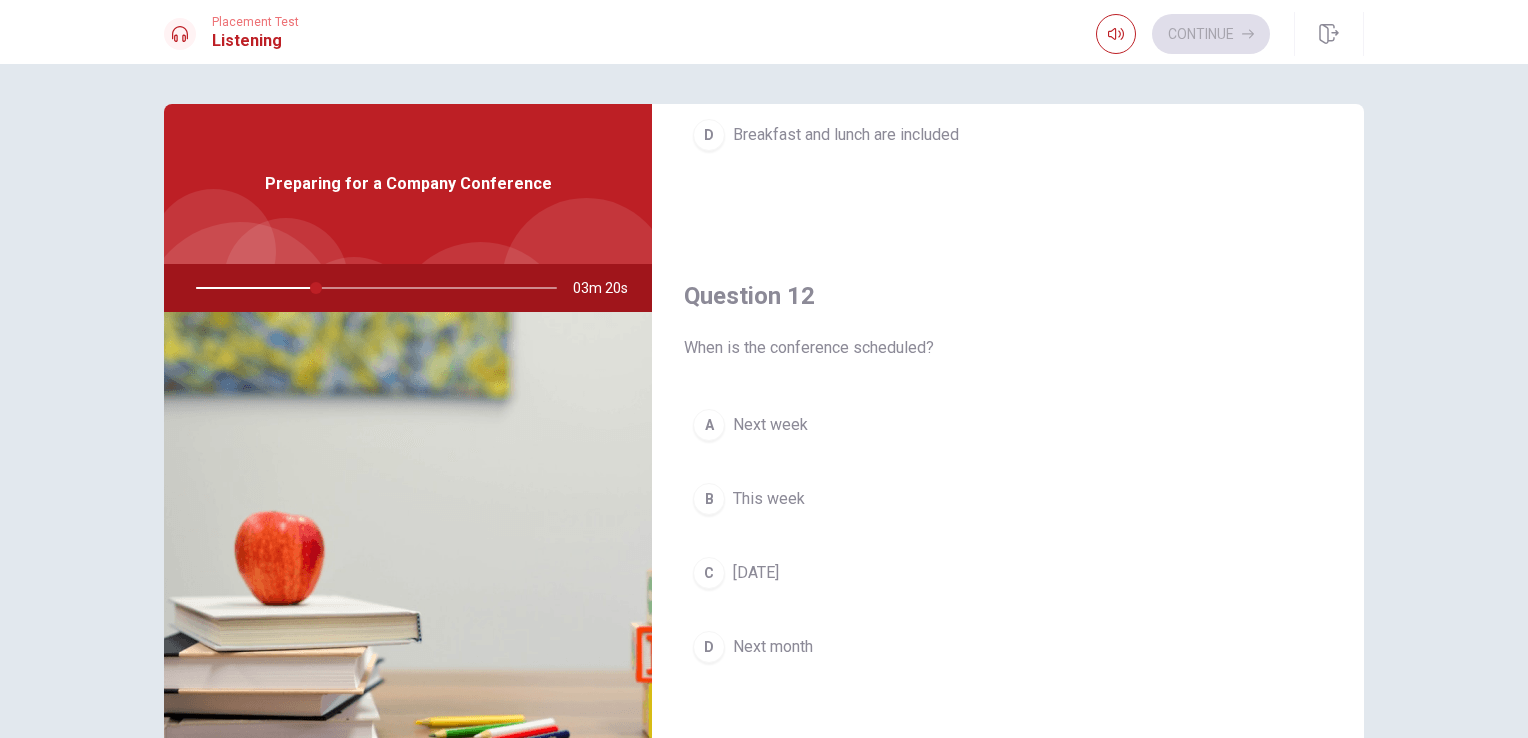 scroll, scrollTop: 378, scrollLeft: 0, axis: vertical 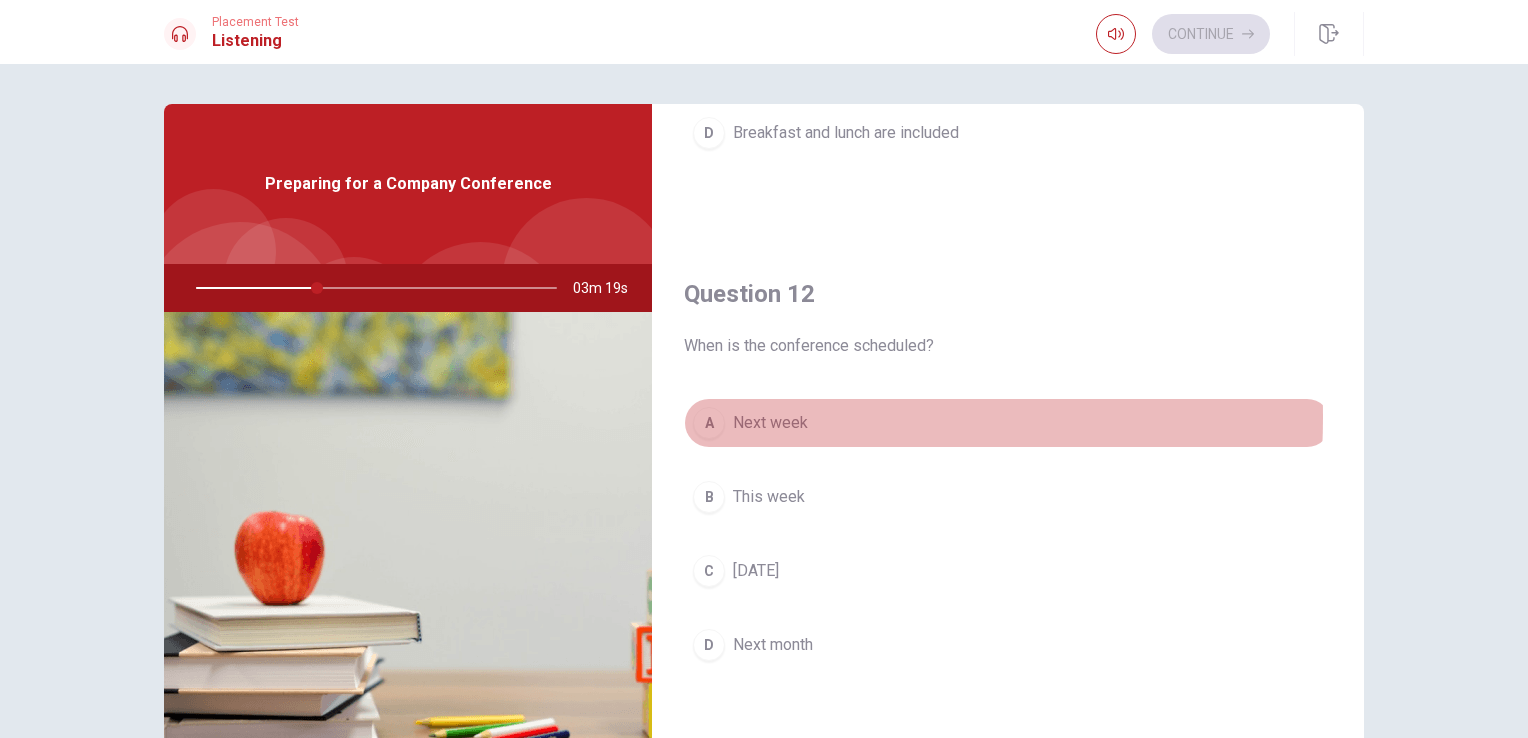 click on "A" at bounding box center (709, 423) 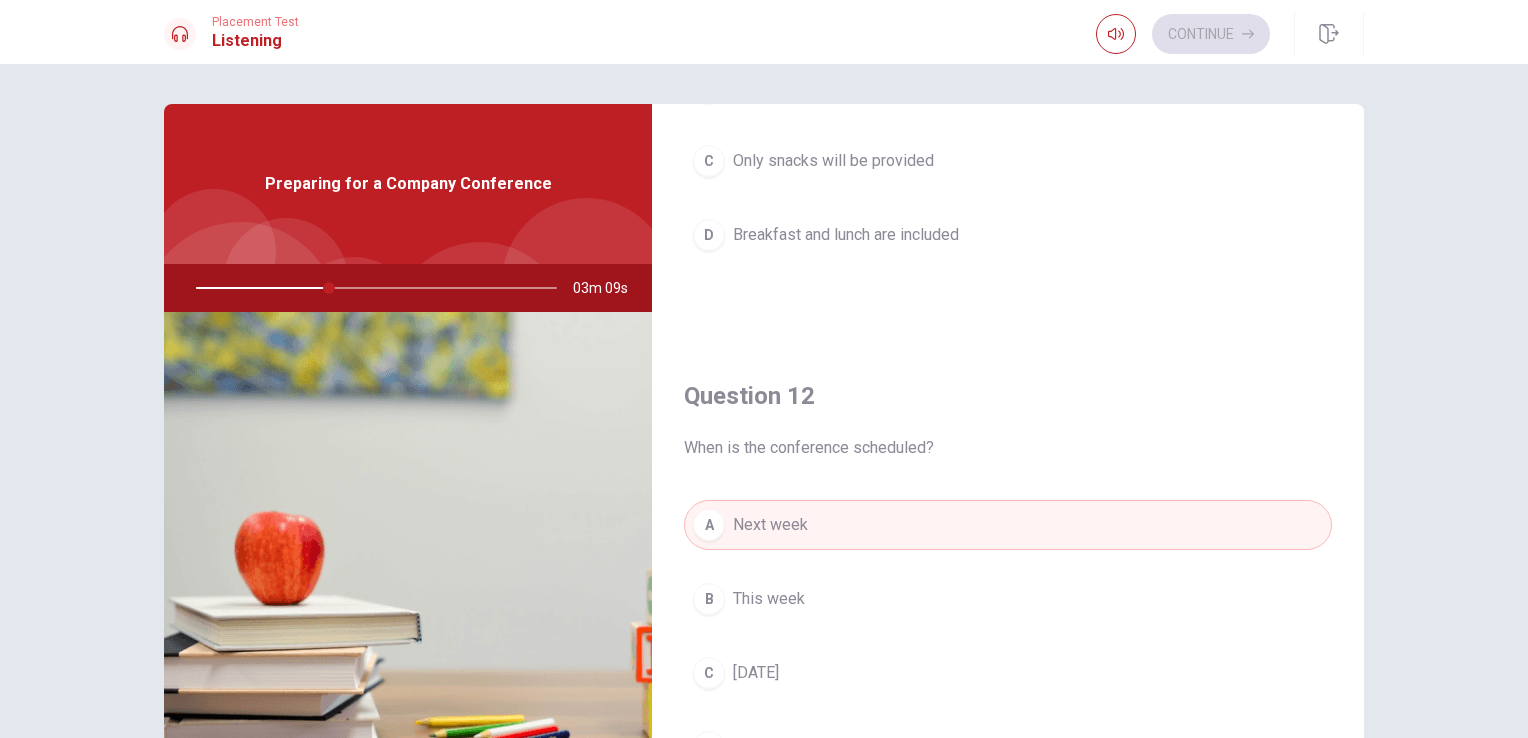 scroll, scrollTop: 0, scrollLeft: 0, axis: both 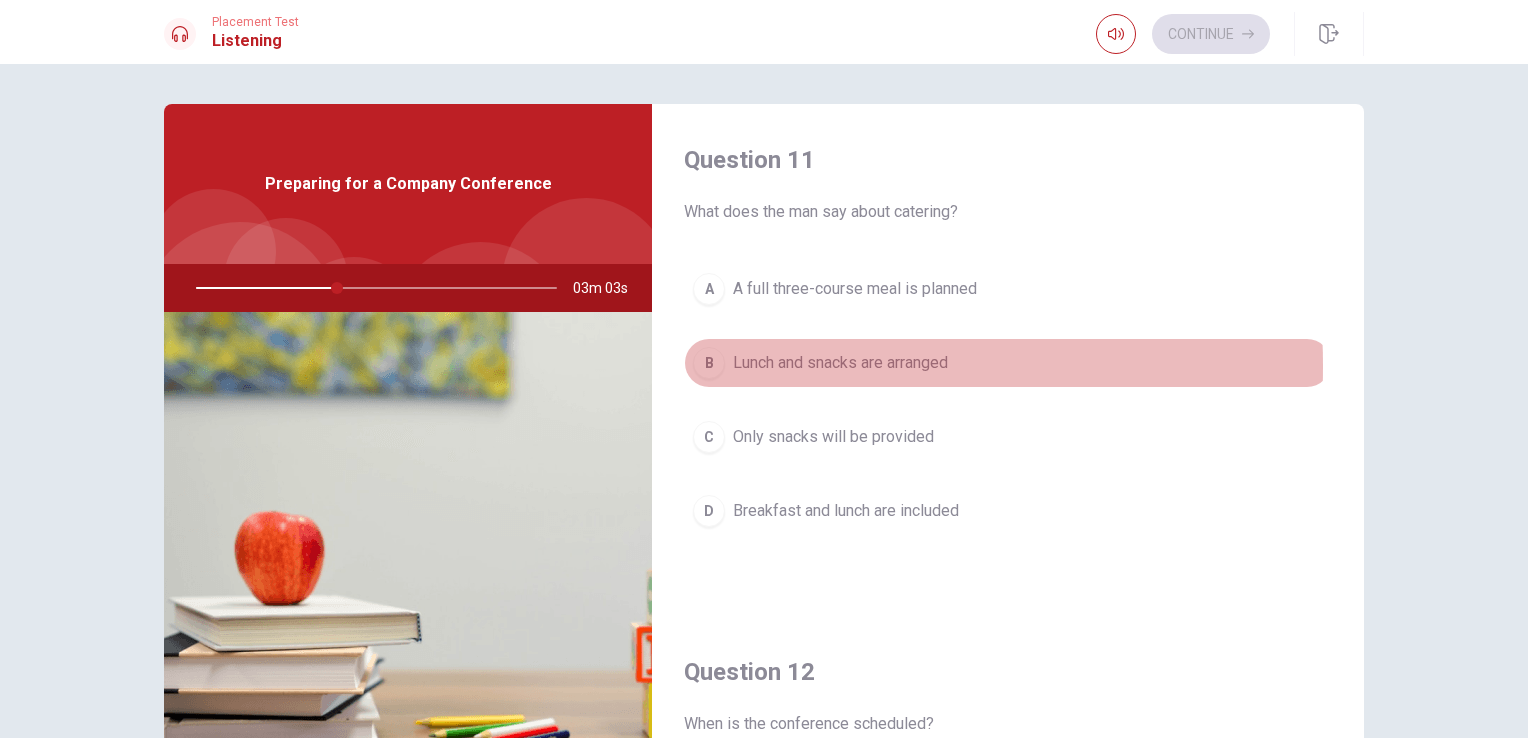 click on "B" at bounding box center (709, 363) 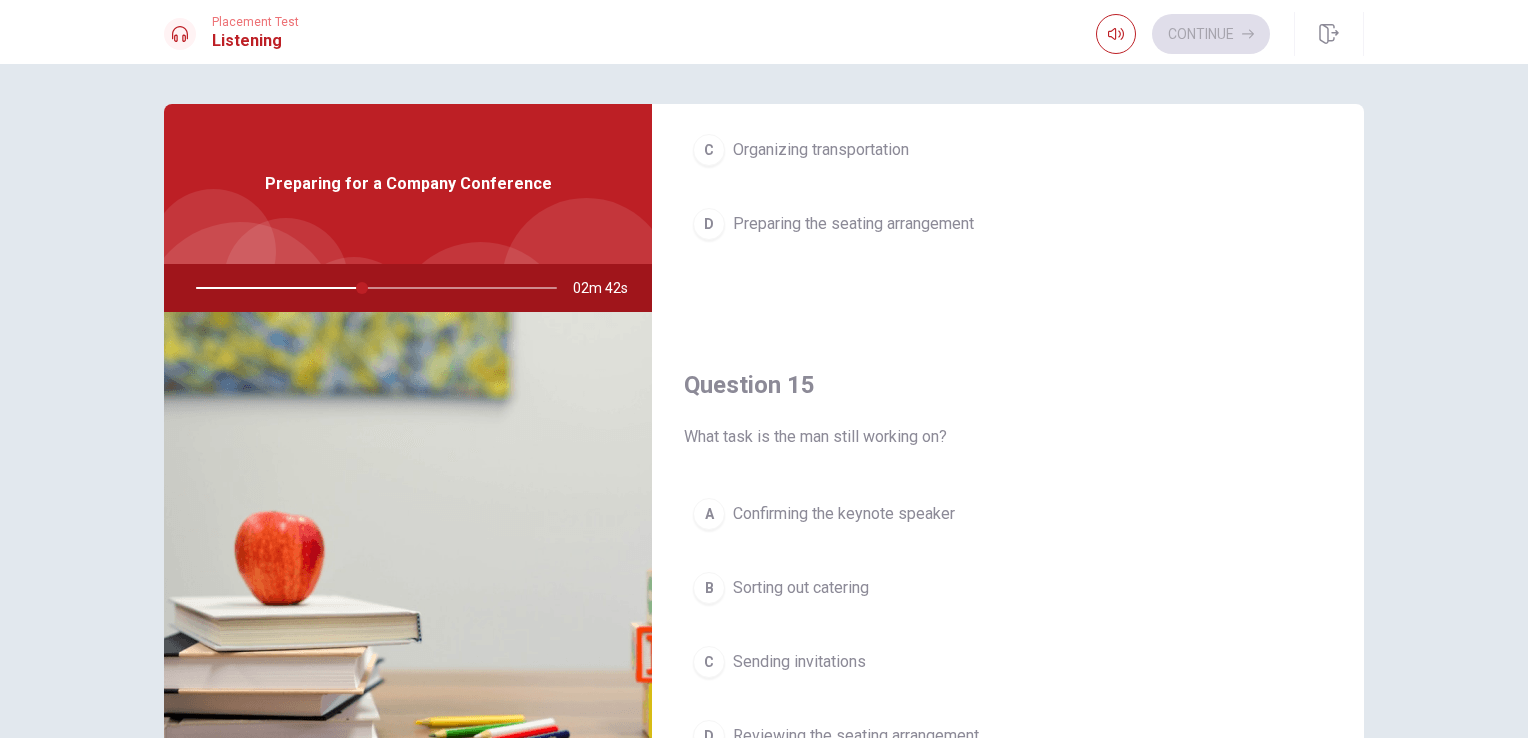 scroll, scrollTop: 1856, scrollLeft: 0, axis: vertical 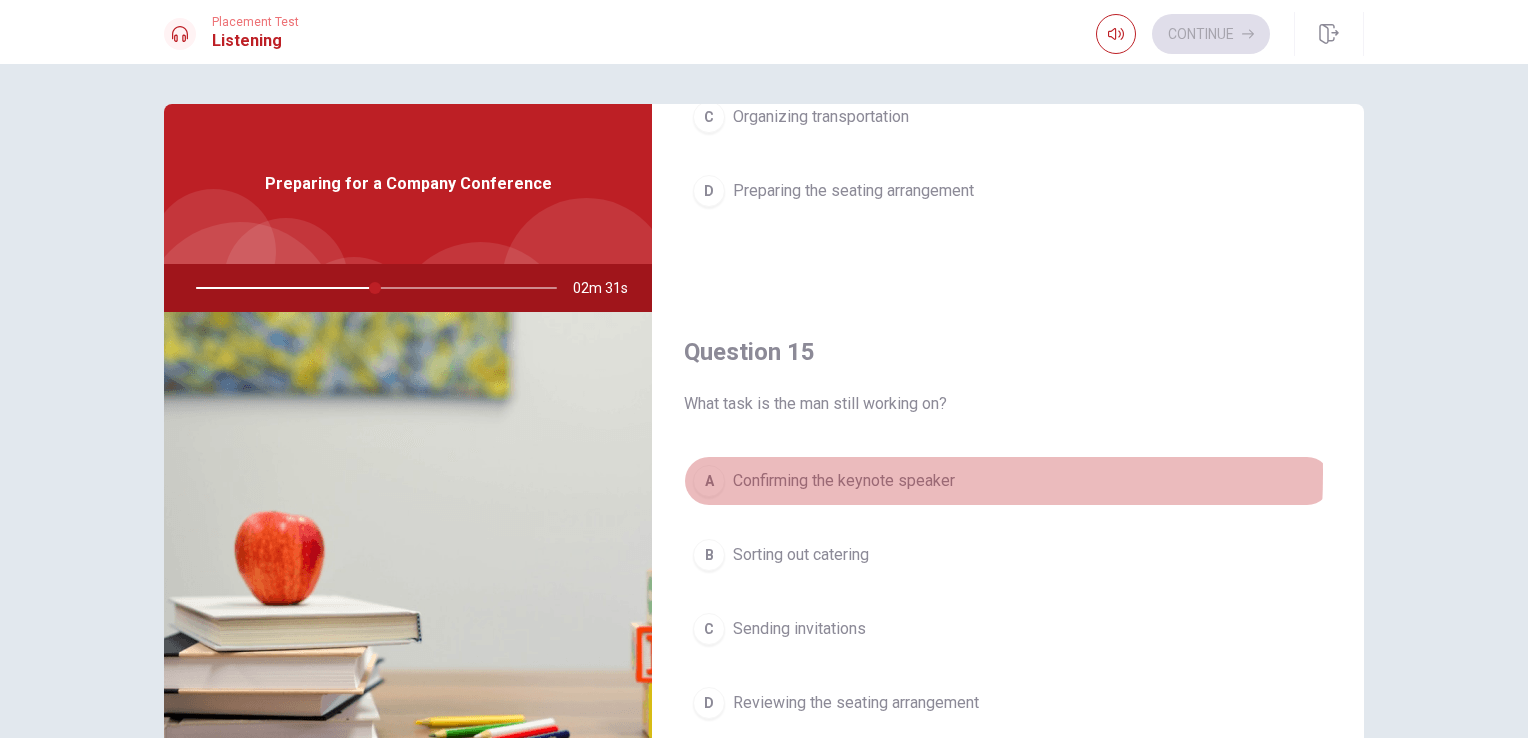click on "A" at bounding box center (709, 481) 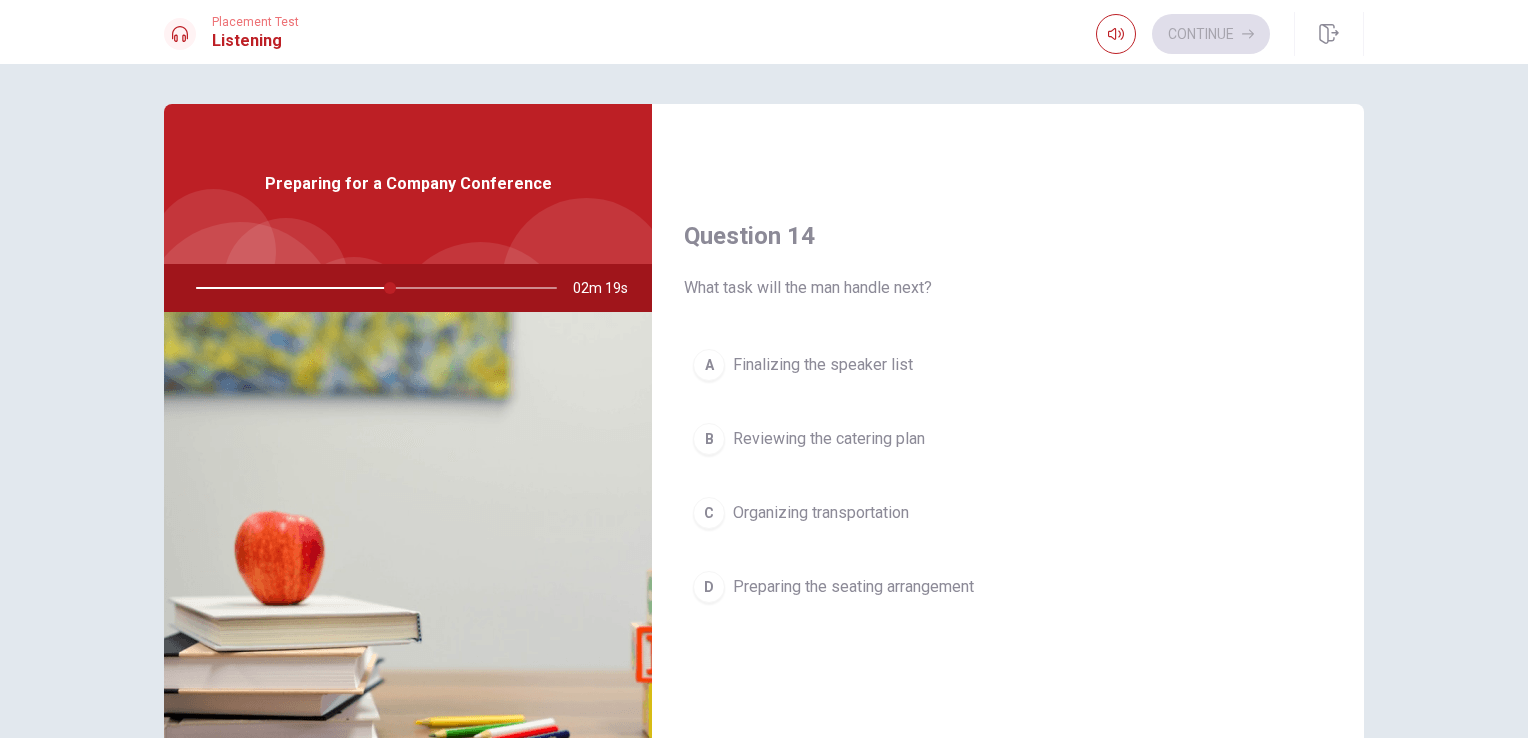scroll, scrollTop: 1460, scrollLeft: 0, axis: vertical 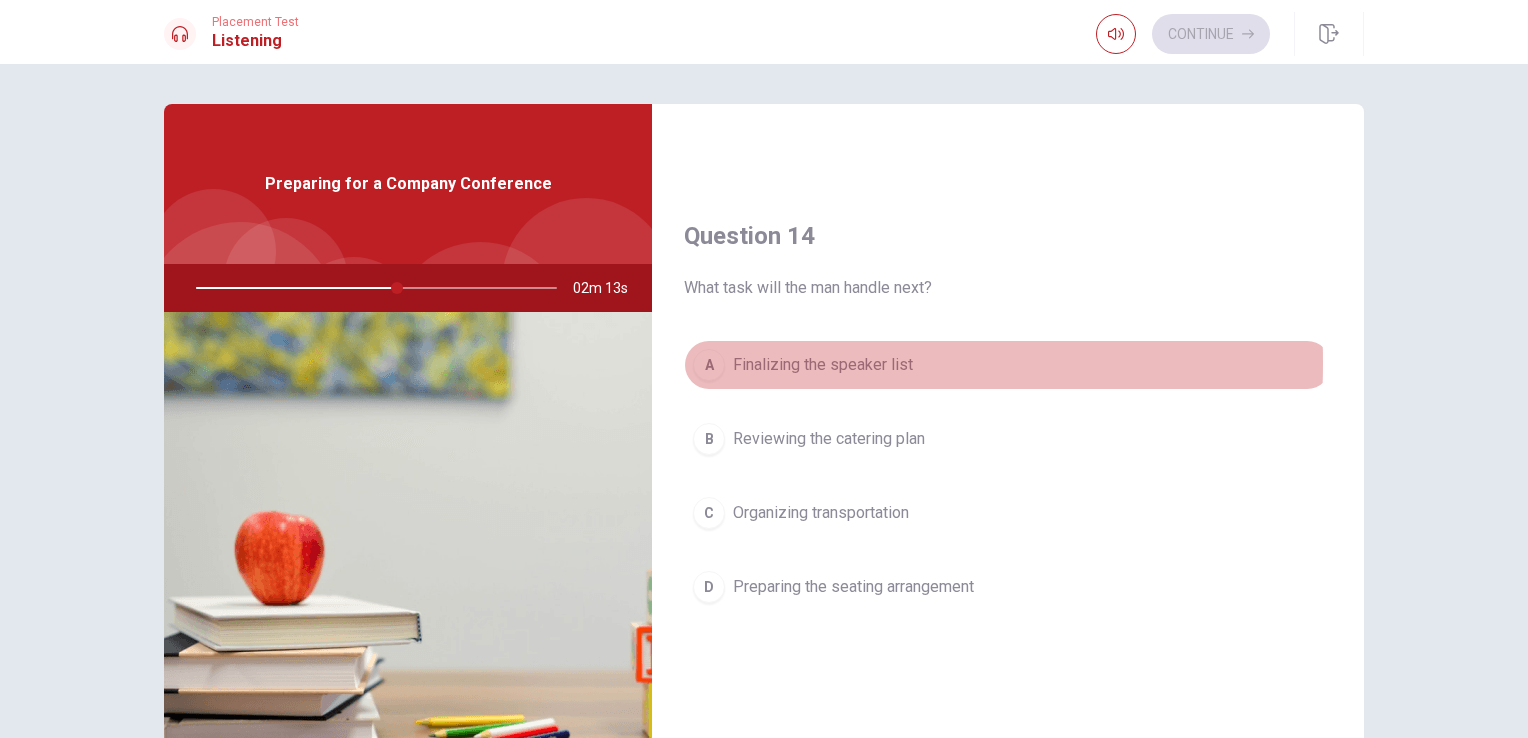 click on "A" at bounding box center [709, 365] 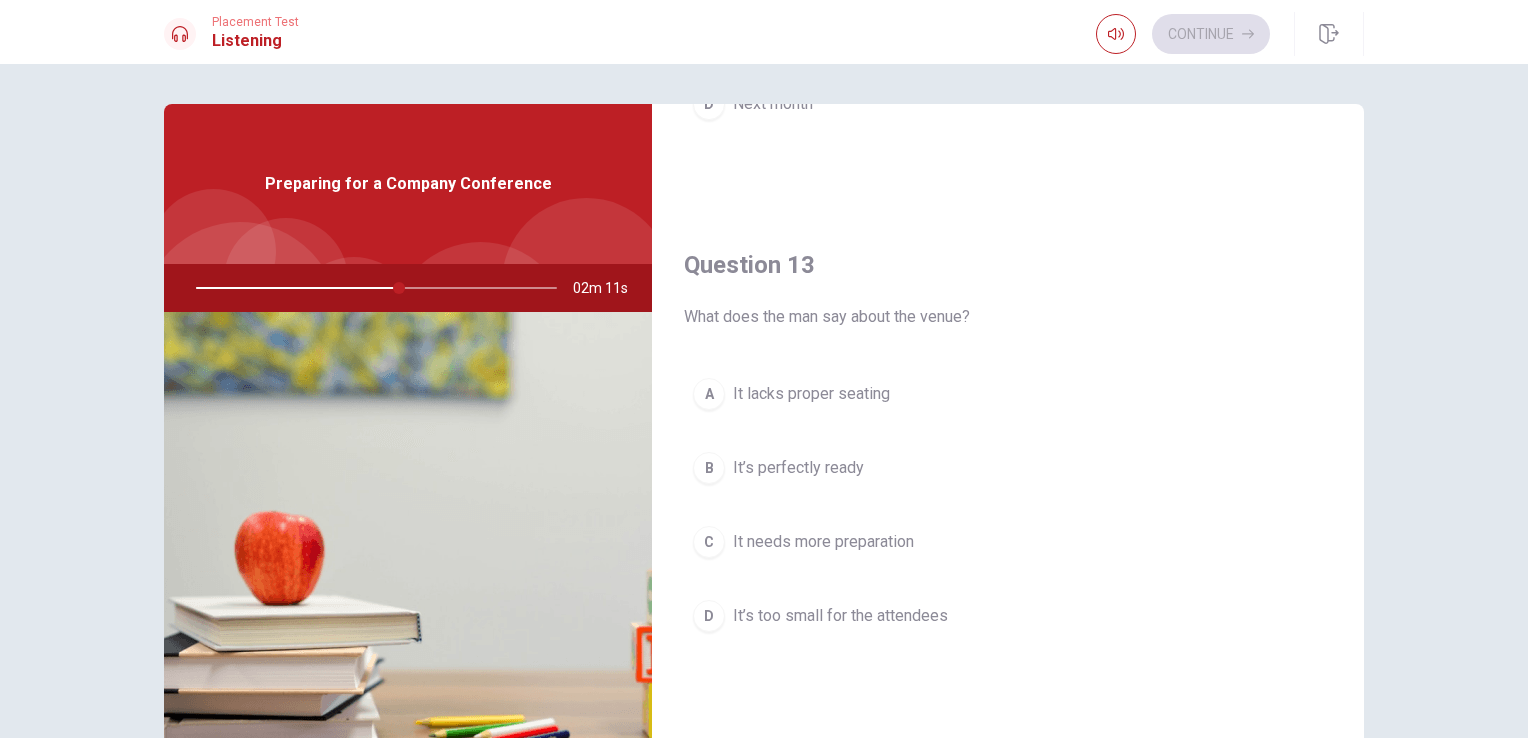 scroll, scrollTop: 938, scrollLeft: 0, axis: vertical 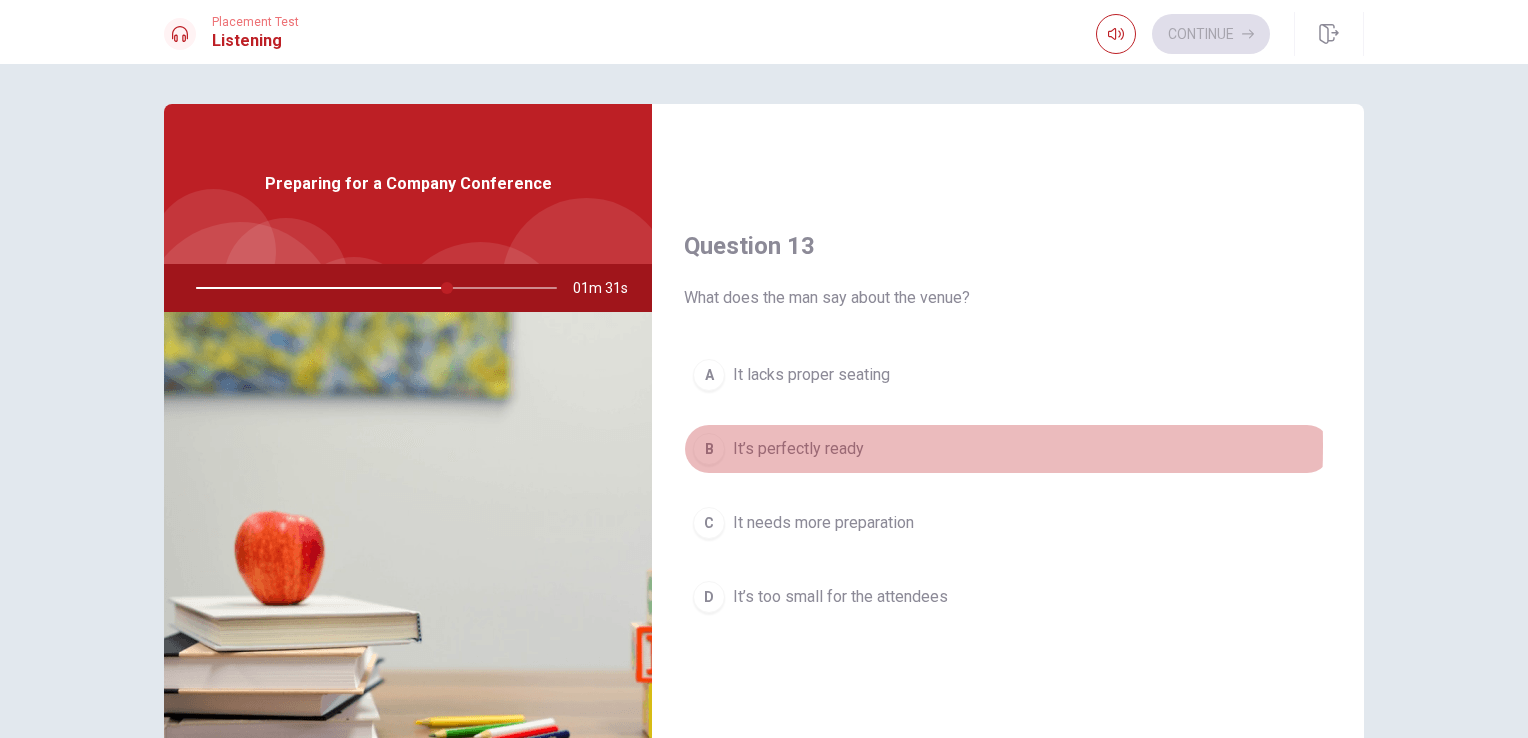 click on "B" at bounding box center [709, 449] 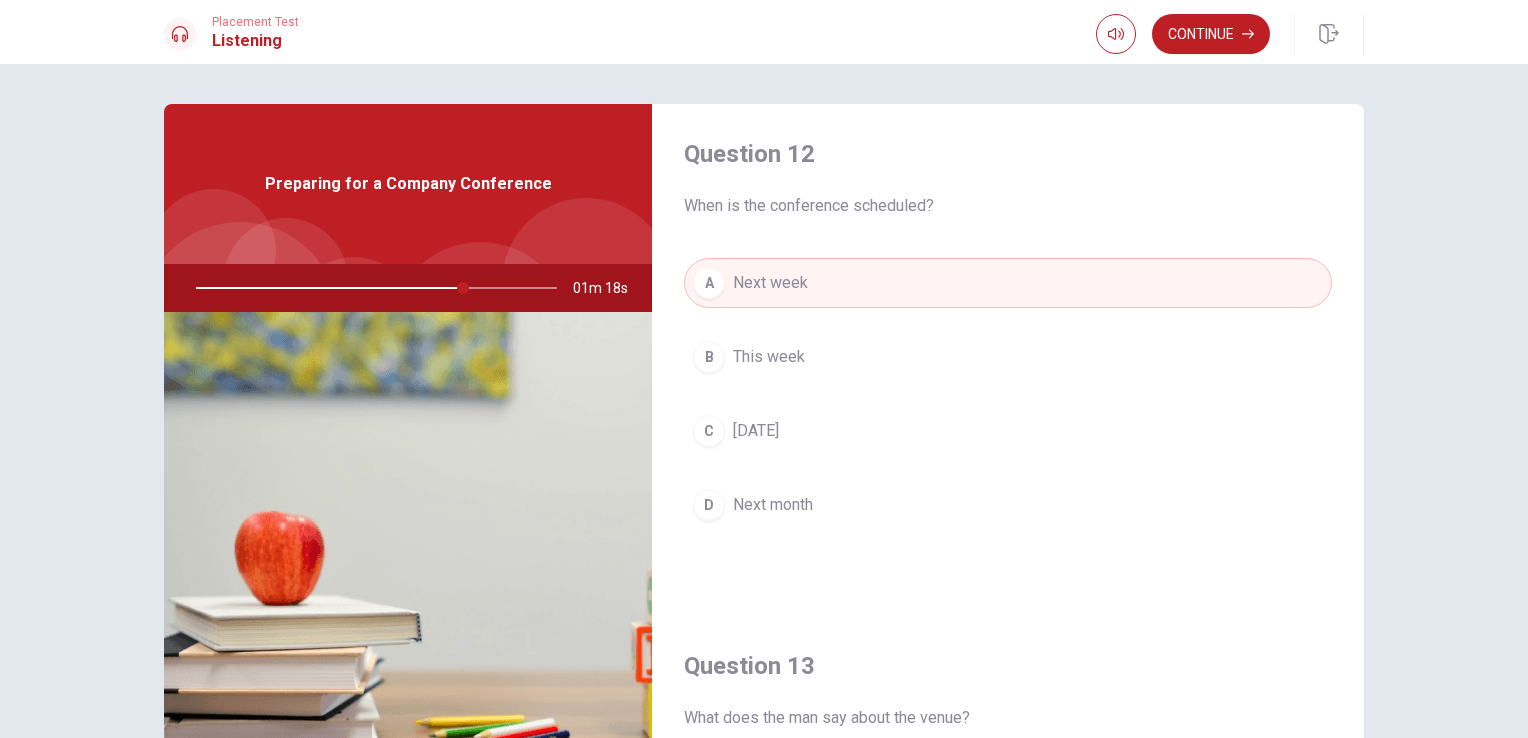 scroll, scrollTop: 519, scrollLeft: 0, axis: vertical 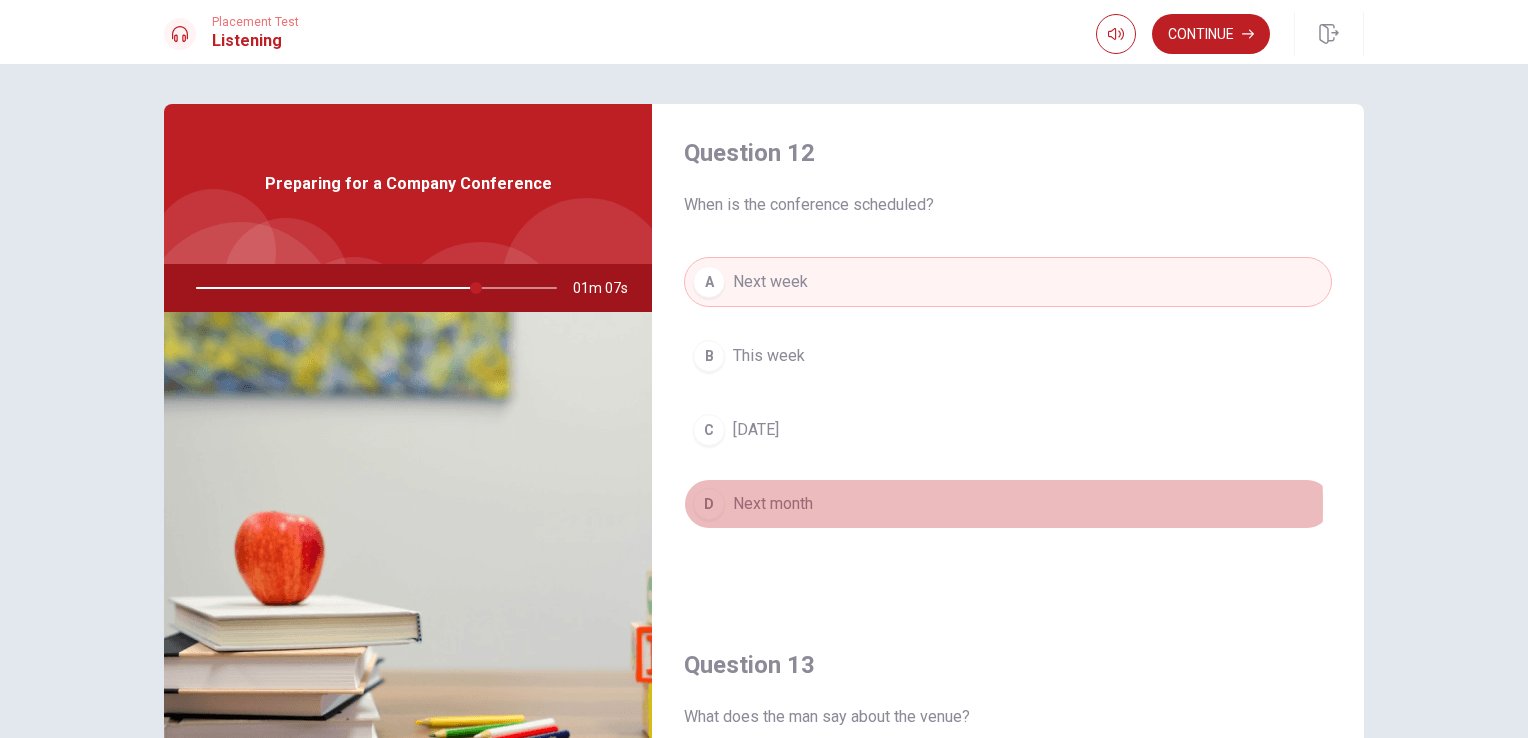 click on "Next month" at bounding box center (773, 504) 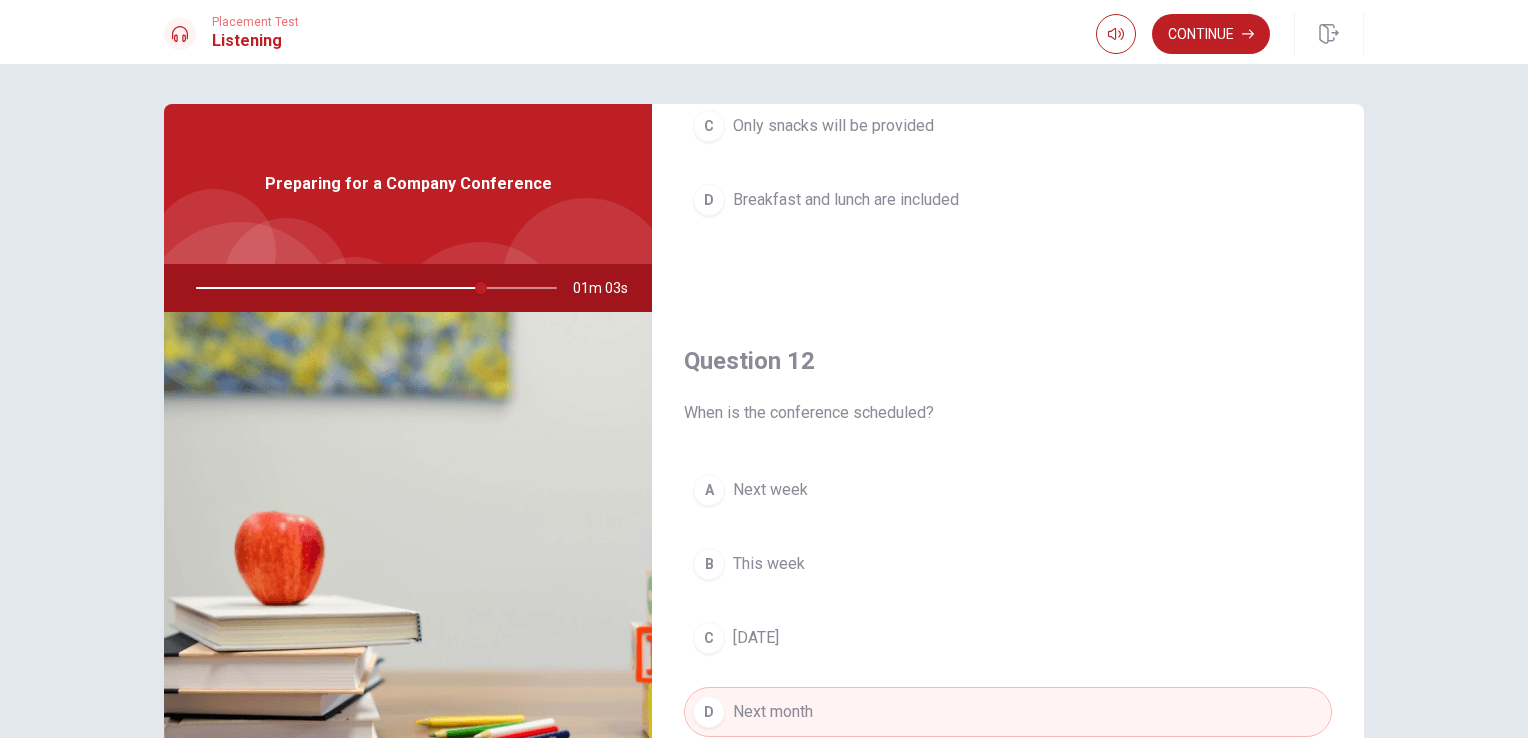 scroll, scrollTop: 360, scrollLeft: 0, axis: vertical 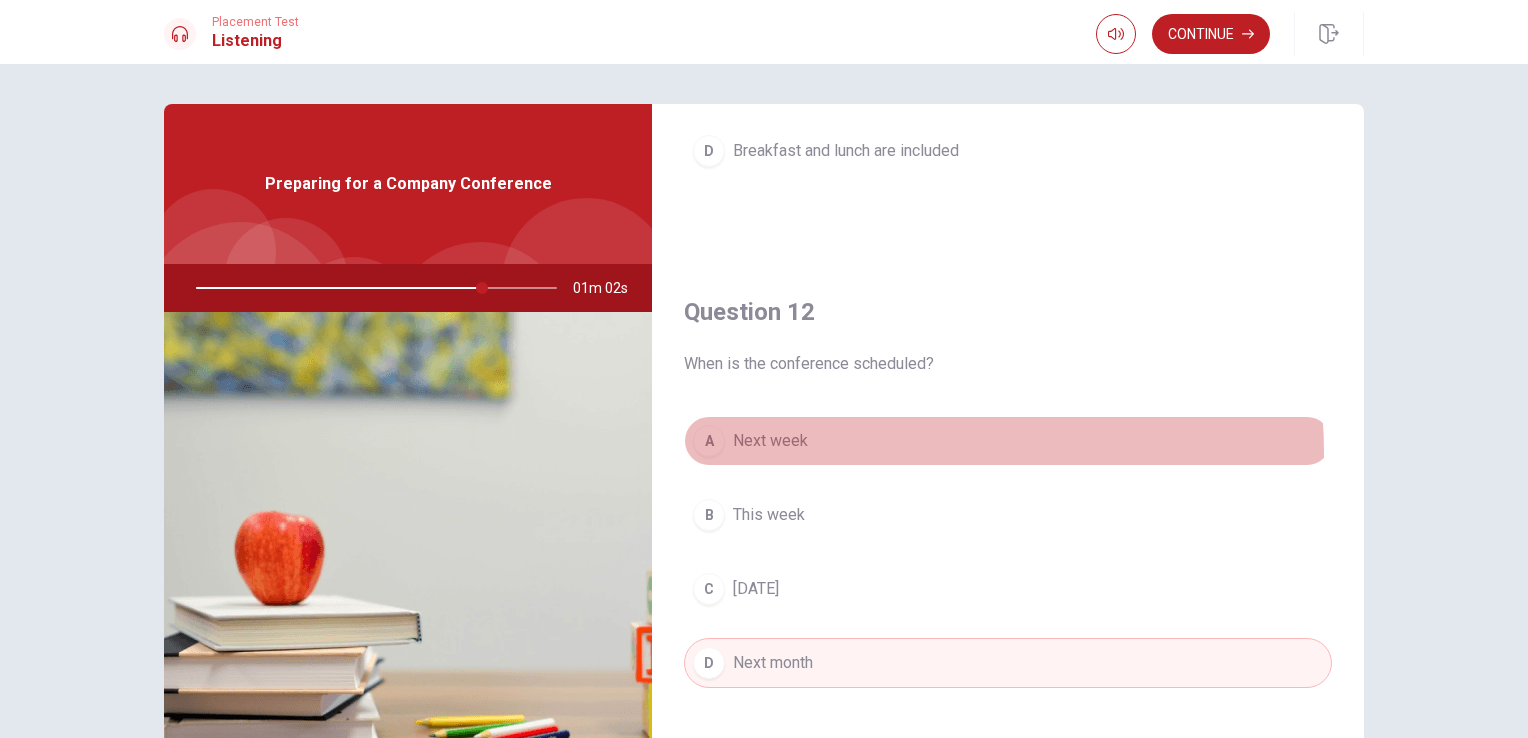 click on "A Next week" at bounding box center [1008, 441] 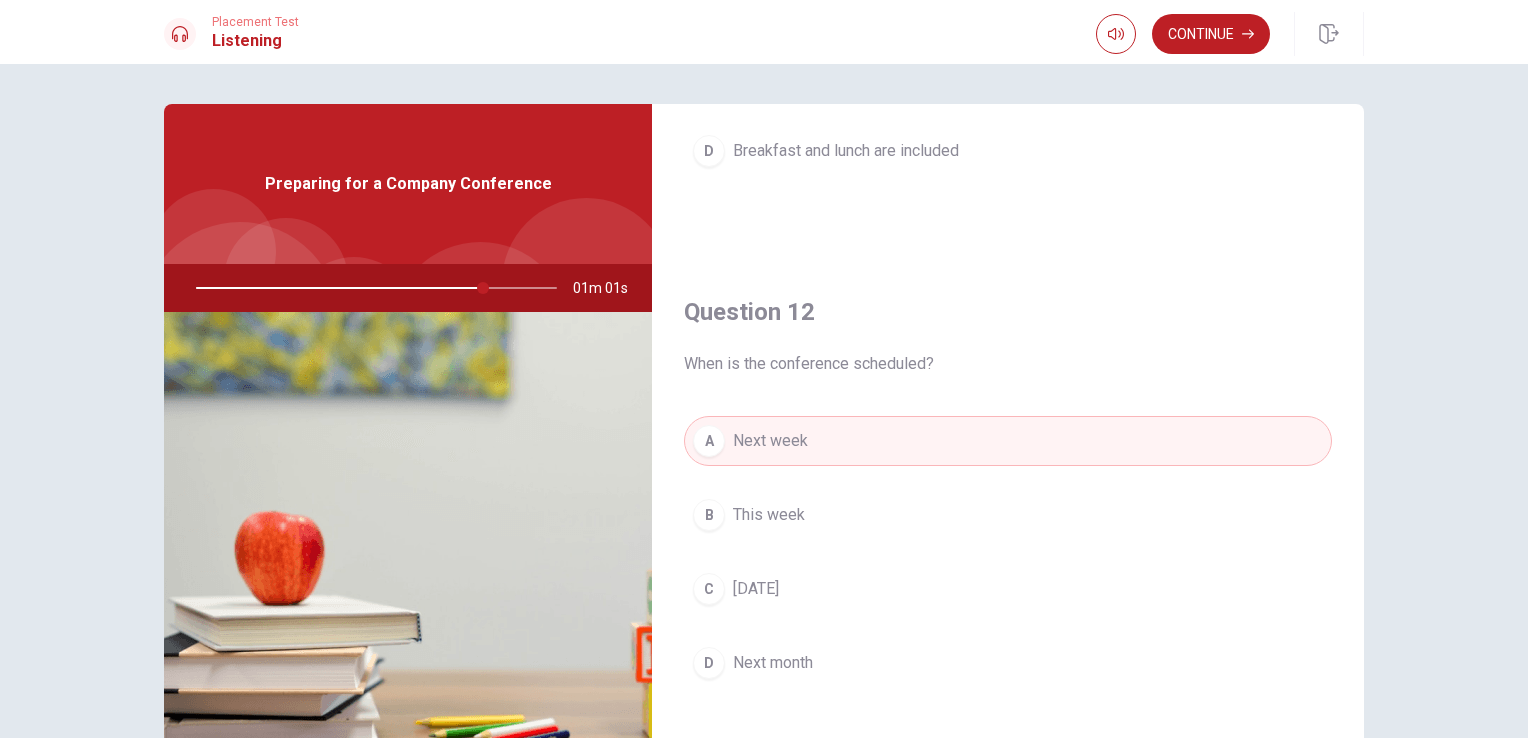scroll, scrollTop: 0, scrollLeft: 0, axis: both 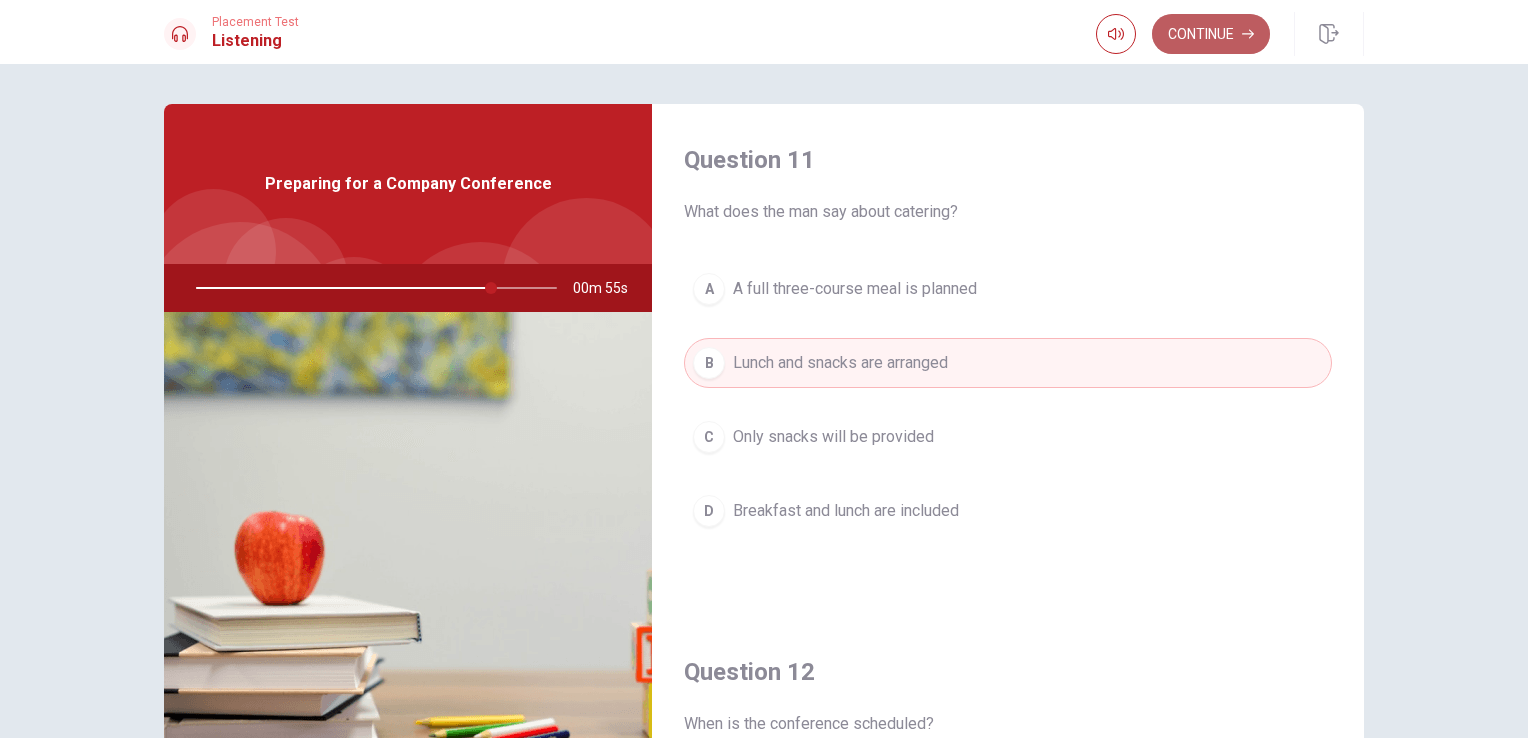 click on "Continue" at bounding box center [1211, 34] 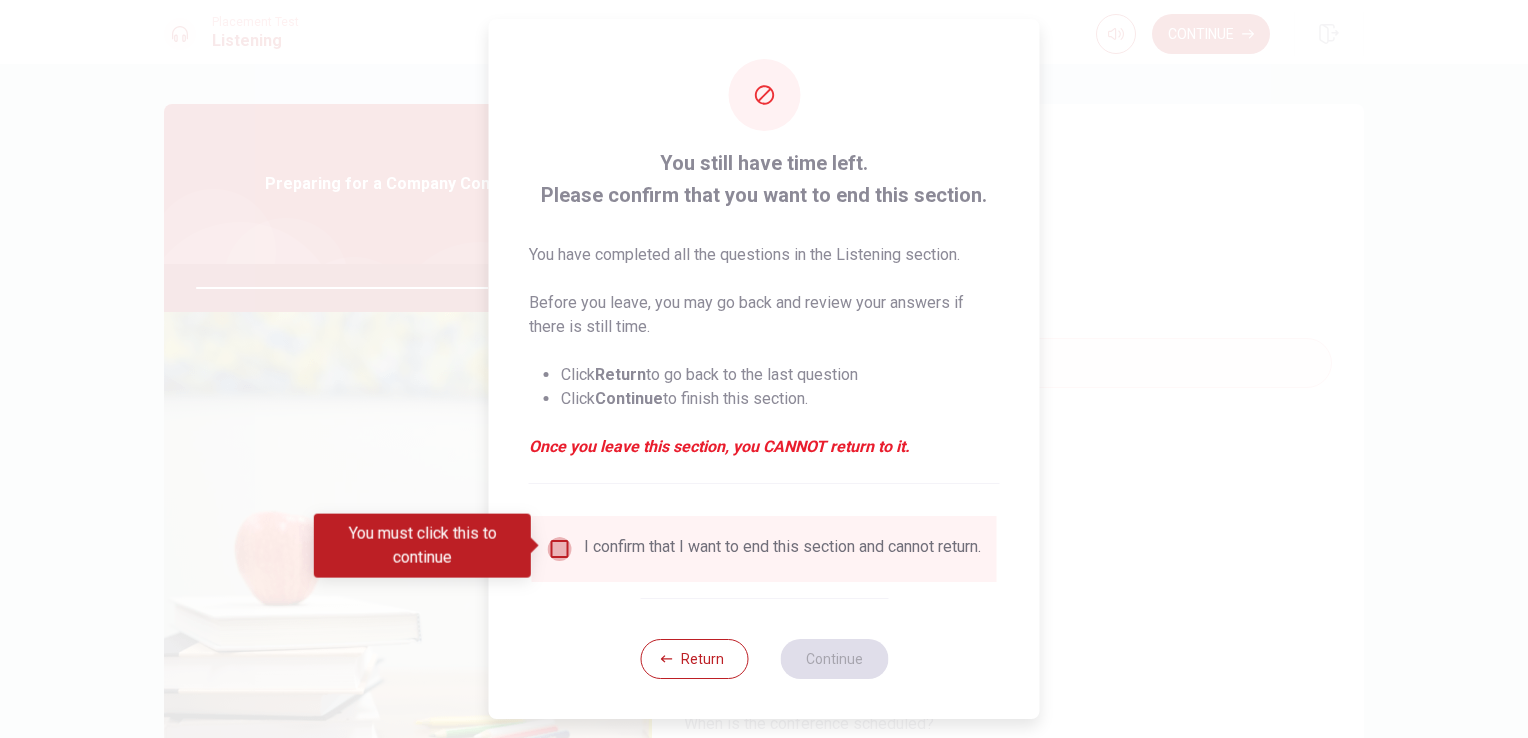 click at bounding box center [560, 549] 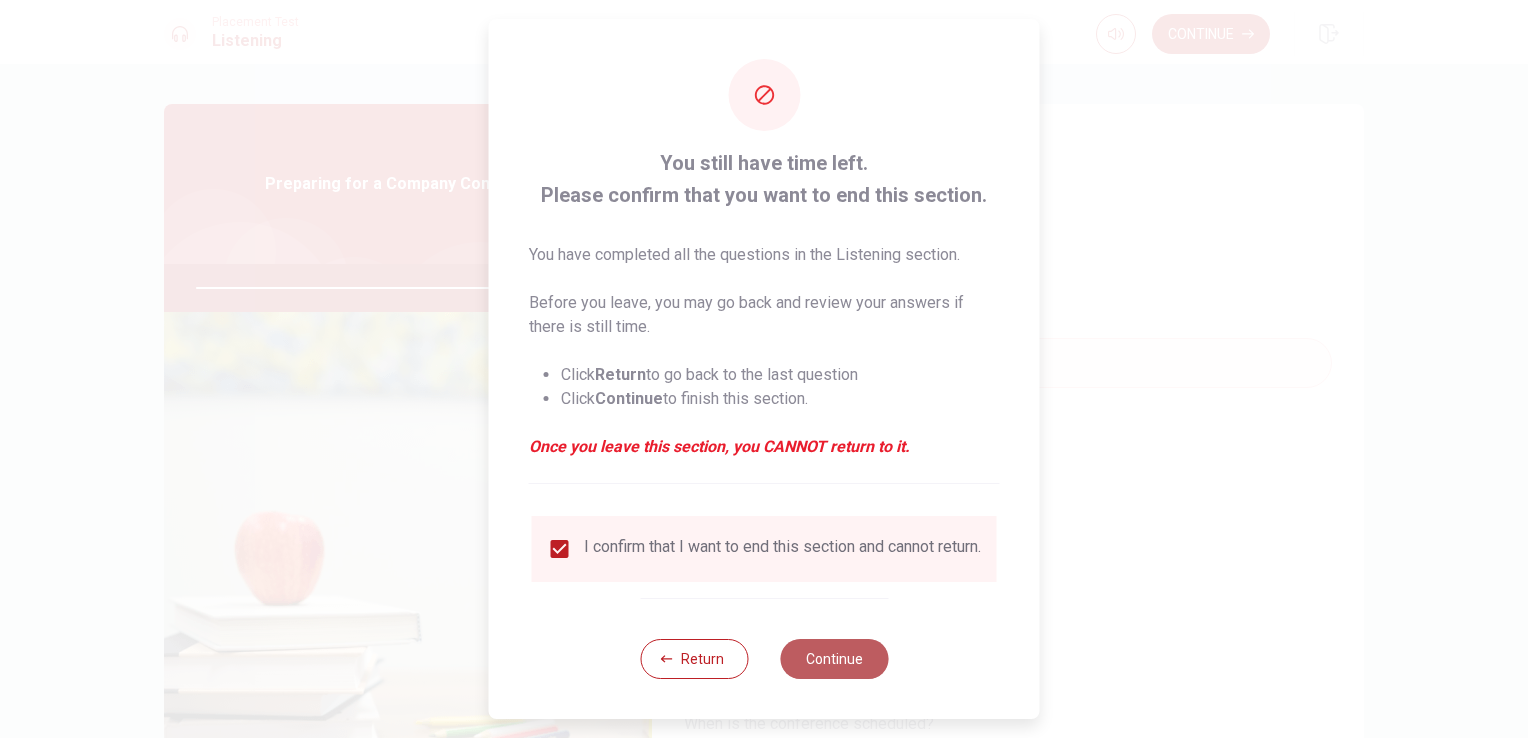click on "Continue" at bounding box center (834, 659) 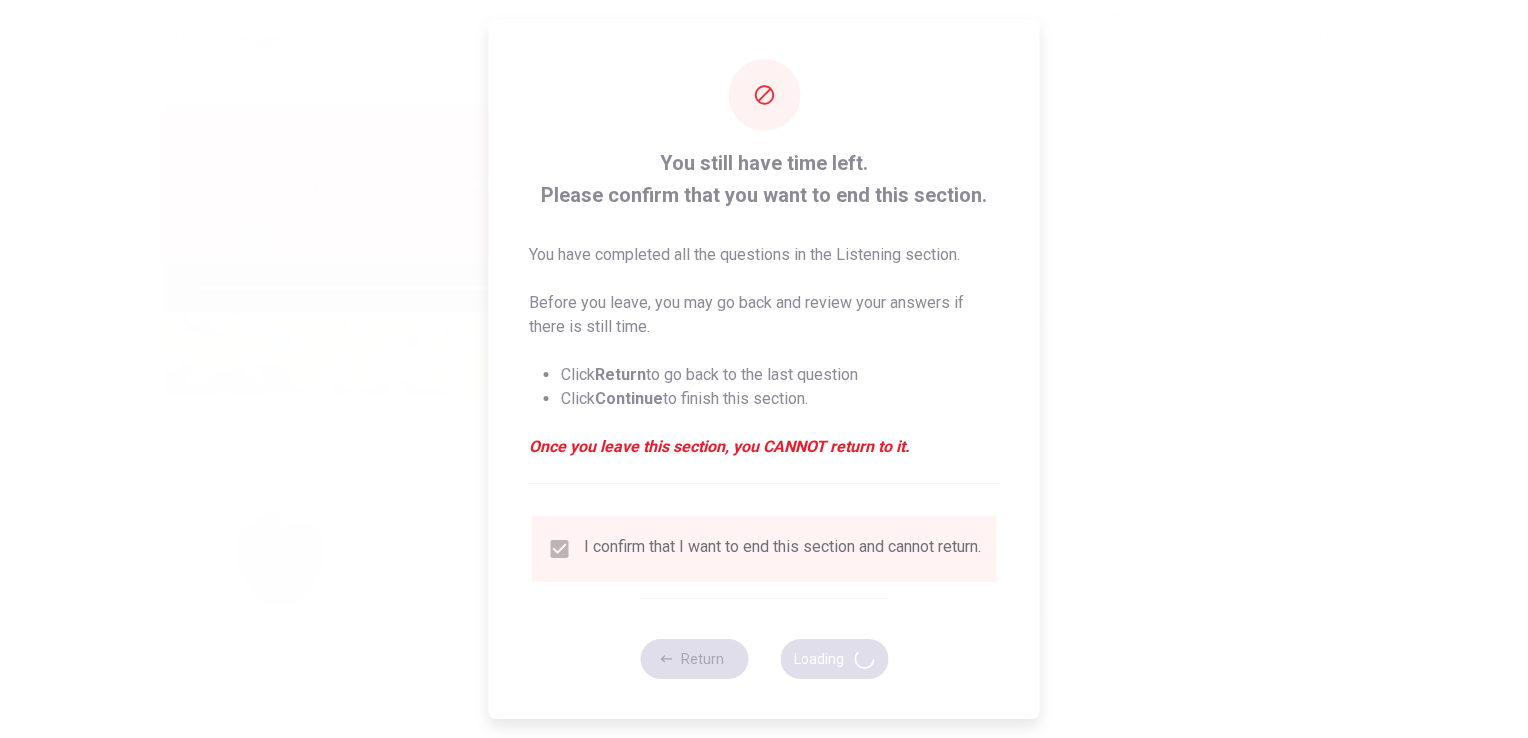 type on "84" 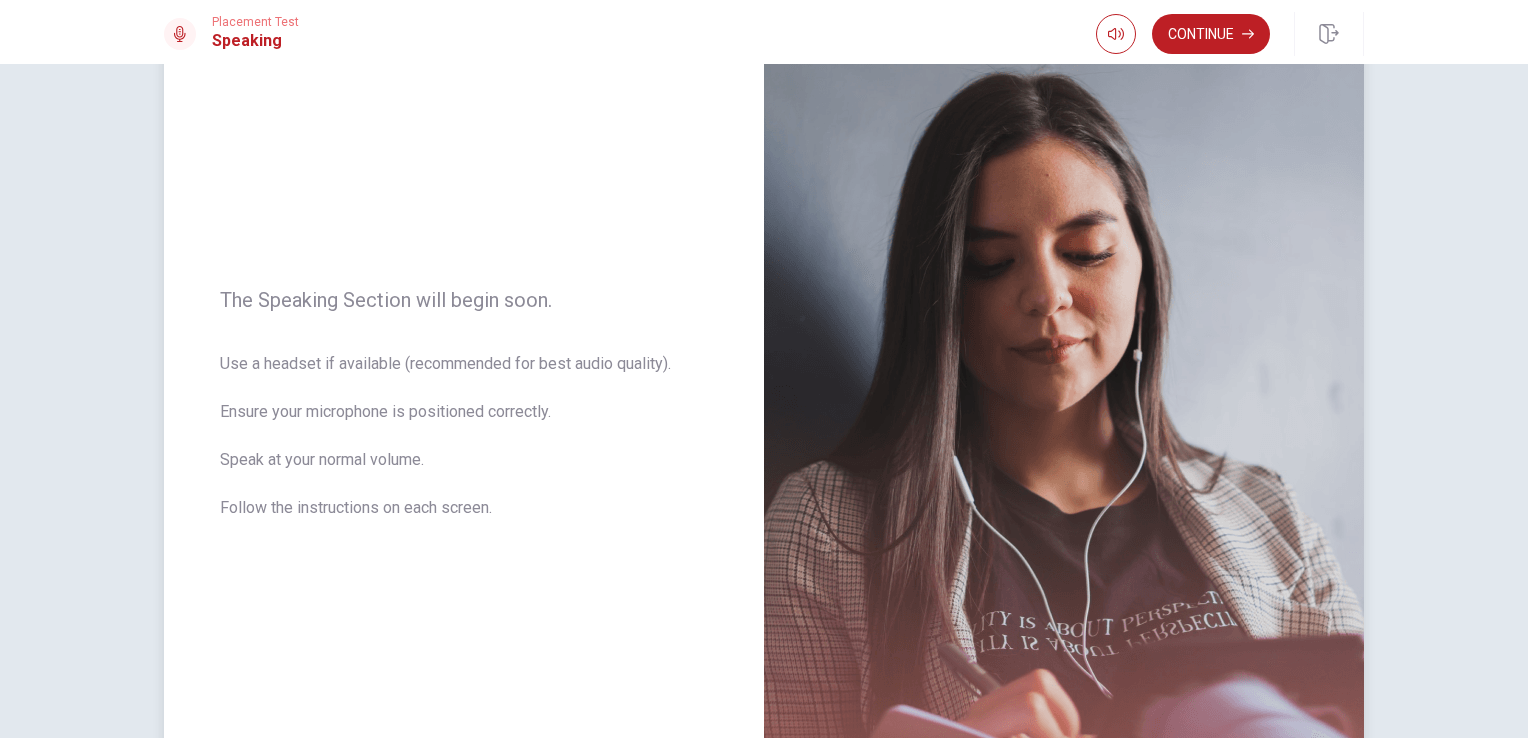 scroll, scrollTop: 0, scrollLeft: 0, axis: both 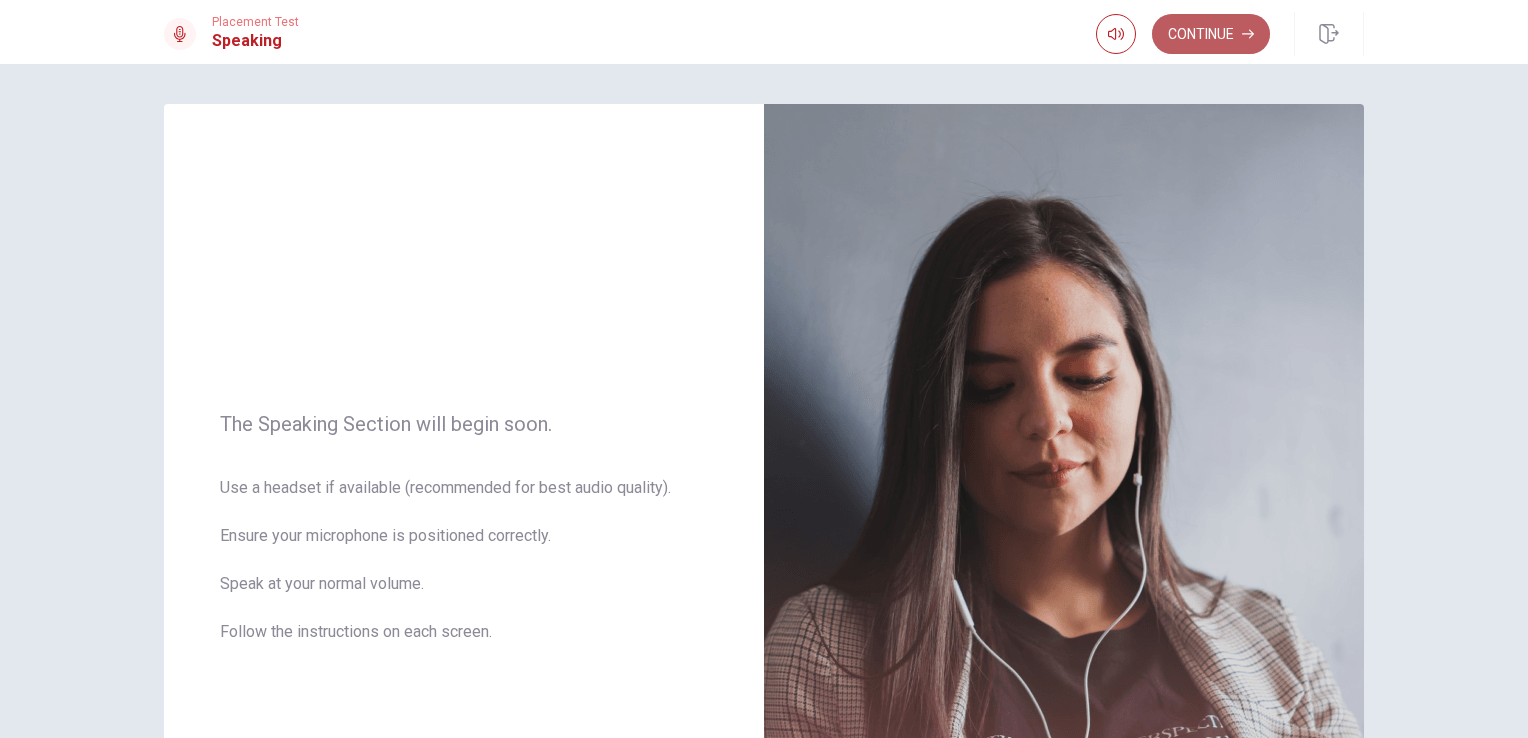 click on "Continue" at bounding box center [1211, 34] 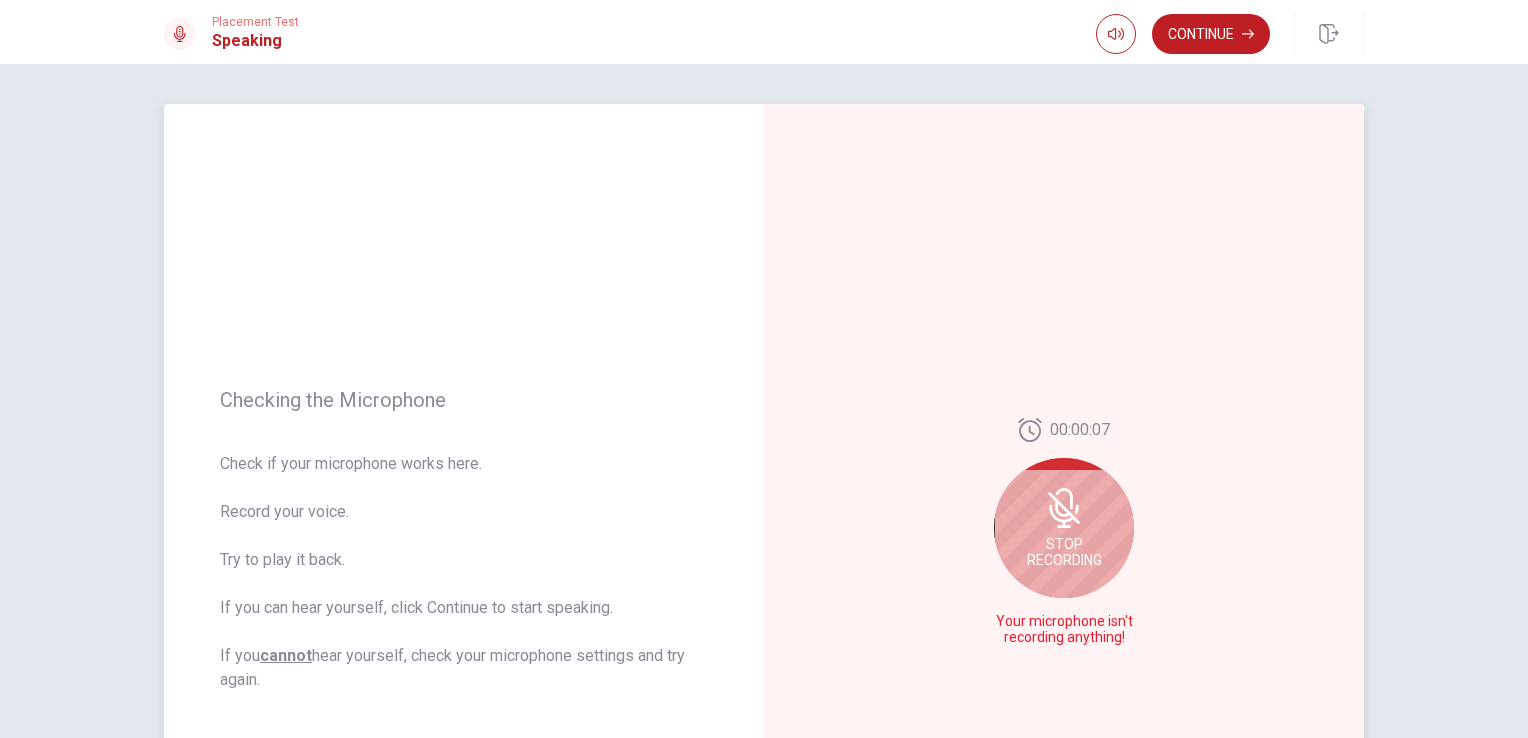 click 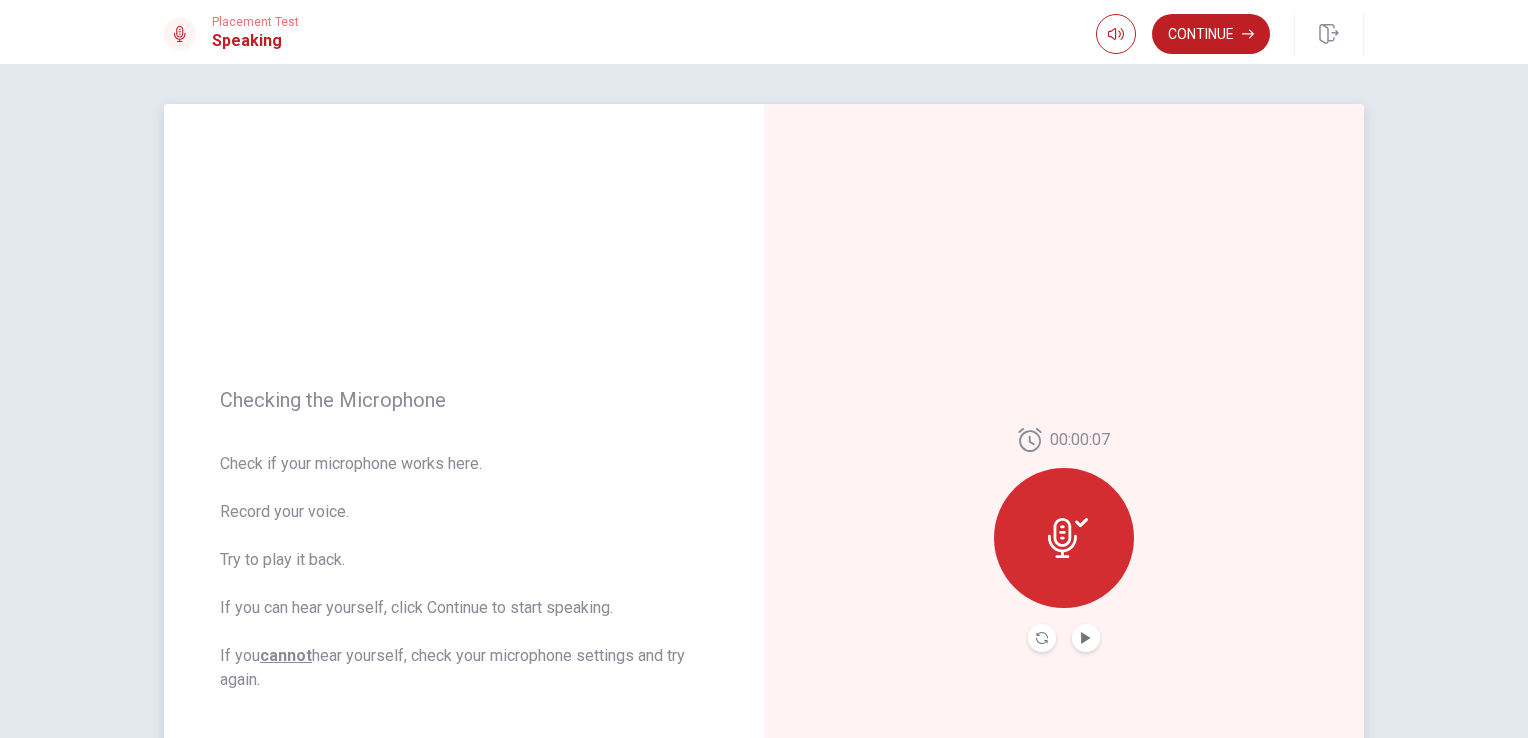 click 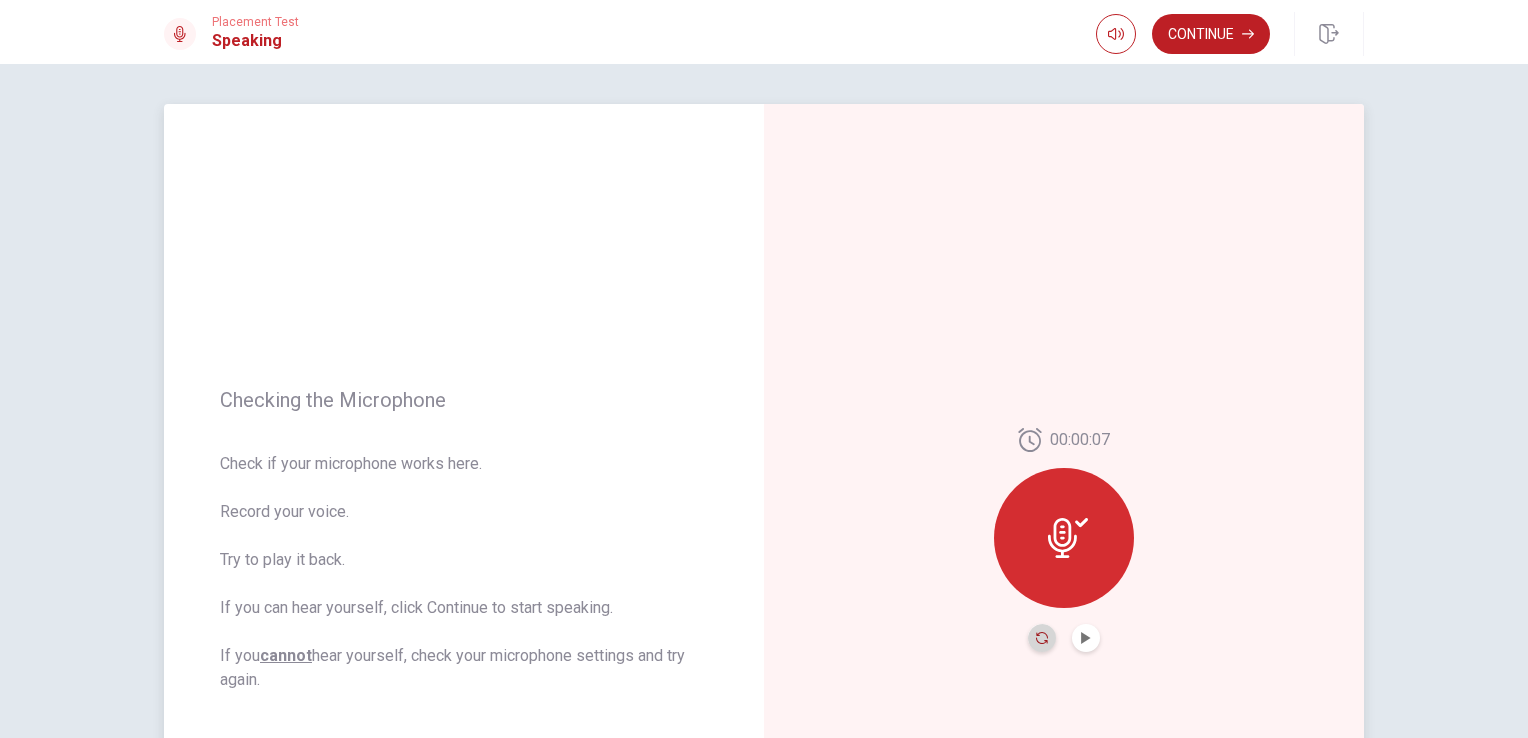 click 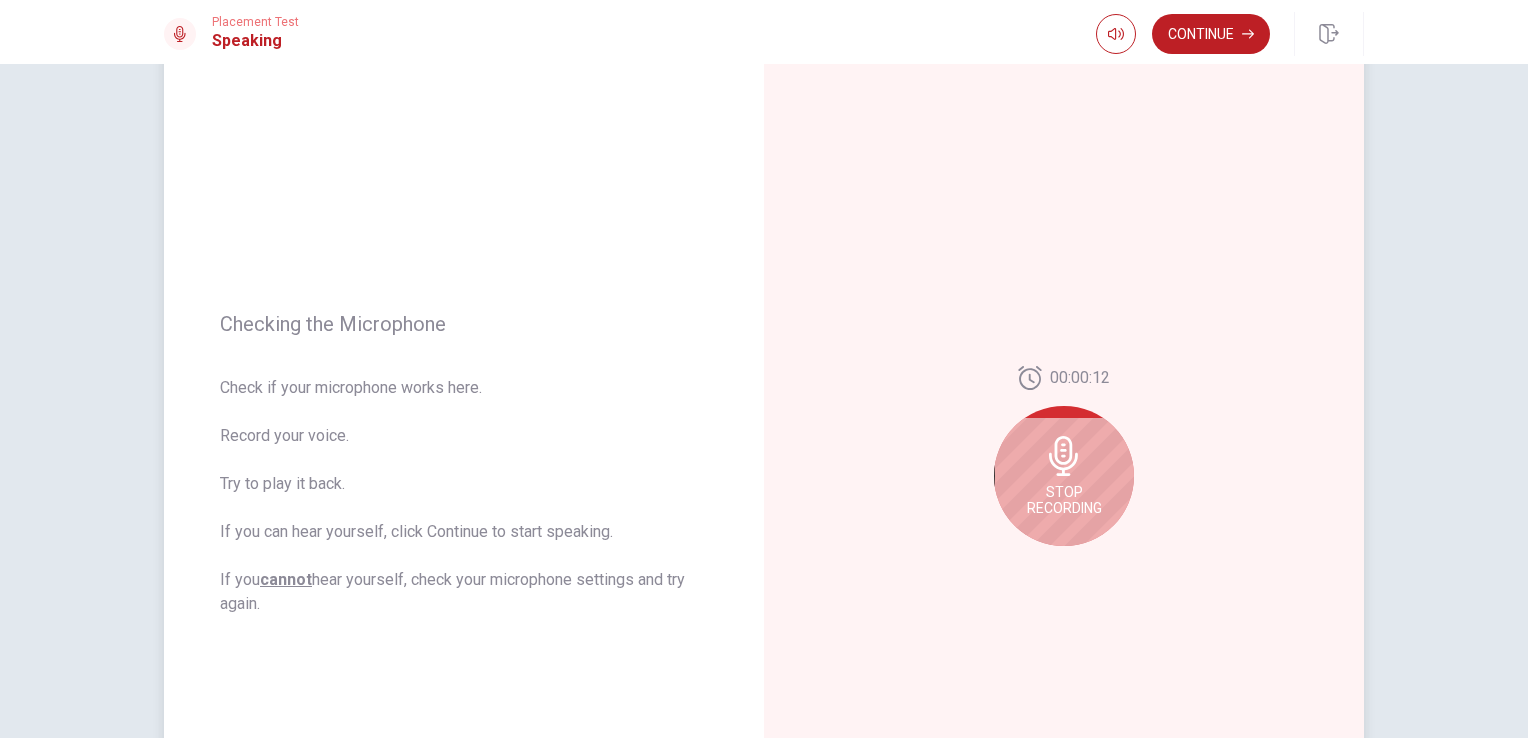 scroll, scrollTop: 78, scrollLeft: 0, axis: vertical 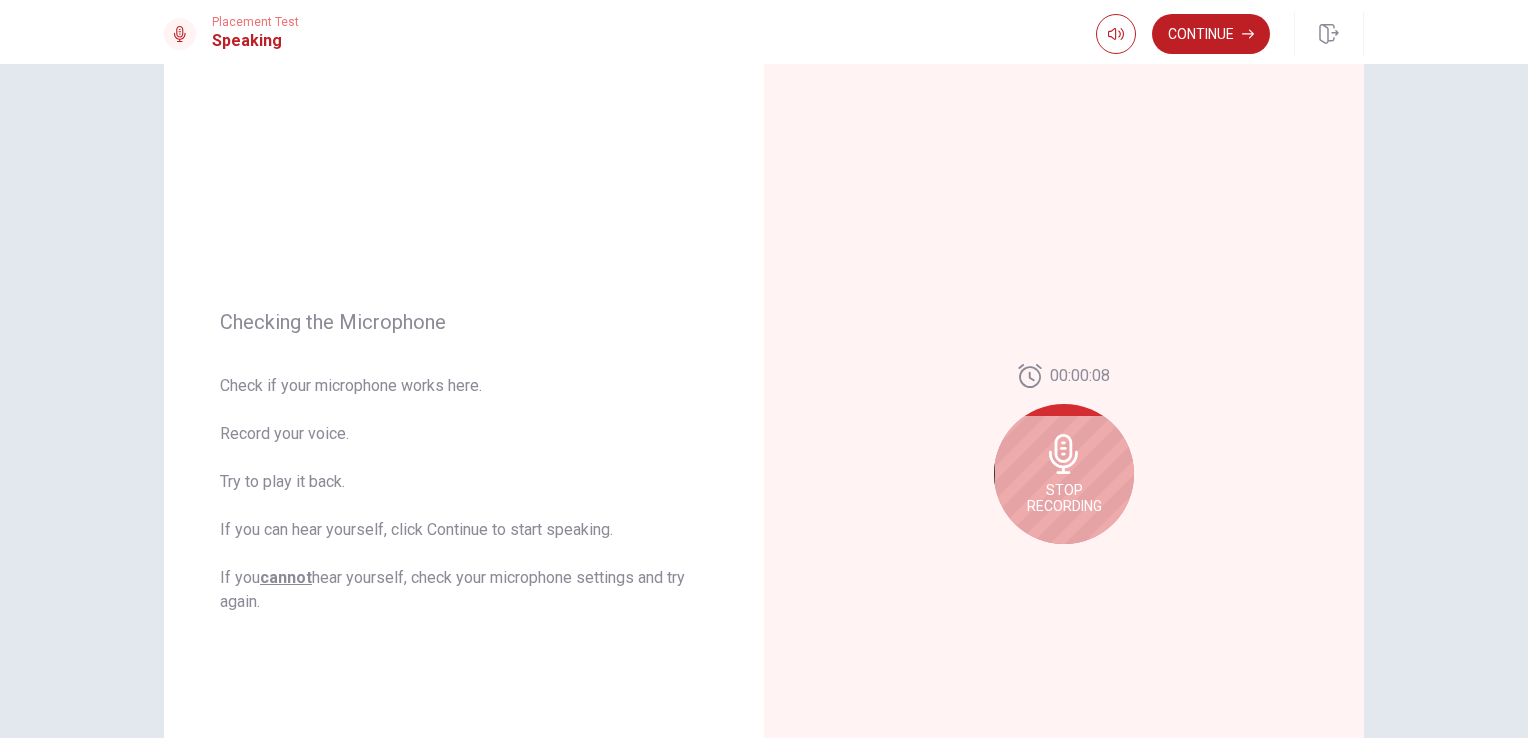 click 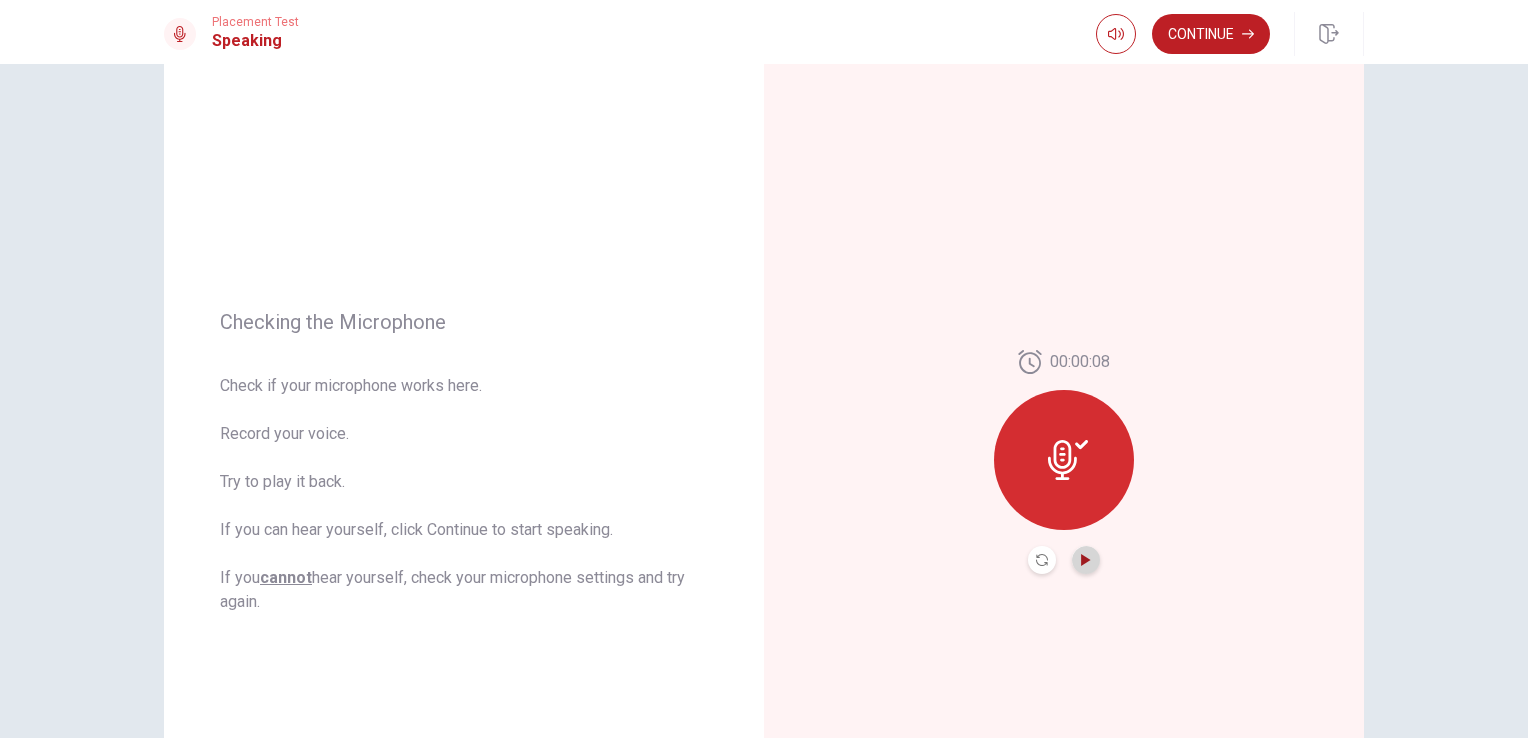 click 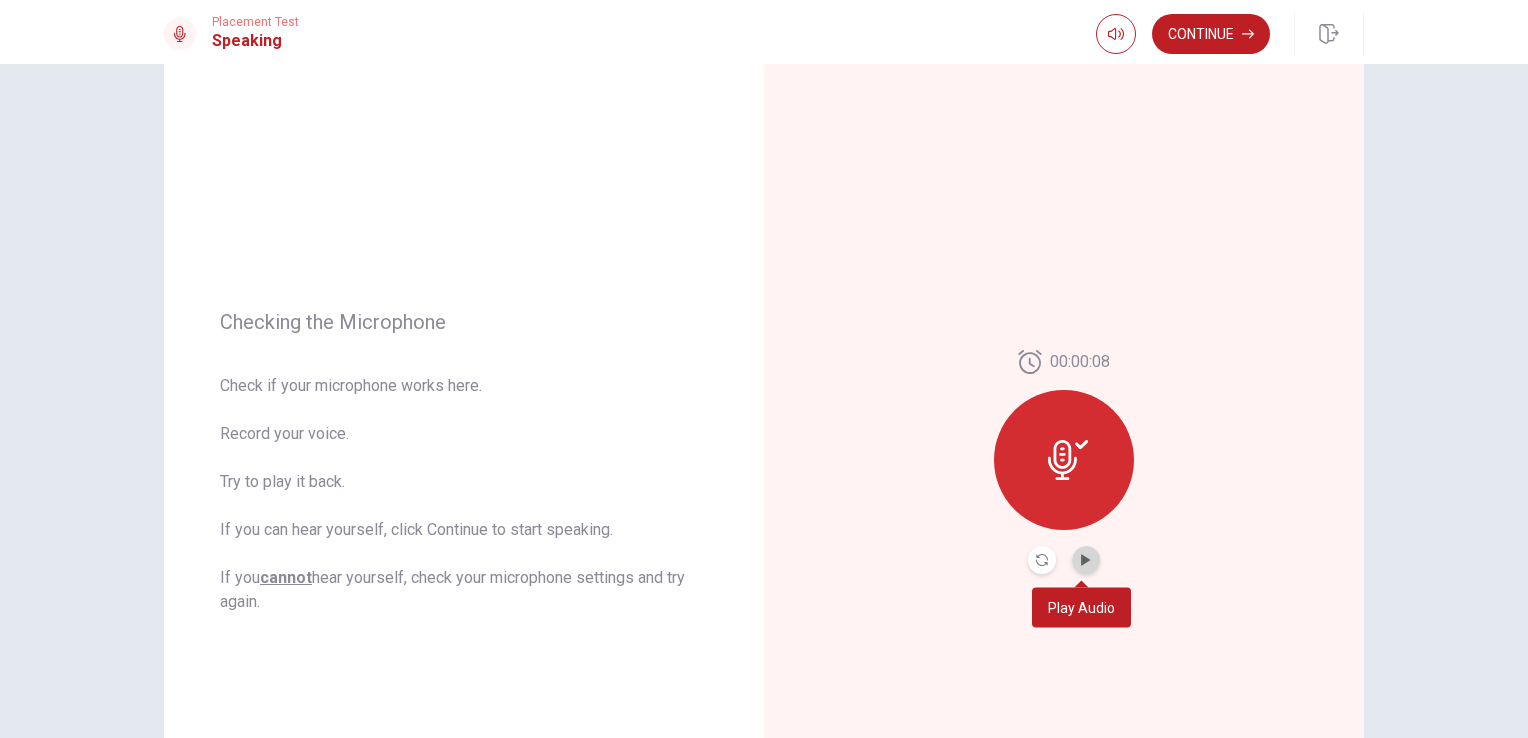 click 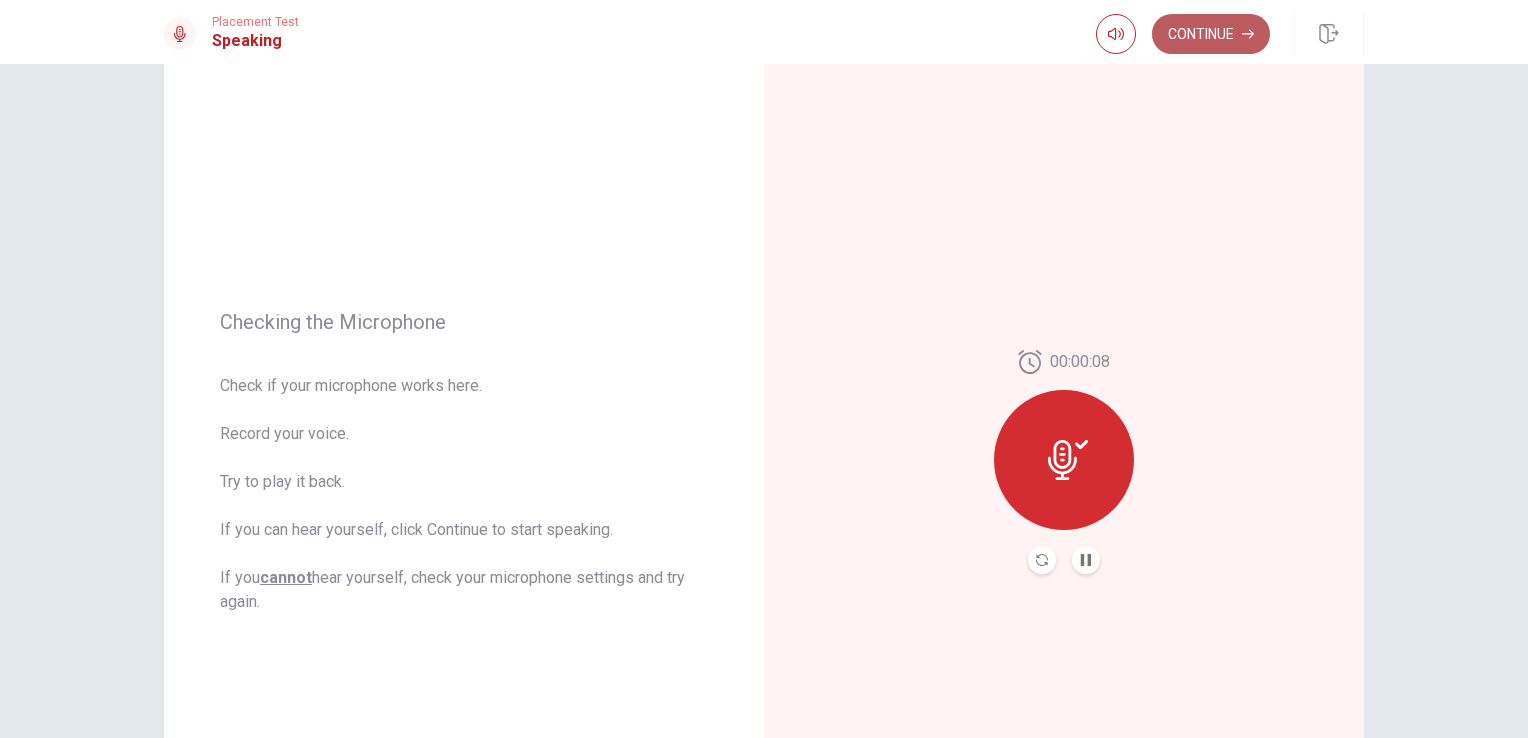 click on "Continue" at bounding box center (1211, 34) 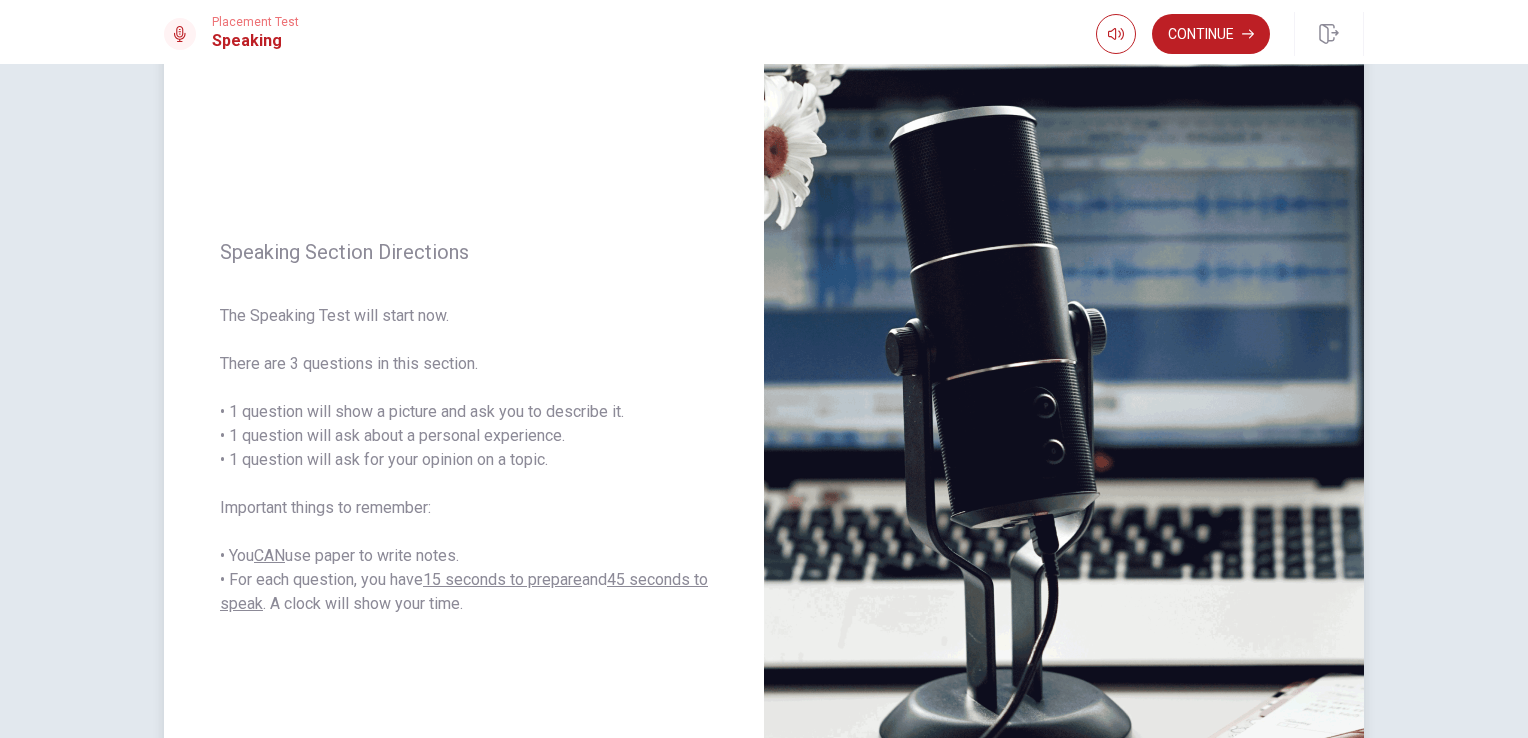 scroll, scrollTop: 122, scrollLeft: 0, axis: vertical 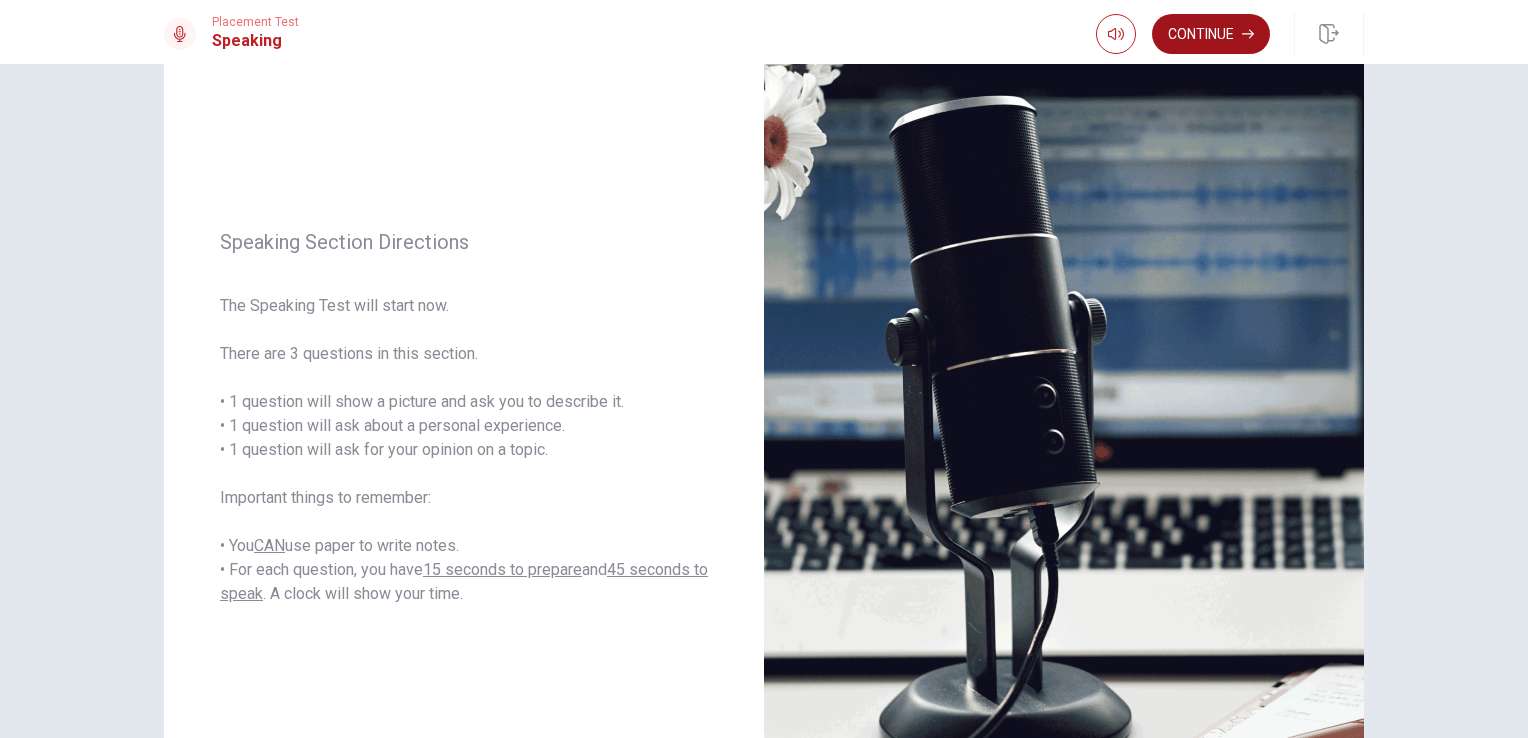 click on "Continue" at bounding box center [1211, 34] 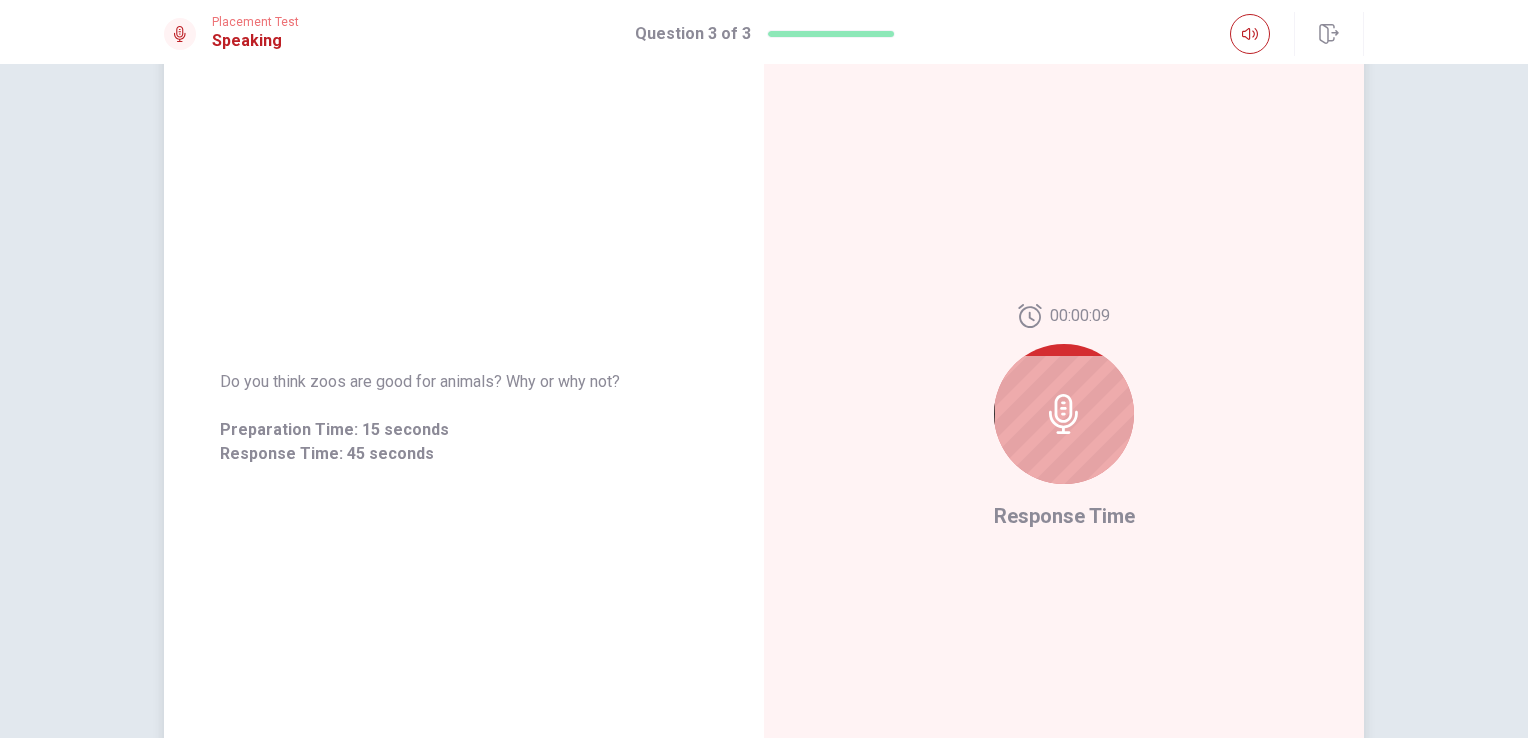 click at bounding box center (1064, 414) 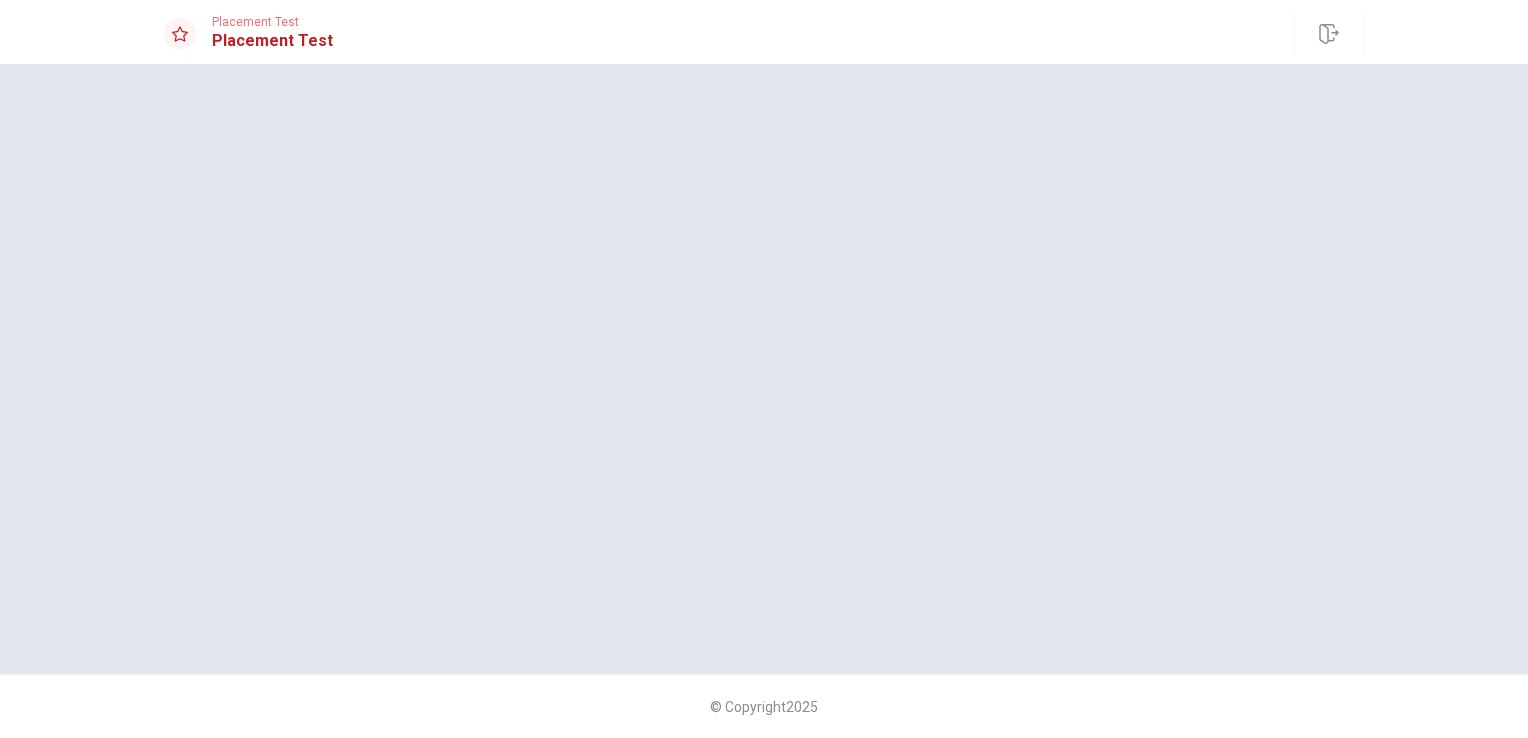 scroll, scrollTop: 0, scrollLeft: 0, axis: both 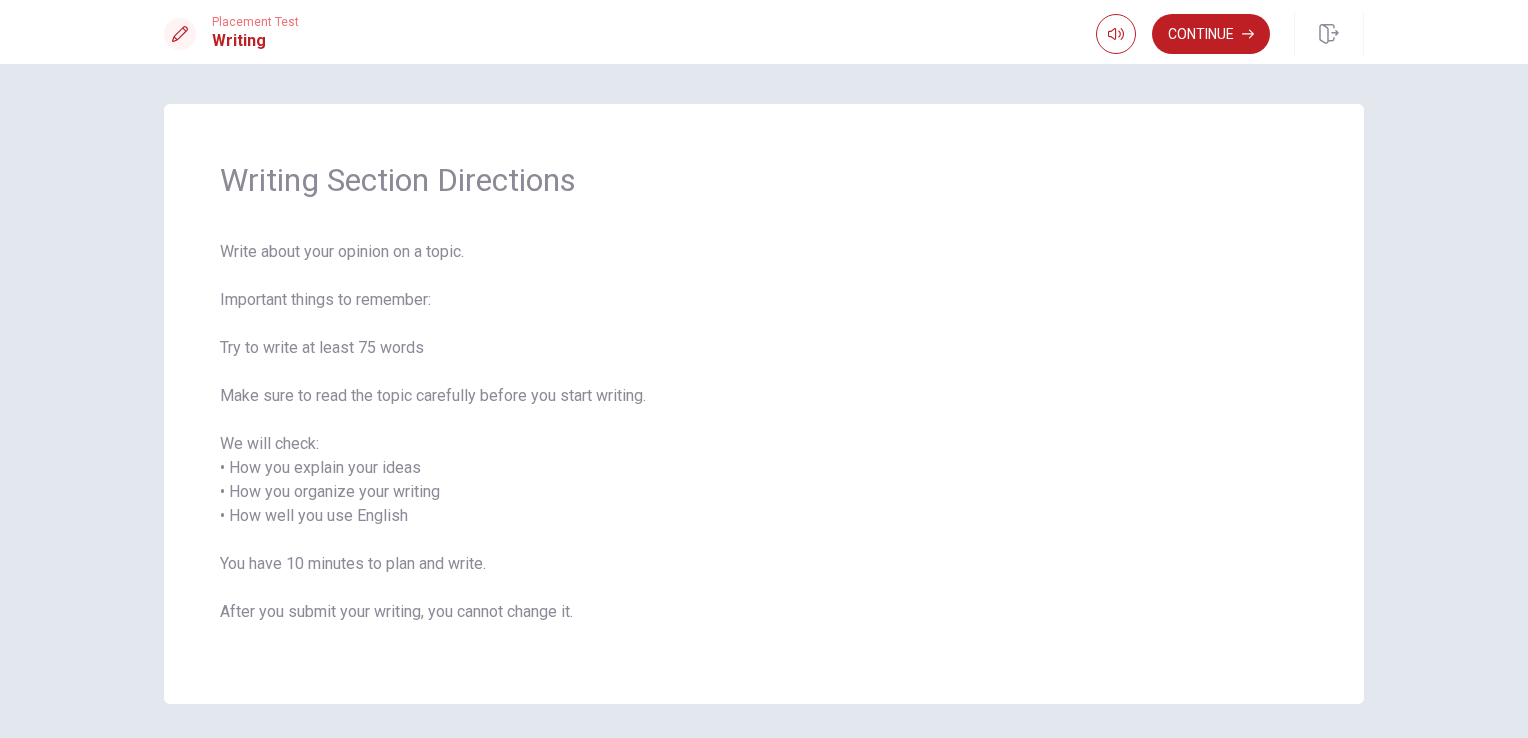 drag, startPoint x: 436, startPoint y: 318, endPoint x: 397, endPoint y: 360, distance: 57.31492 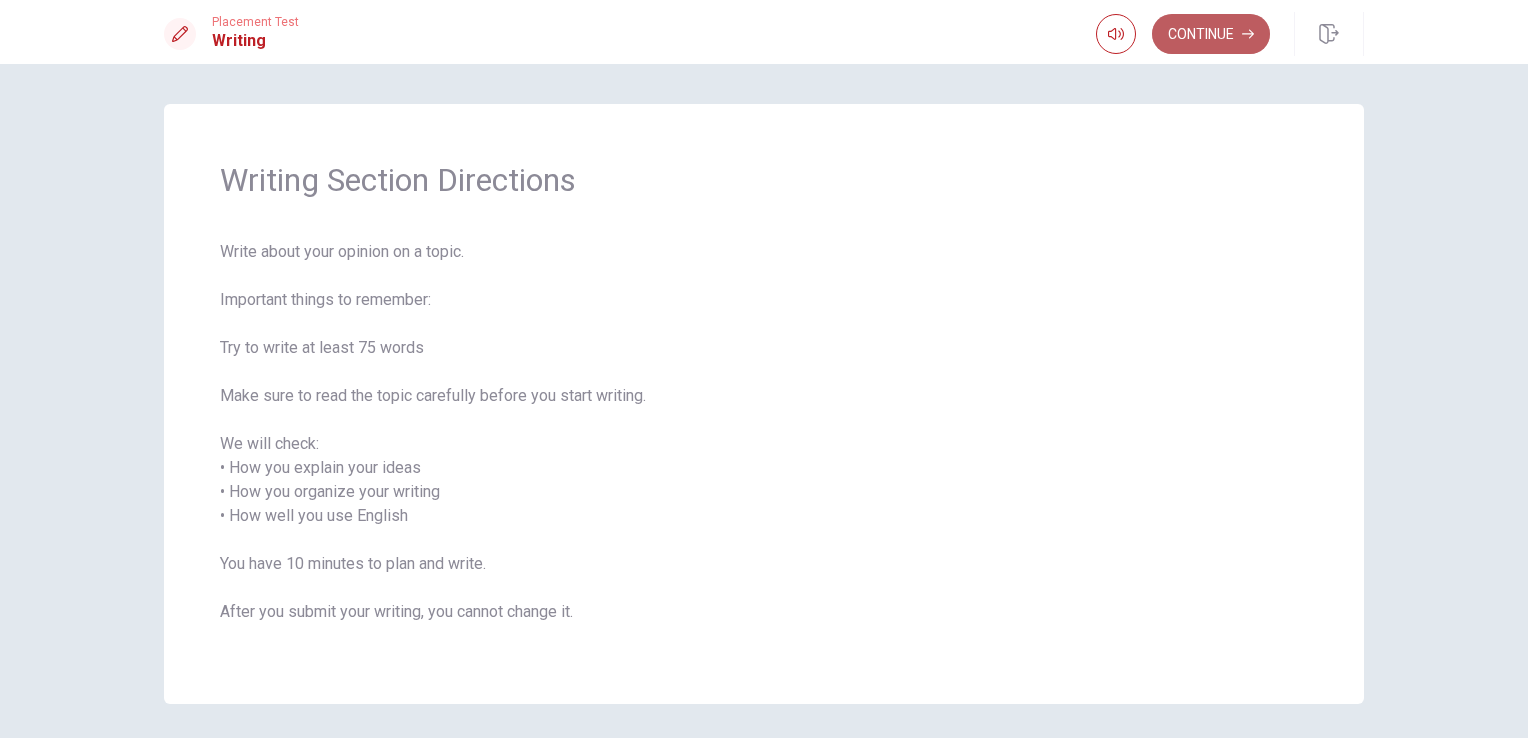 click on "Continue" at bounding box center [1211, 34] 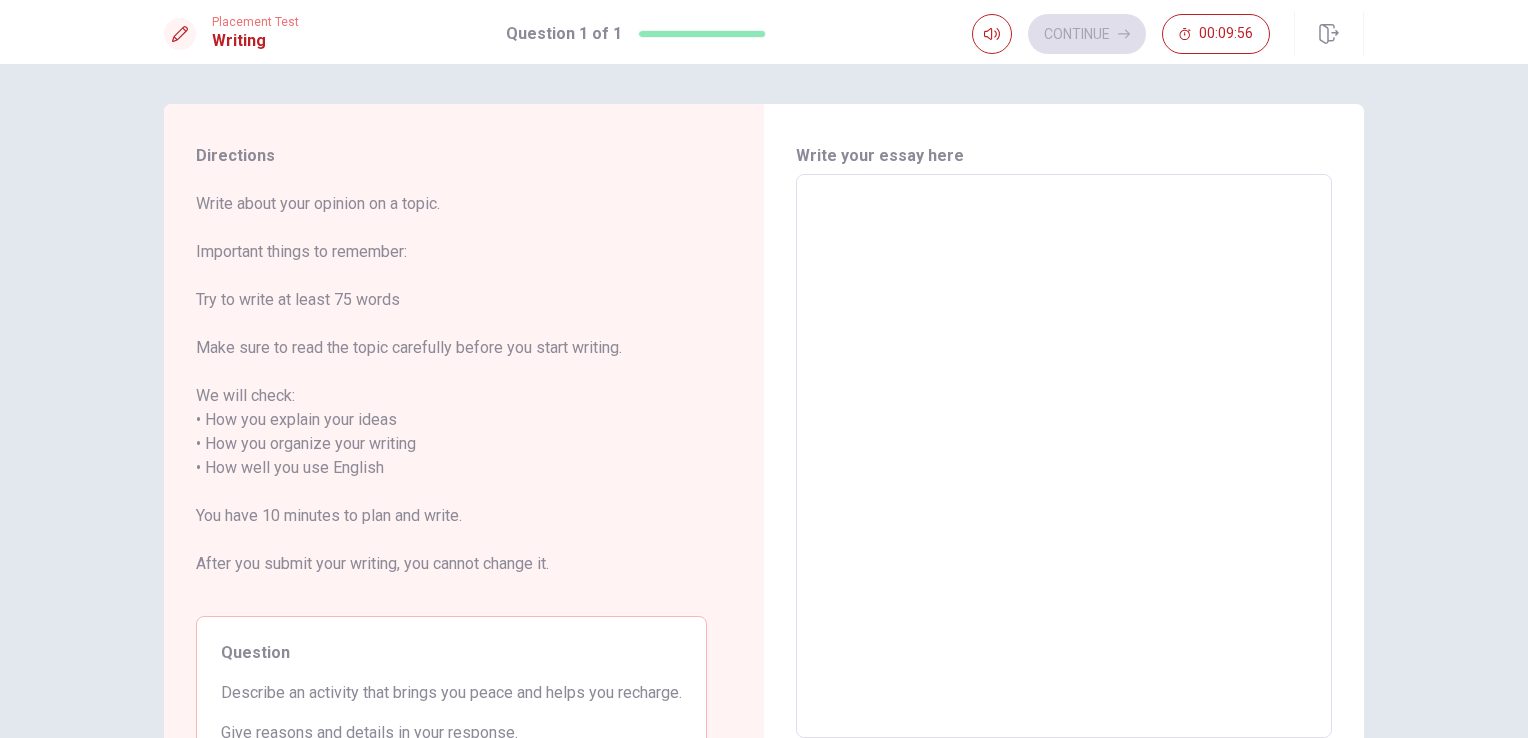click at bounding box center (1064, 456) 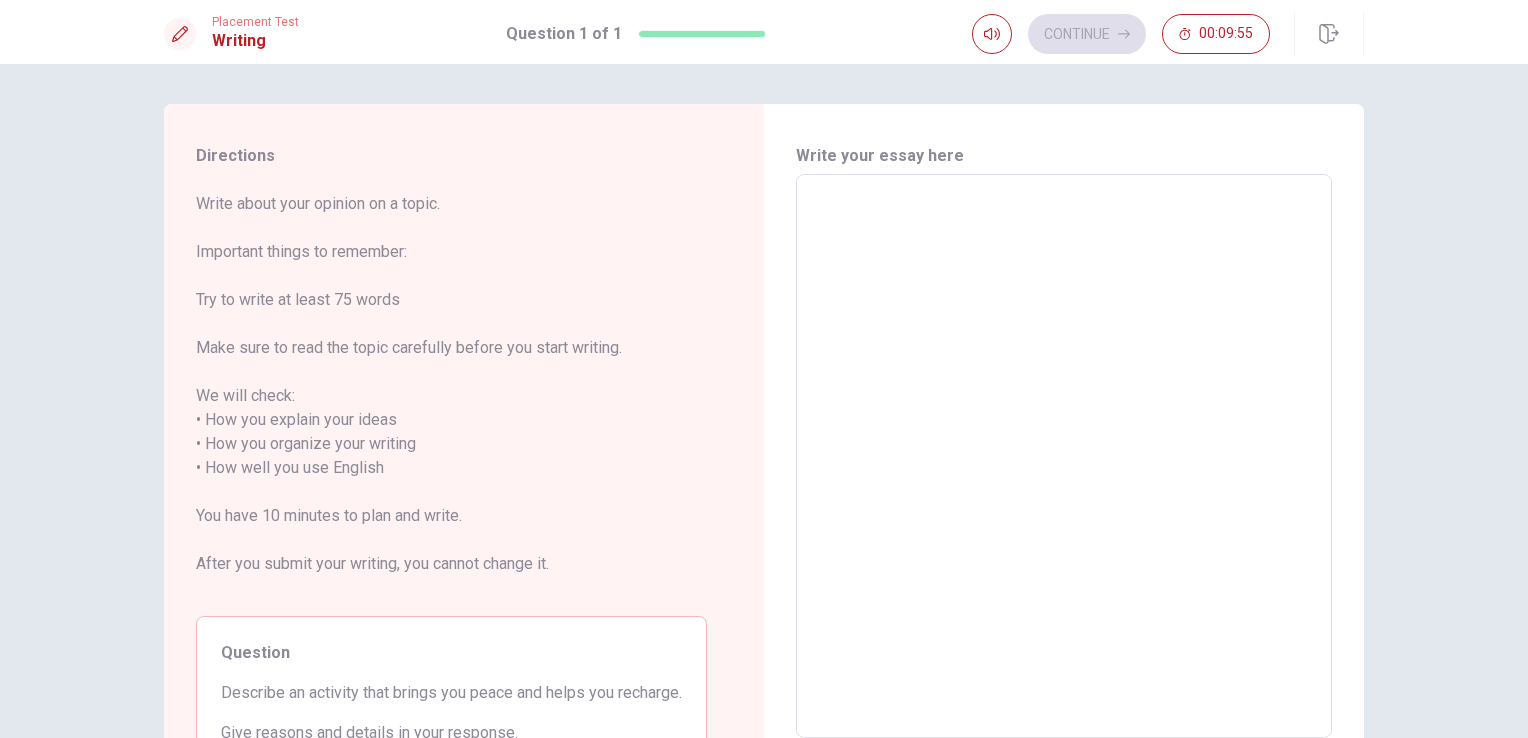 type on "ｎ" 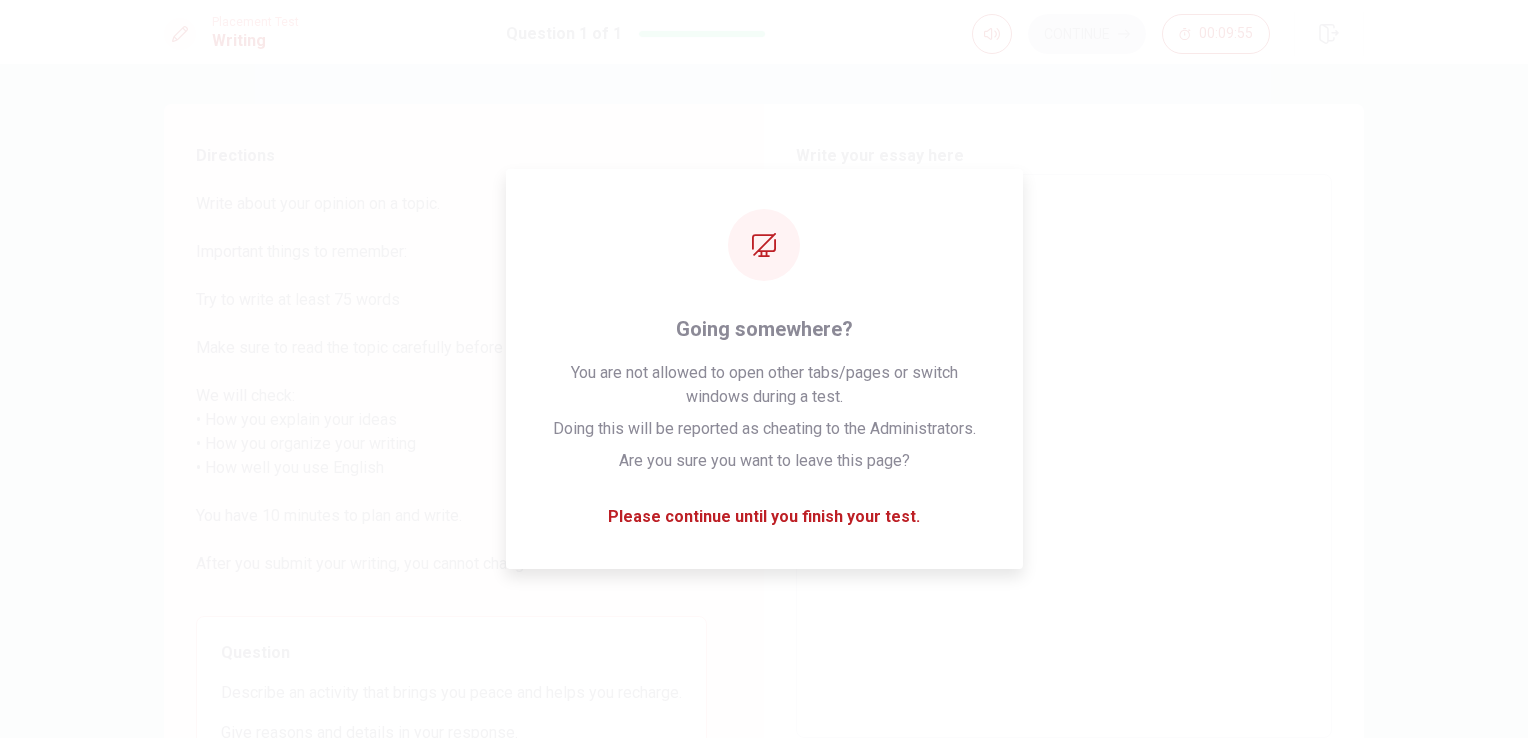 type on "x" 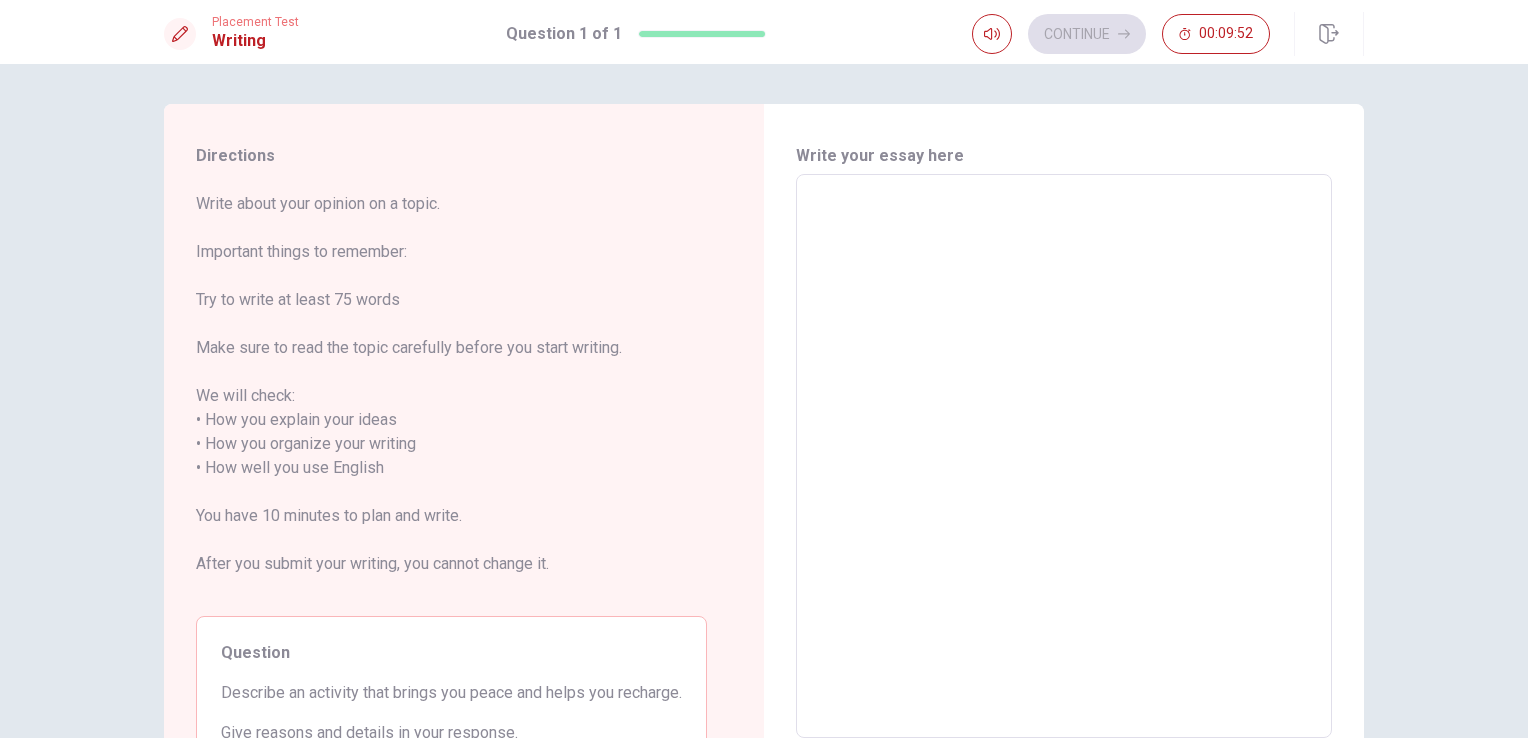 click at bounding box center (1064, 456) 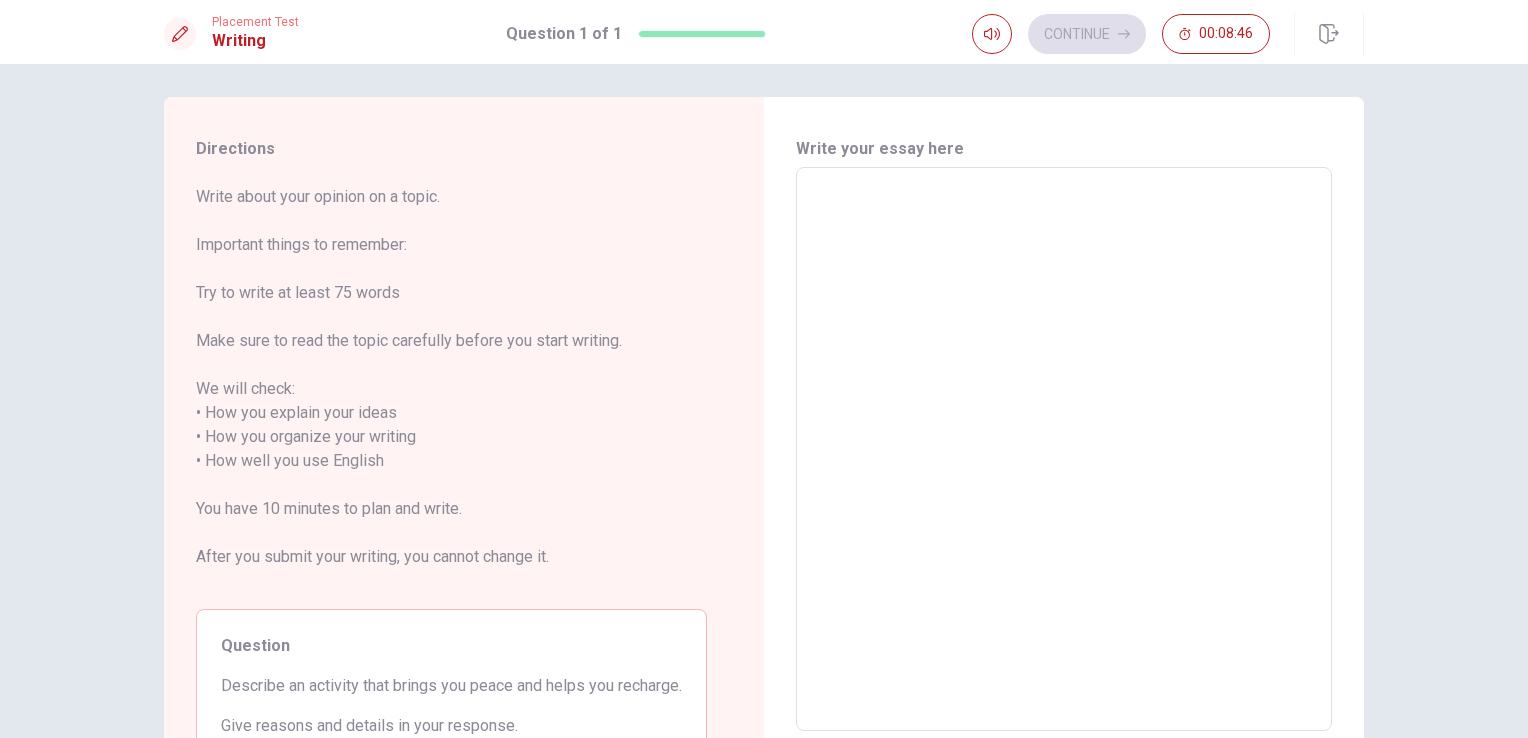 scroll, scrollTop: 6, scrollLeft: 0, axis: vertical 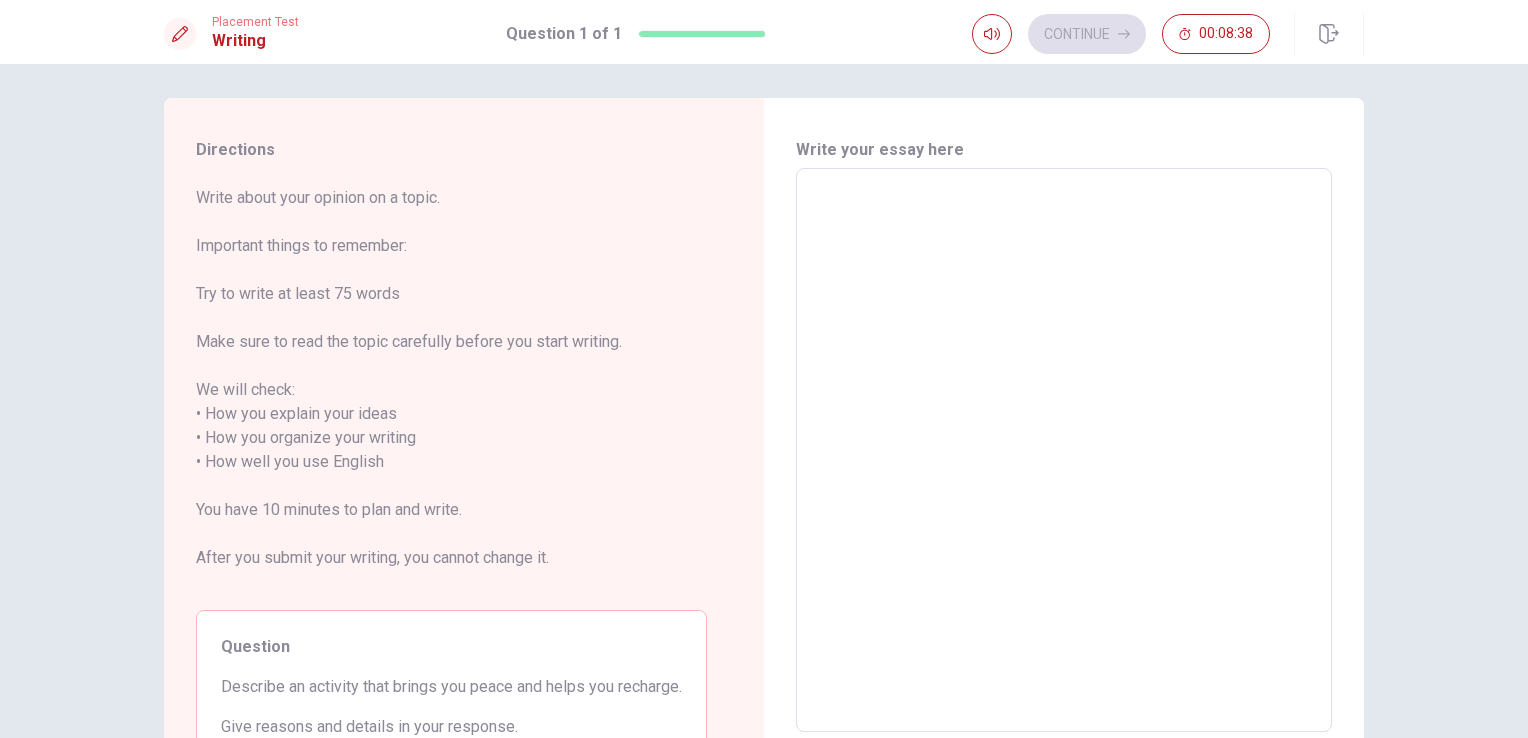 type on "A" 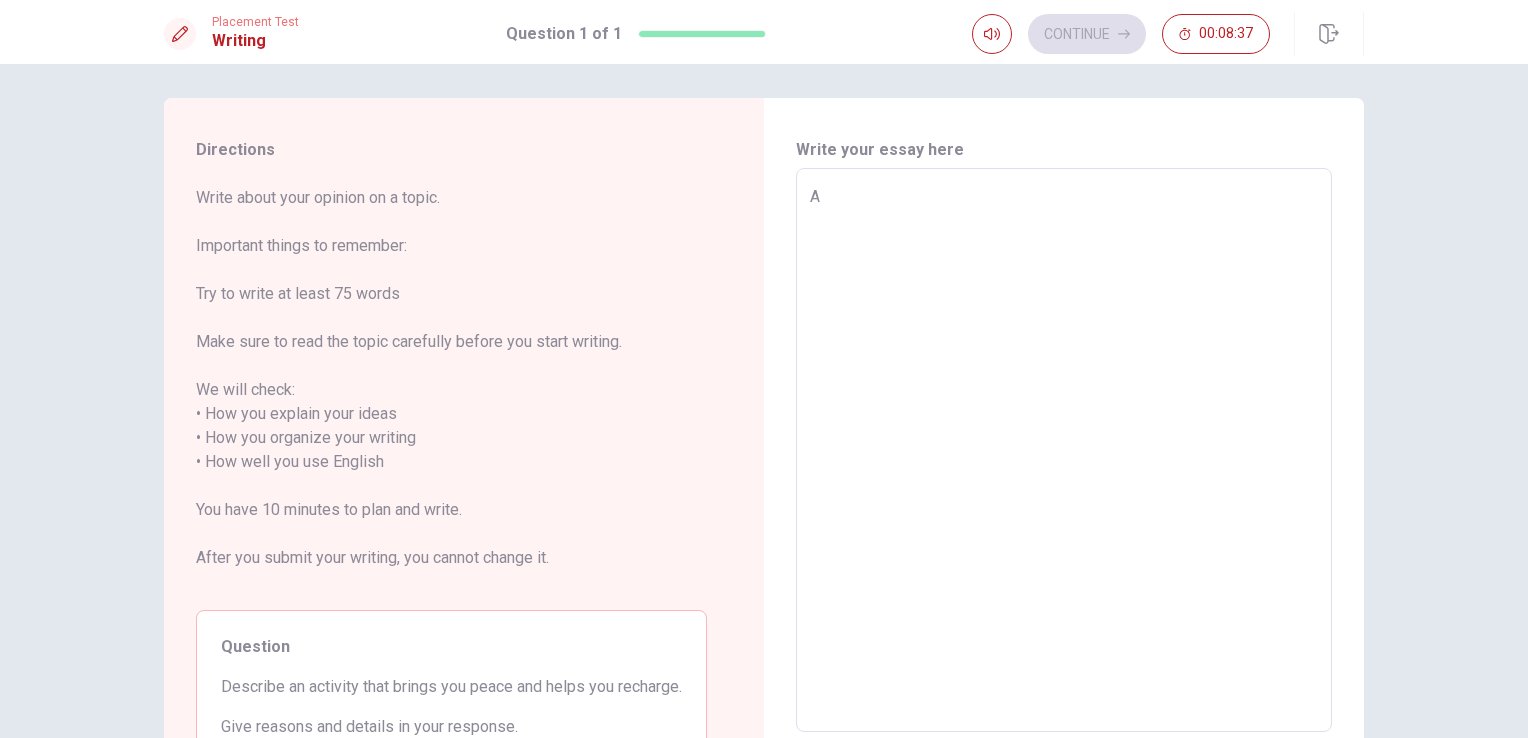 type on "x" 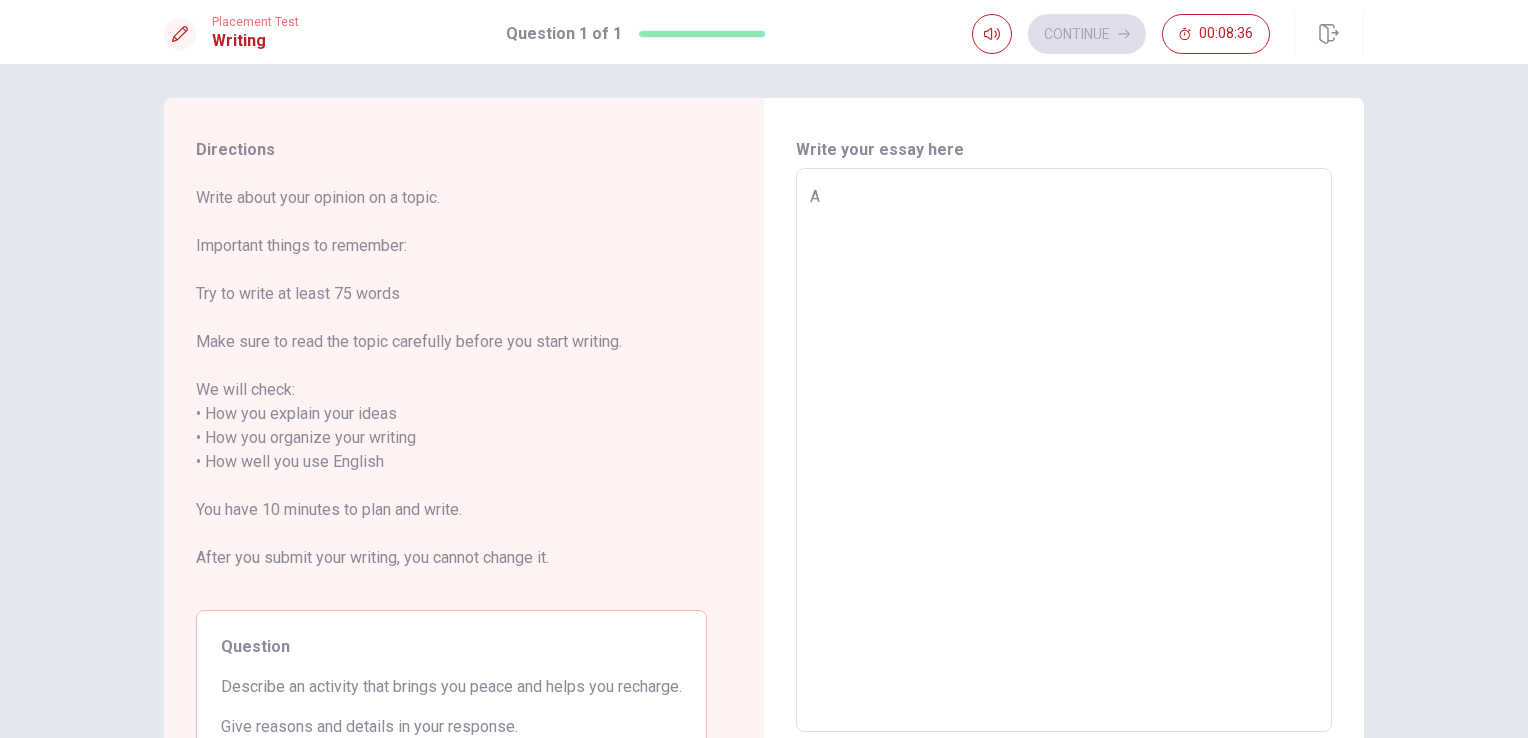 type on "An" 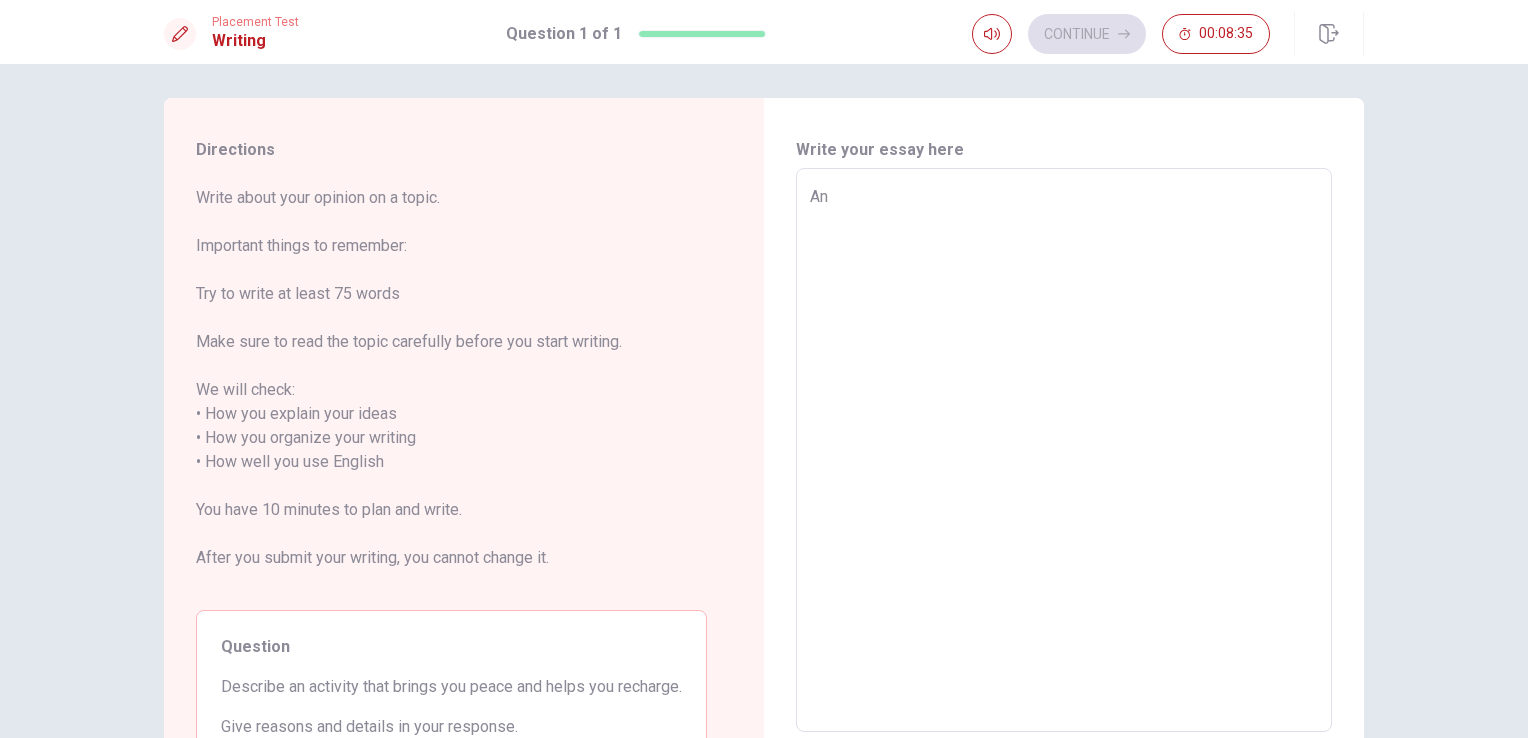 type on "x" 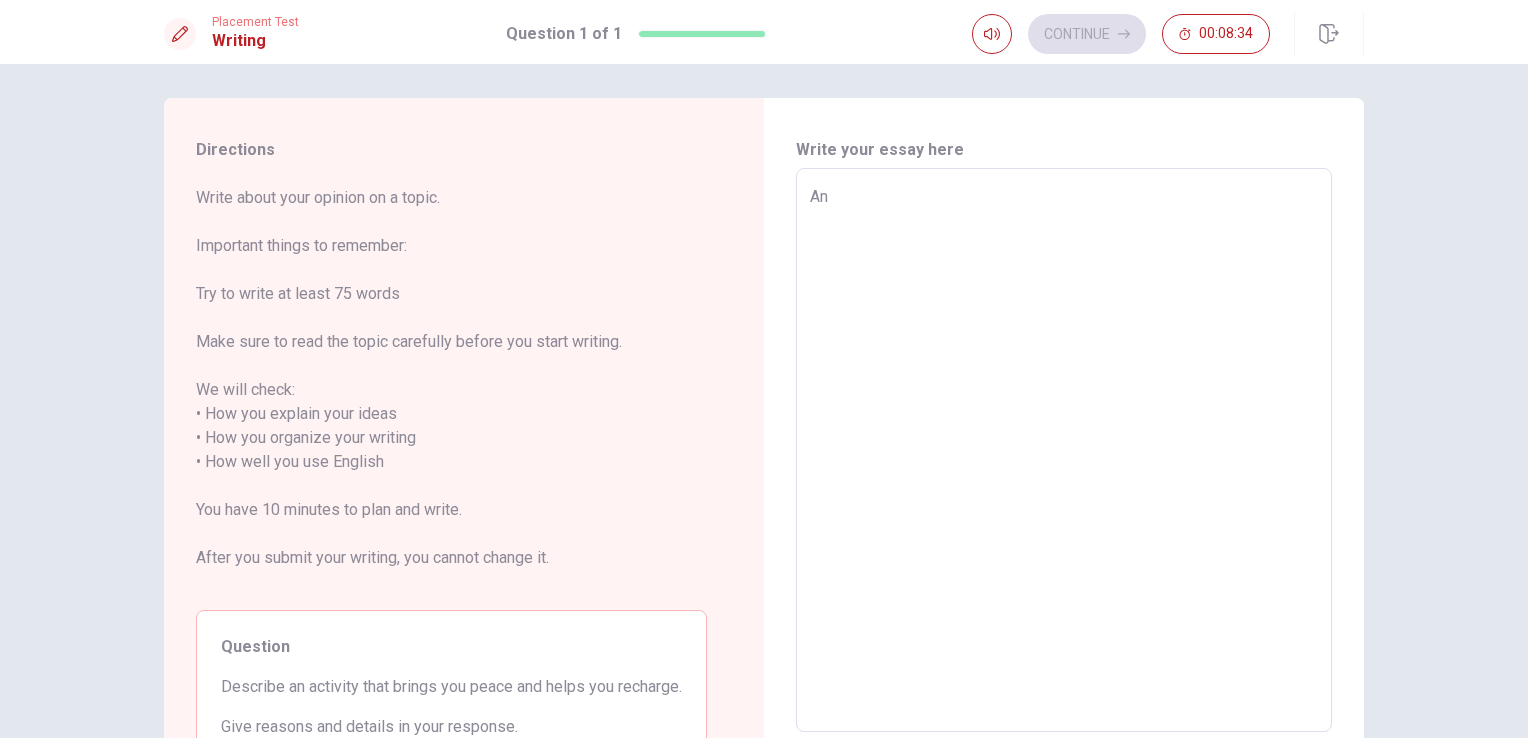 type on "An" 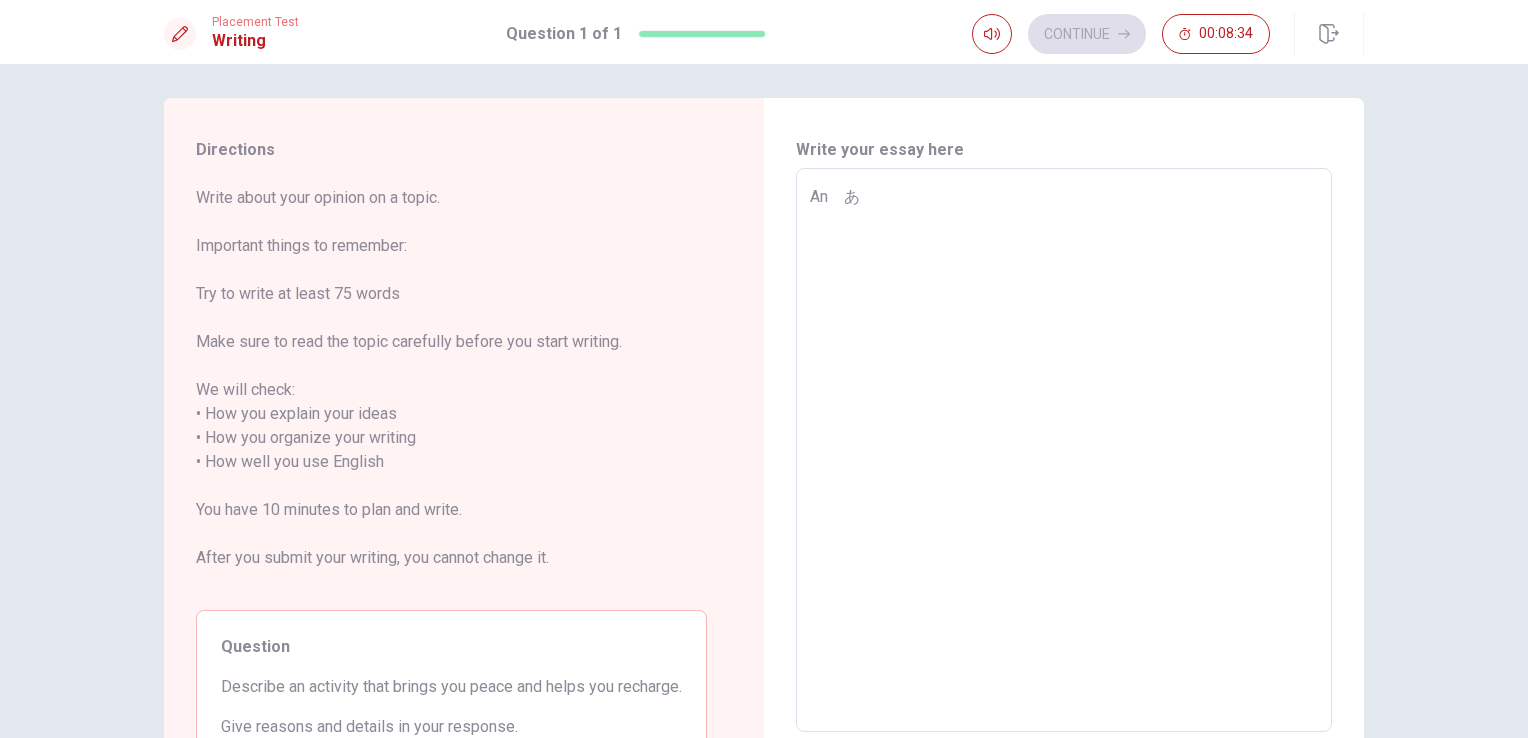type on "x" 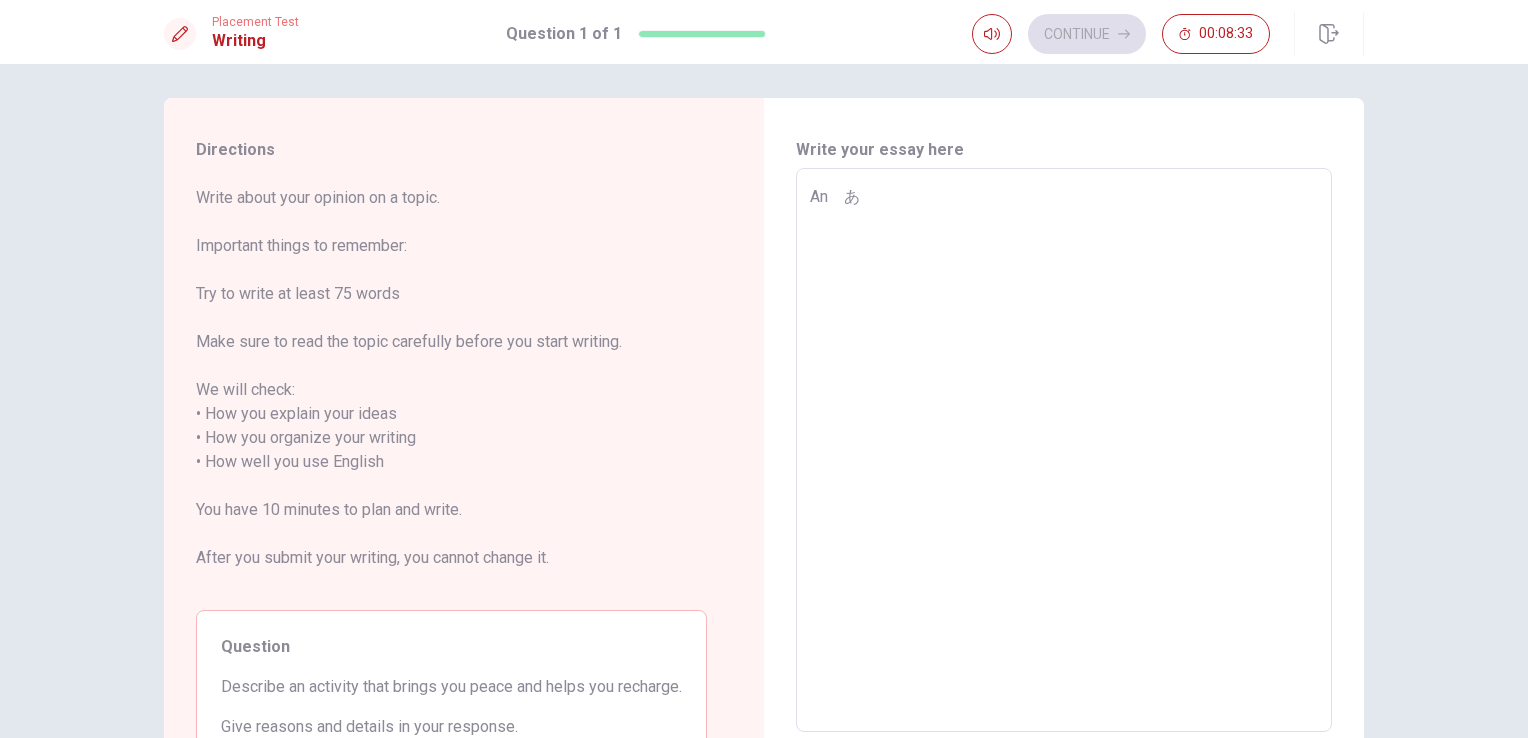 type on "An" 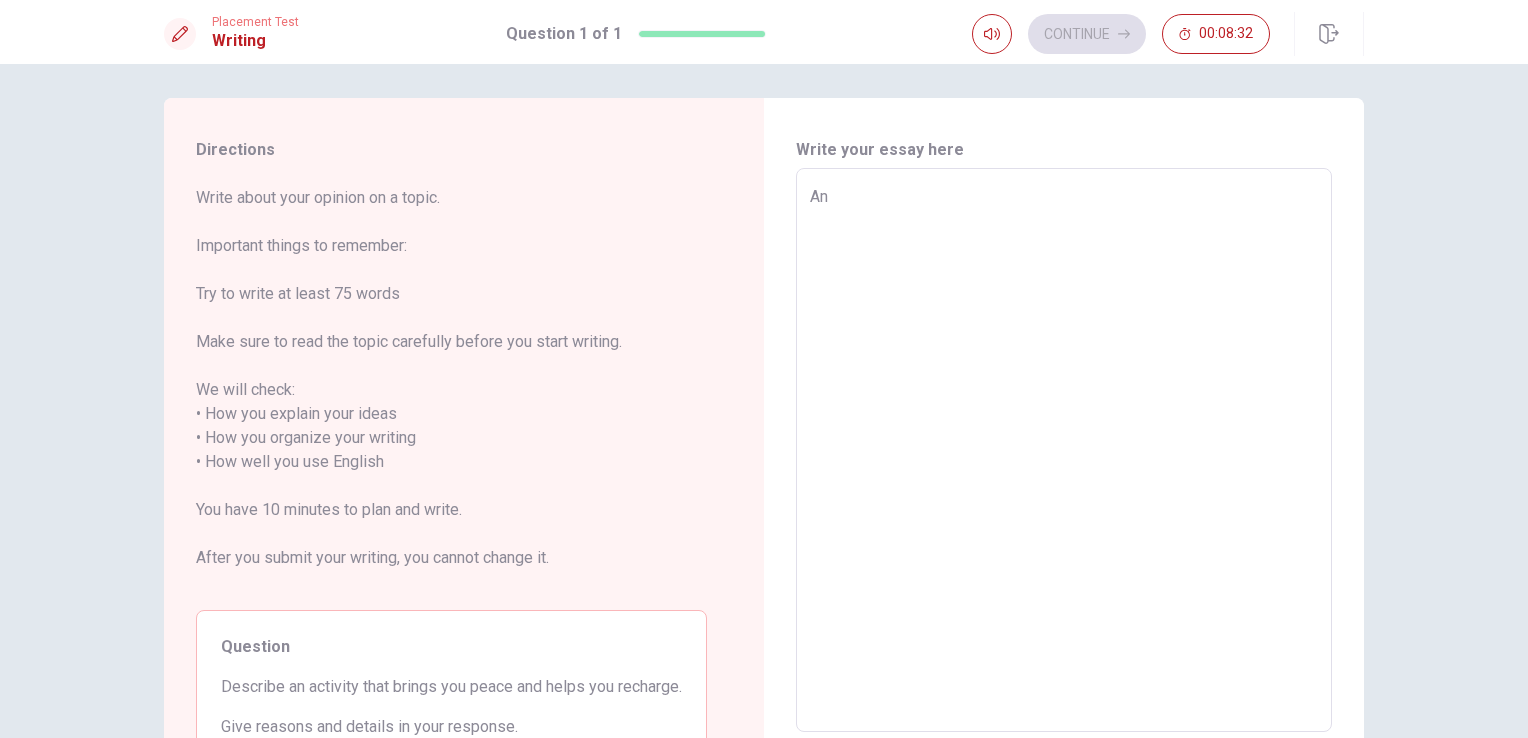 type on "x" 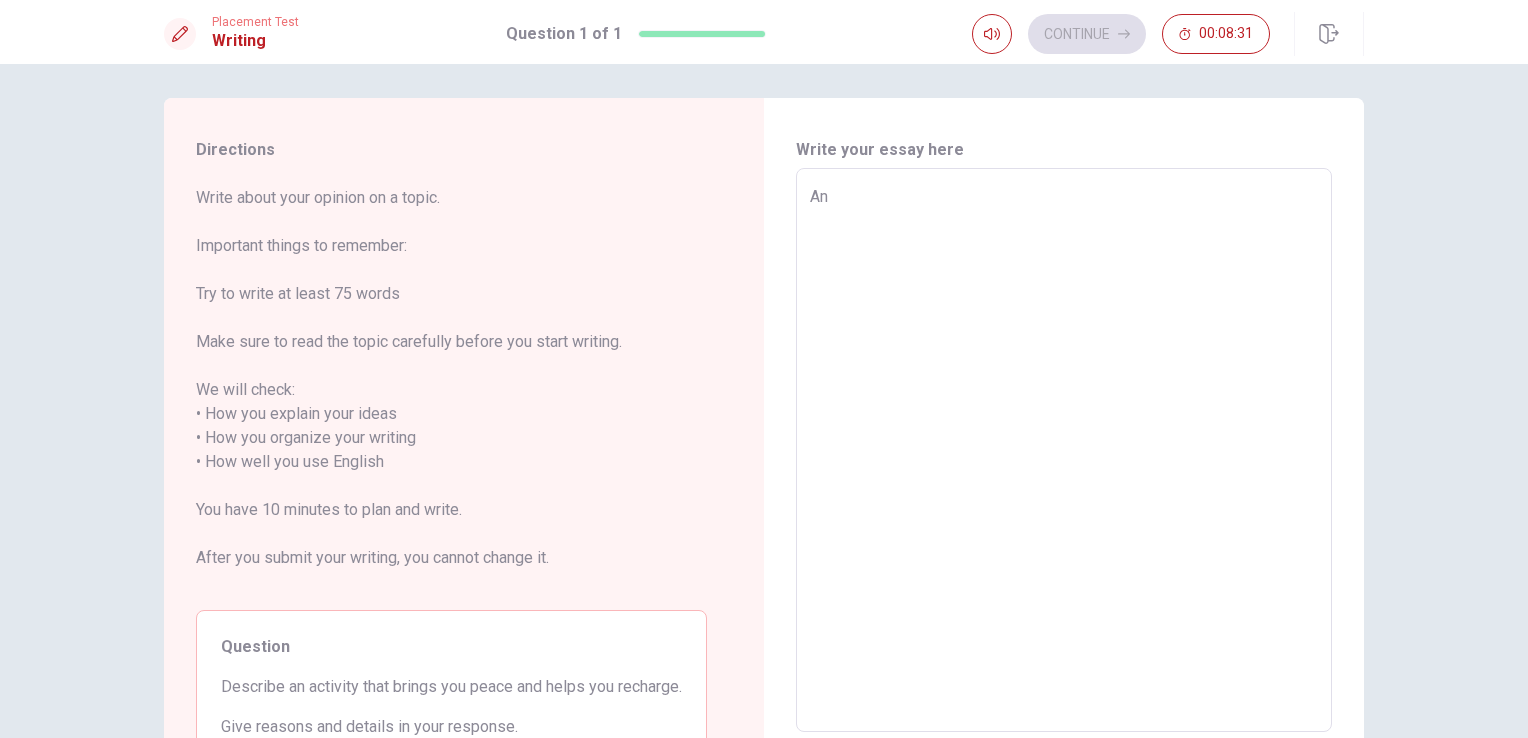 type on "An　a" 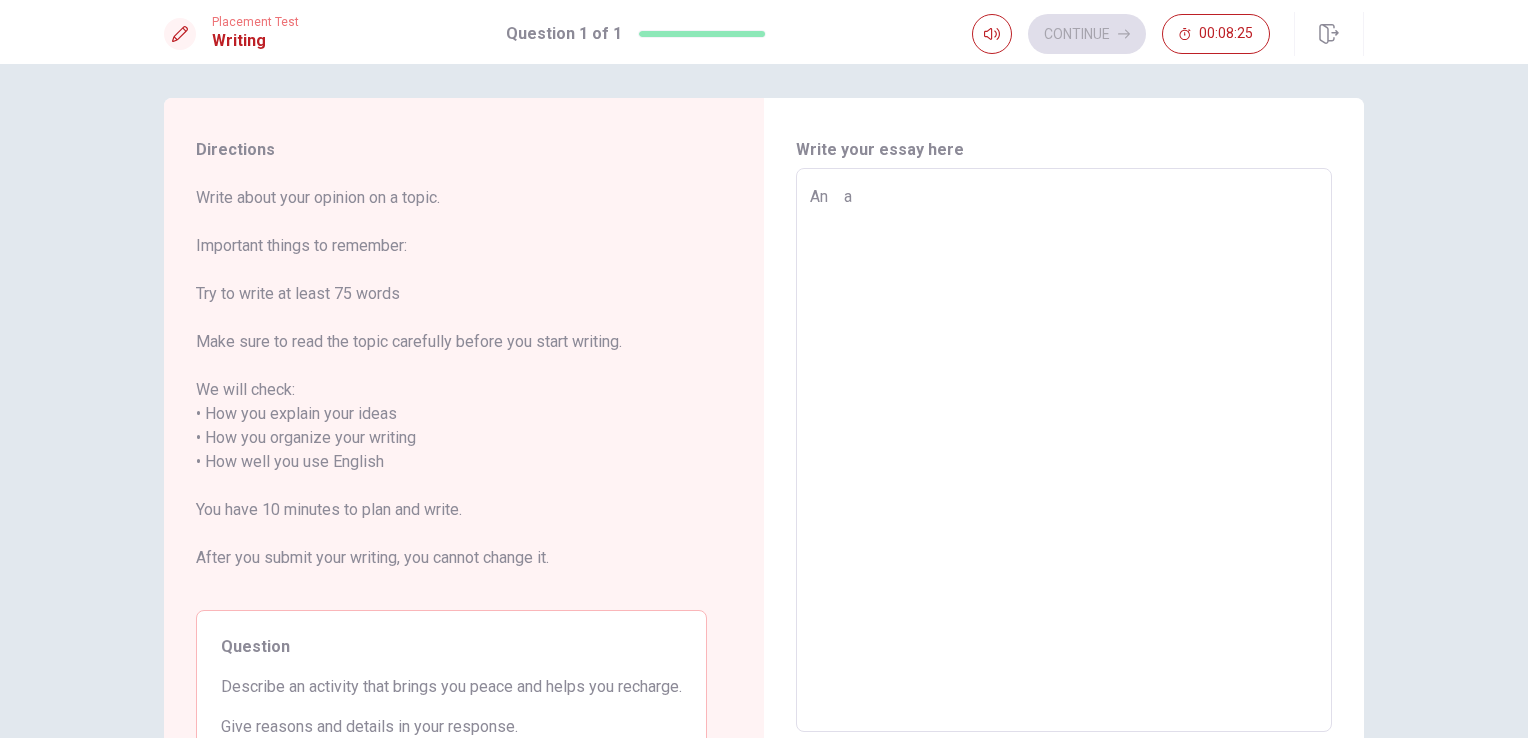 type on "x" 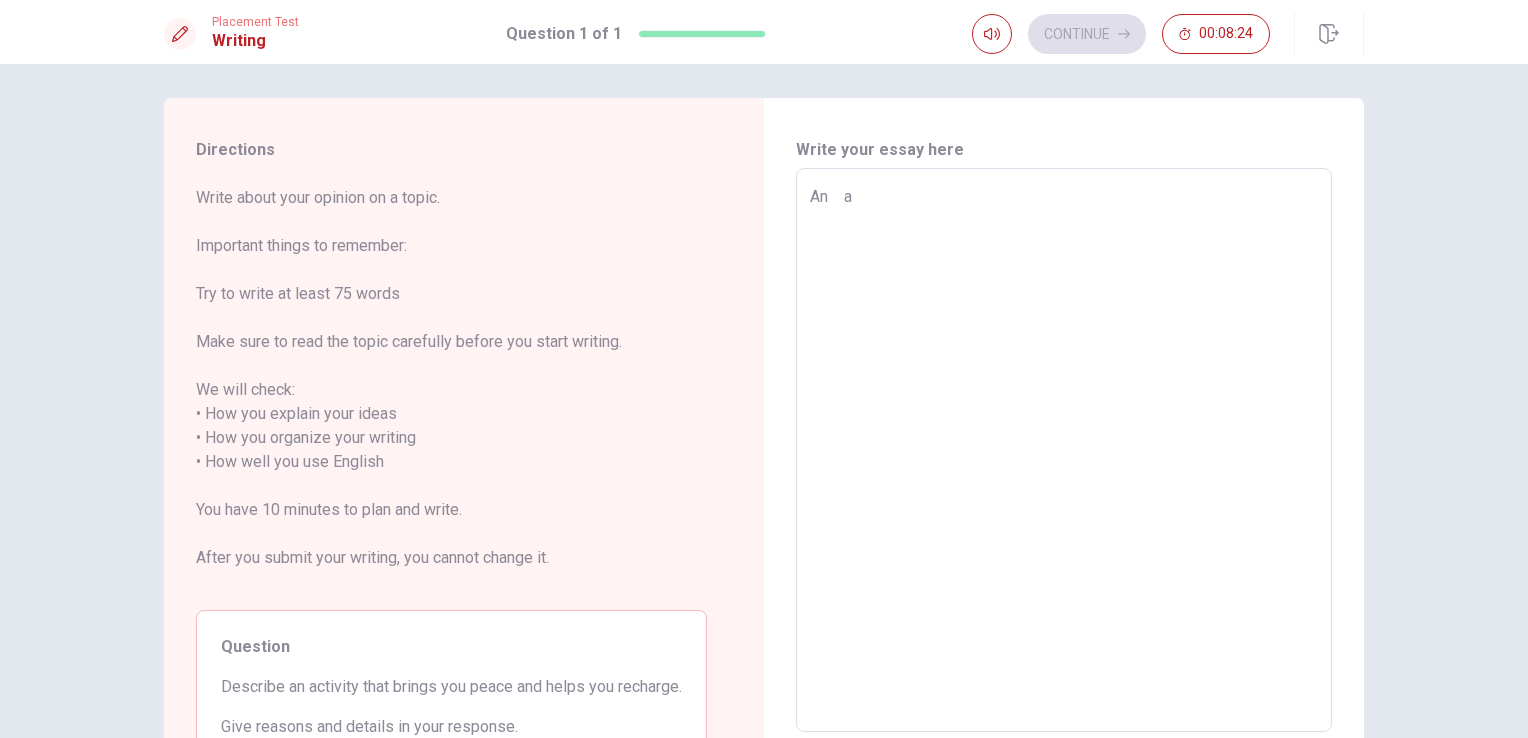 type on "An　ac" 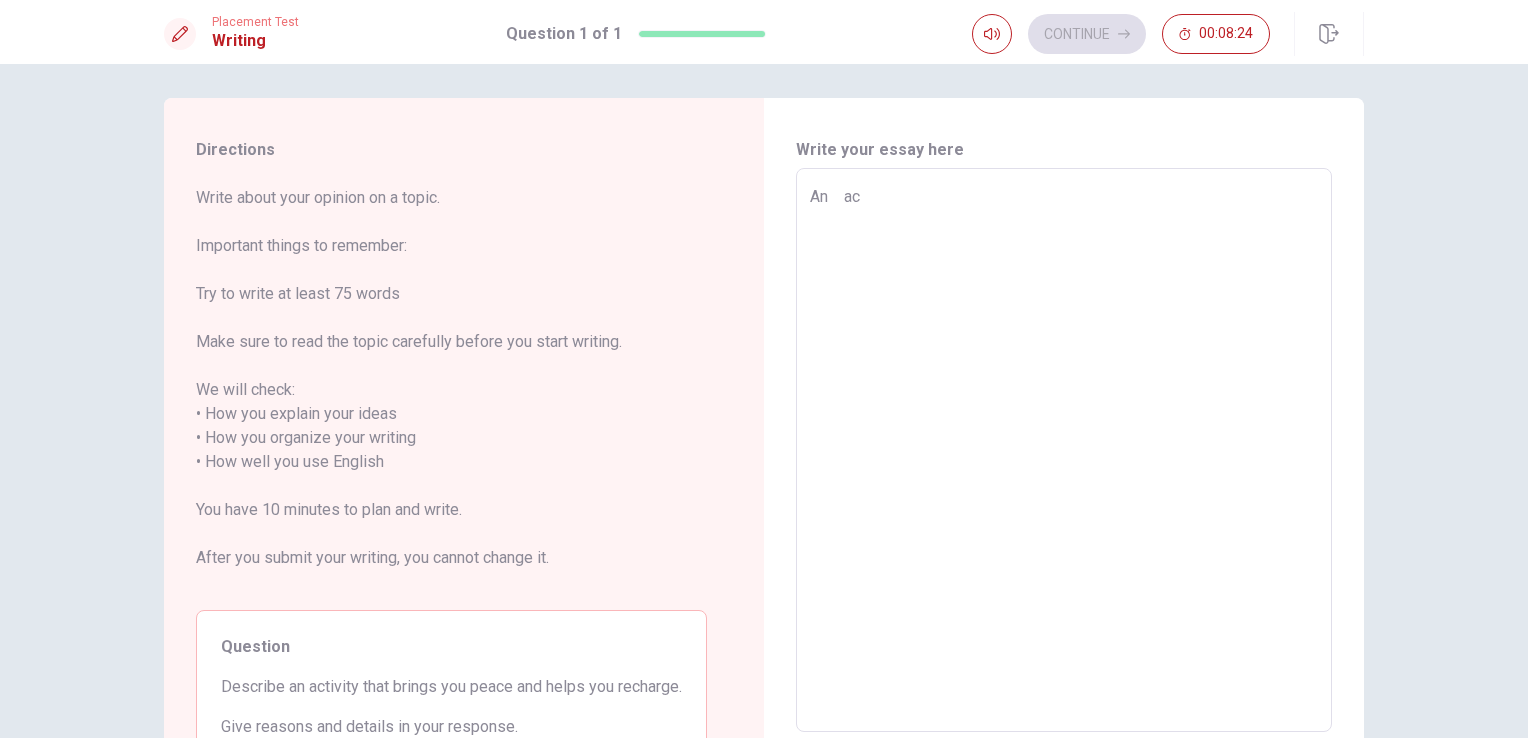 type on "x" 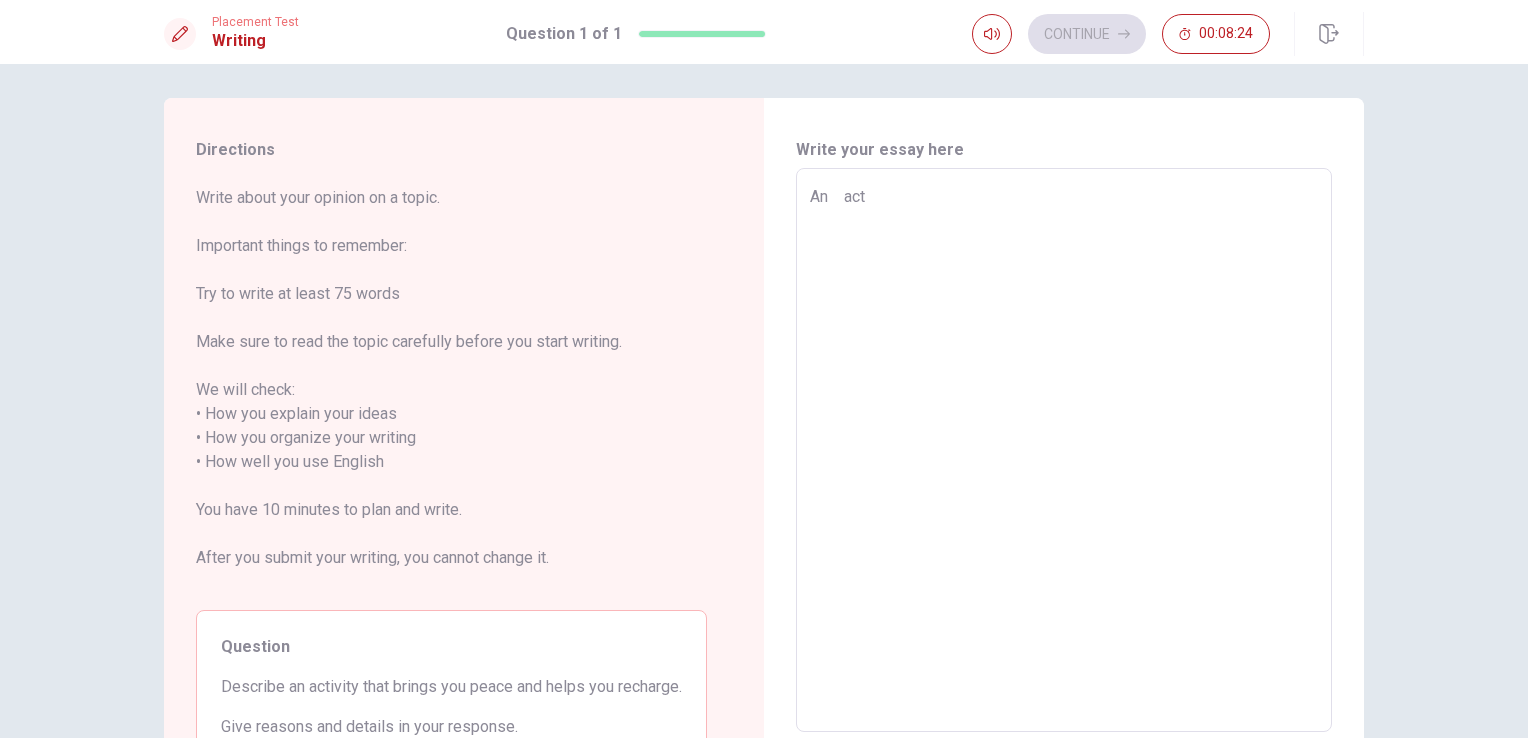 type on "x" 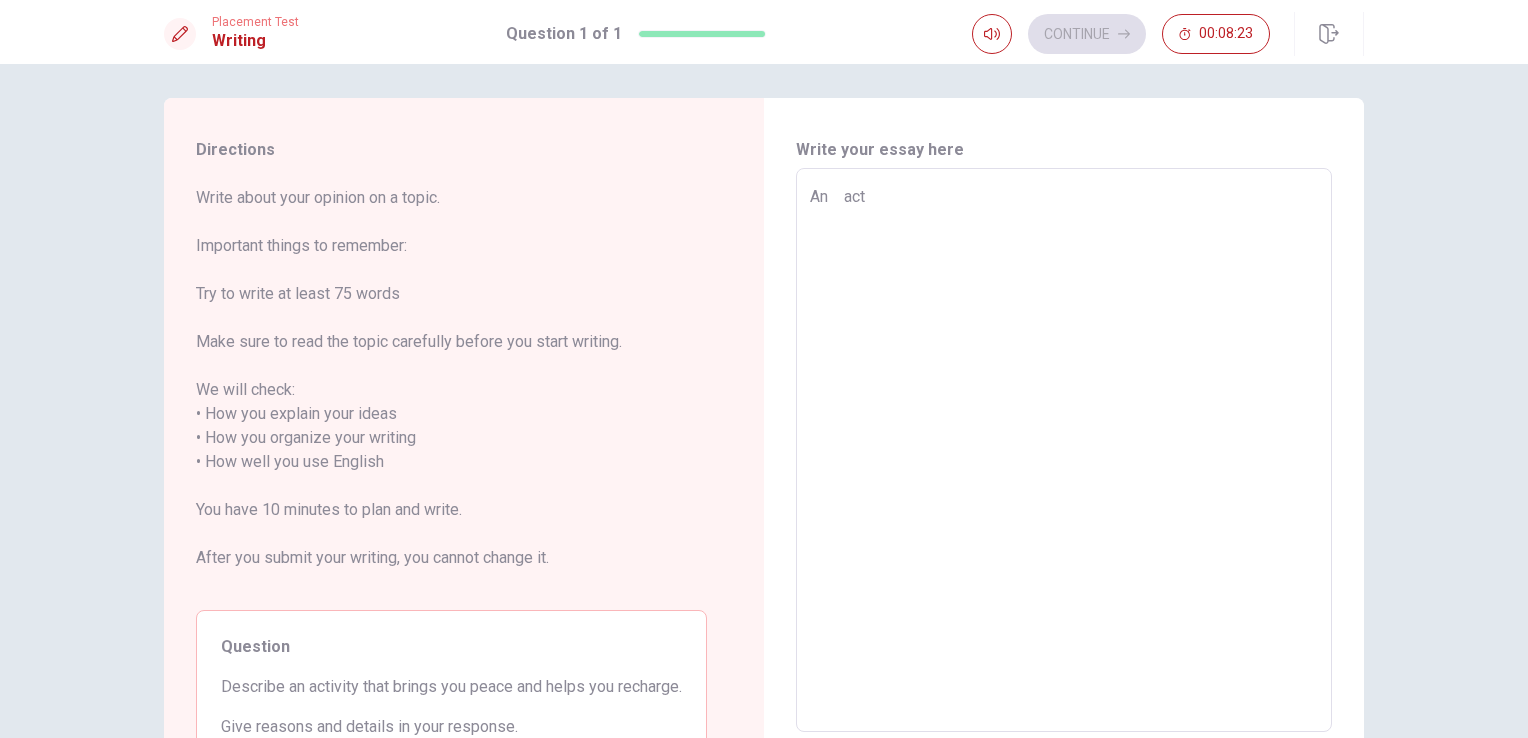 type on "An　acti" 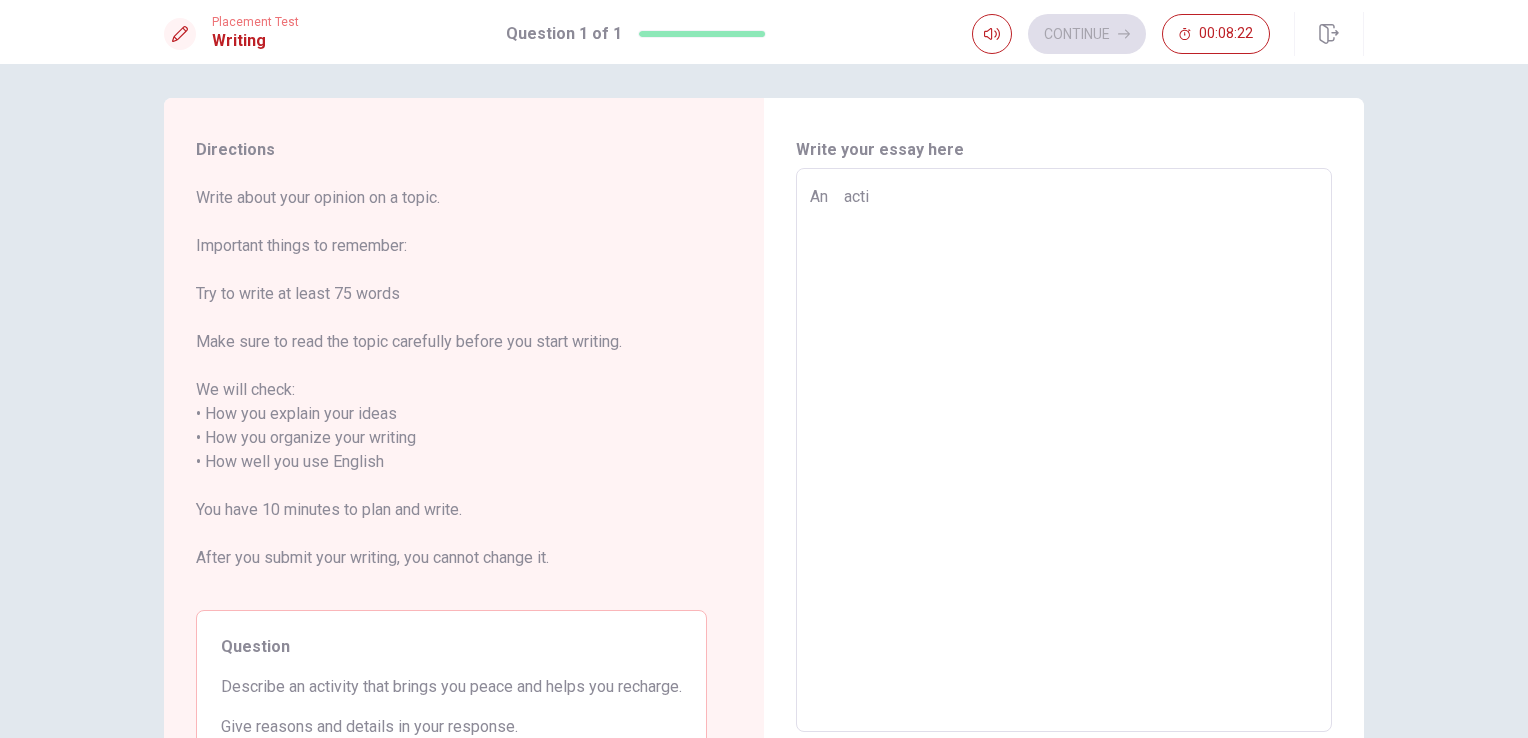 type on "x" 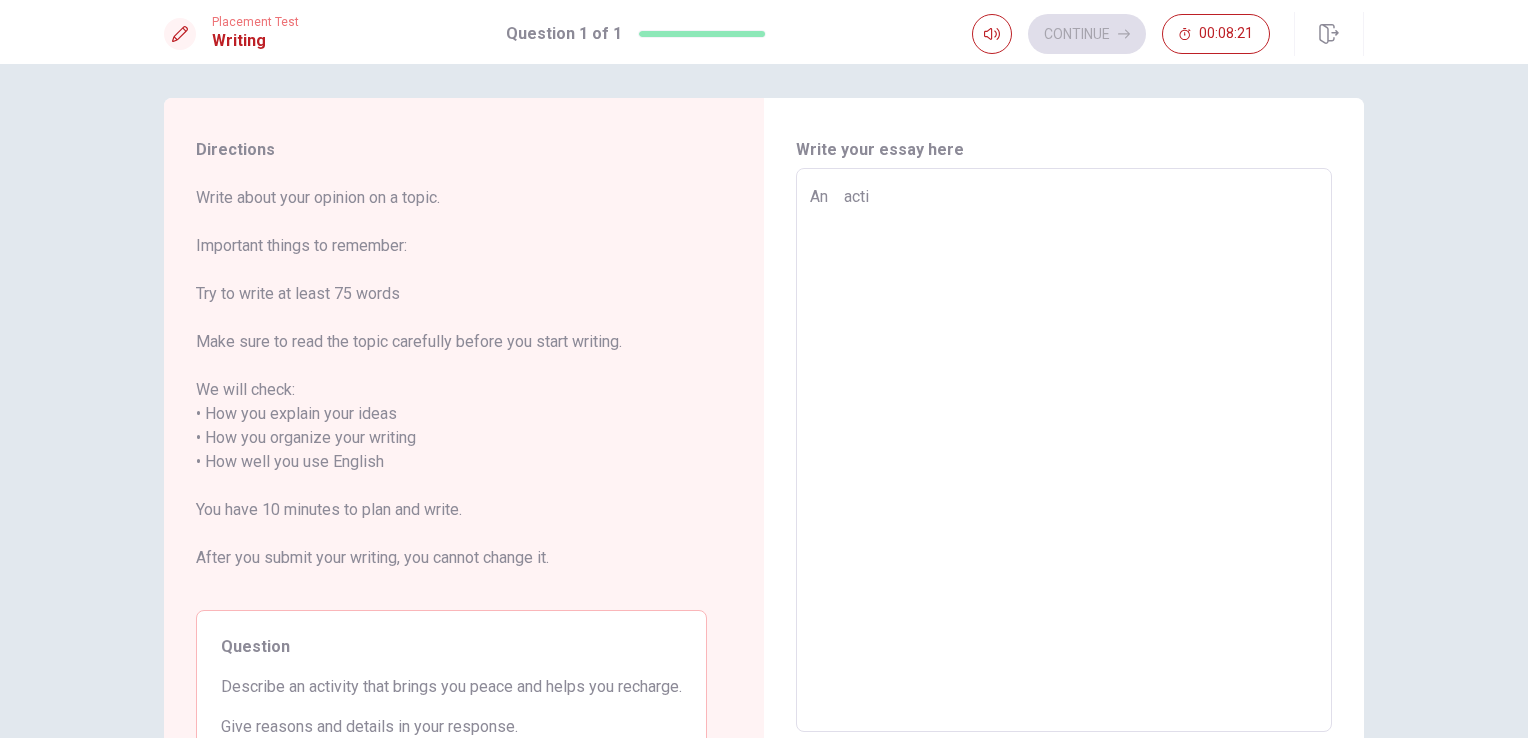 type on "An　activ" 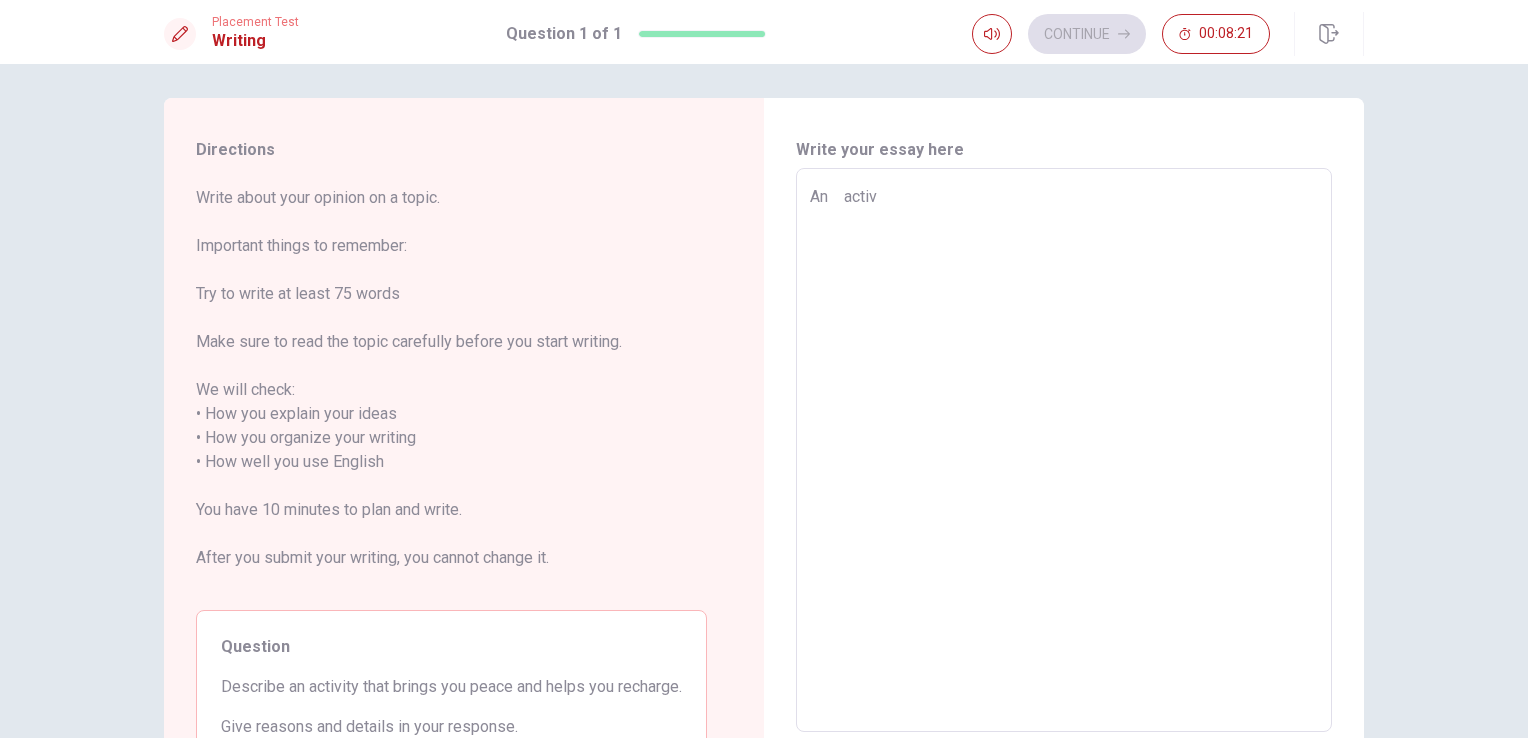 type on "x" 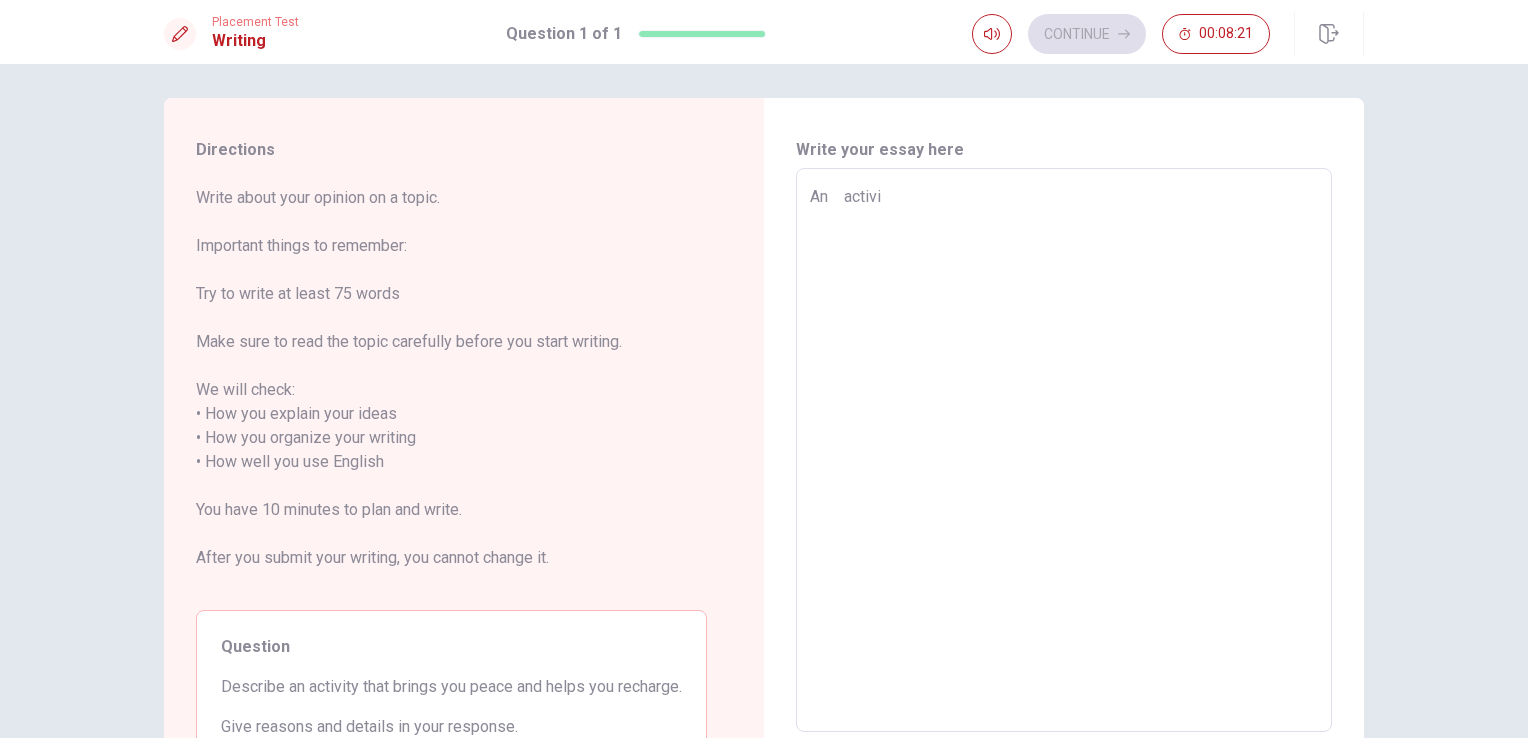 type on "x" 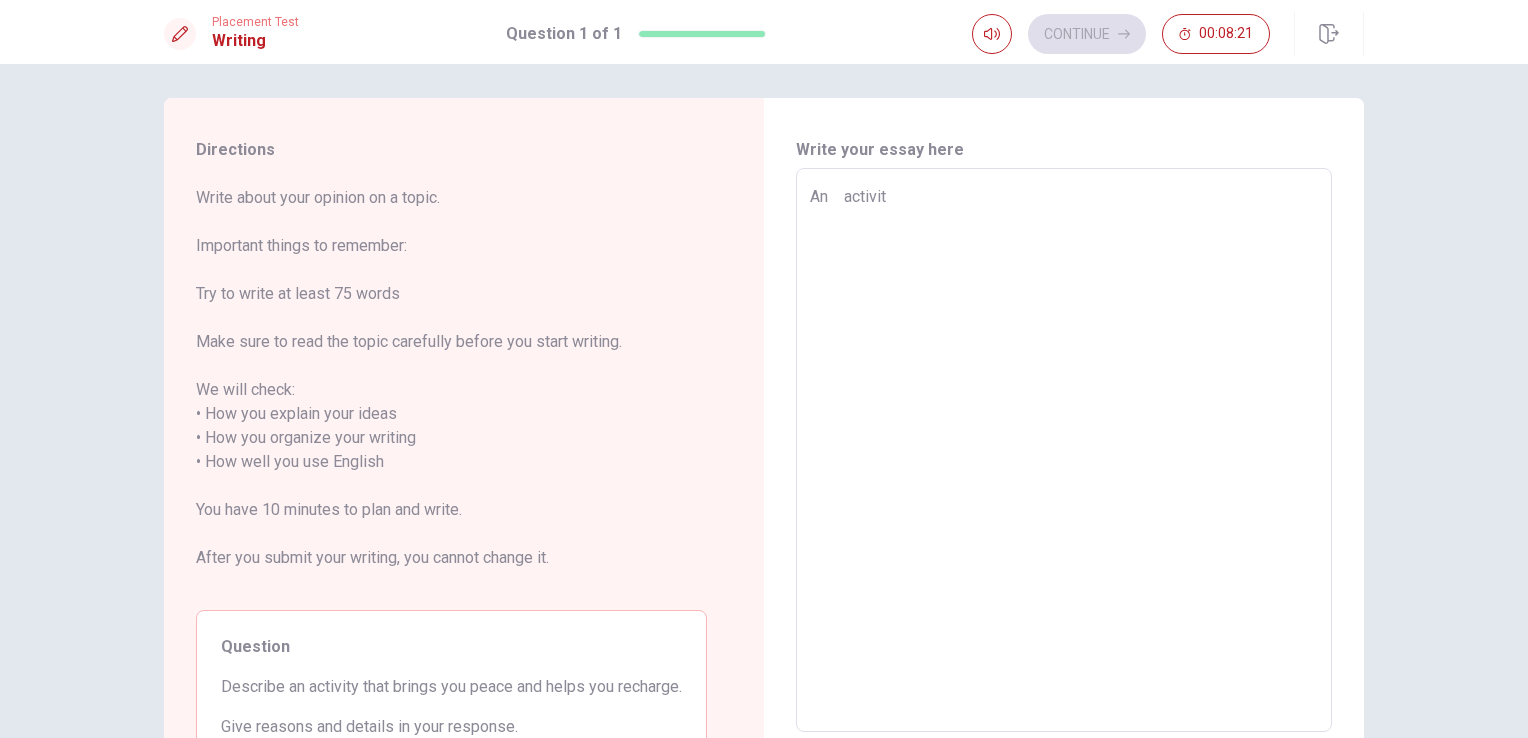 type on "x" 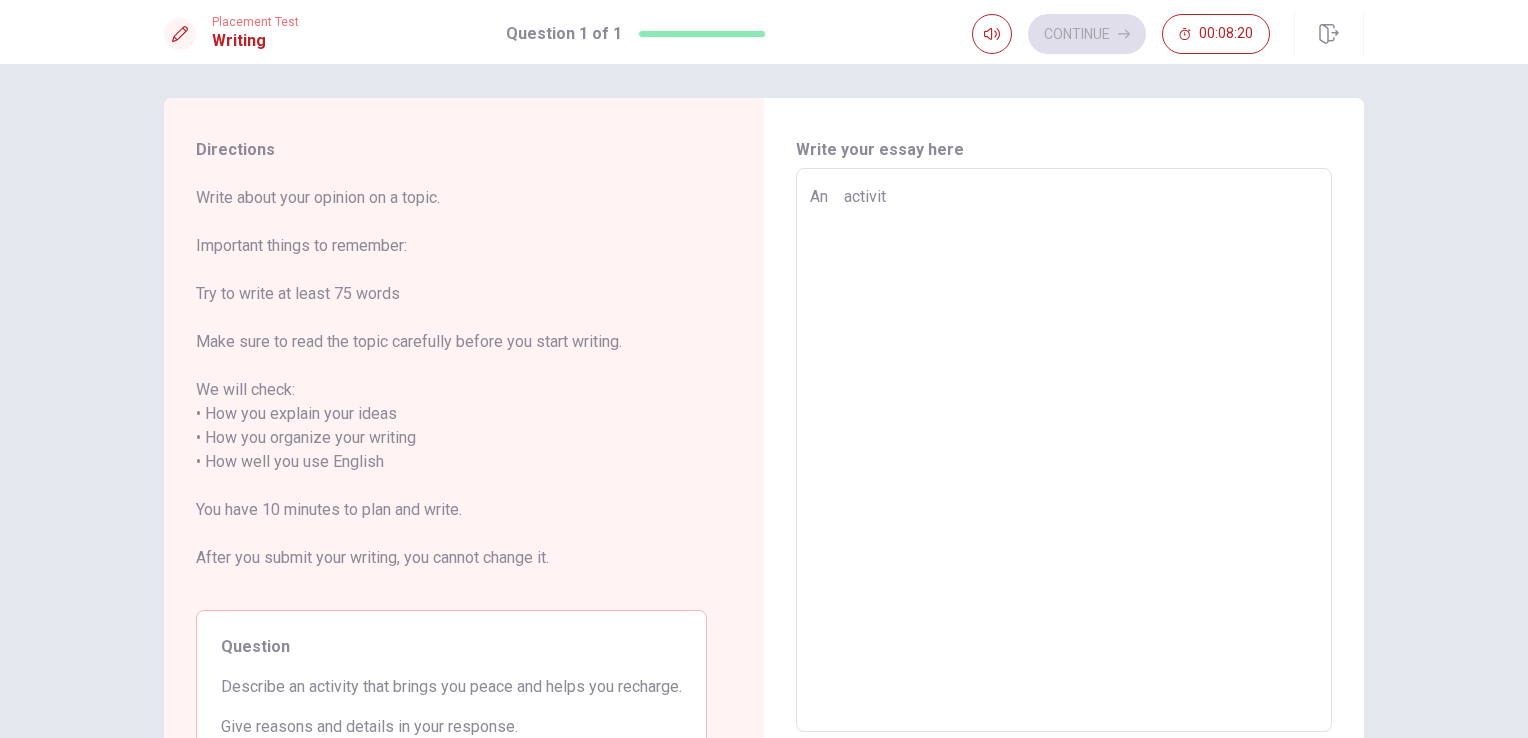 type on "An　activite" 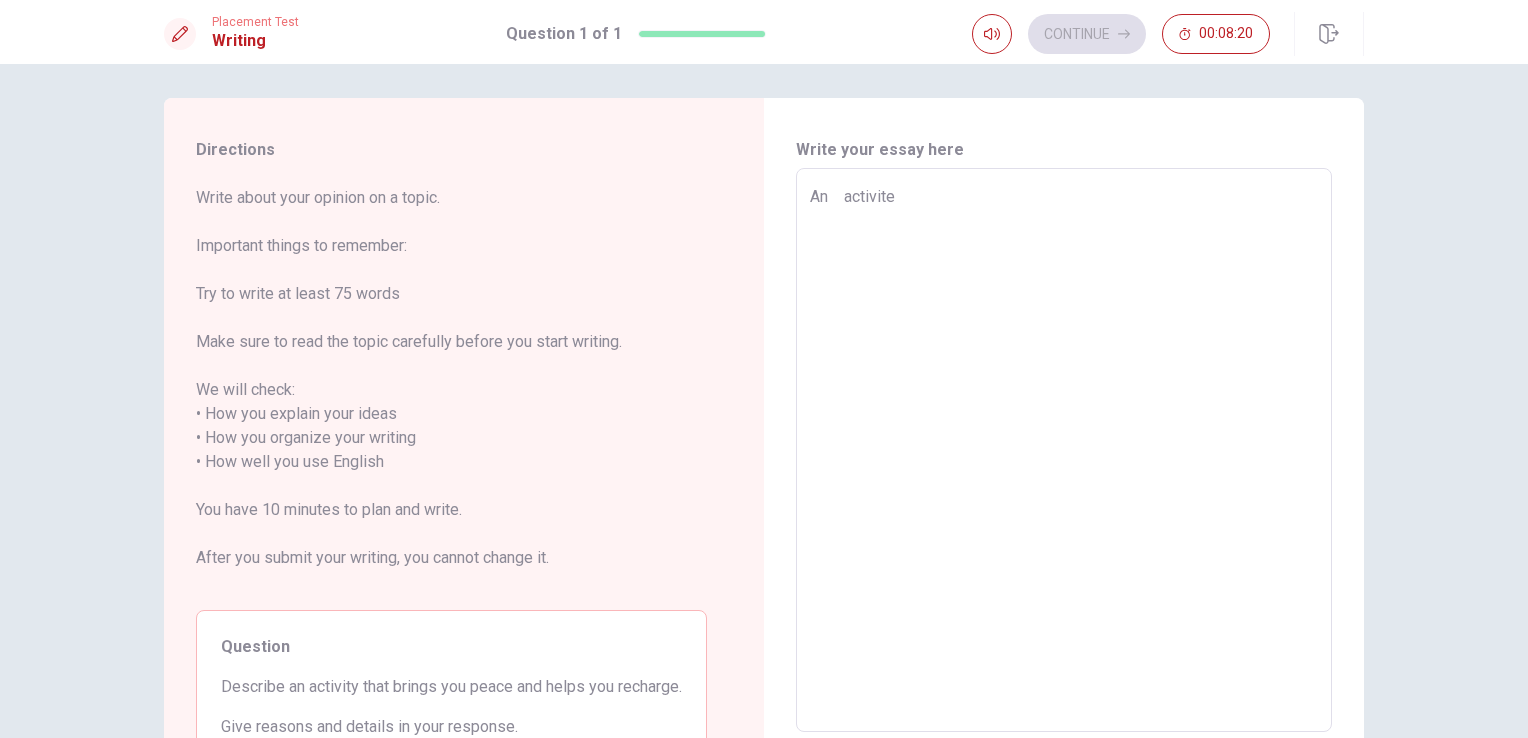 type on "x" 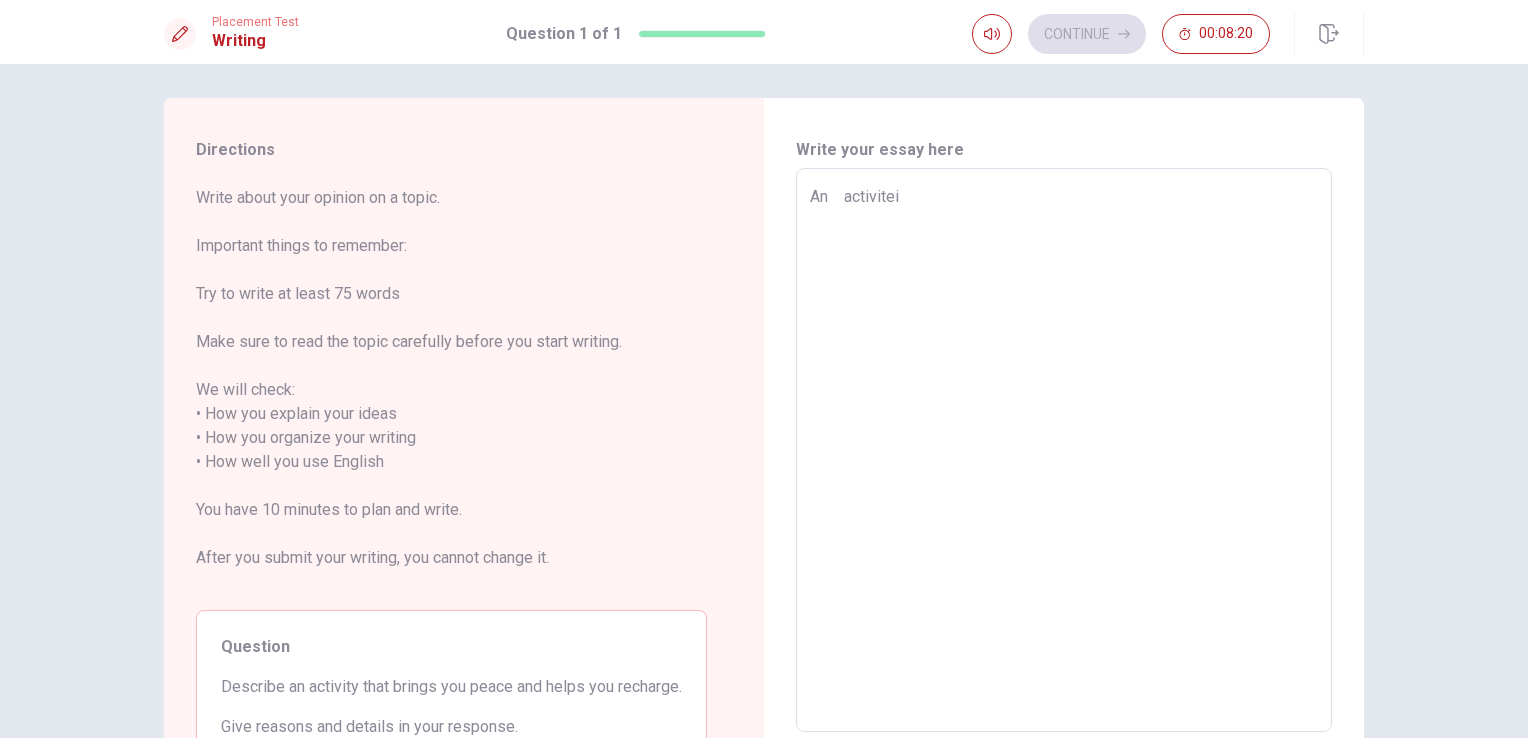 type on "x" 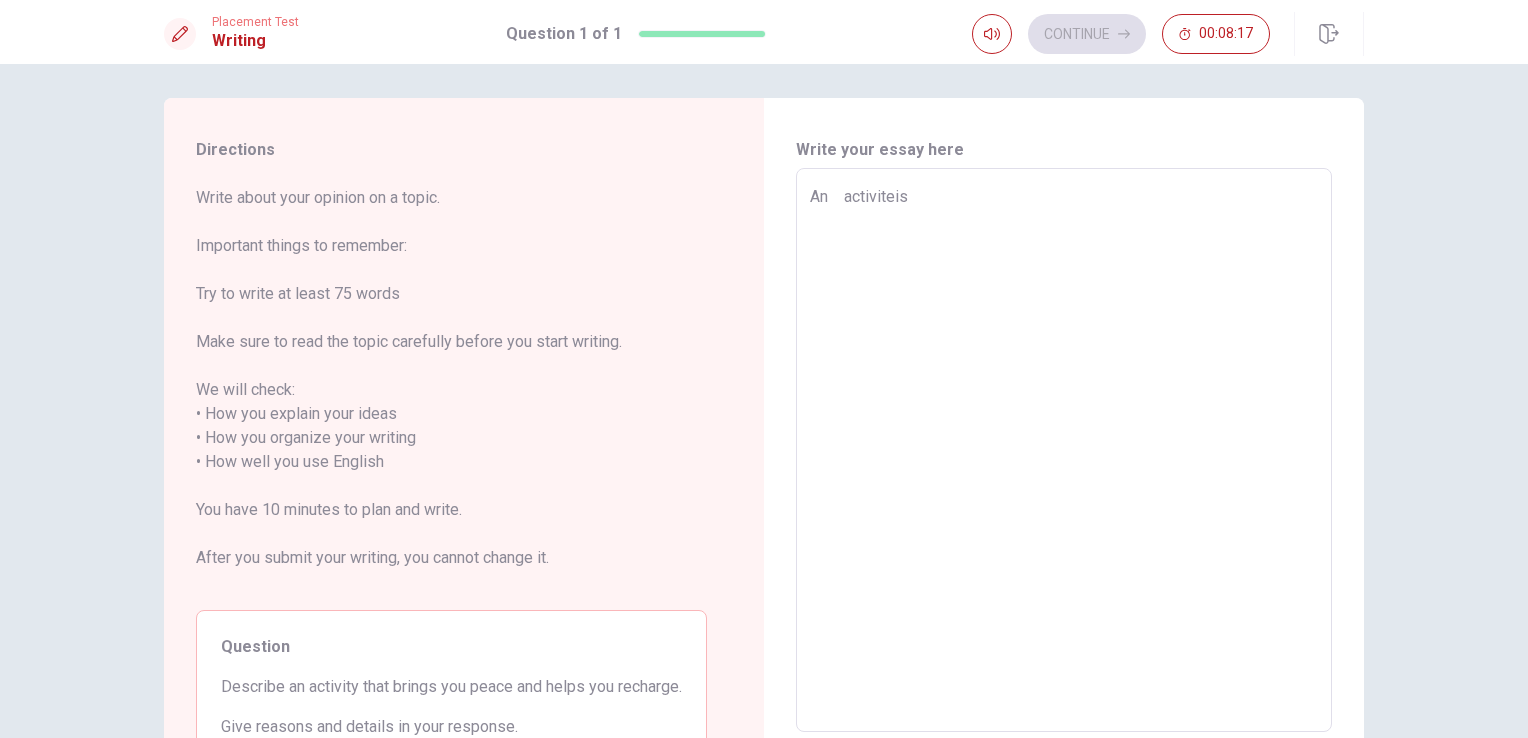 type on "x" 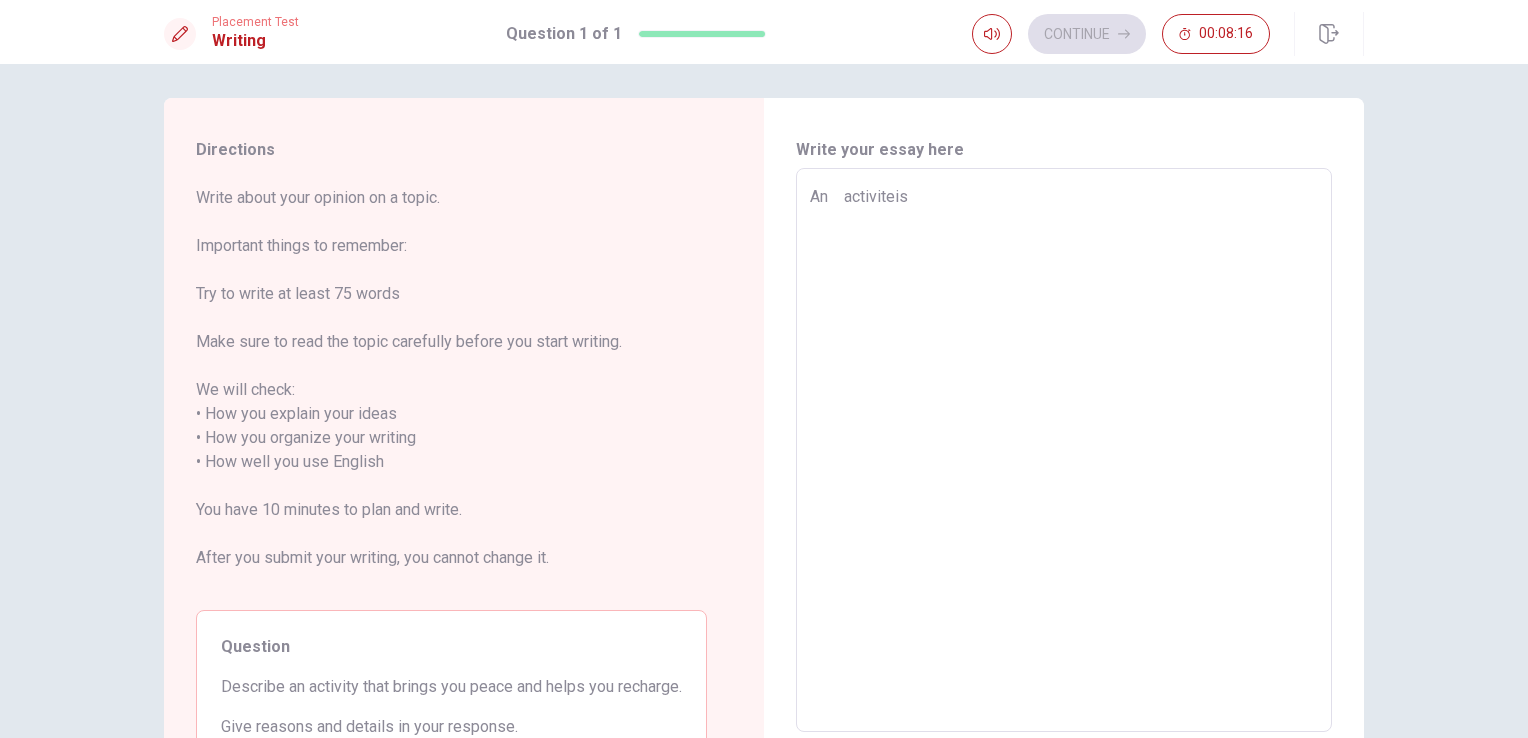 type on "An　activitei" 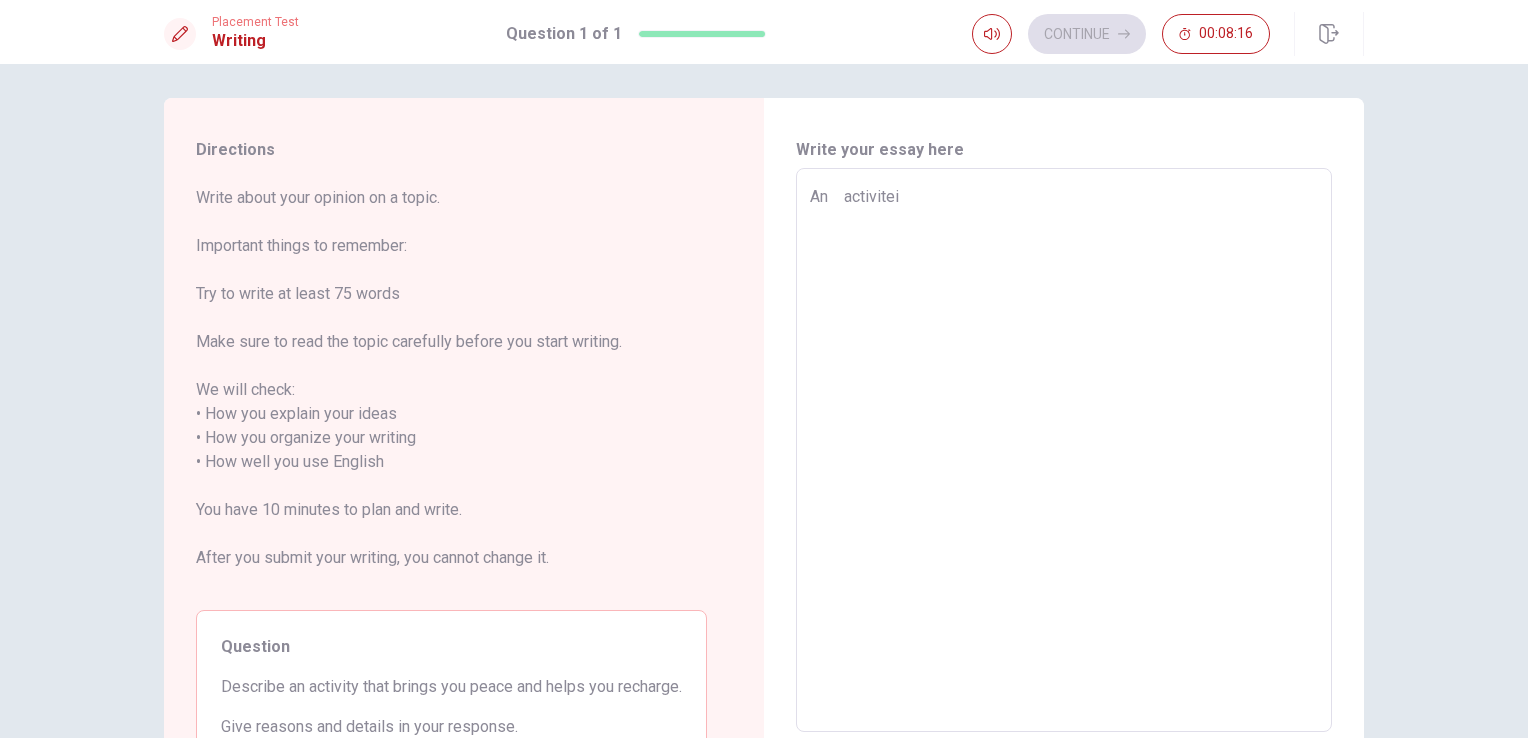 type on "x" 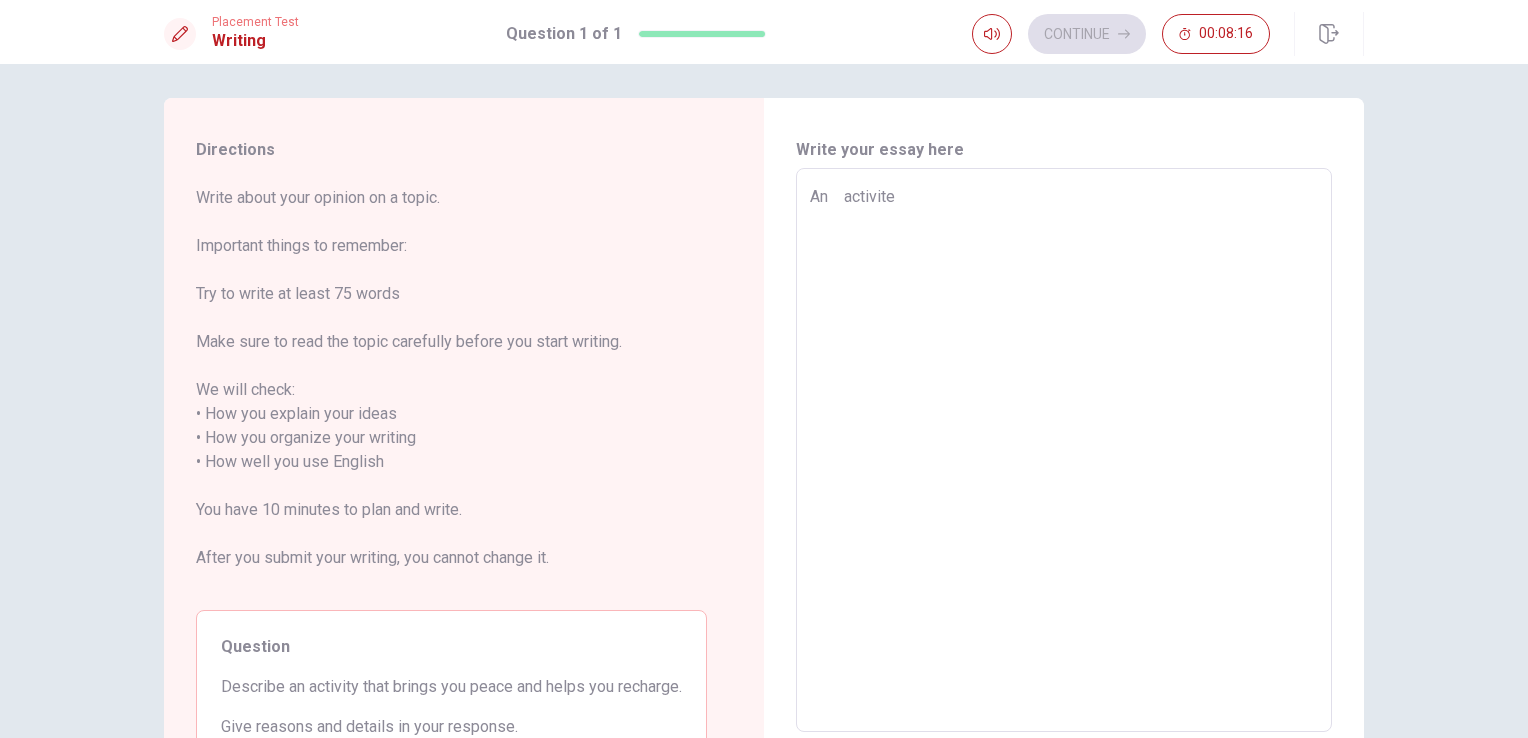 type on "x" 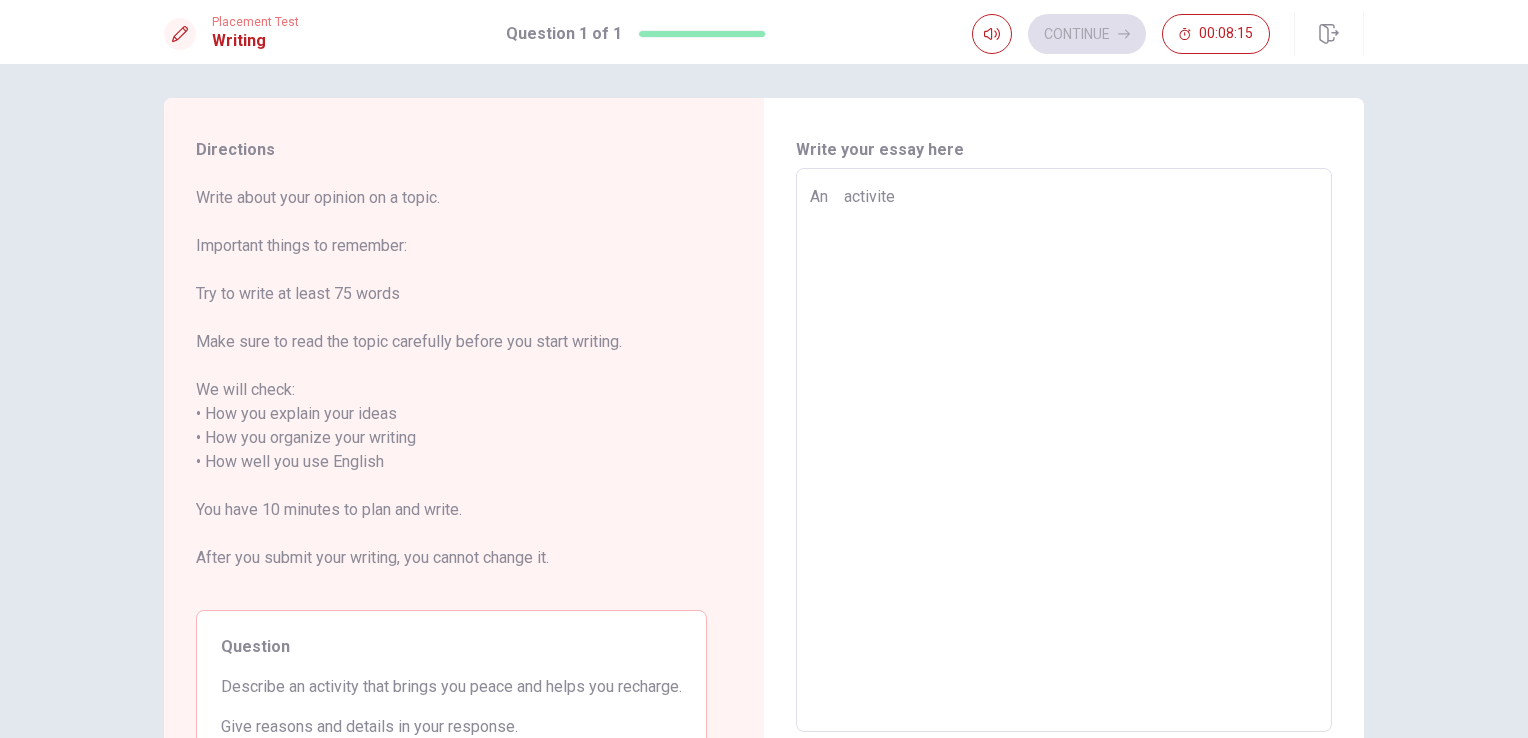 type on "An　activit" 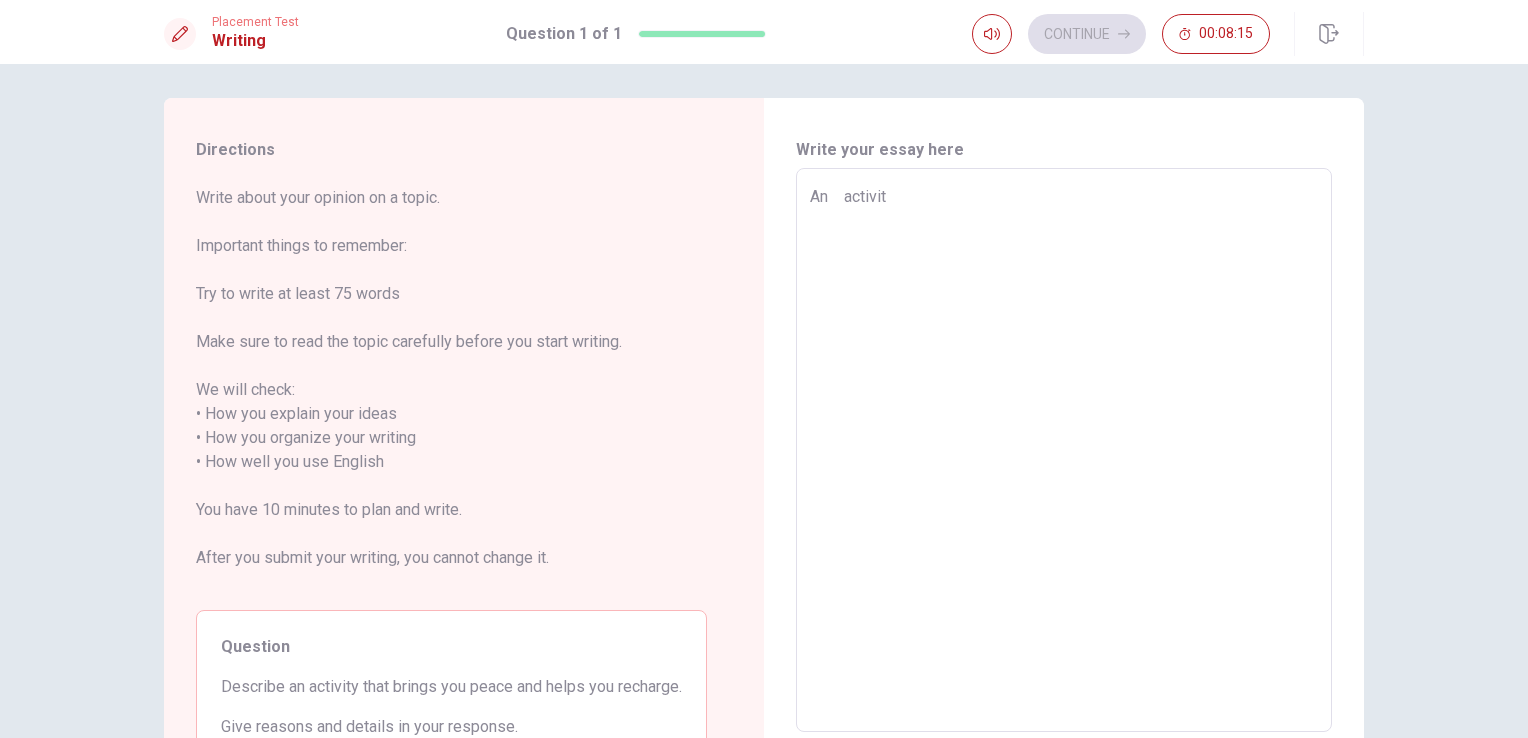 type on "x" 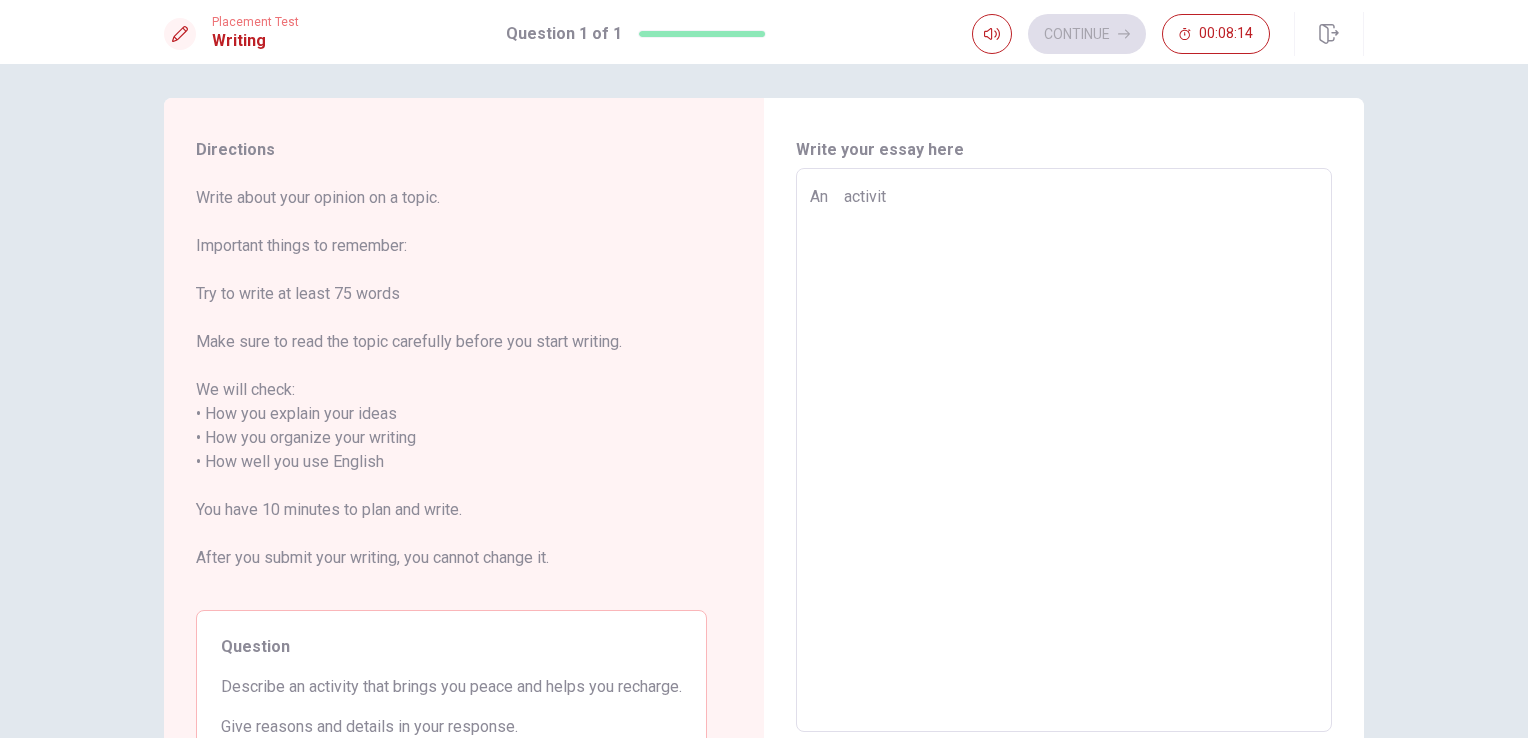 type on "An　activity" 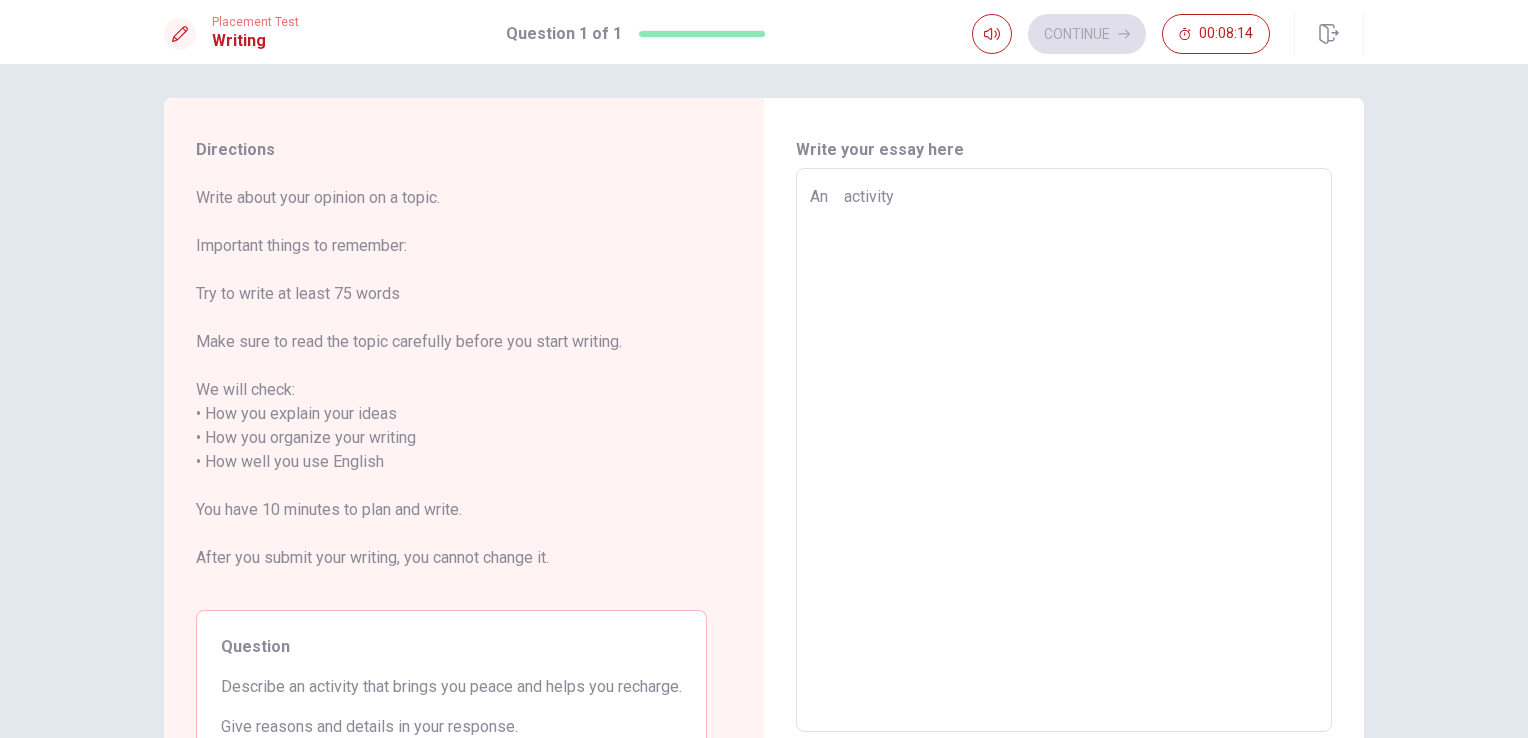 type on "x" 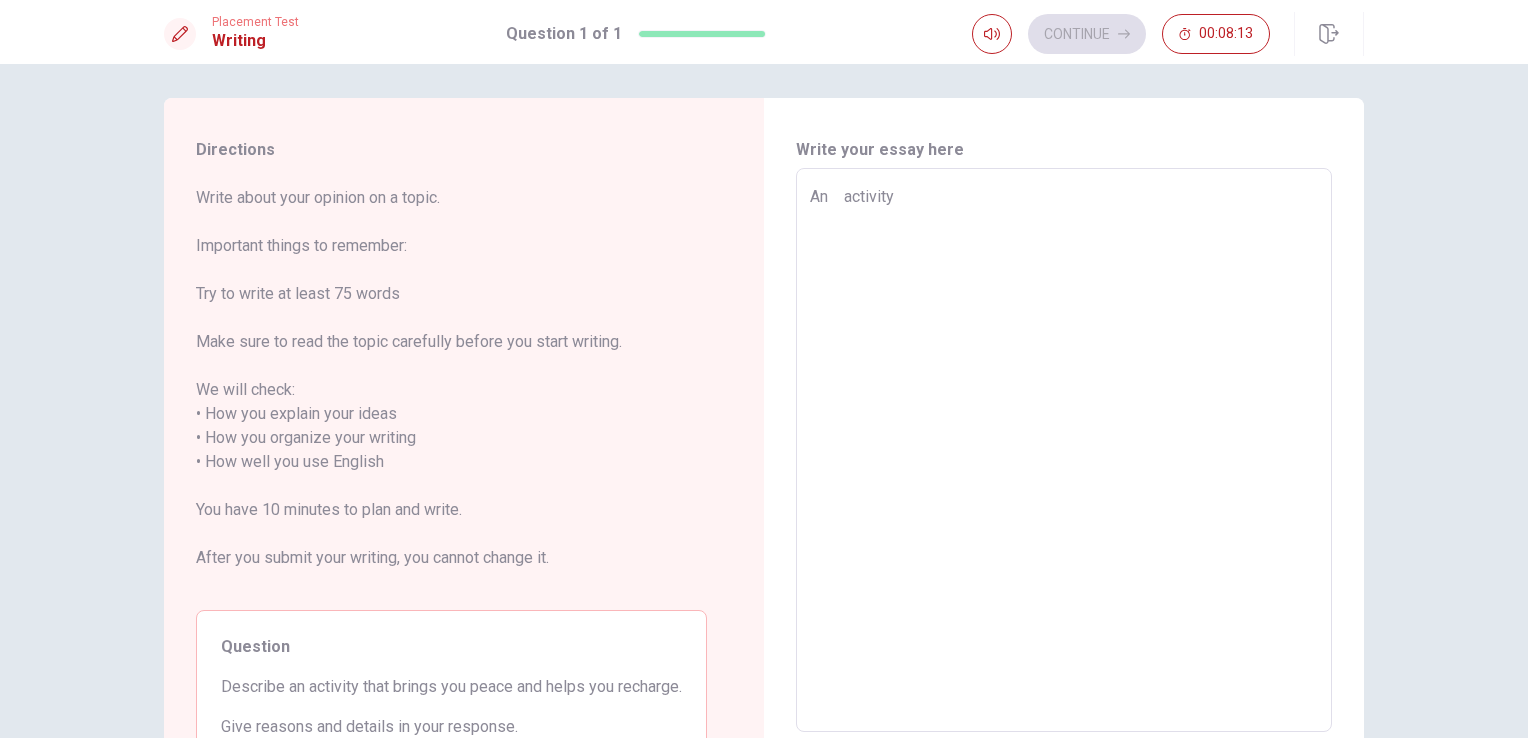 type on "An　activity" 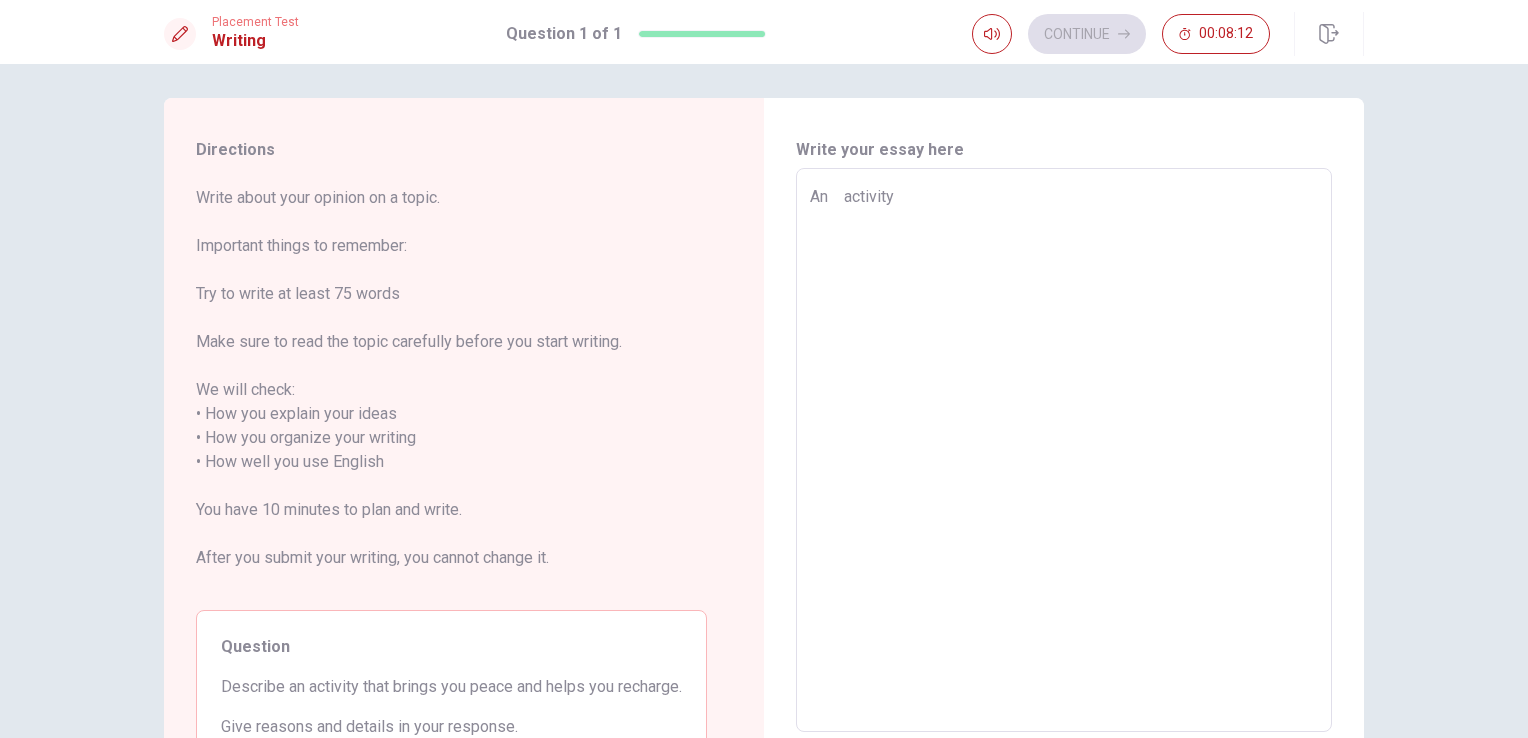 type on "An　activity t" 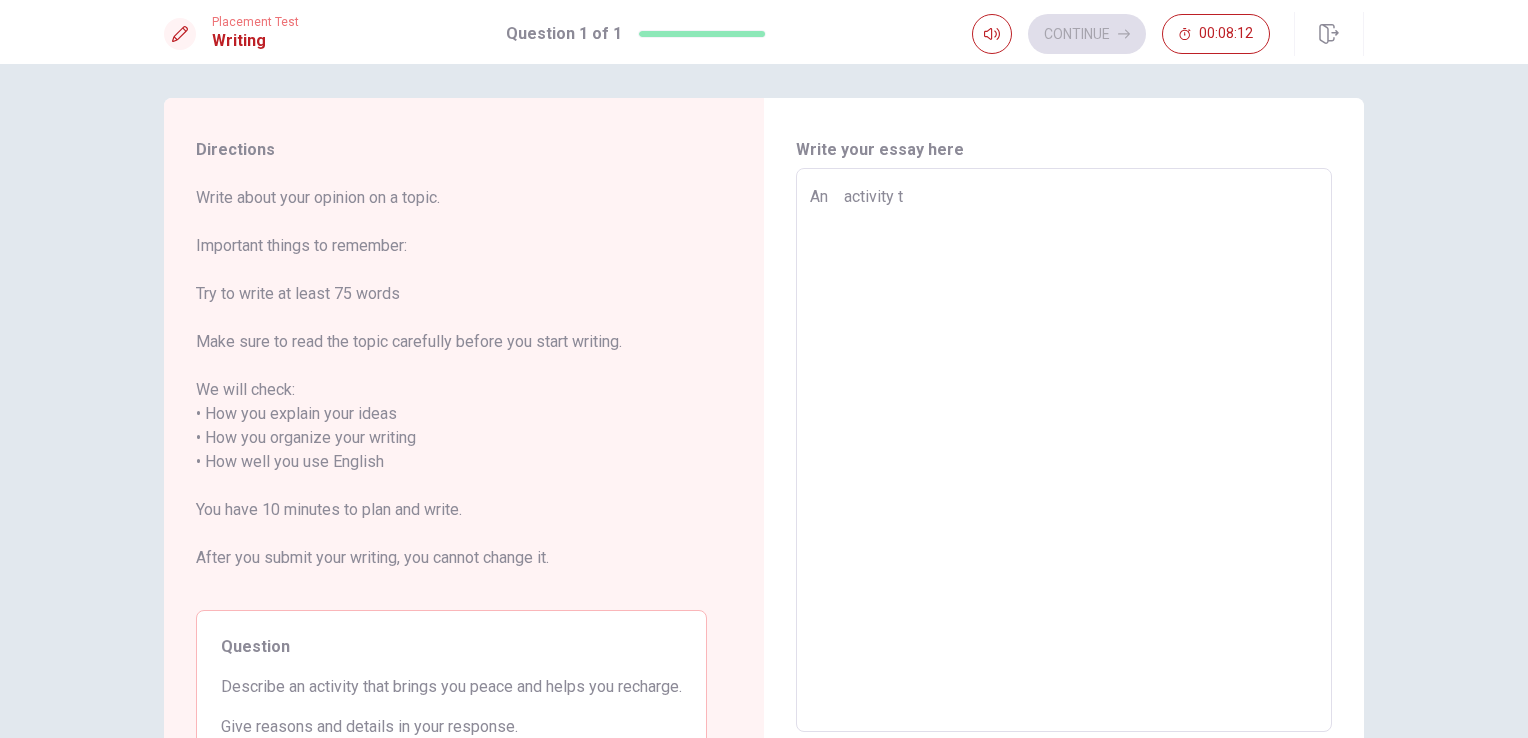 type on "x" 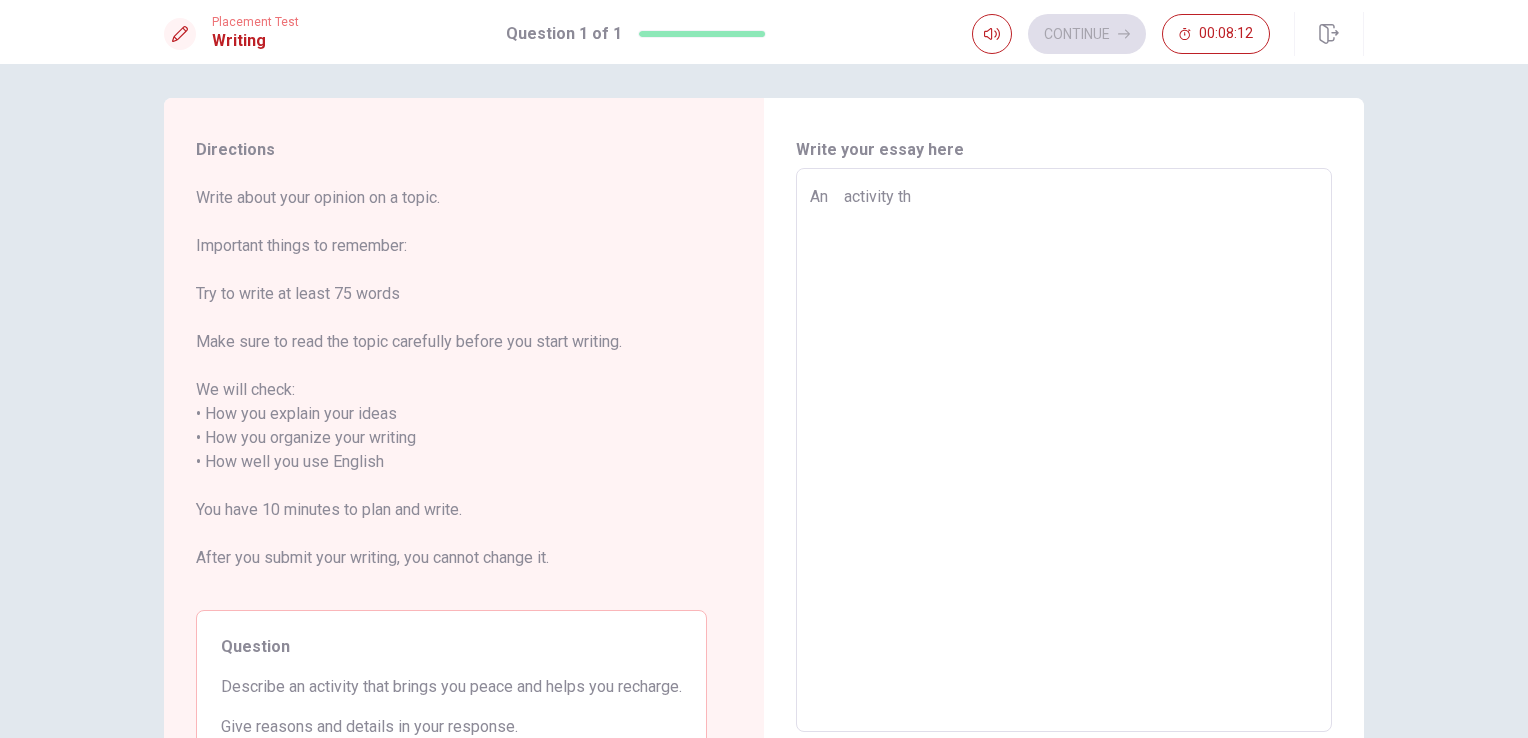 type on "x" 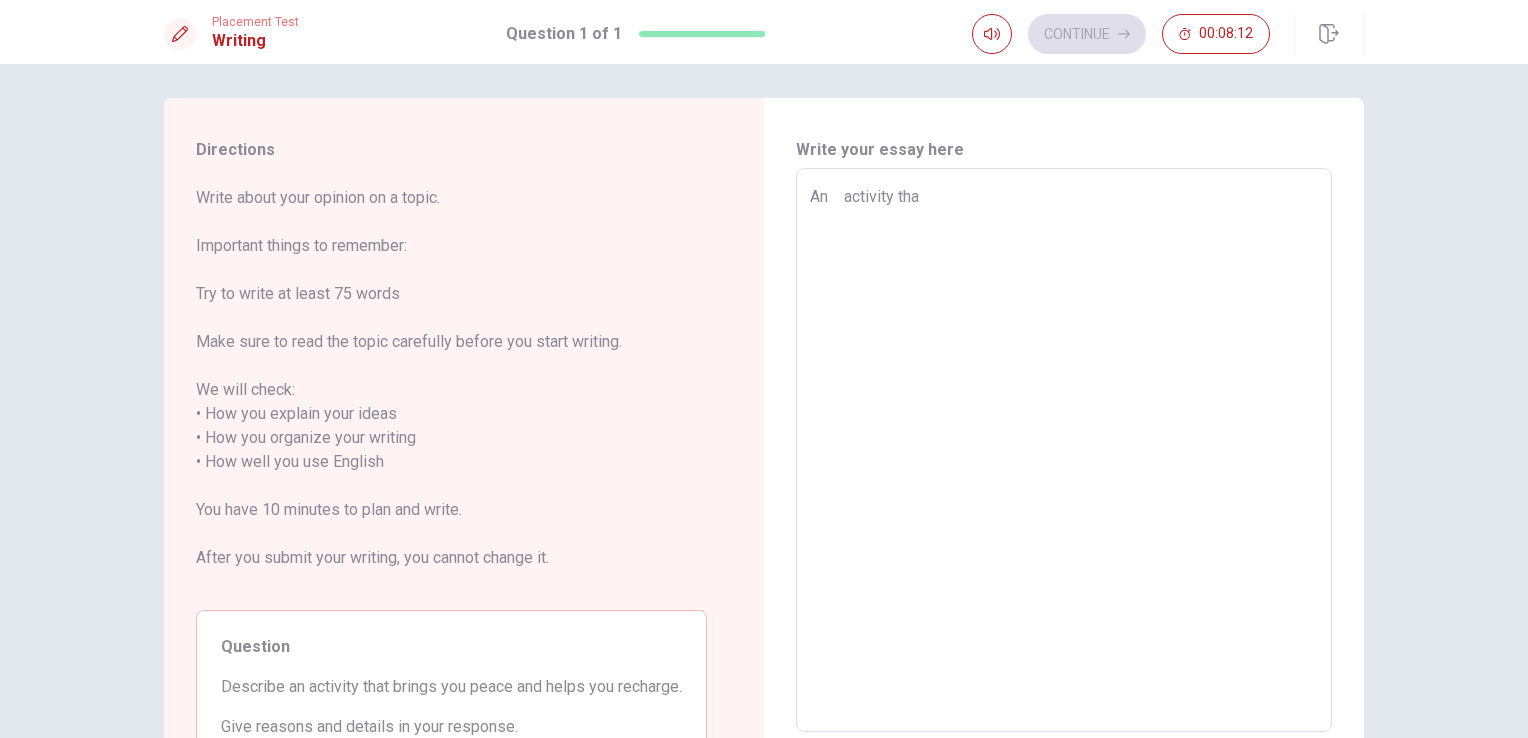 type on "x" 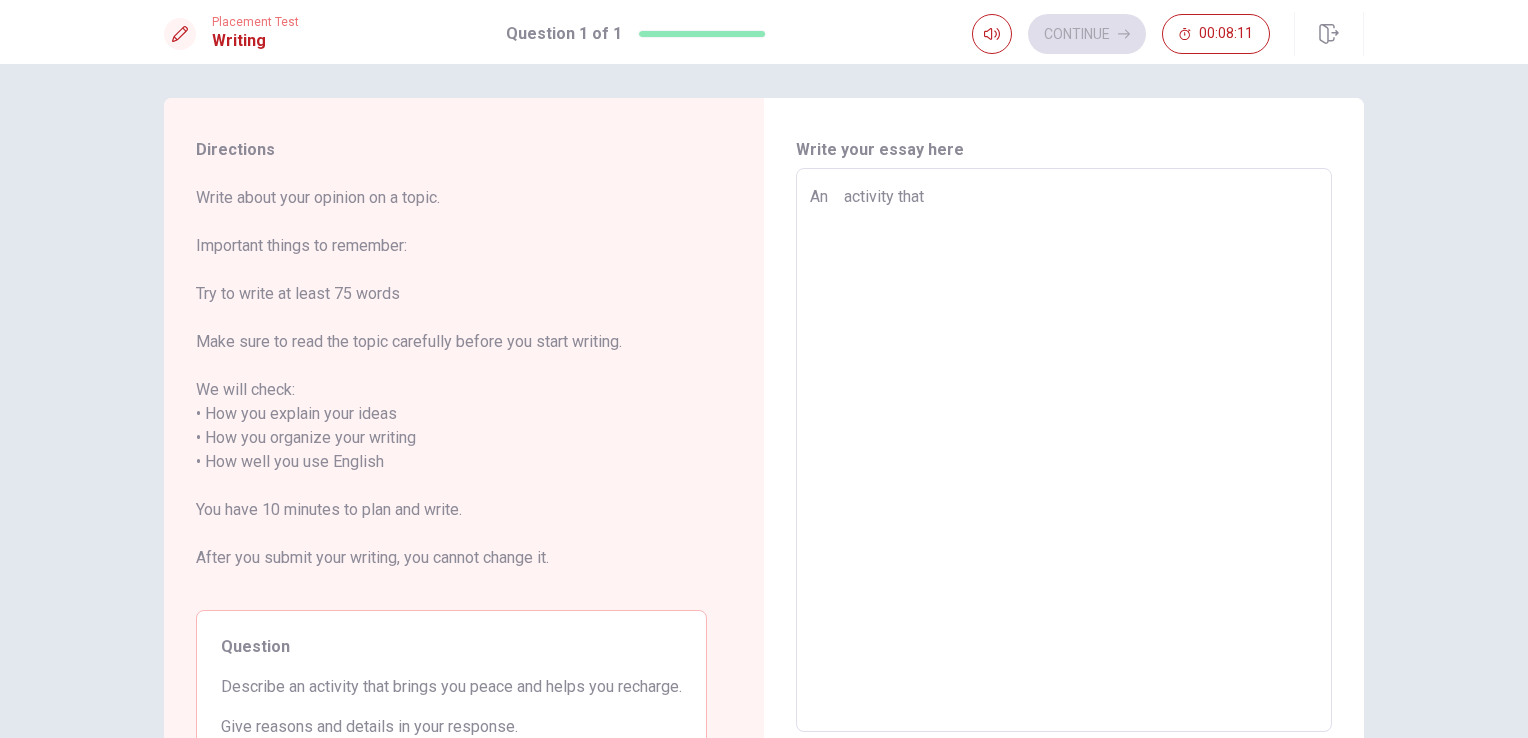 type on "x" 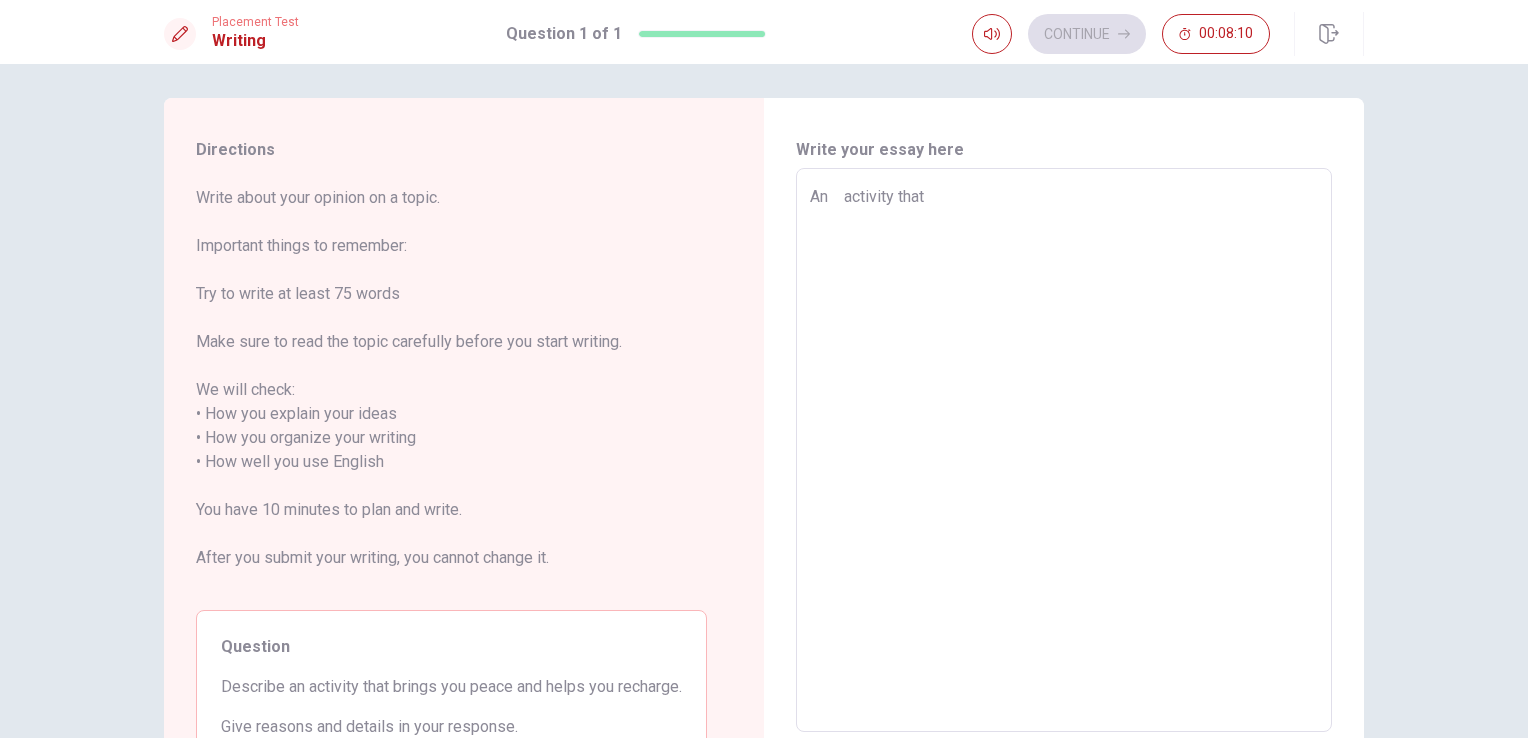 type on "An　activity that" 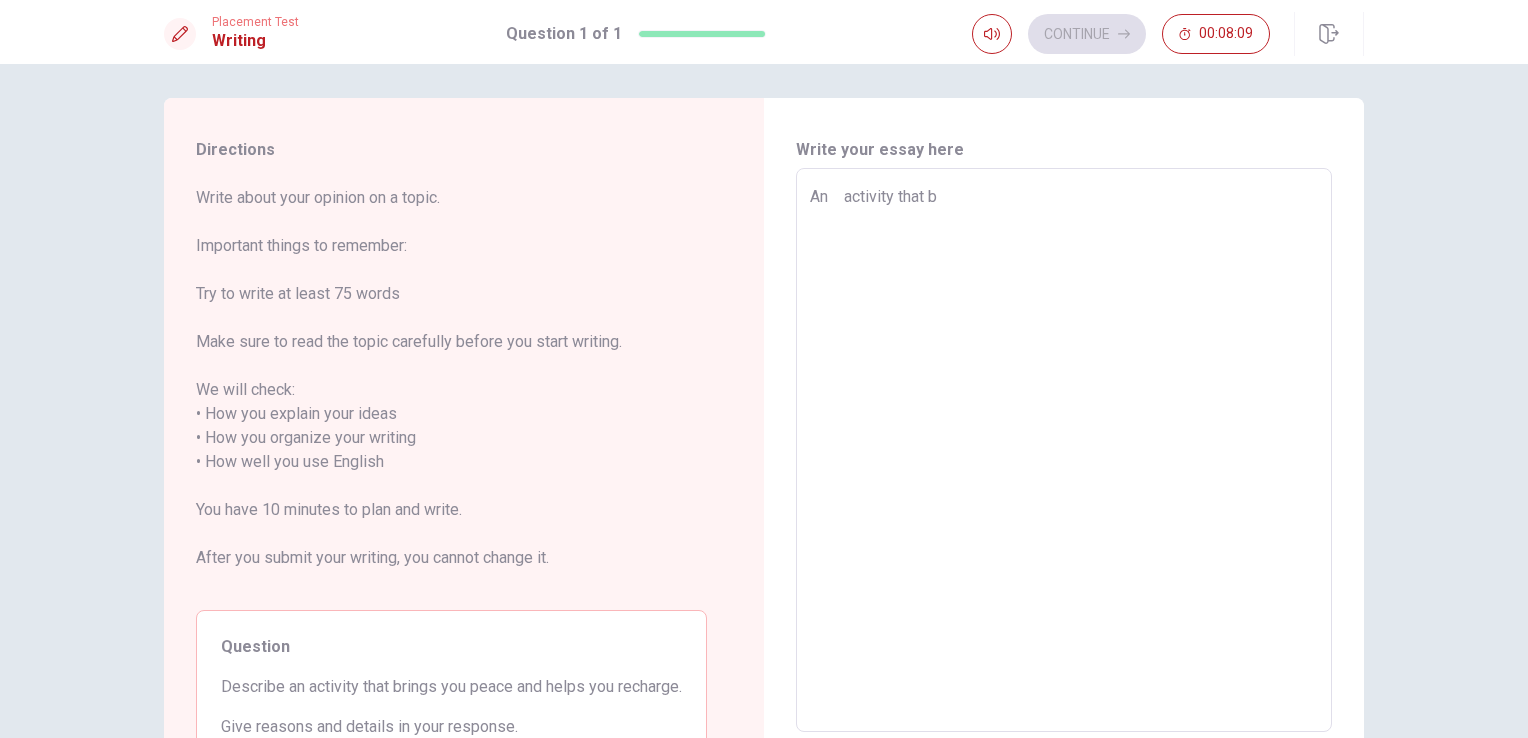 type on "An　activity that br" 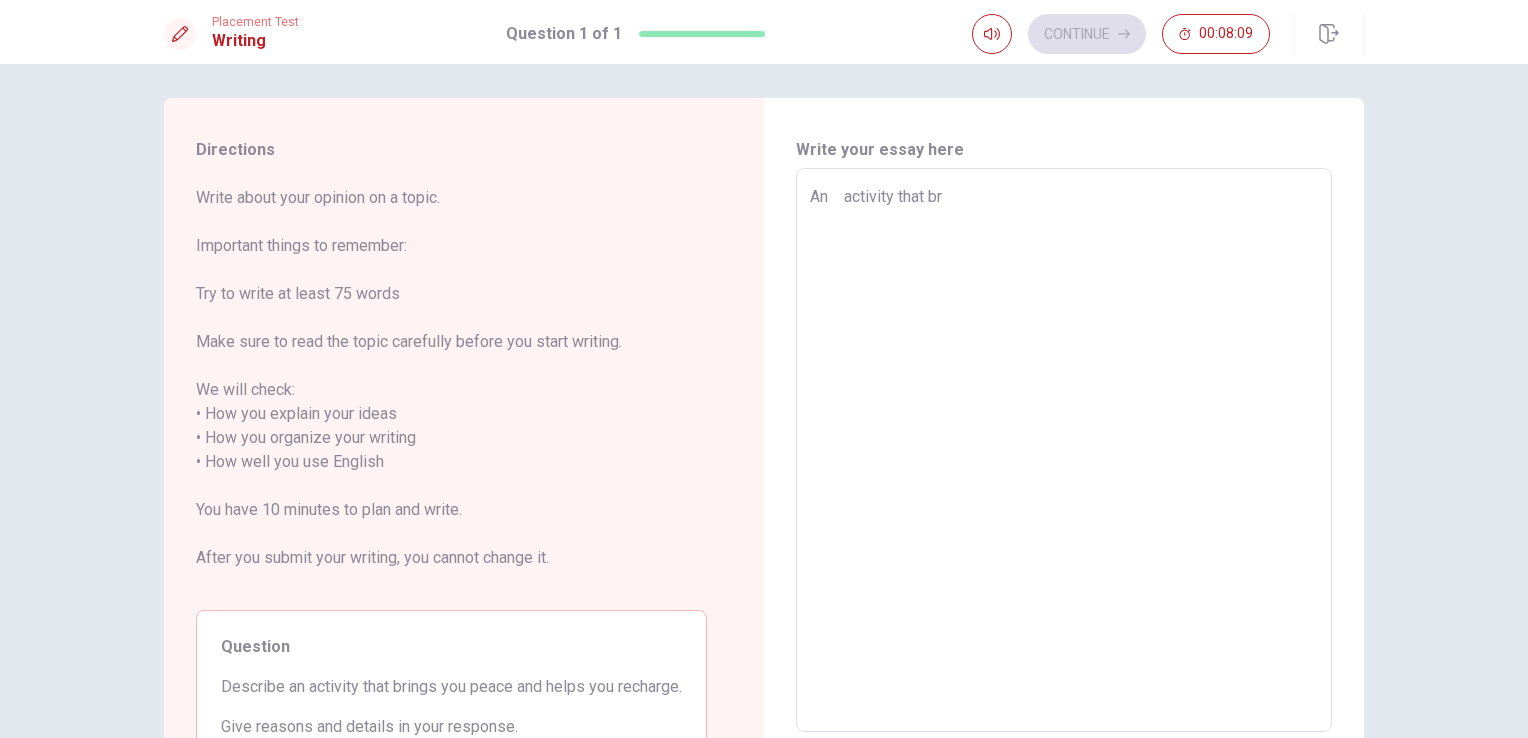 type on "x" 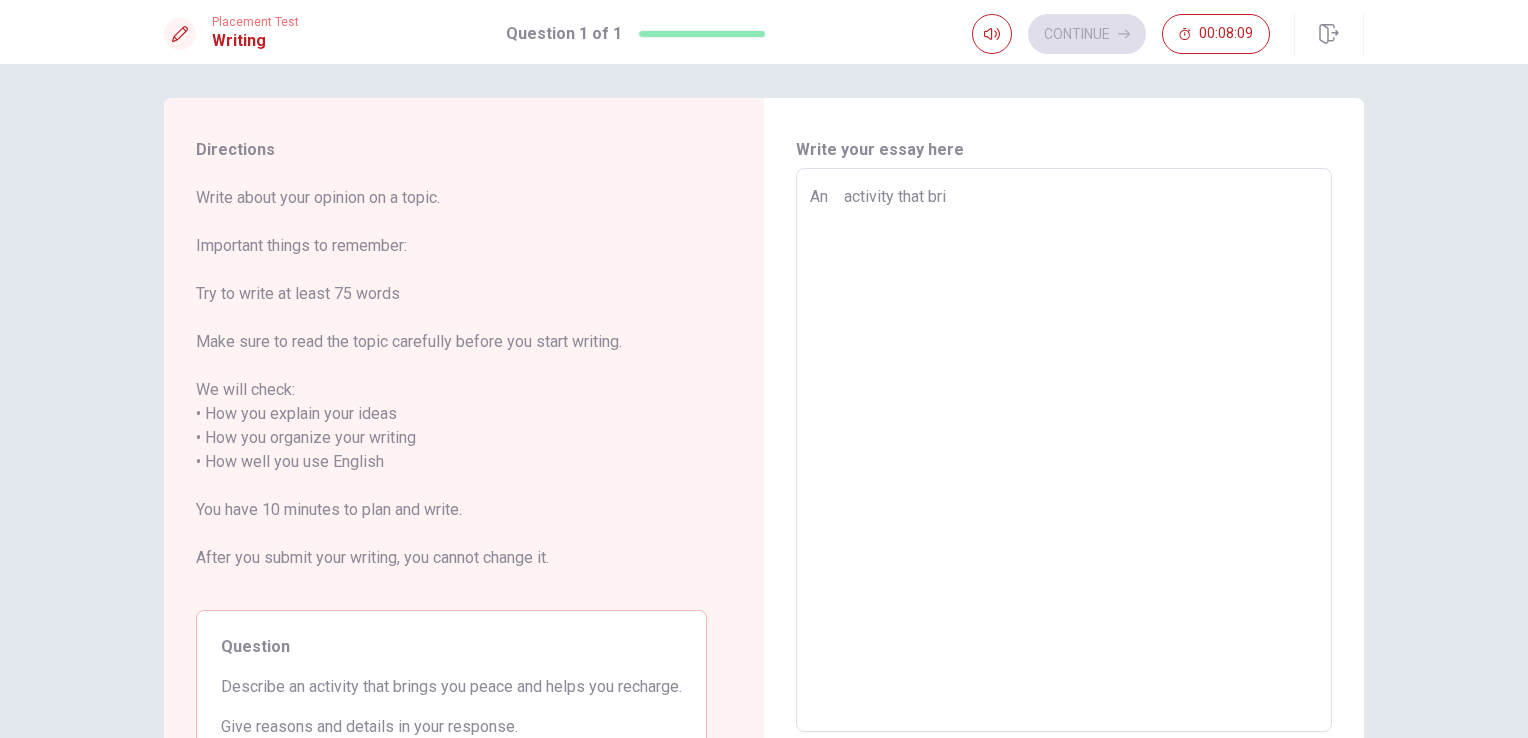 type on "x" 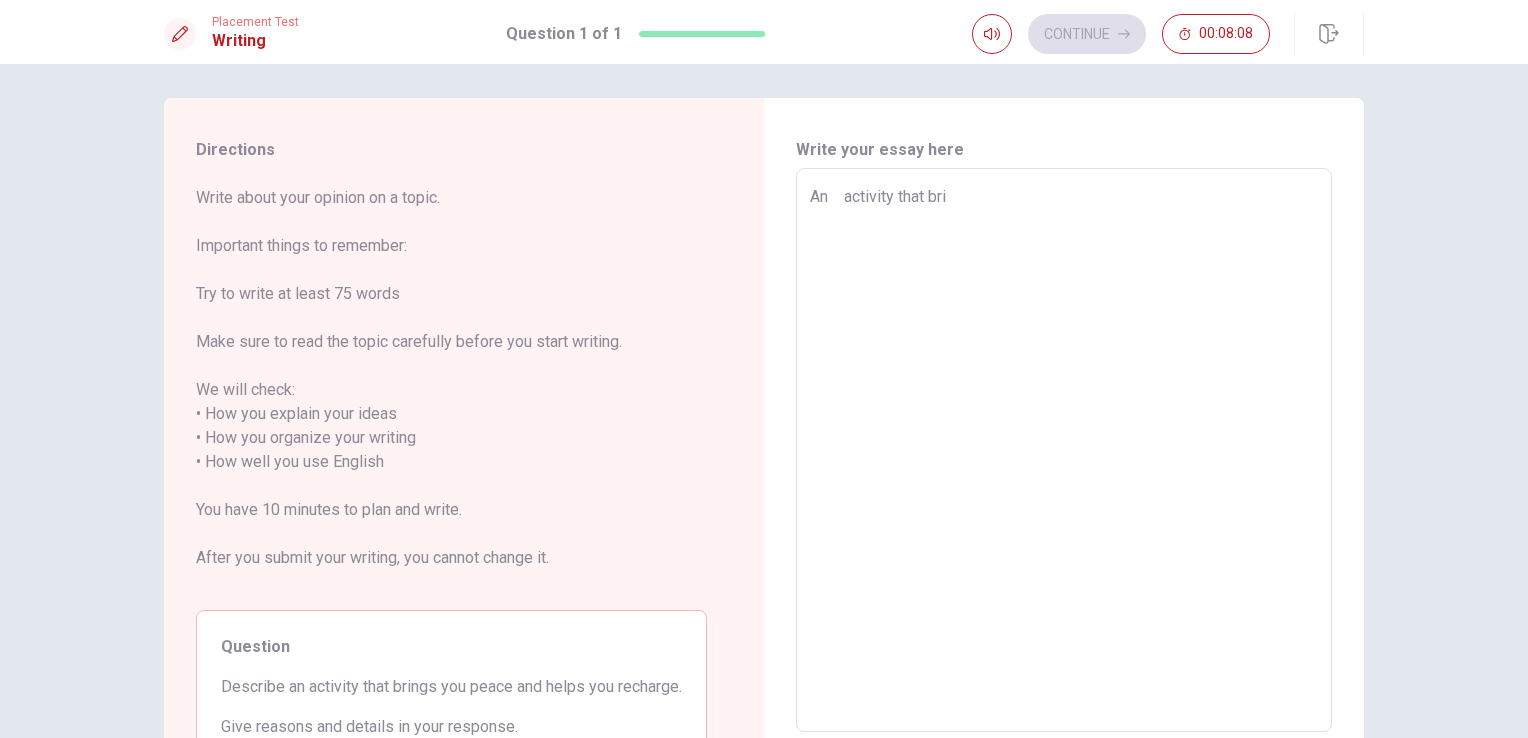 type on "An　activity that brin" 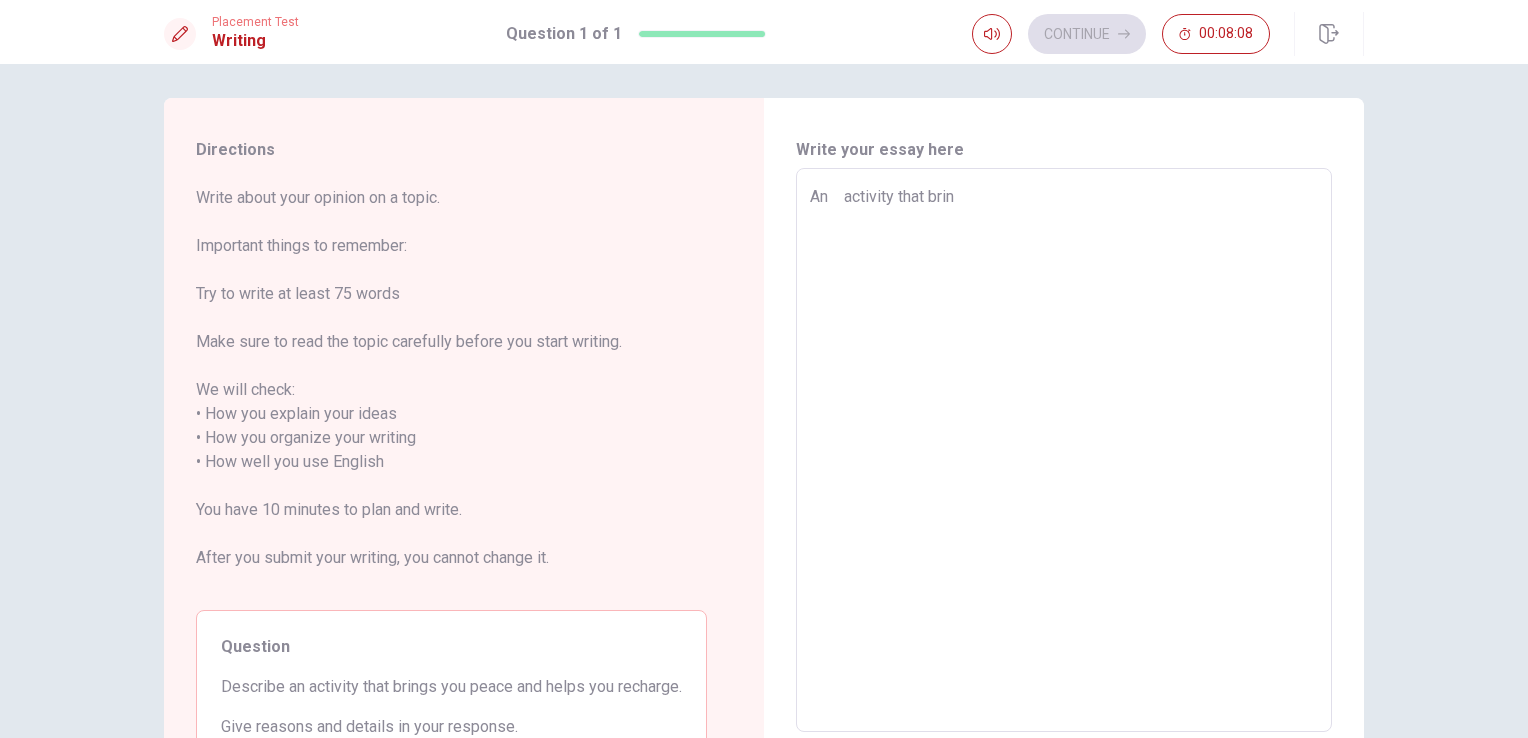 type on "x" 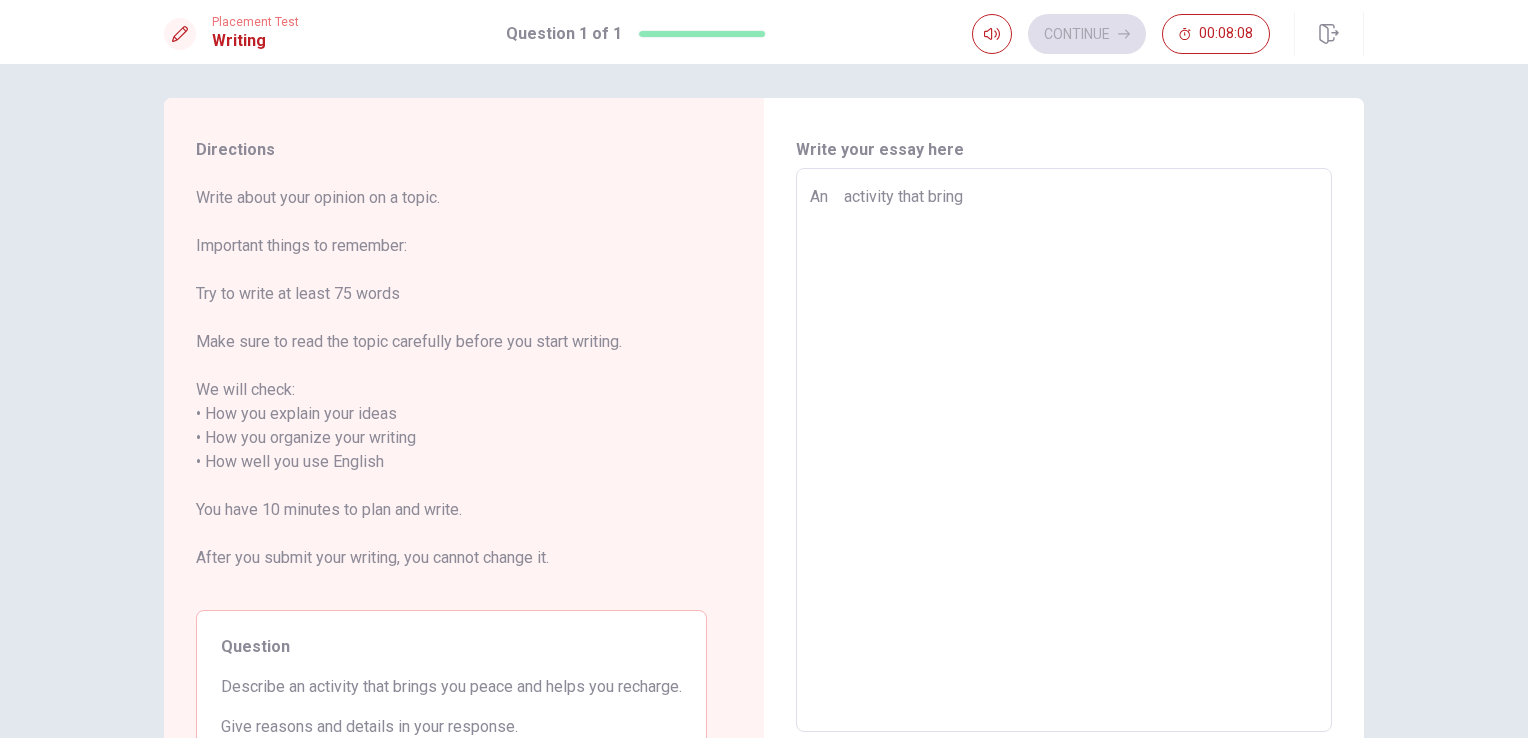 type on "x" 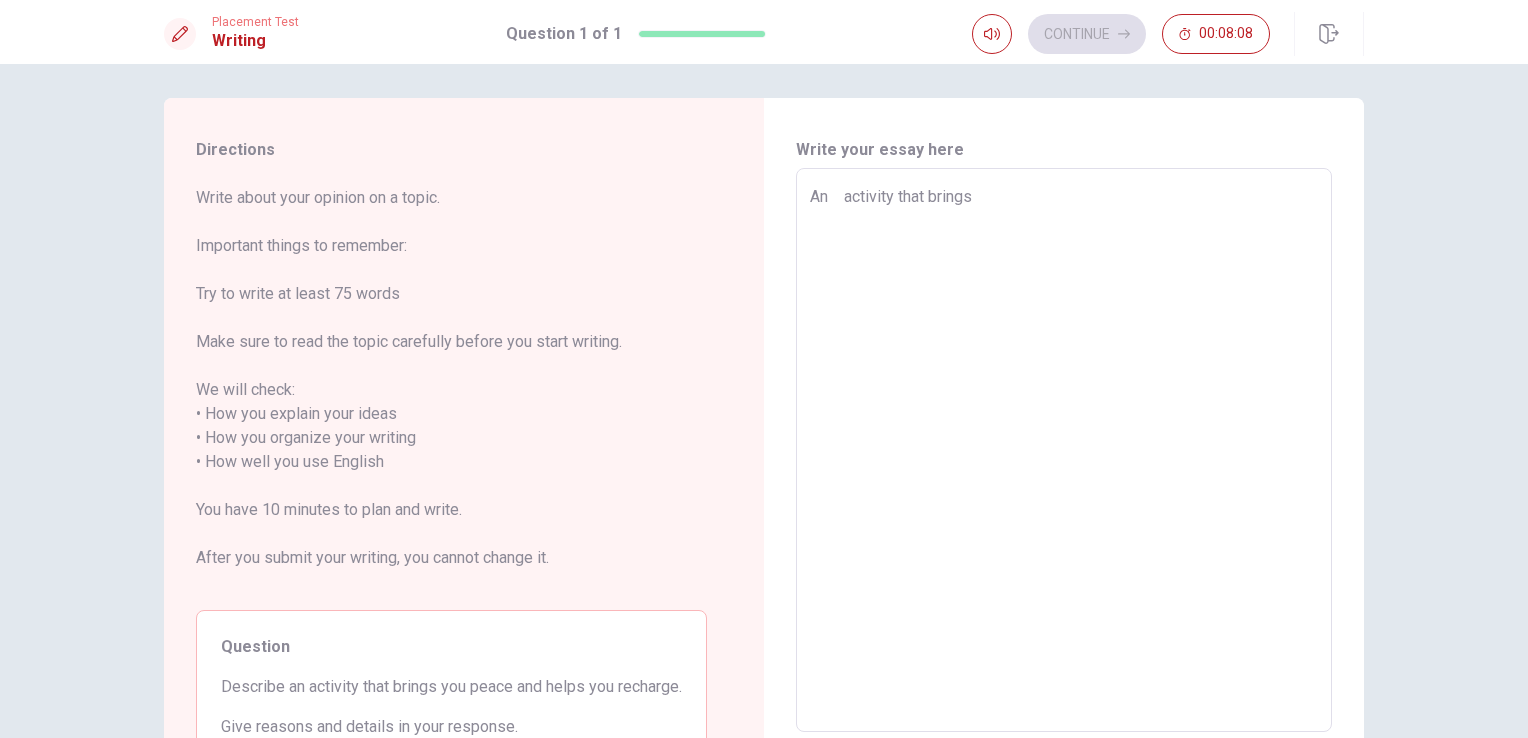 type on "x" 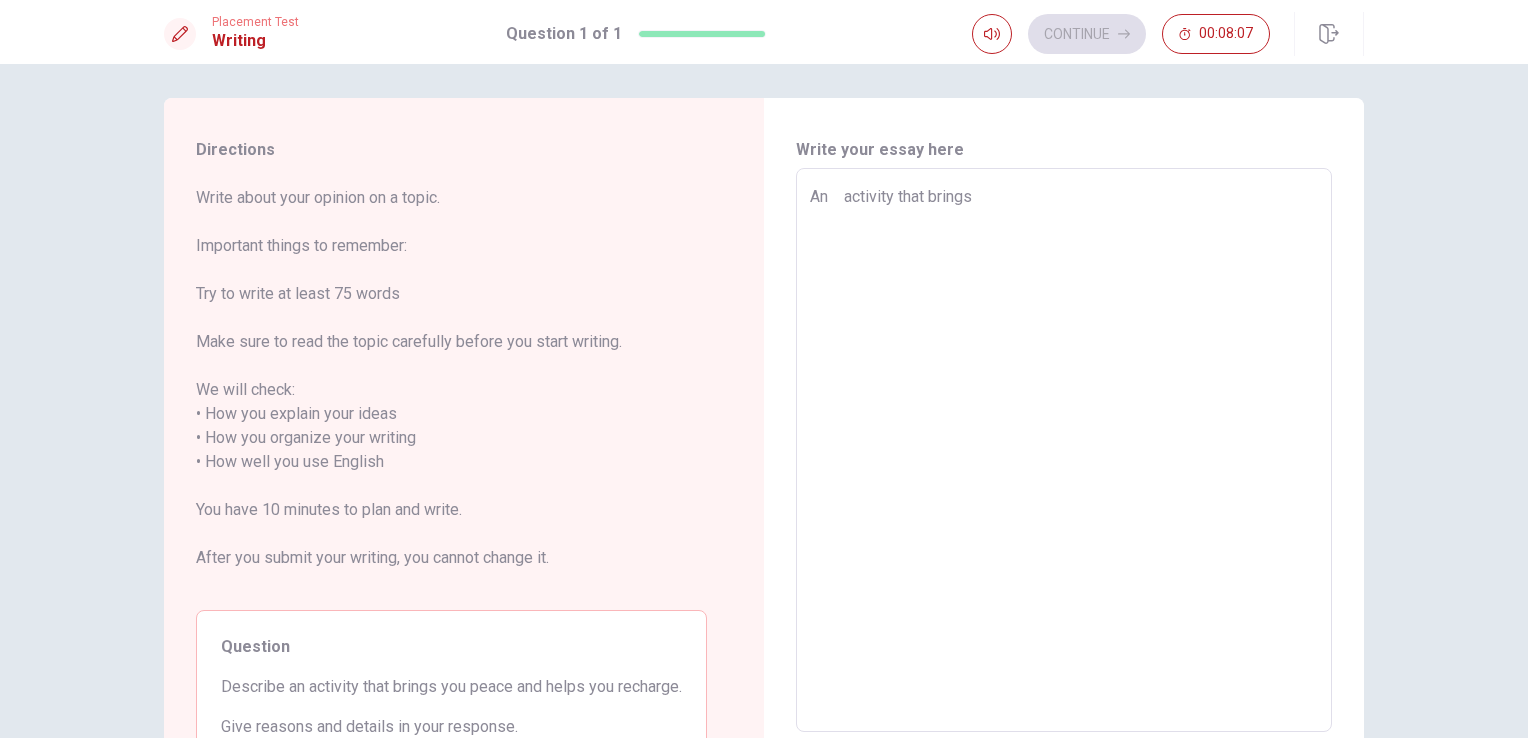 type on "An　activity that brings" 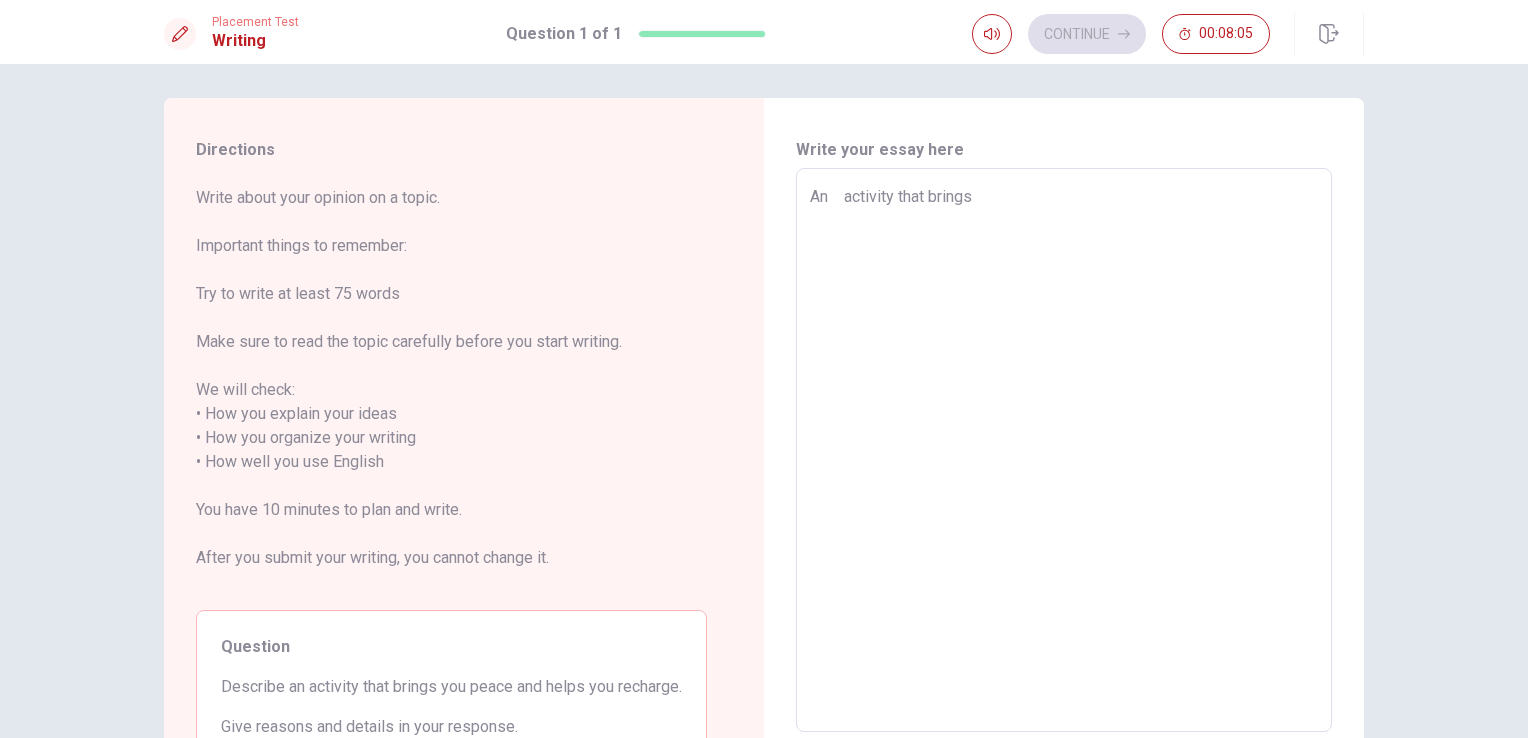type on "x" 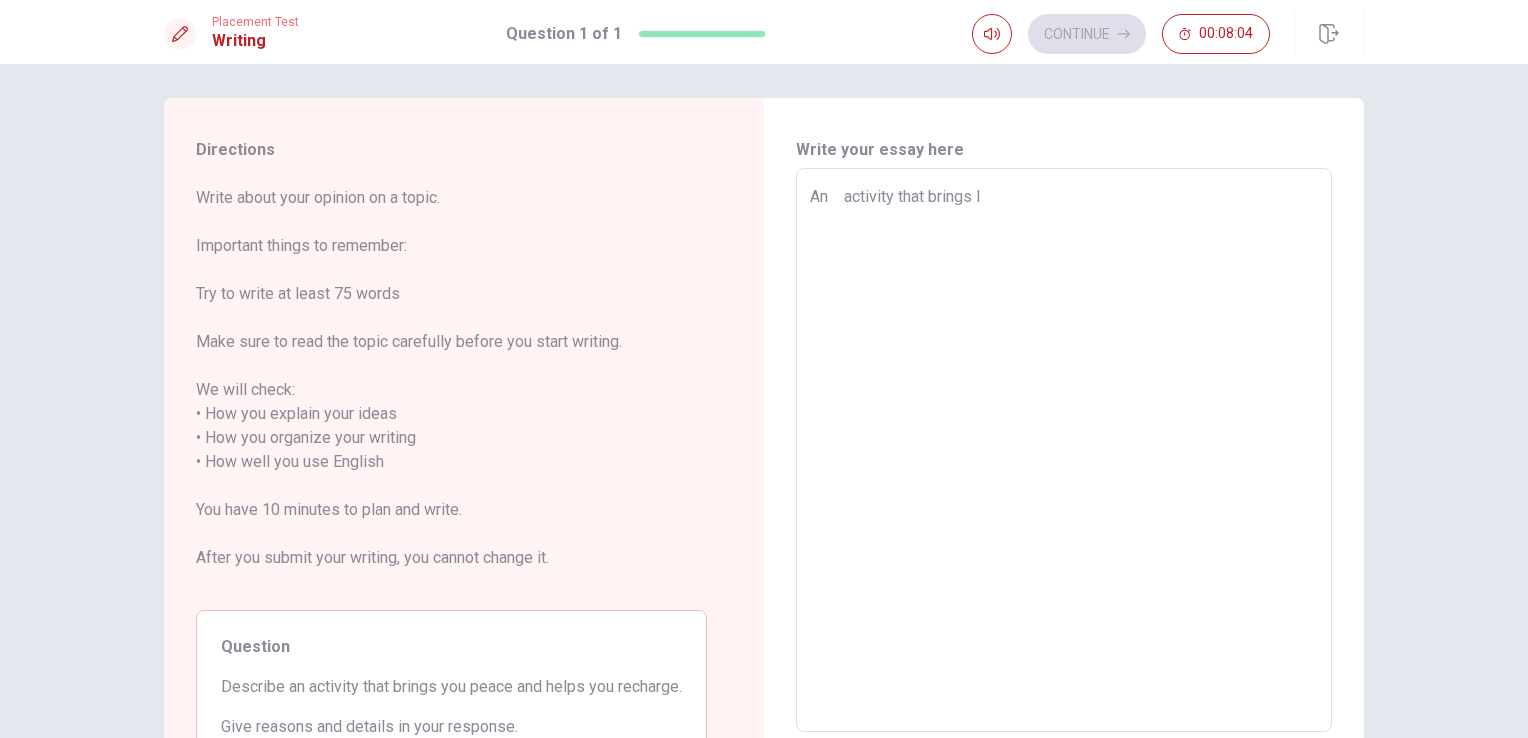 type on "x" 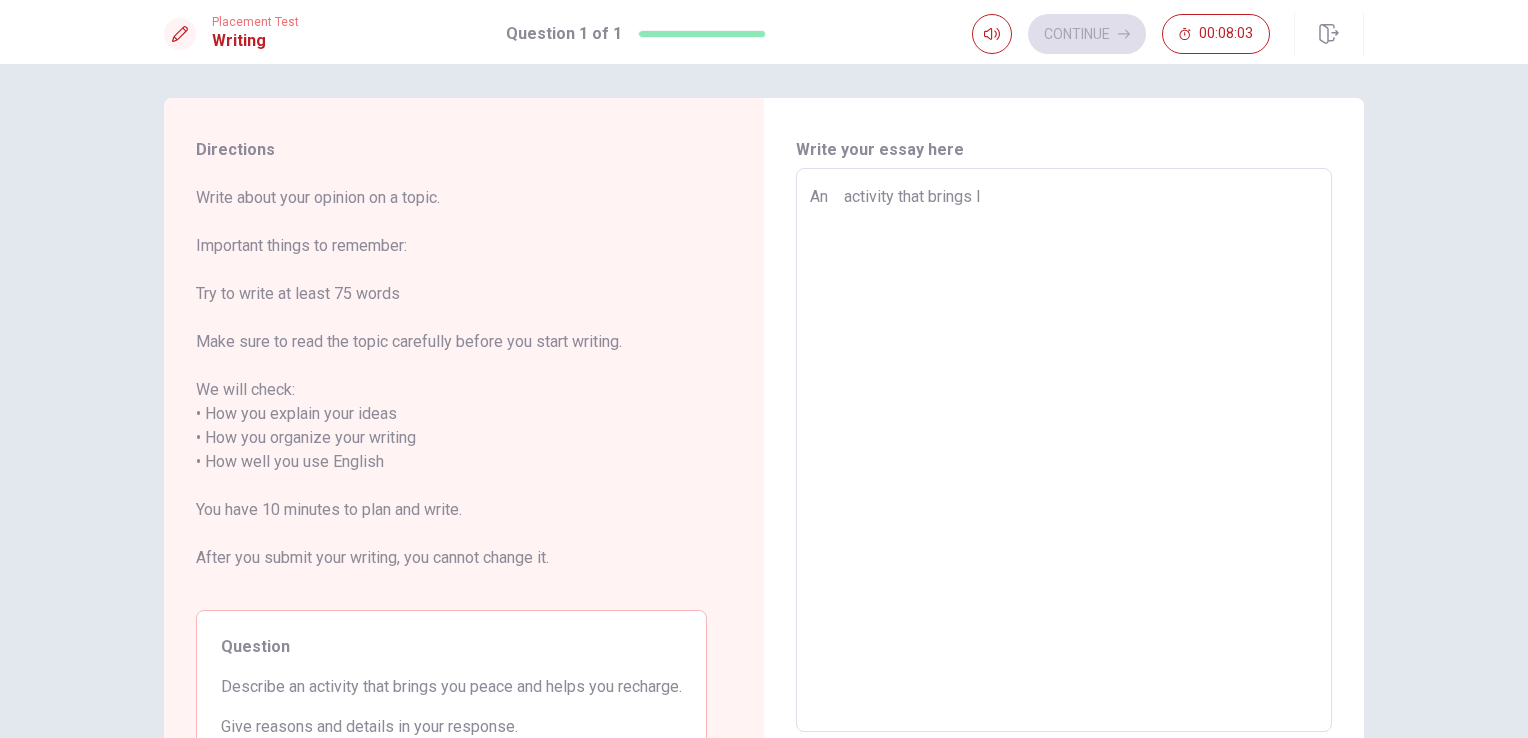 type on "An　activity that brings I" 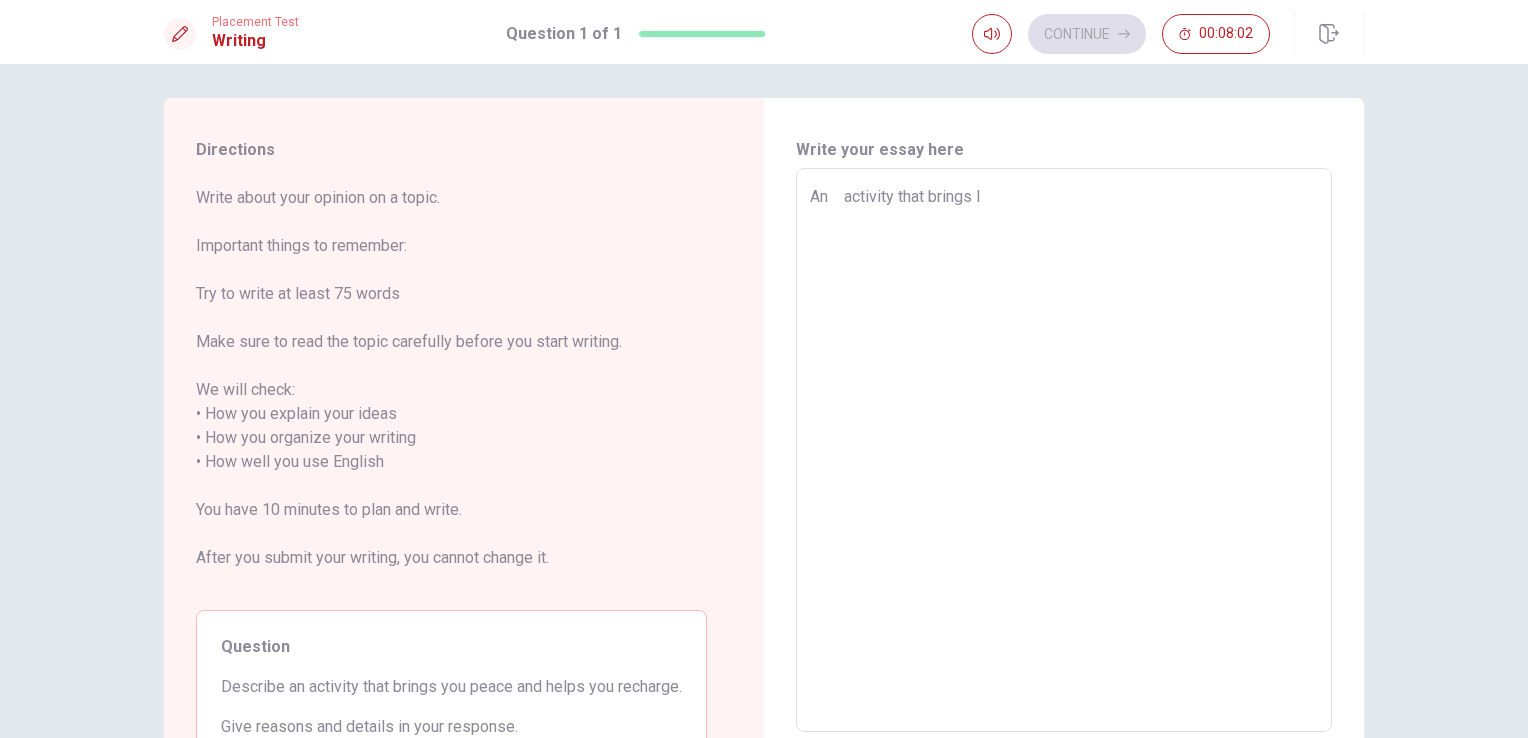 type on "An　activity that brings I p" 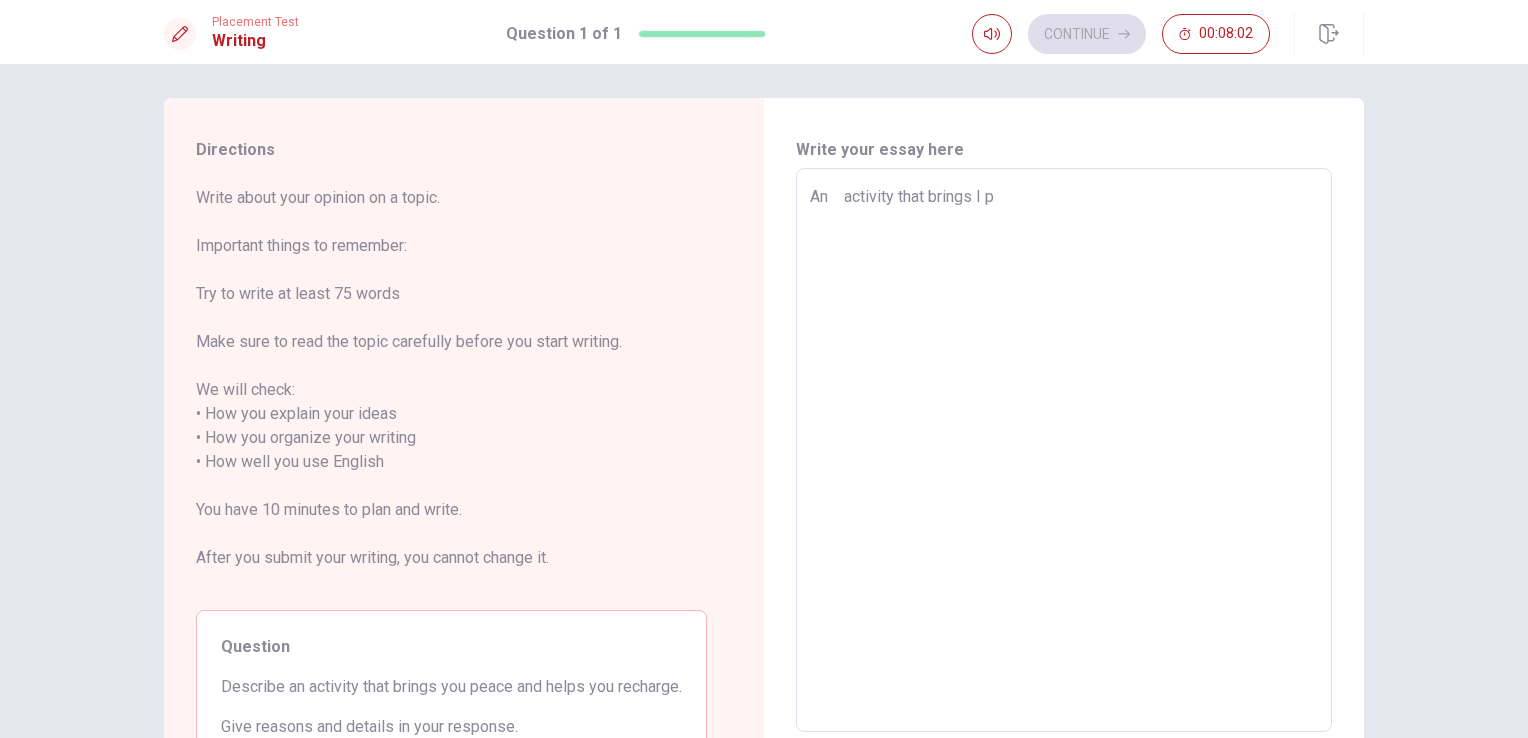type on "x" 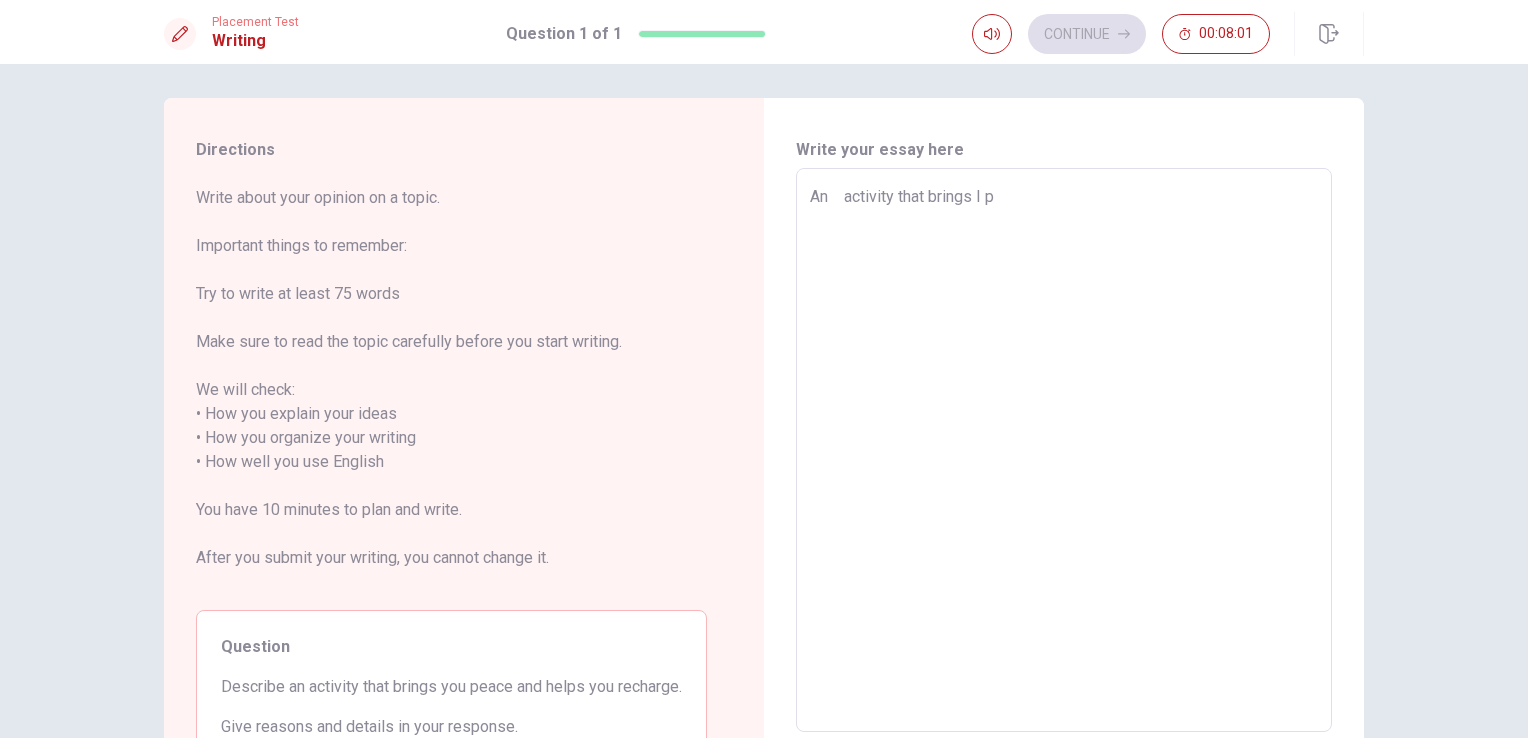 type on "An　activity that brings I pe" 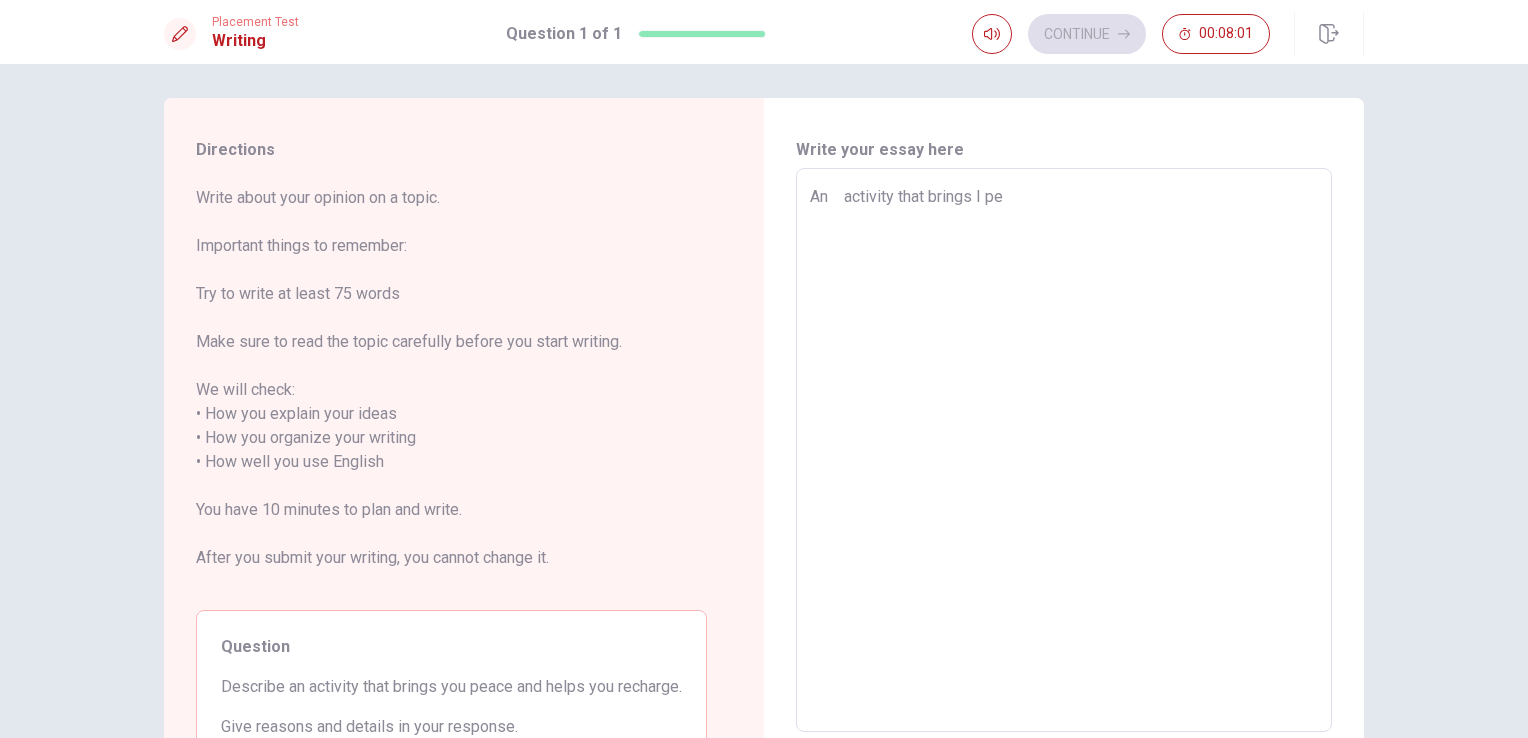 type on "x" 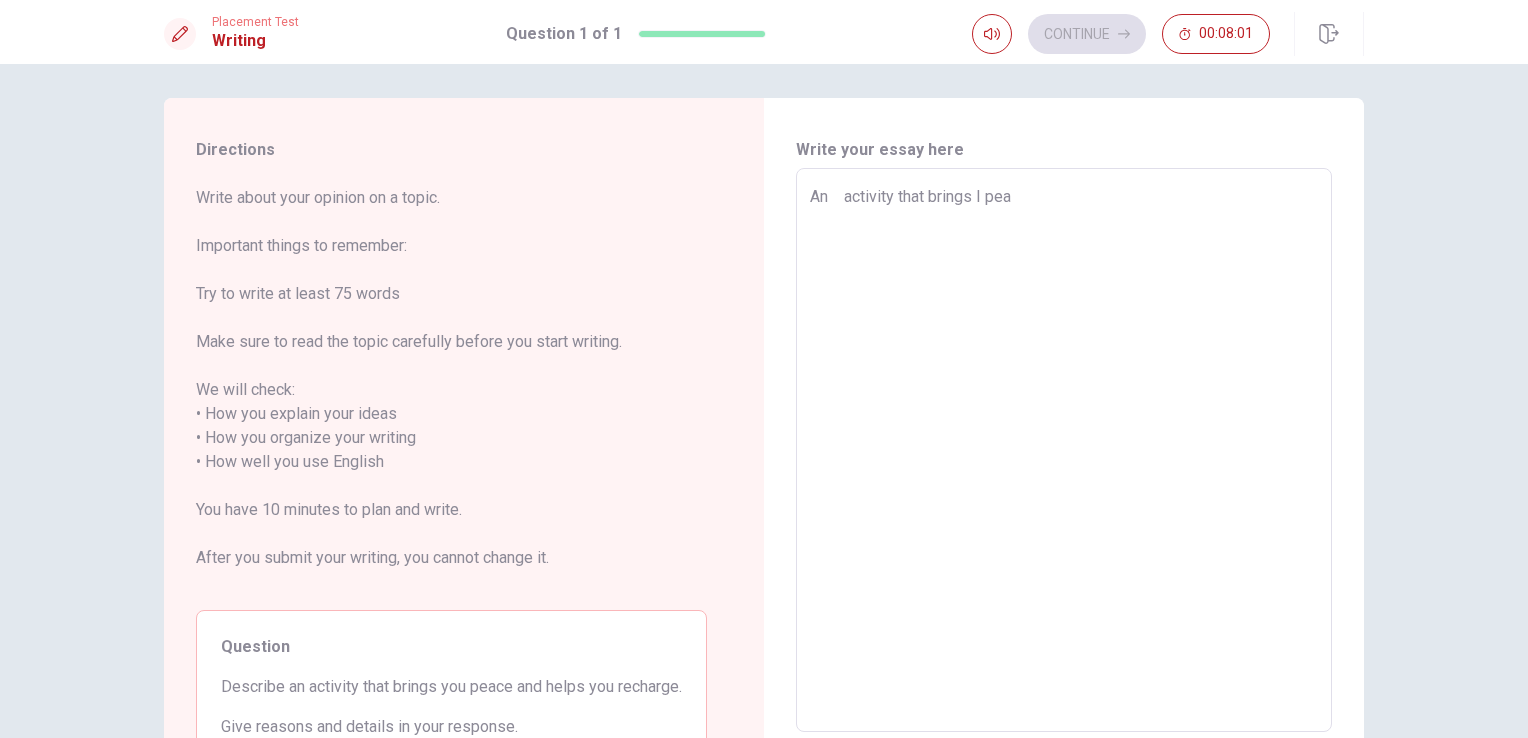 type on "x" 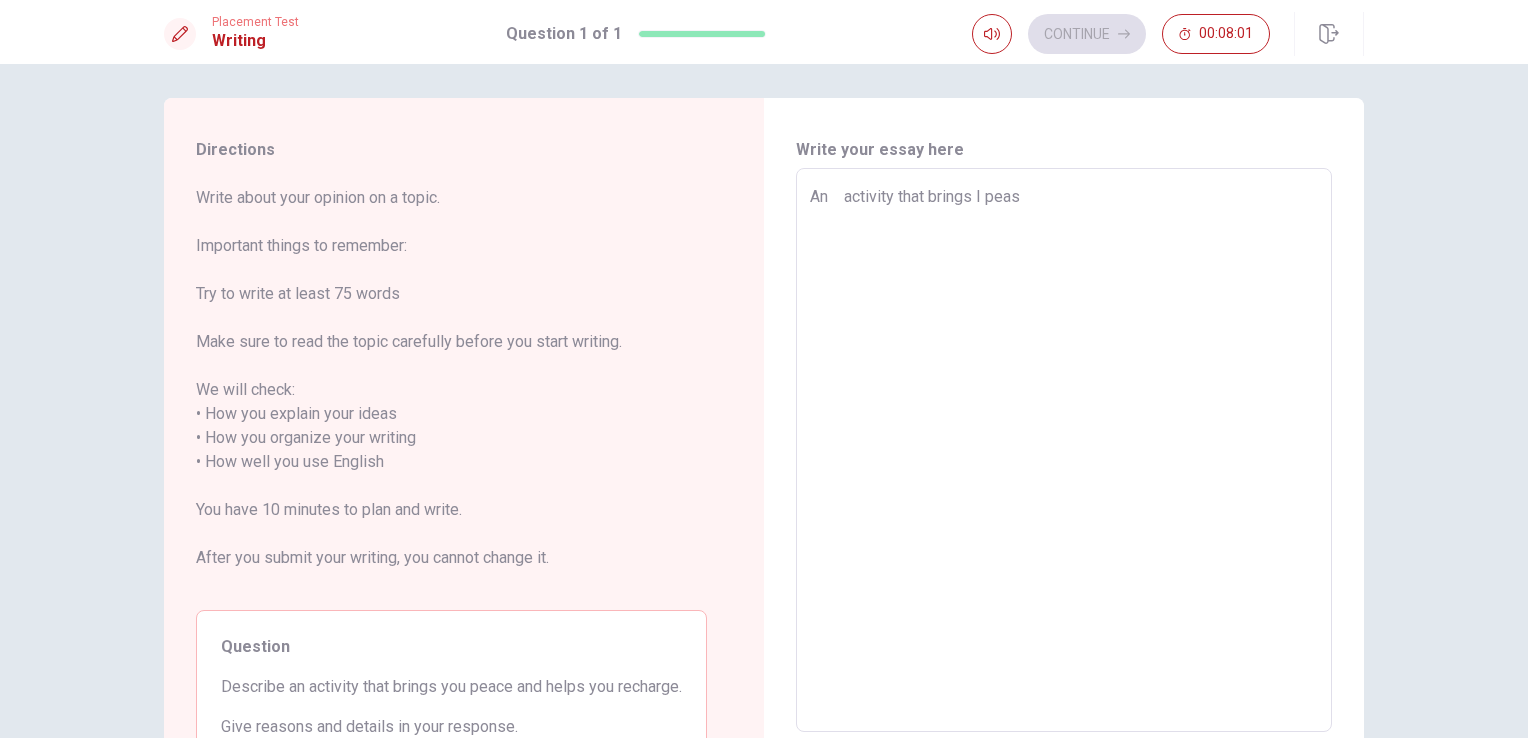 type on "x" 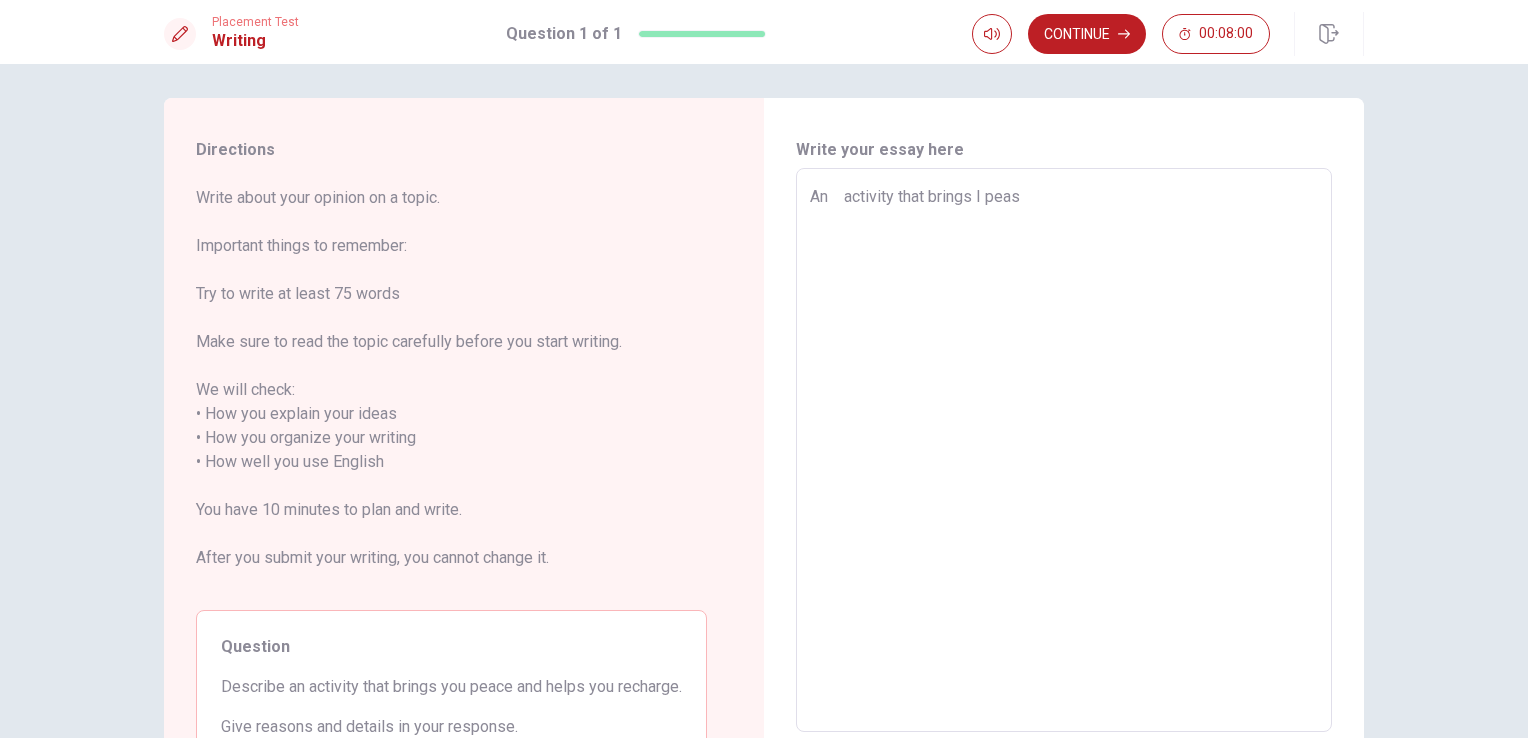 type on "An　activity that brings I pea" 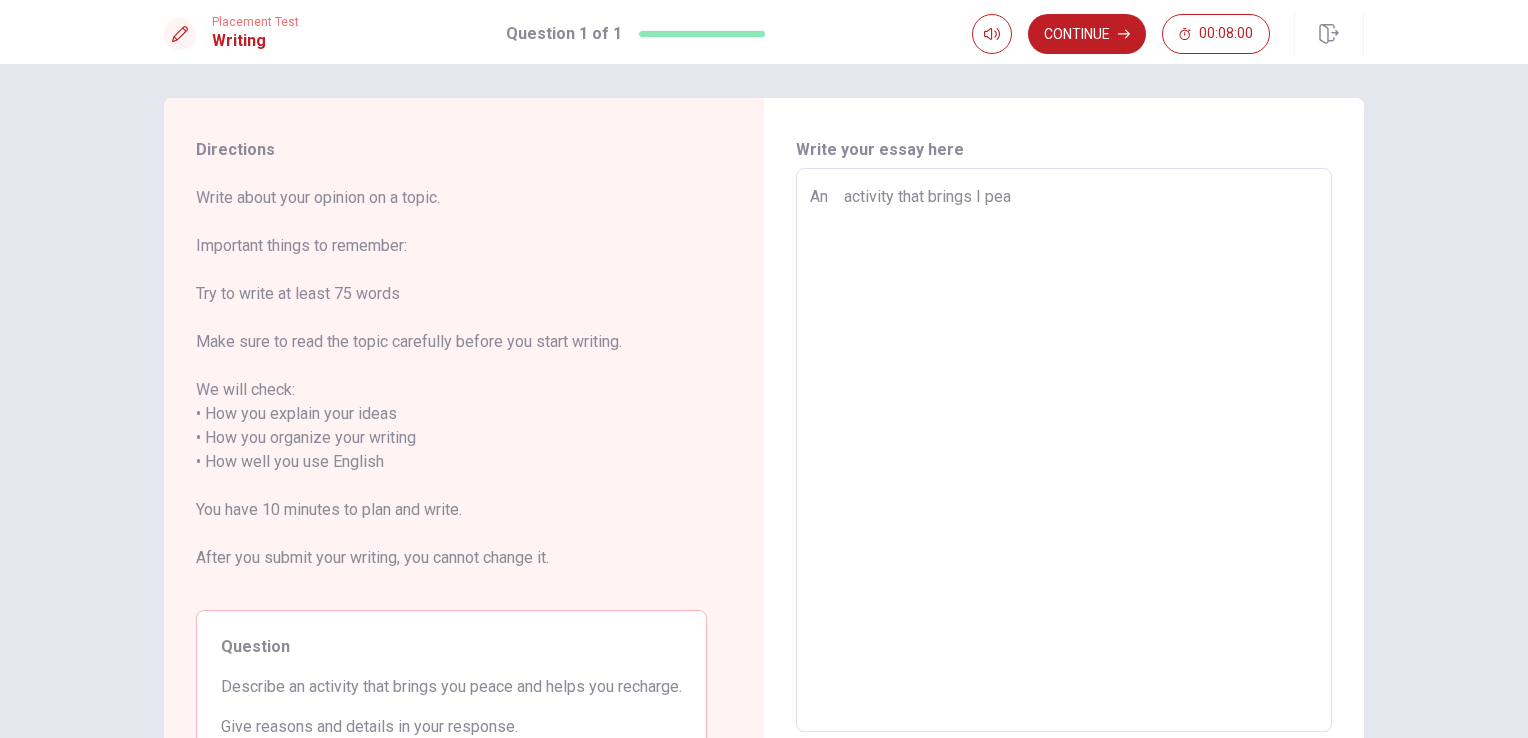 type on "x" 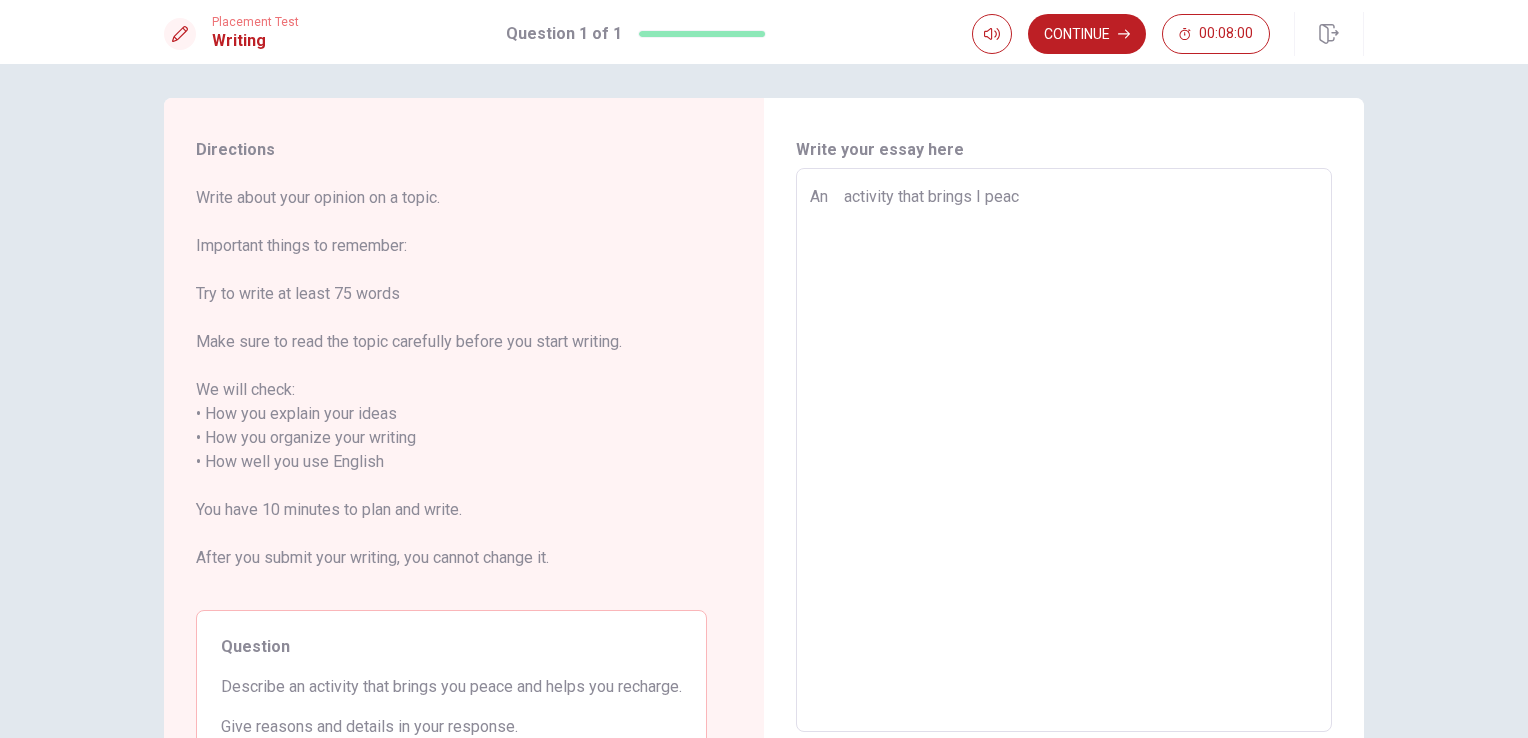 type on "x" 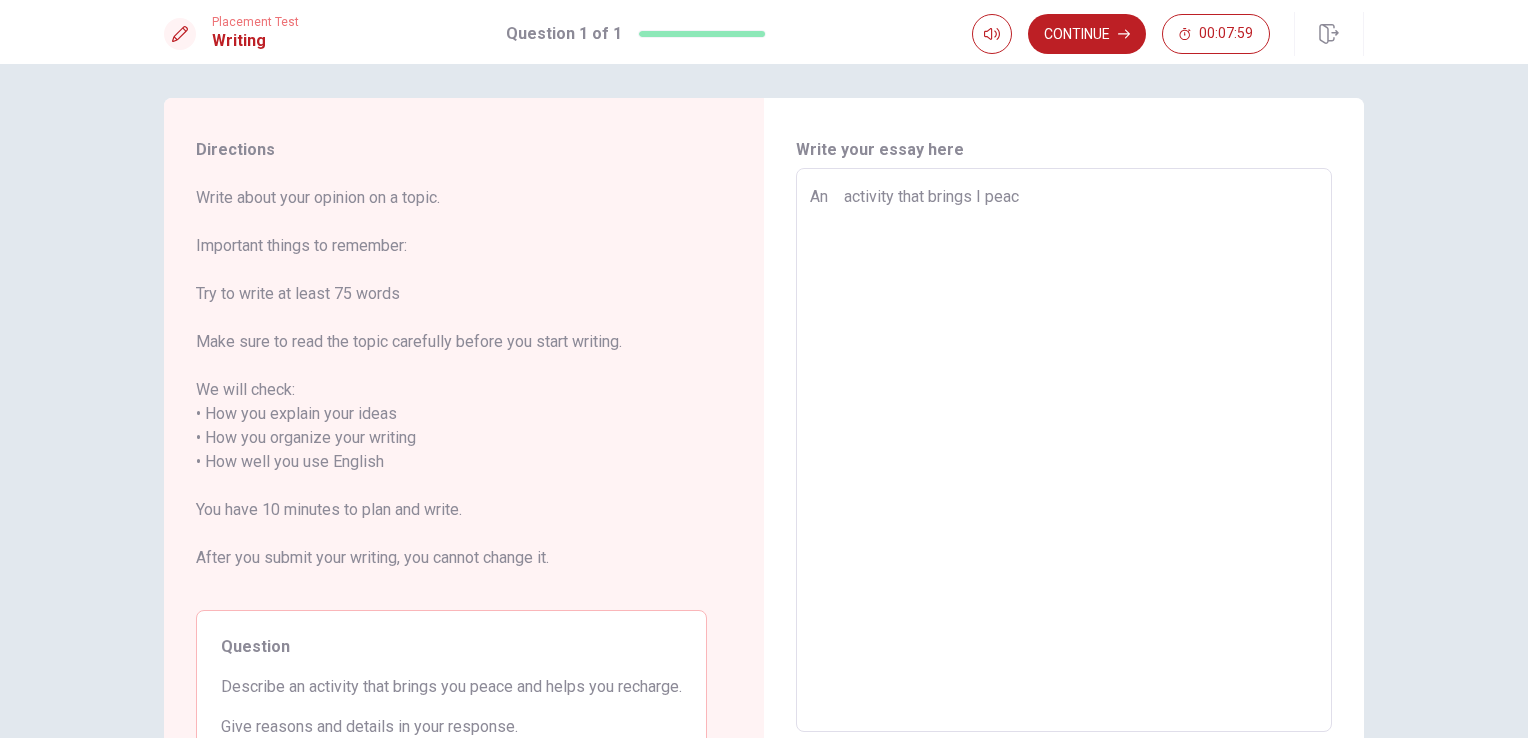 type on "An　activity that brings I peace" 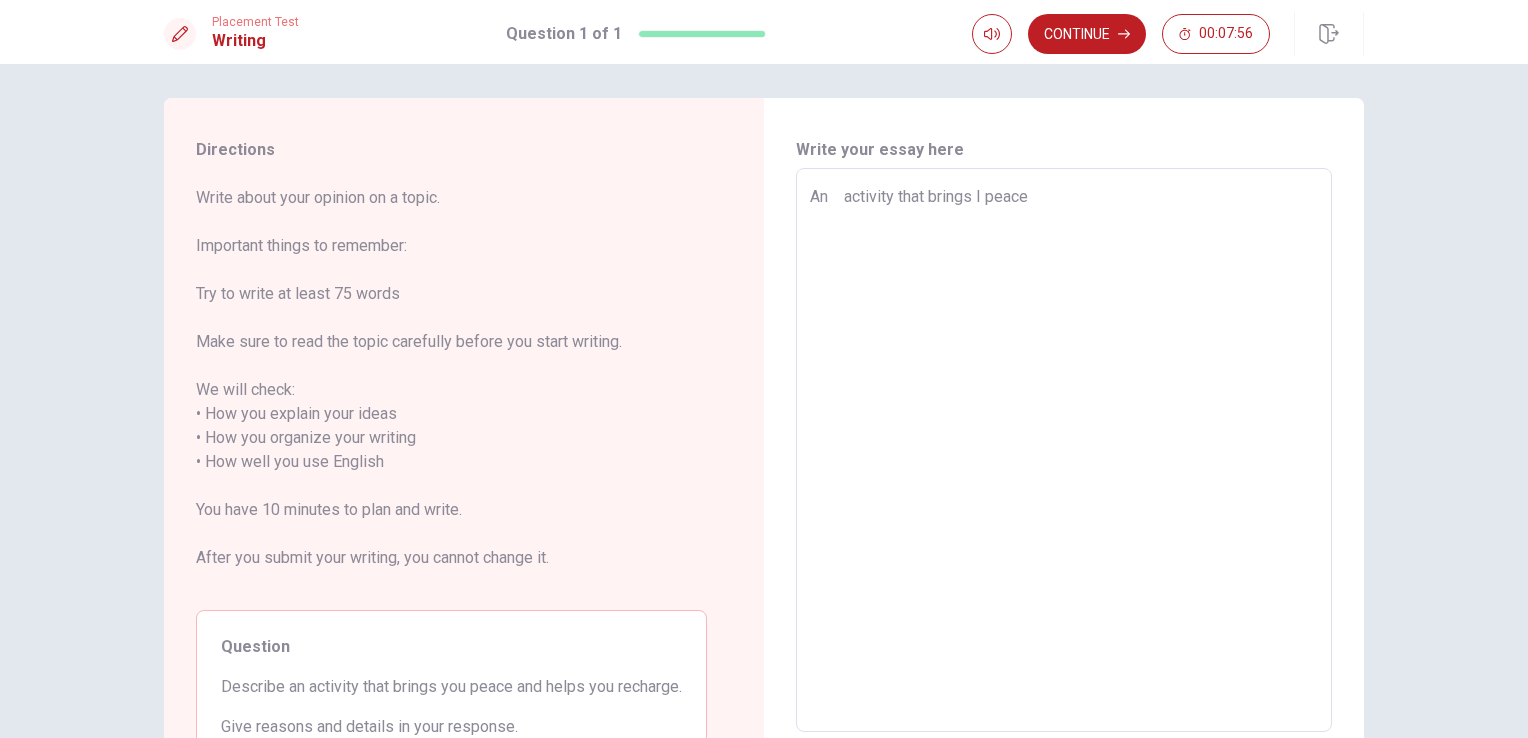 type on "x" 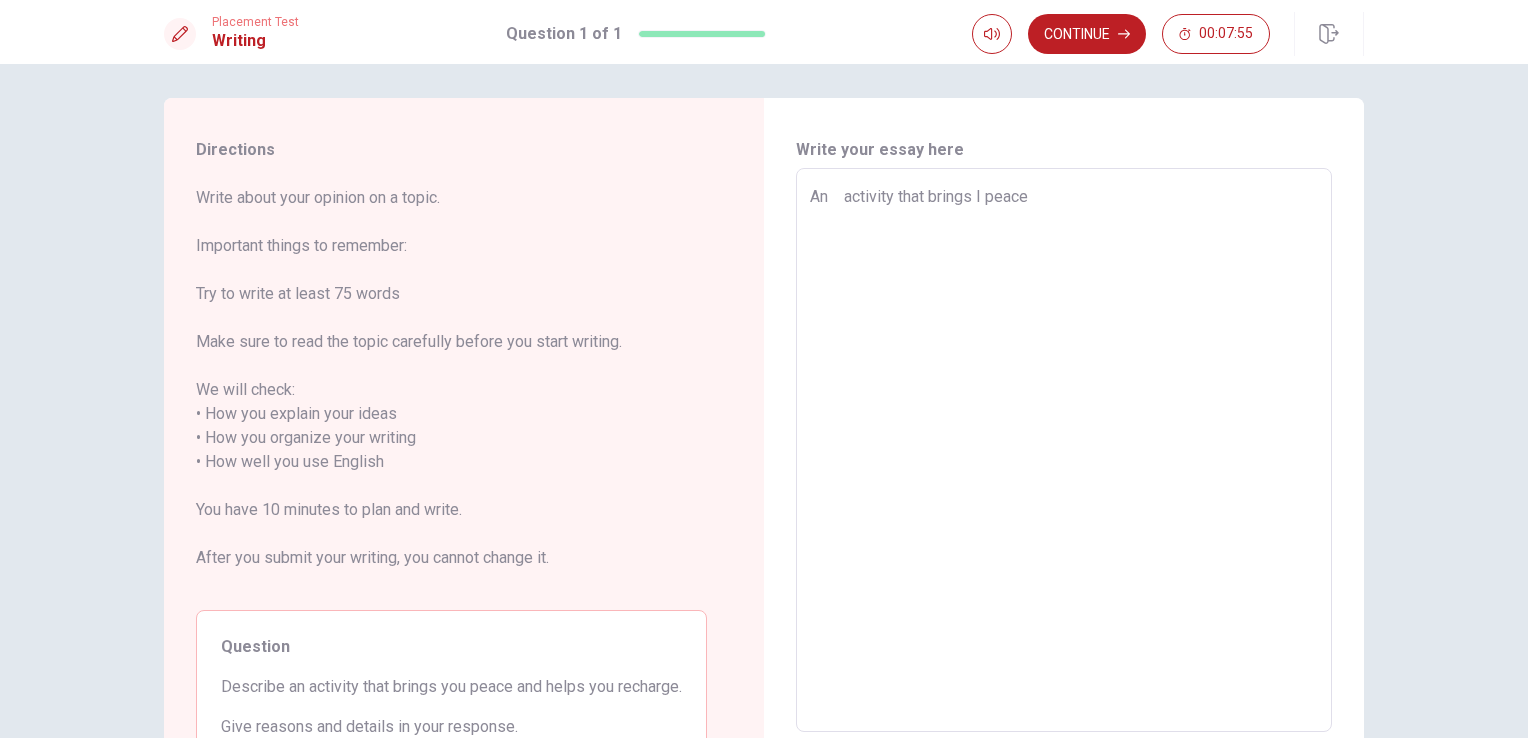 type on "An　activity that brings I peace a" 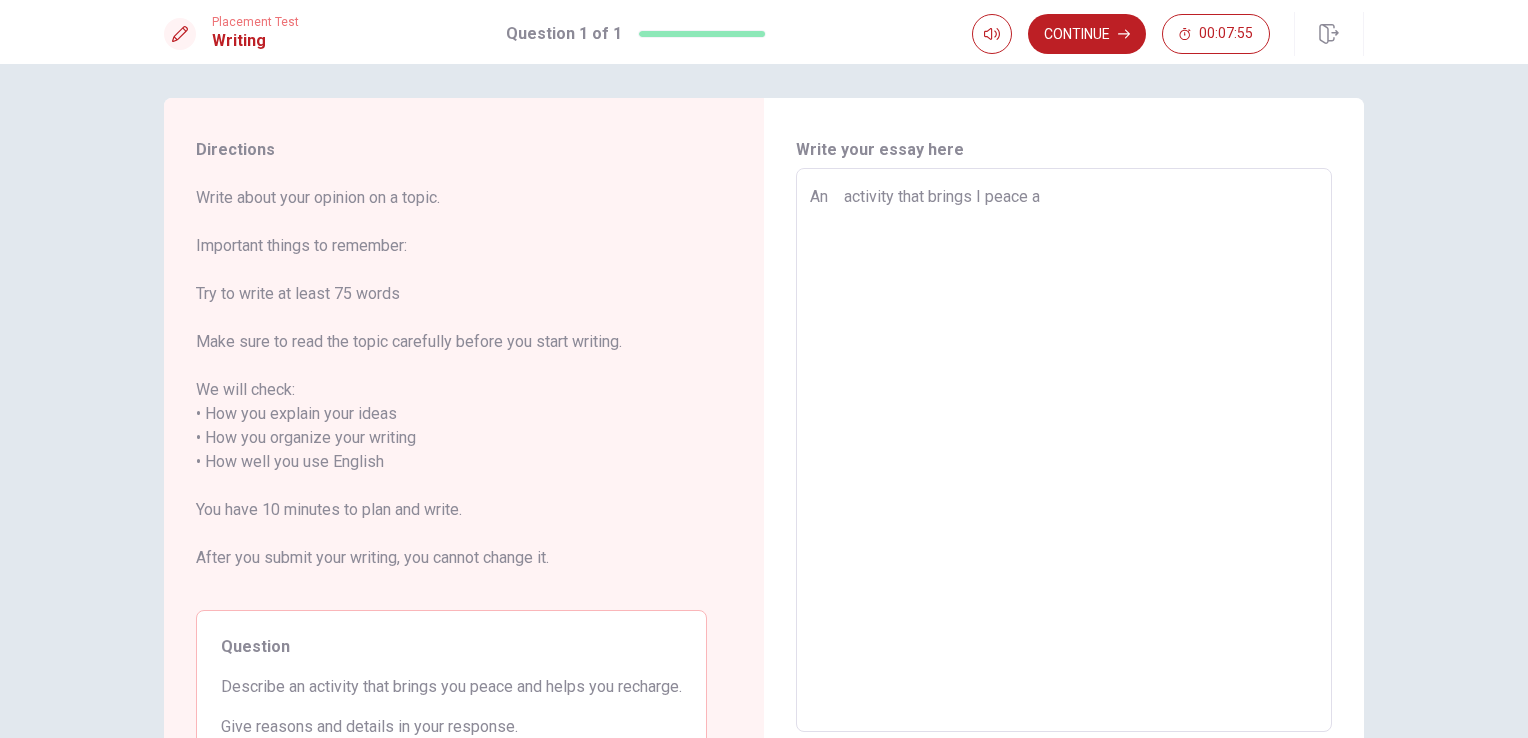 type on "x" 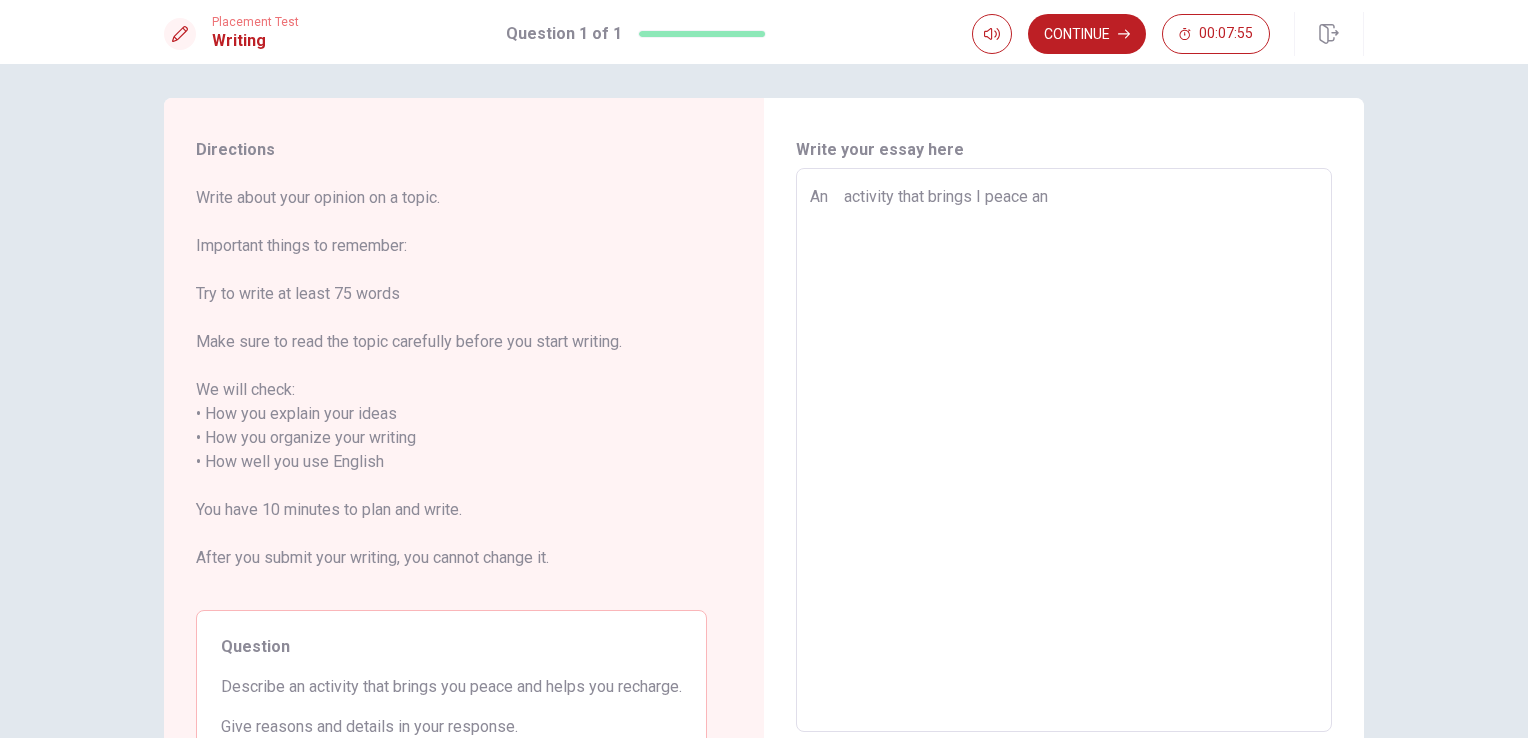 type on "x" 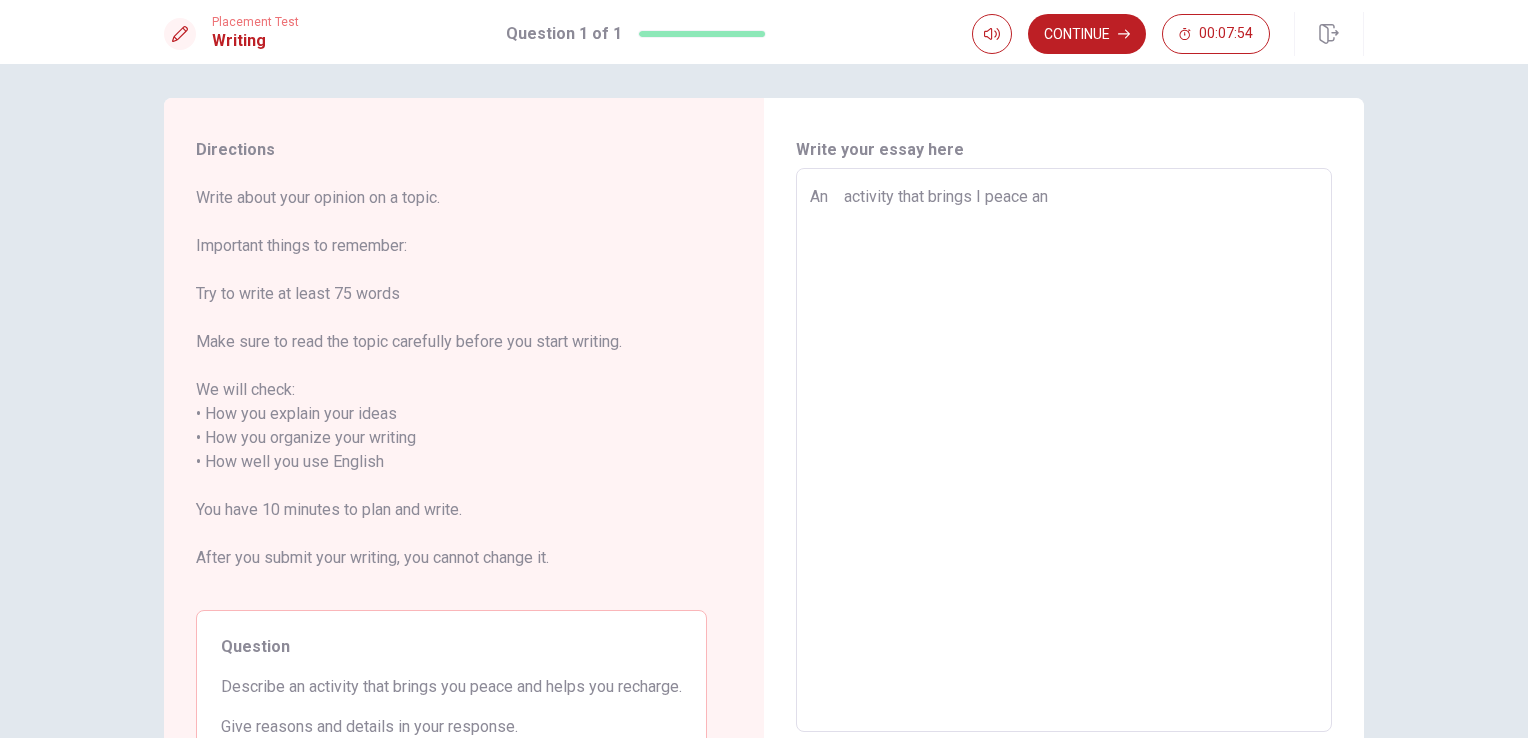 type on "An　activity that brings I peace and" 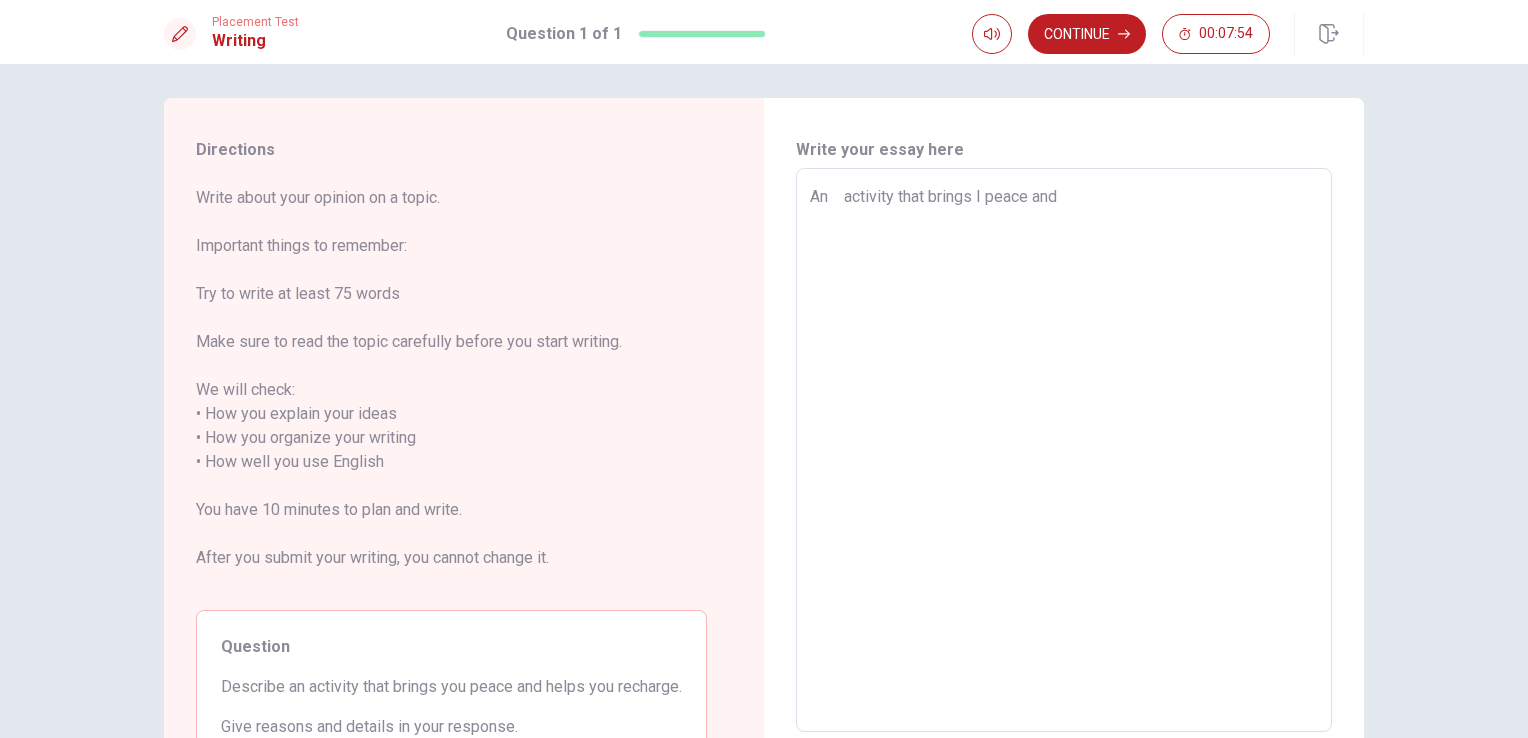 type on "x" 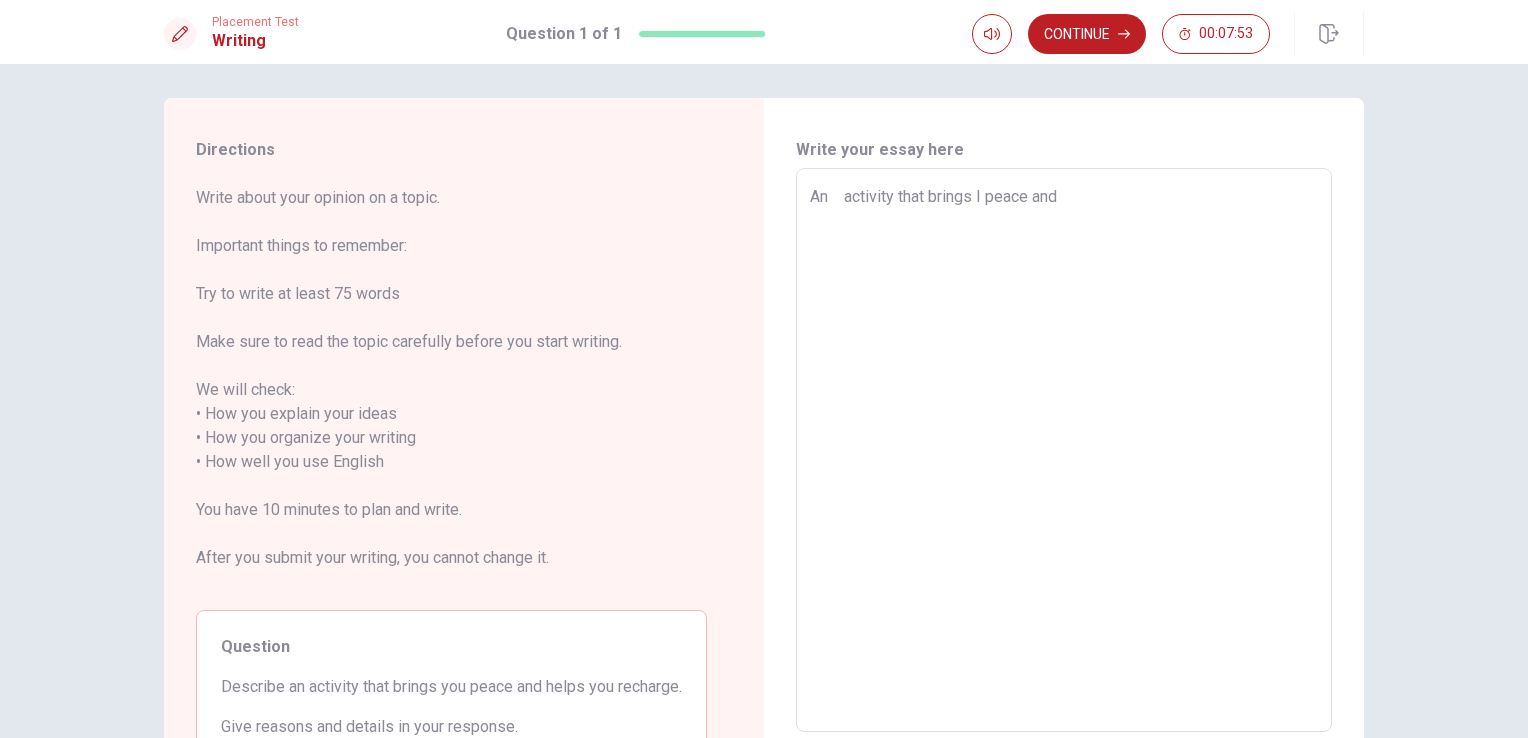 type on "x" 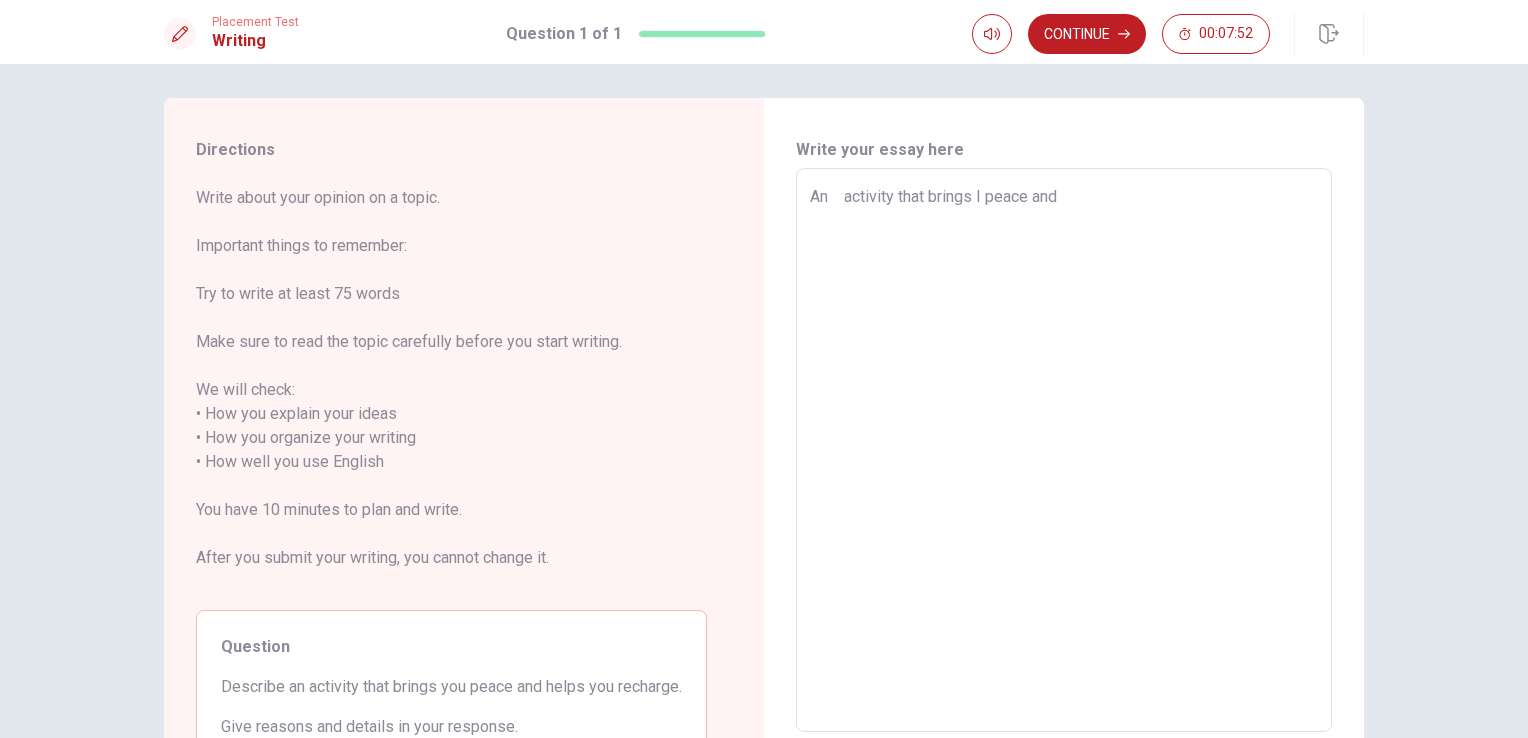 type on "An　activity that brings I peace and h" 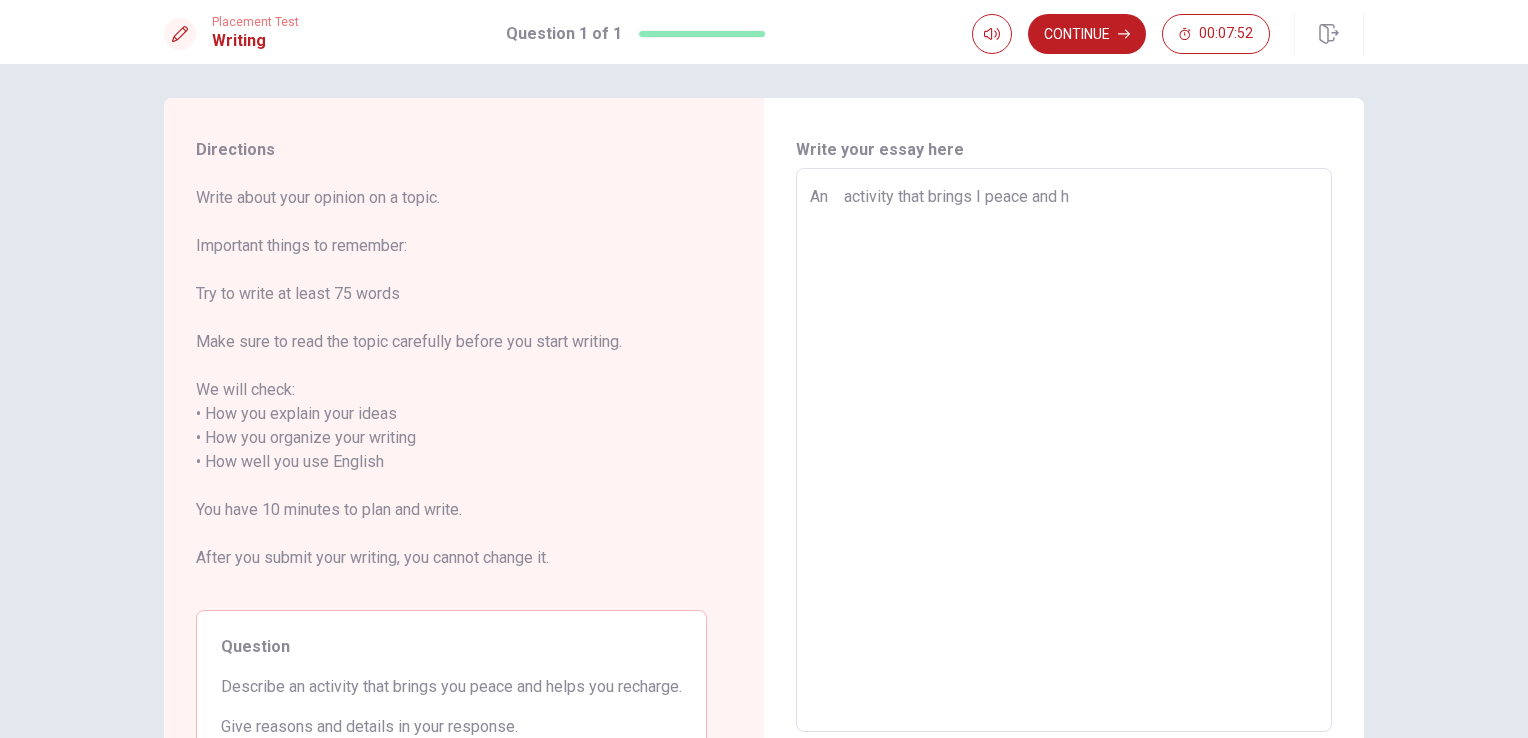 type on "x" 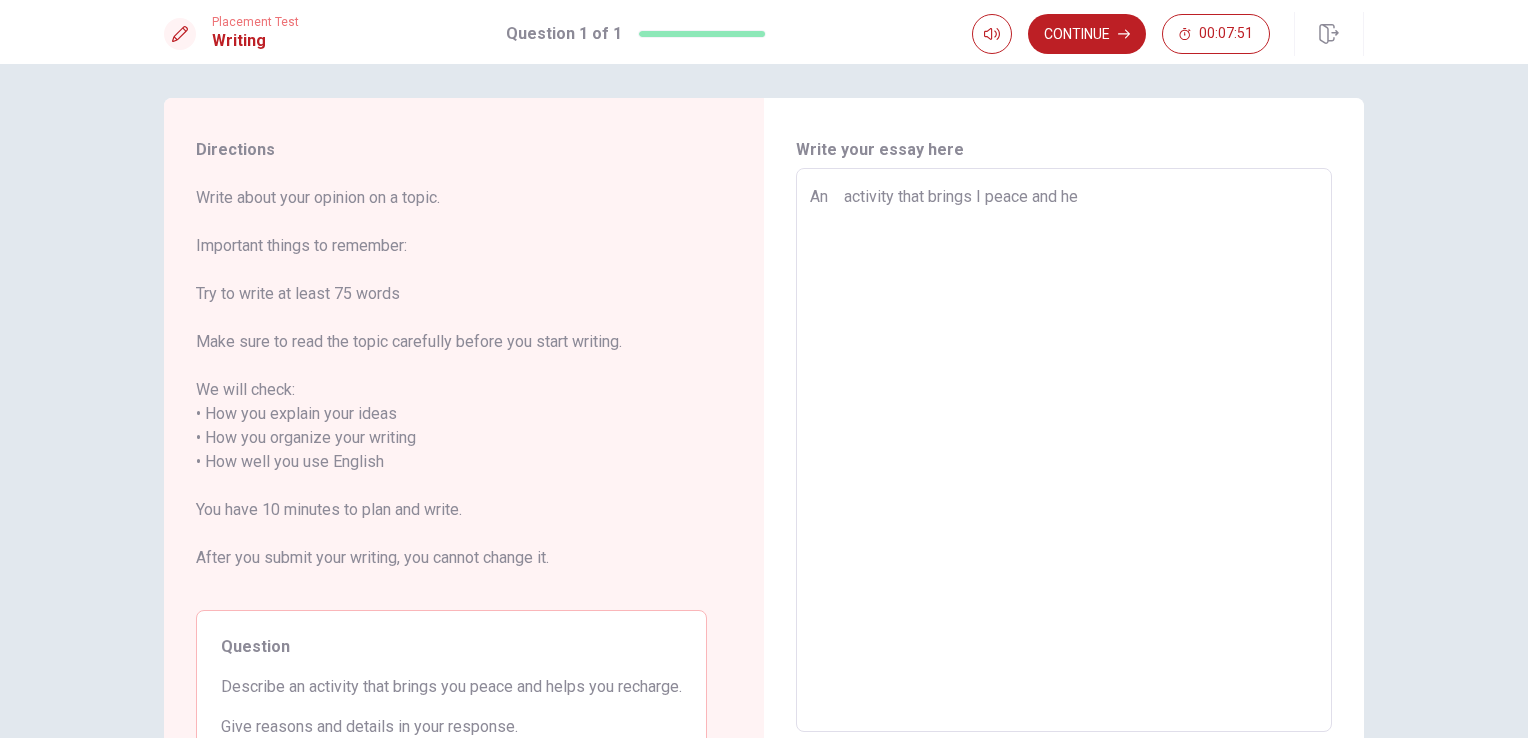 type on "x" 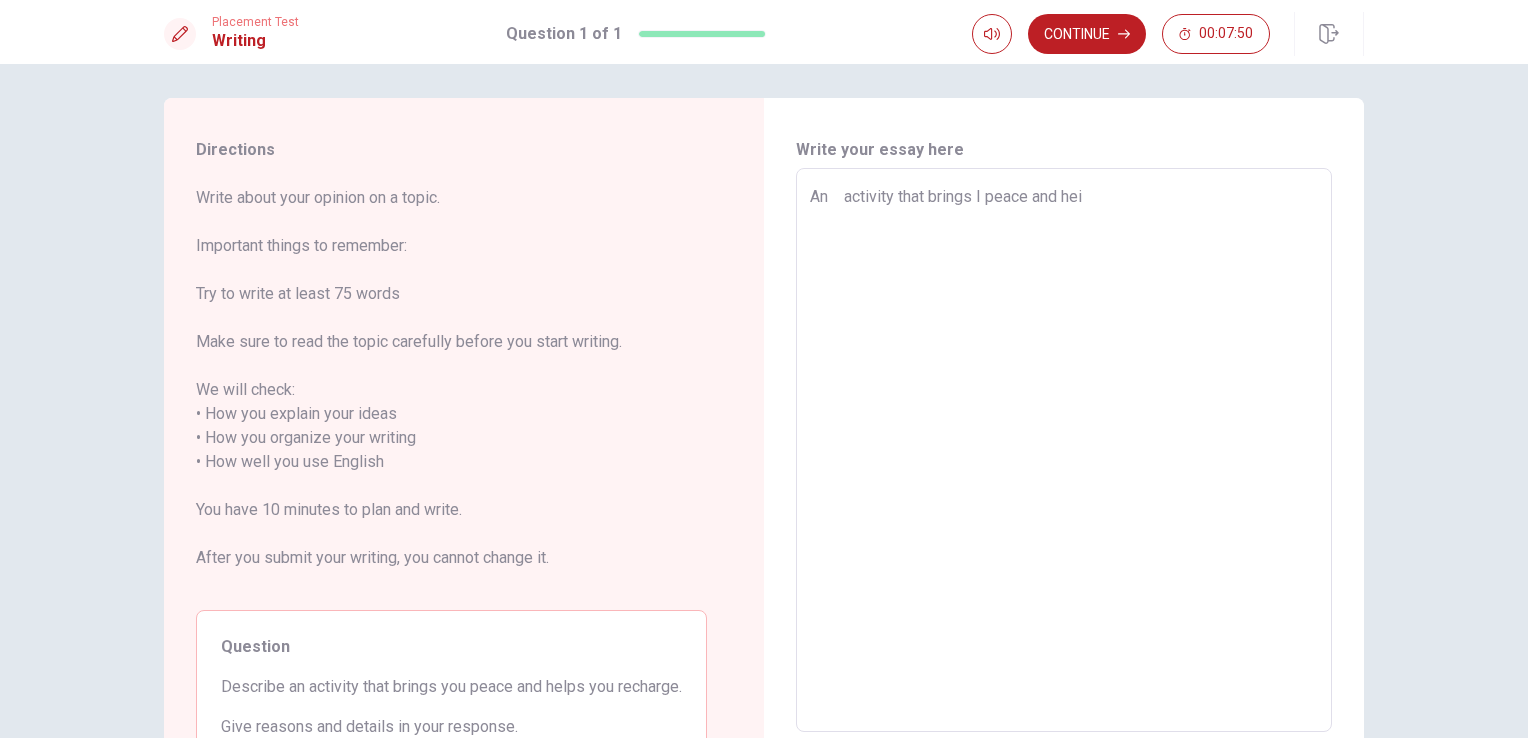 type on "x" 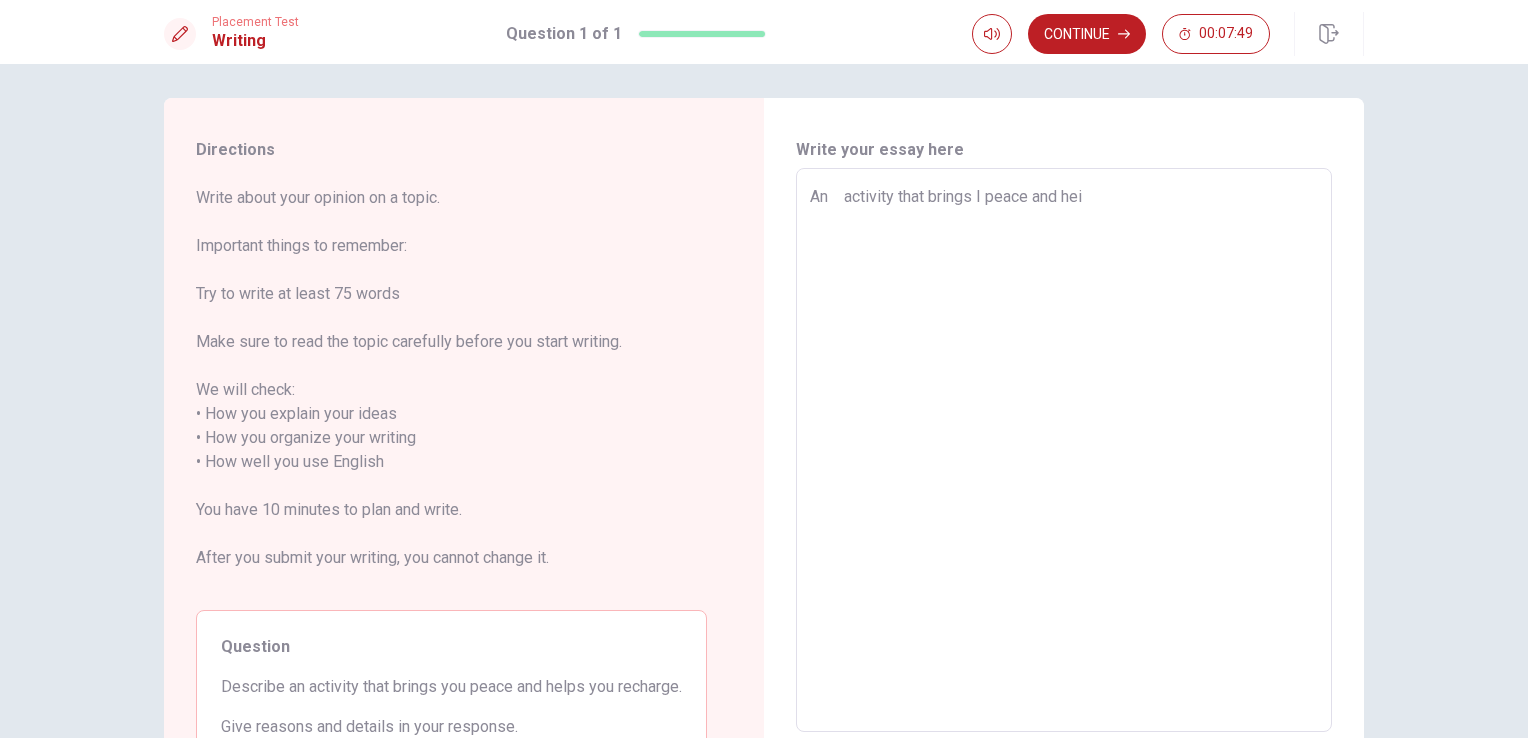 type on "An　activity that brings I peace and heip" 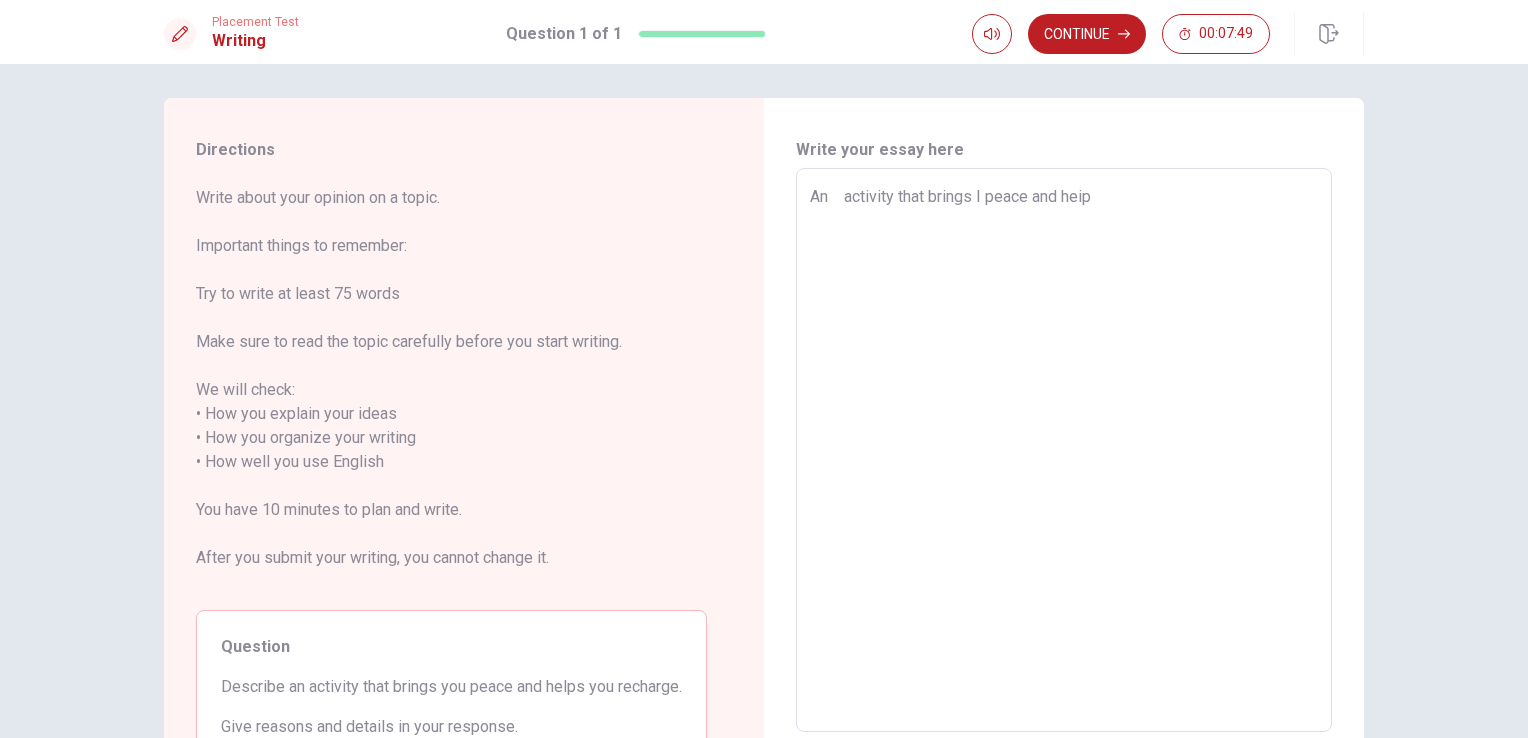 type on "x" 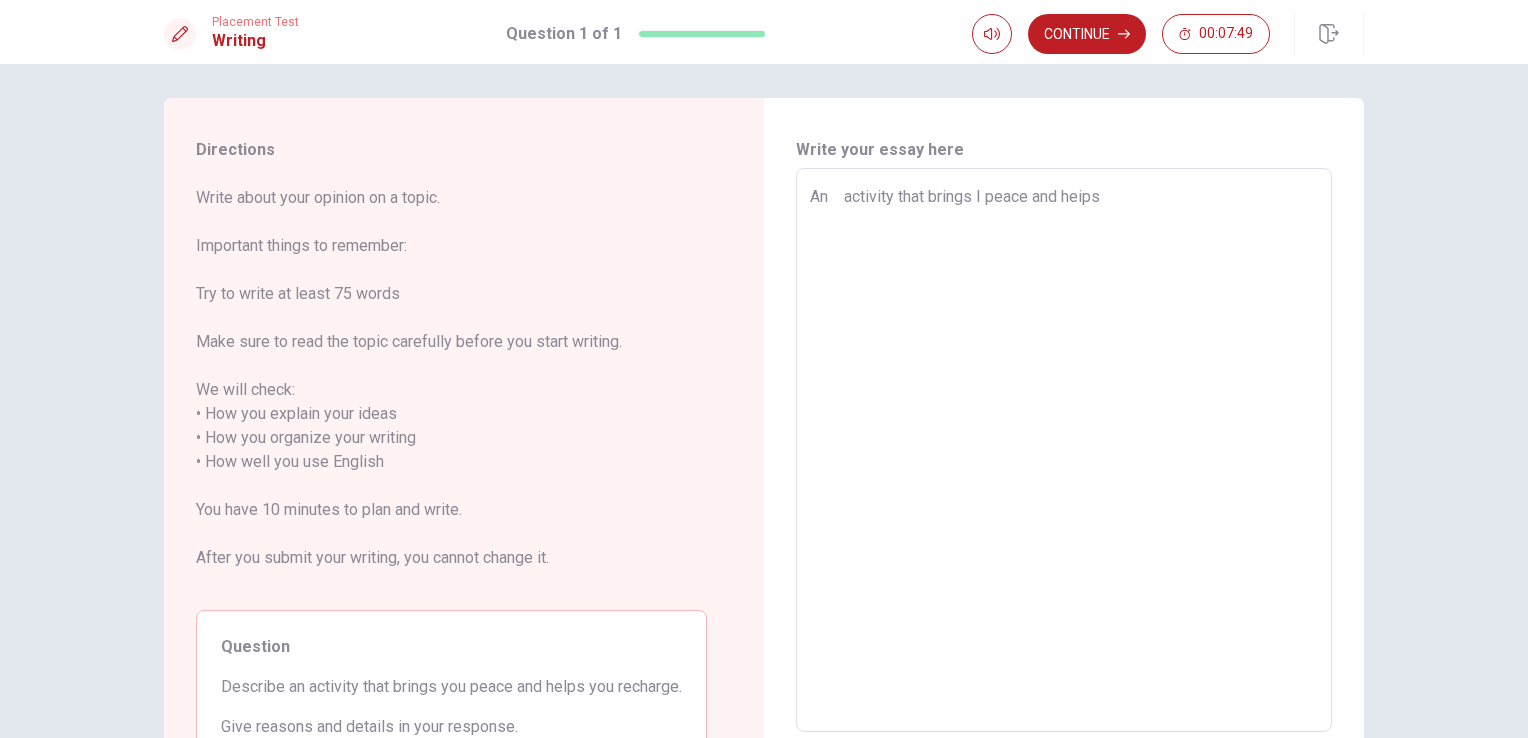 type on "x" 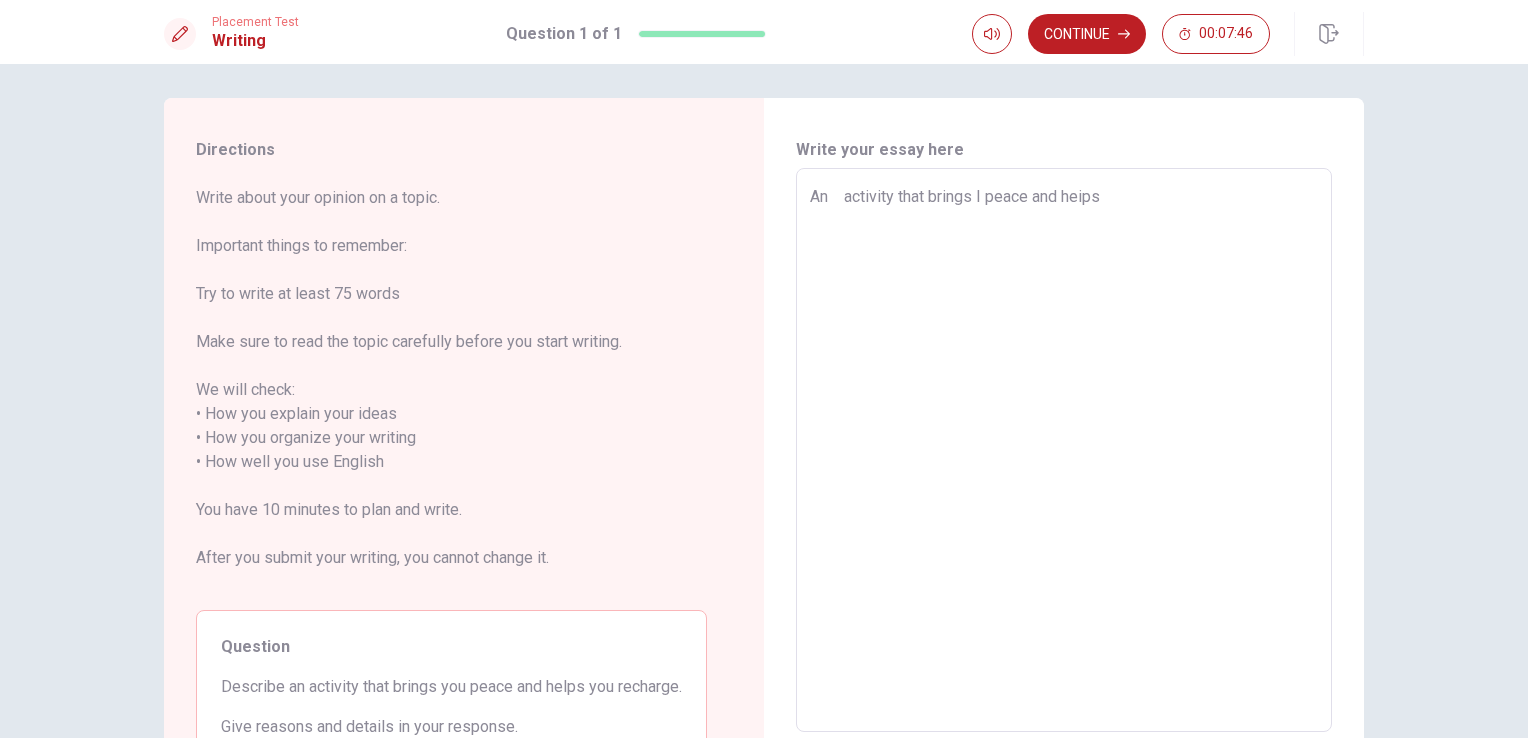 type on "x" 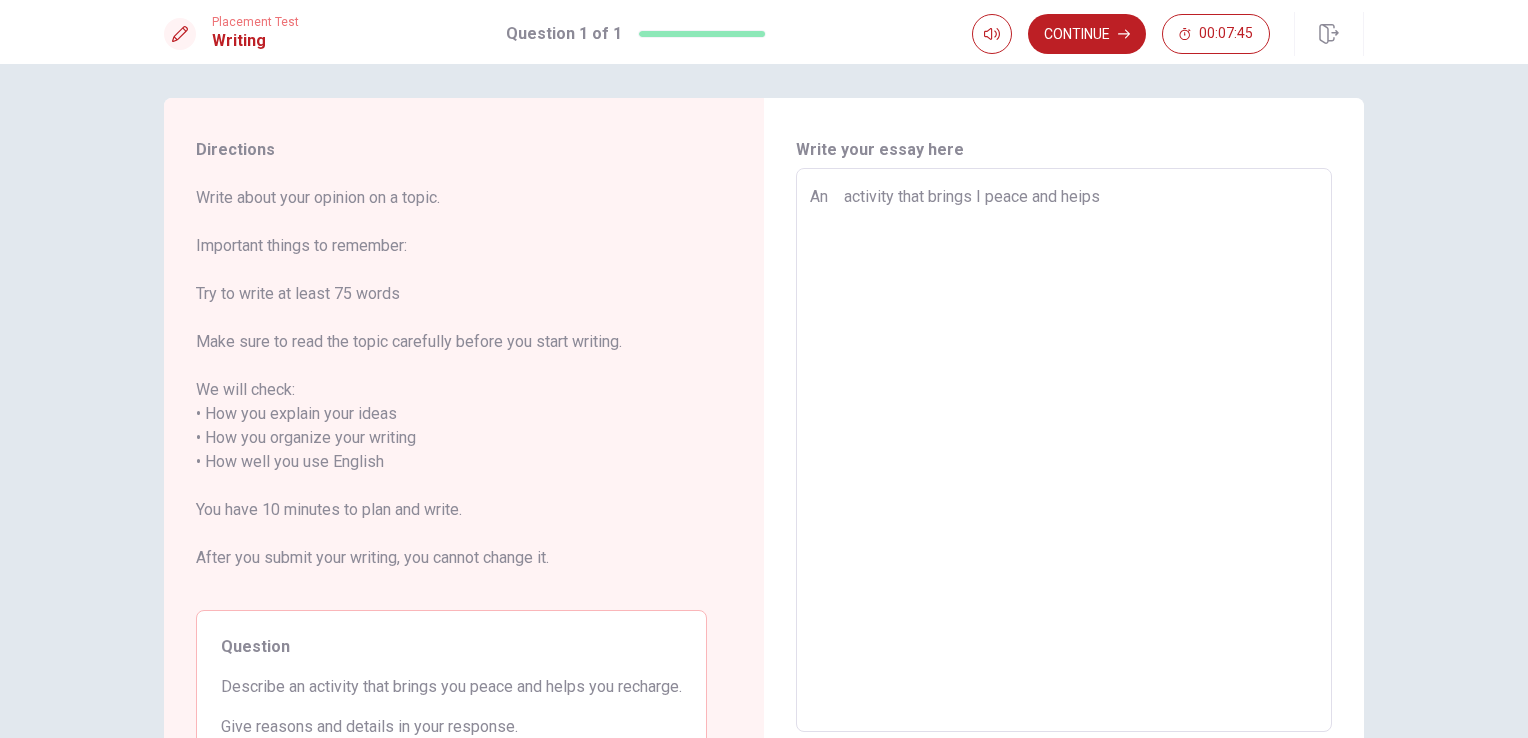 type on "An　activity that brings I peace and heips" 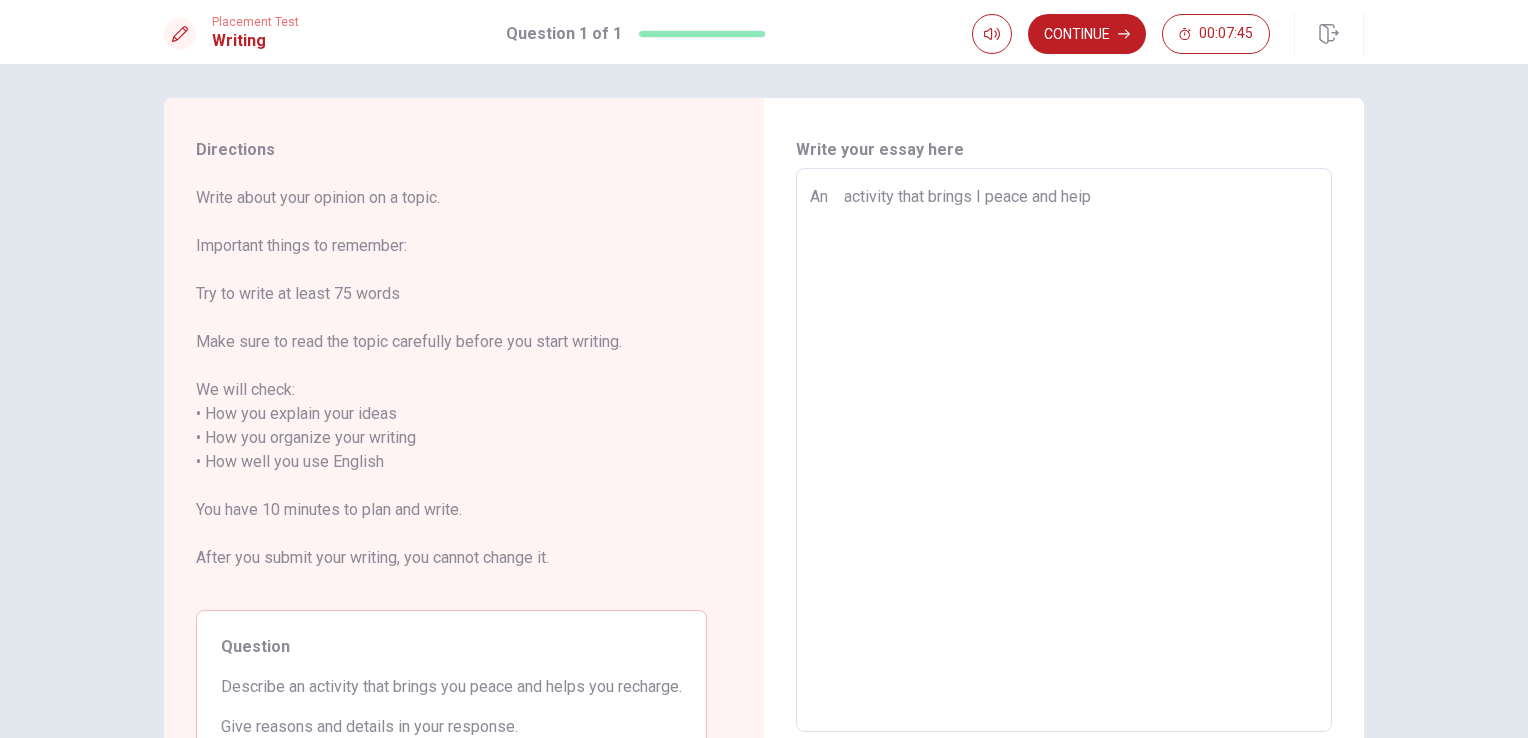 type on "x" 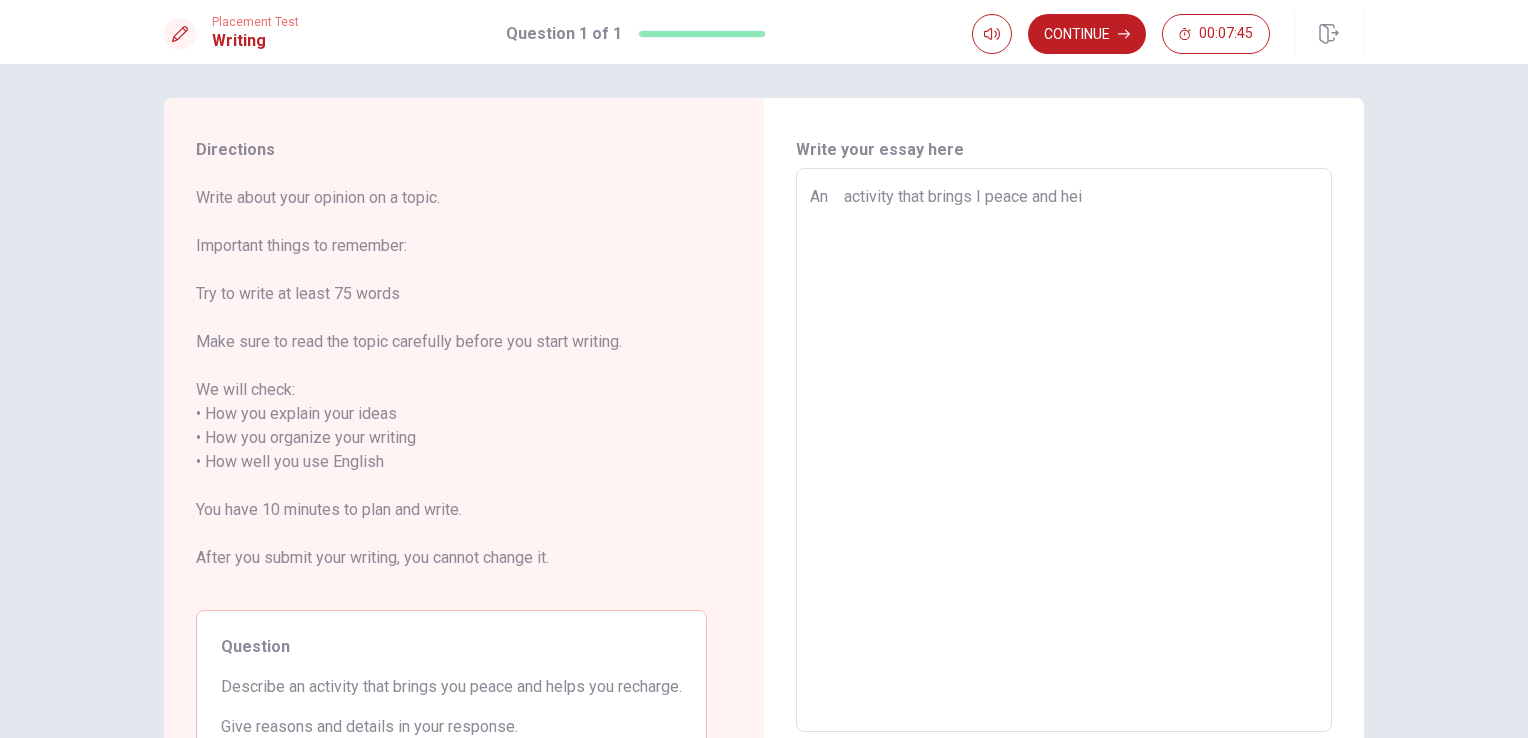 type on "x" 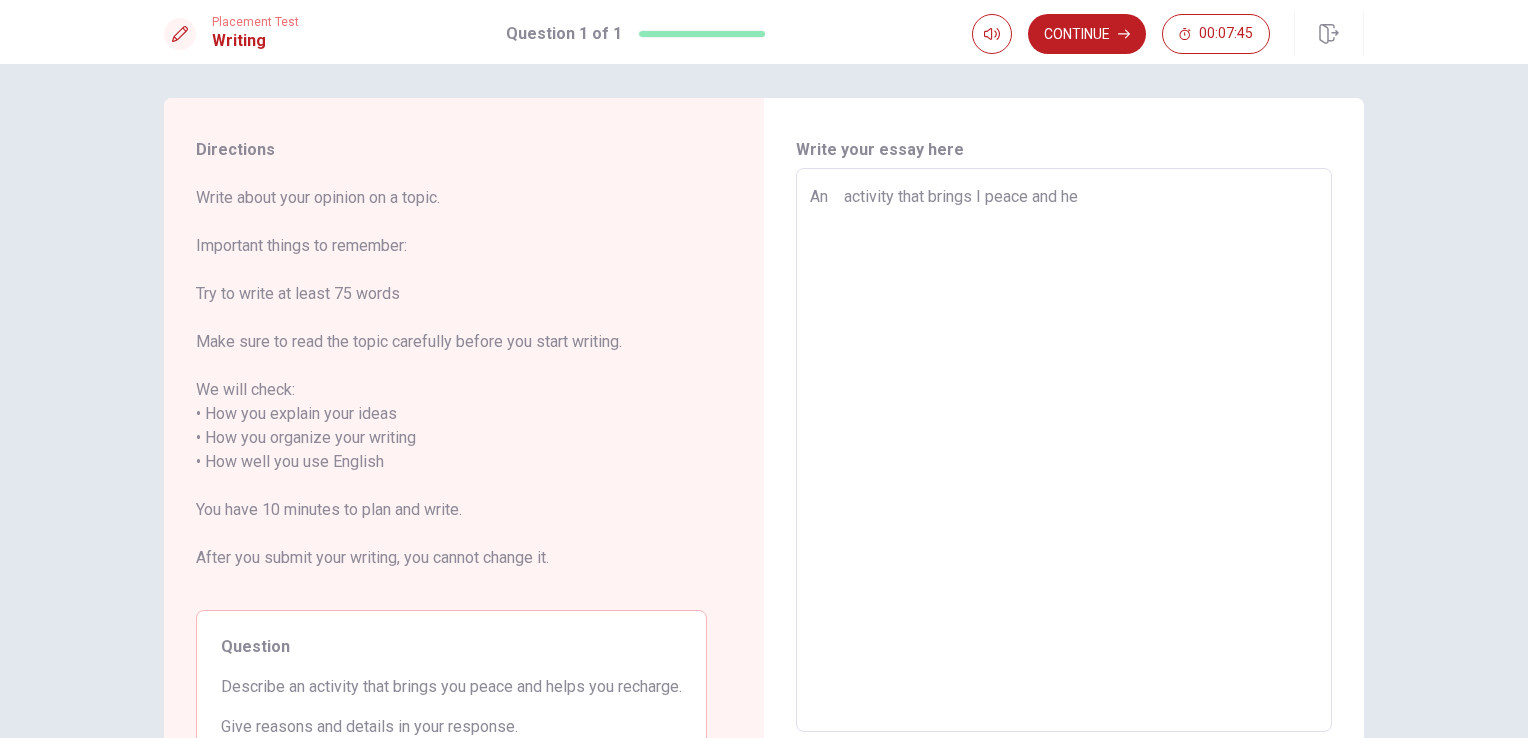 type on "x" 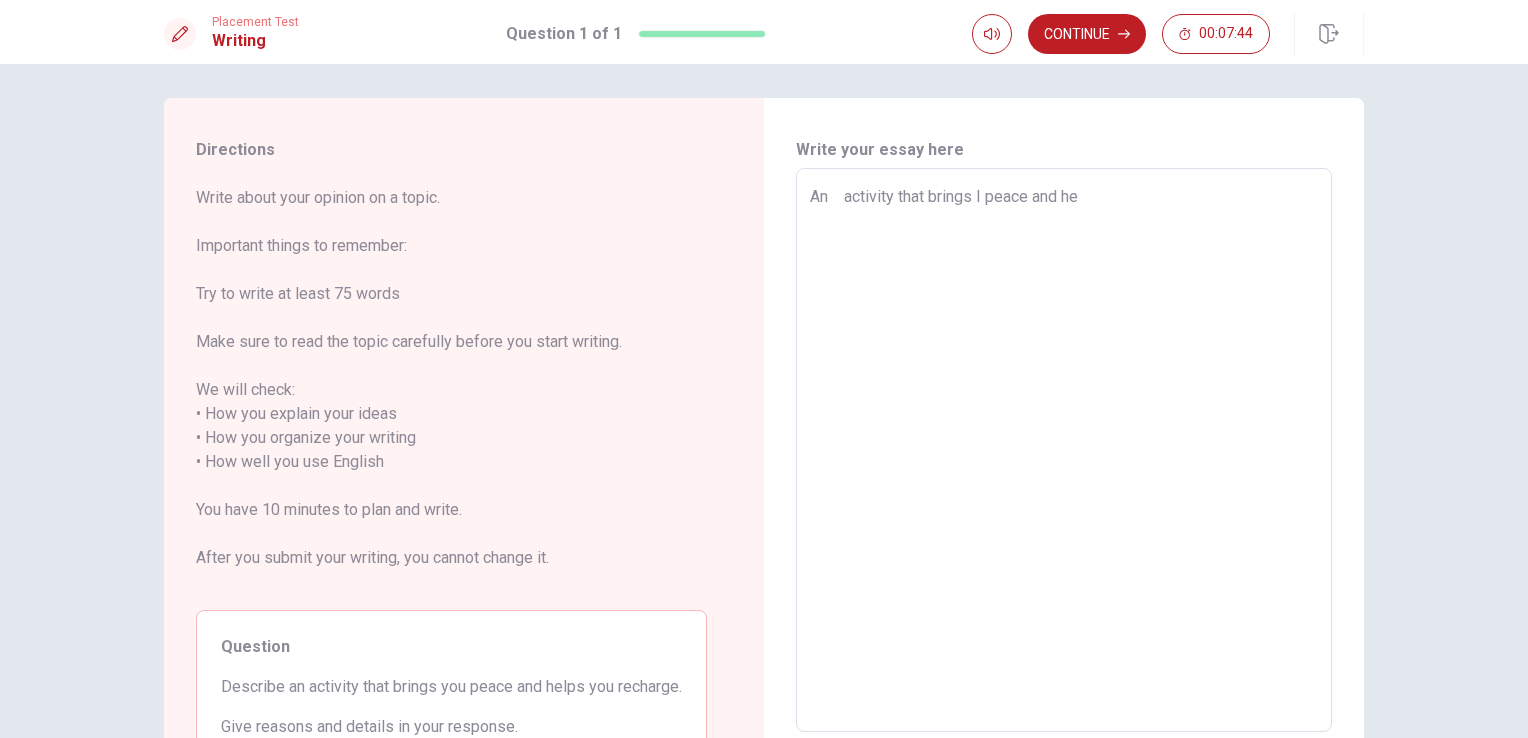 type on "An　activity that brings I peace and hel" 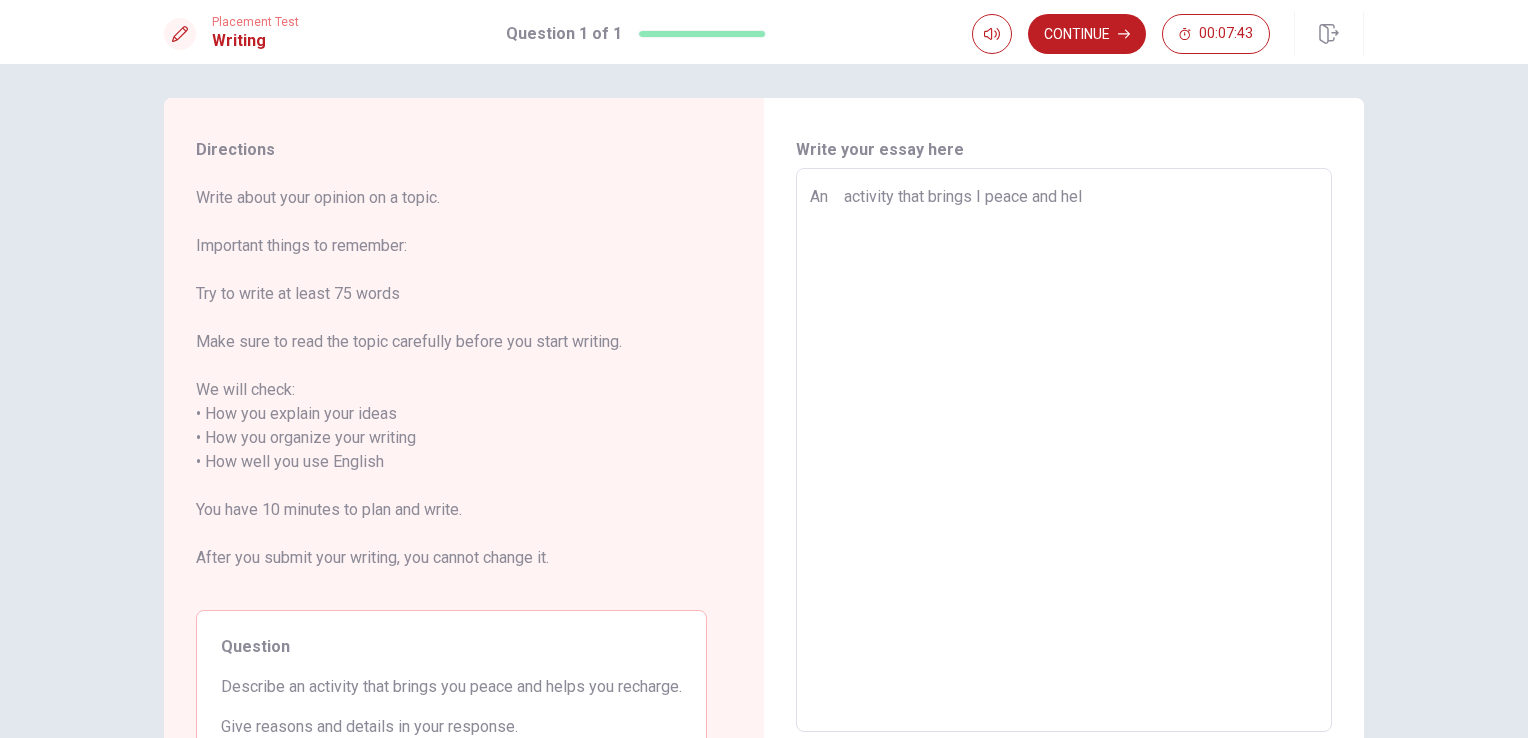 type on "An　activity that brings I peace and help" 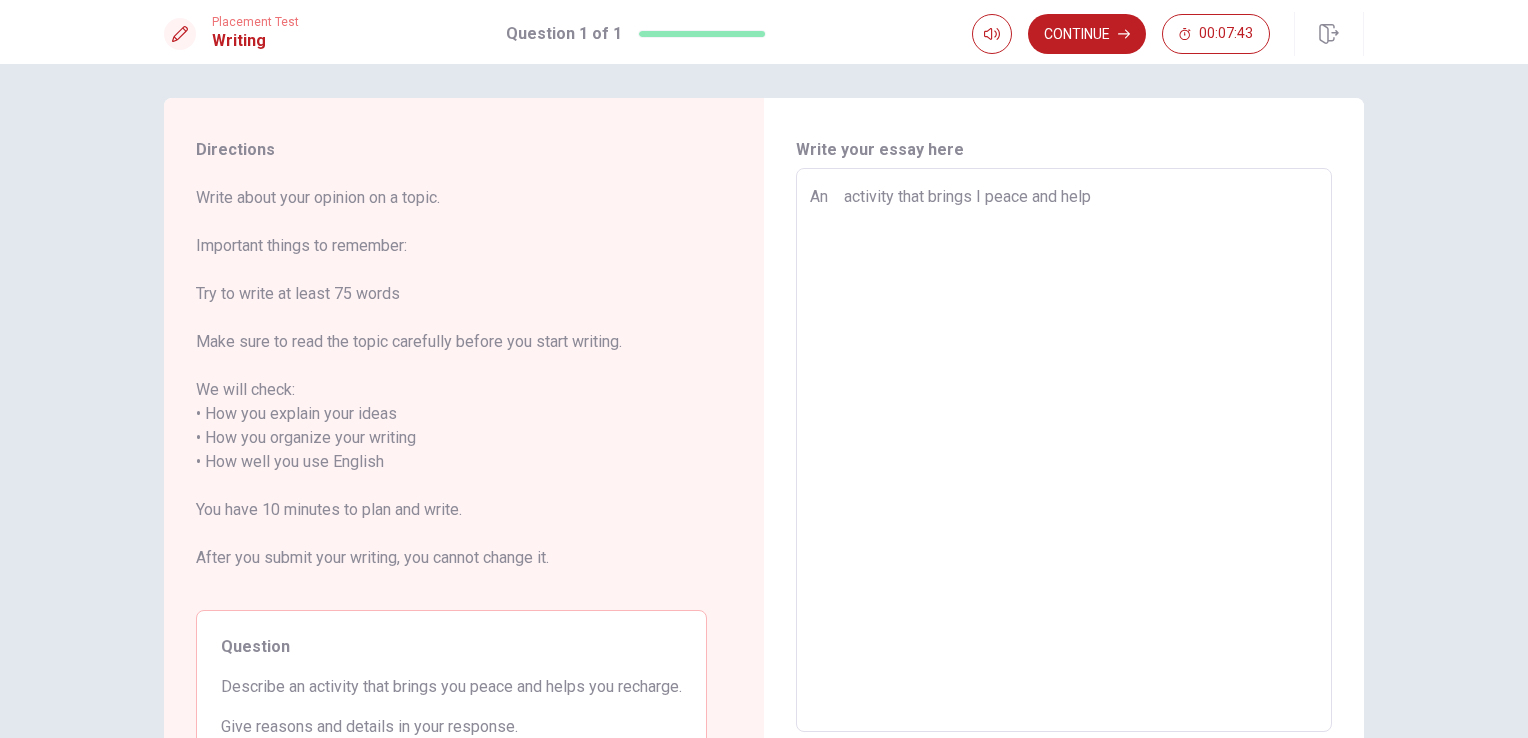 type on "x" 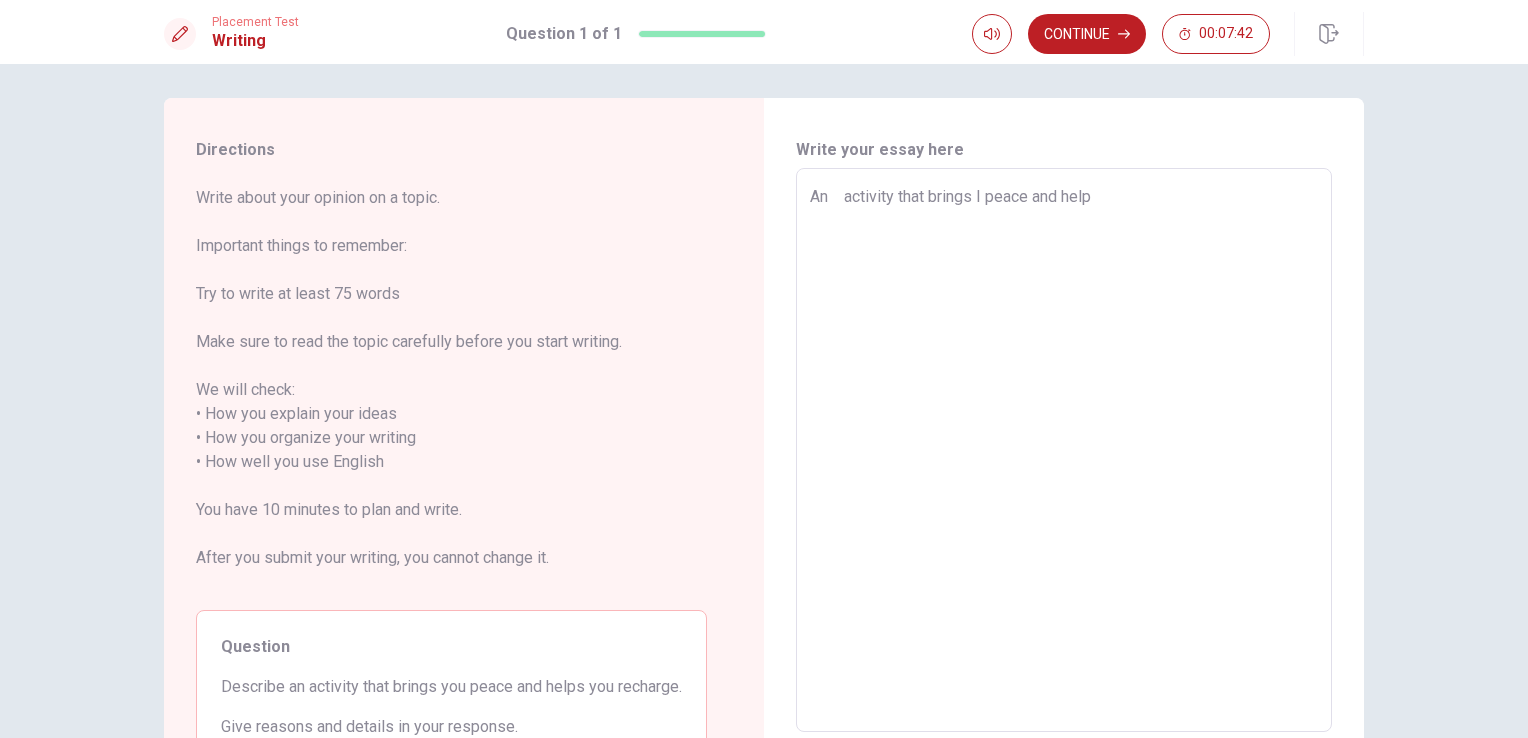 type on "An　activity that brings I peace and helps" 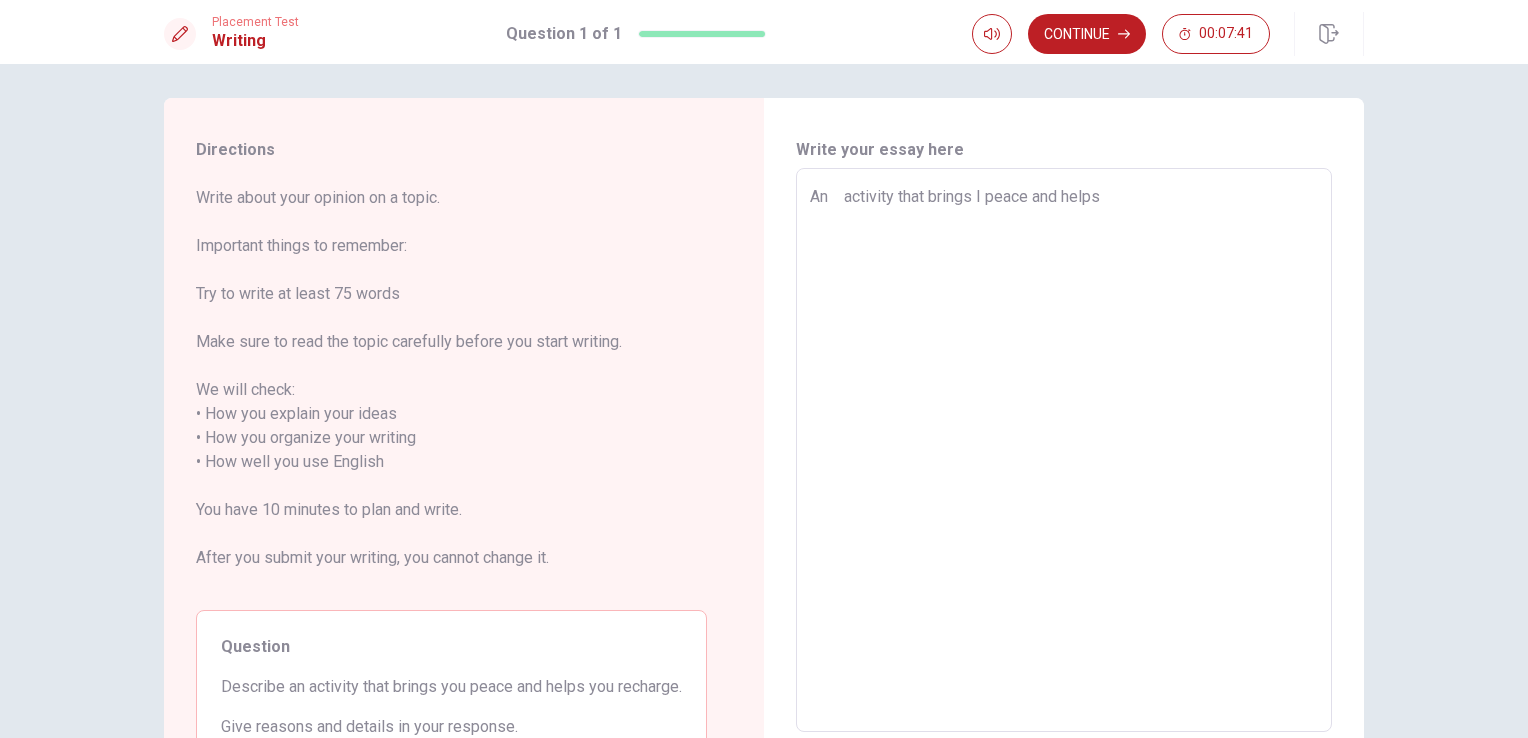 type on "x" 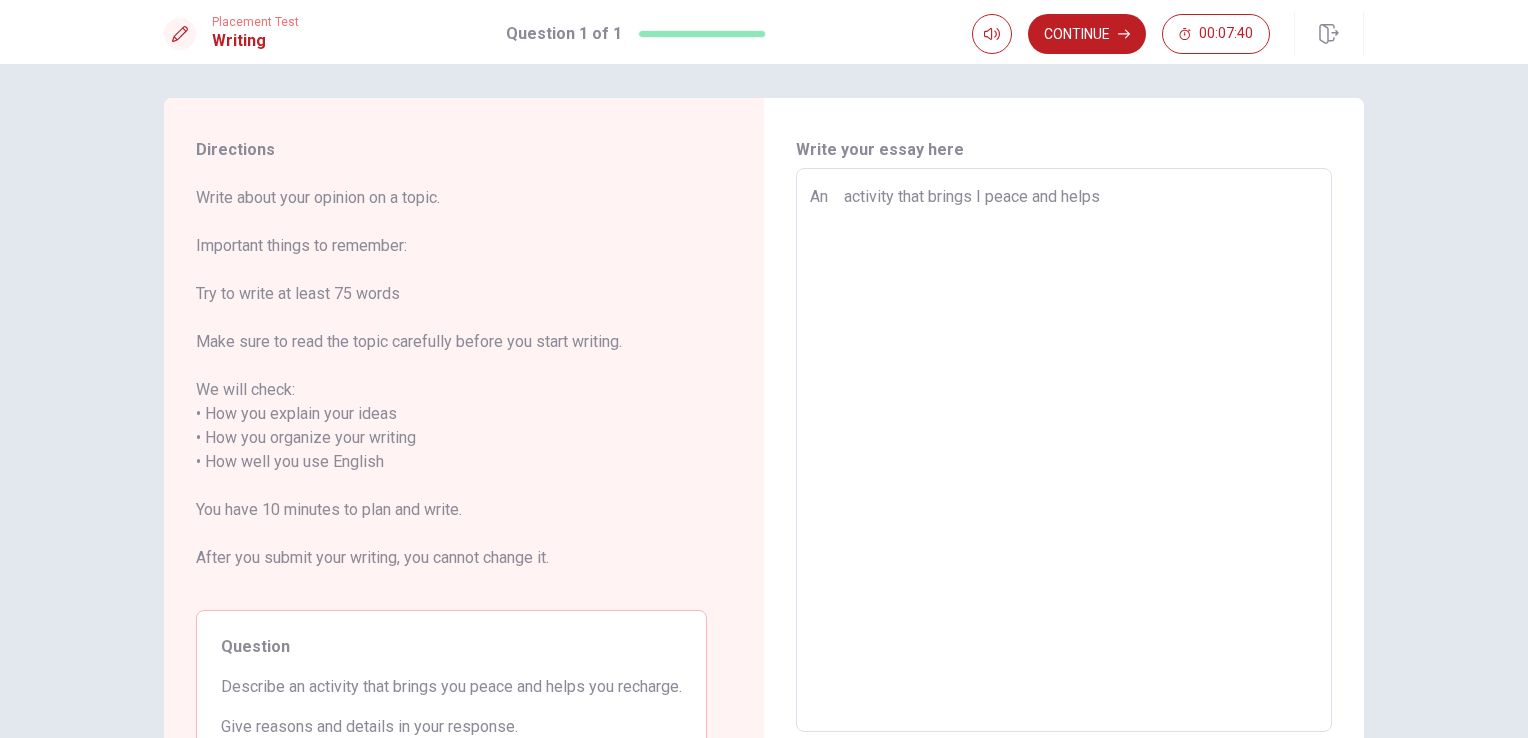 type on "An　activity that brings I peace and helps" 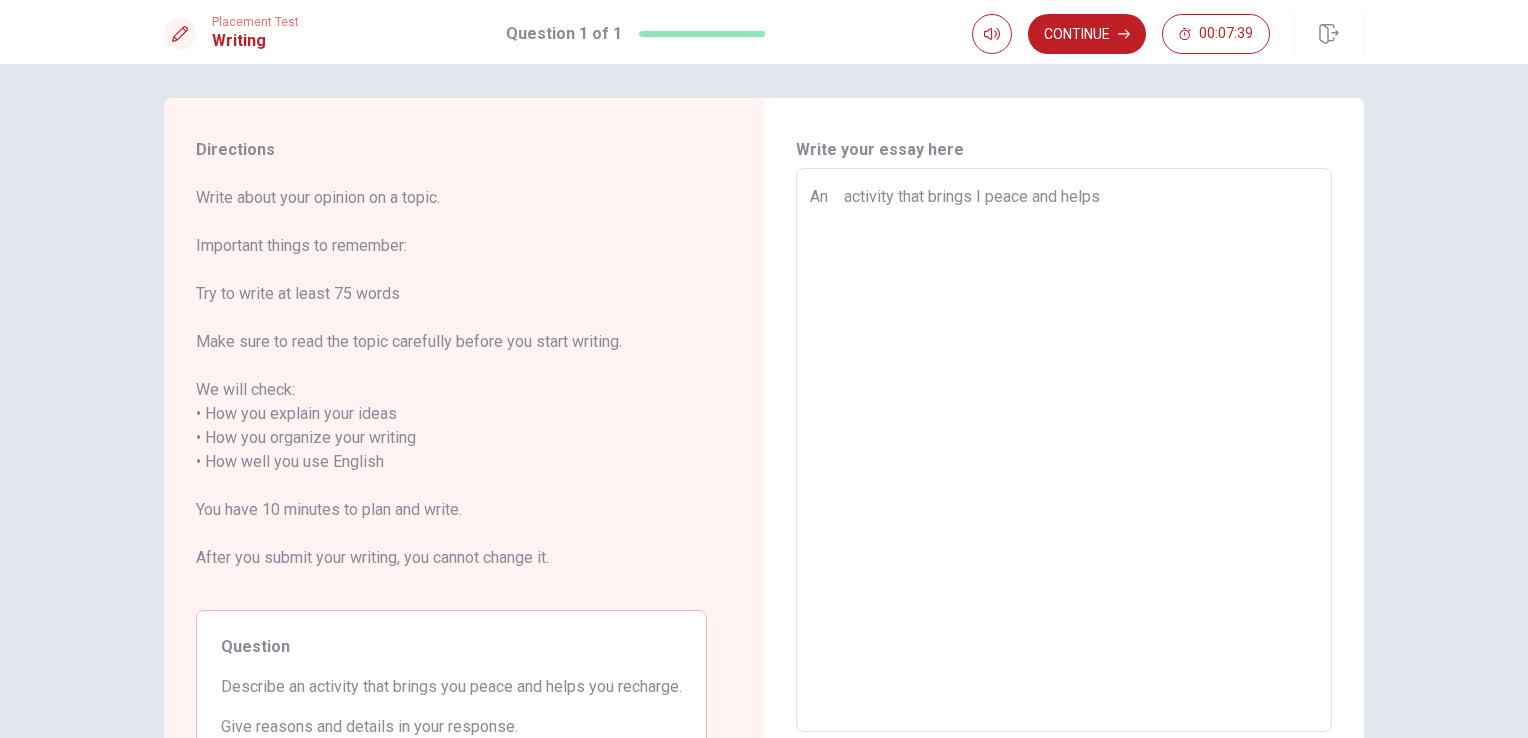 type on "x" 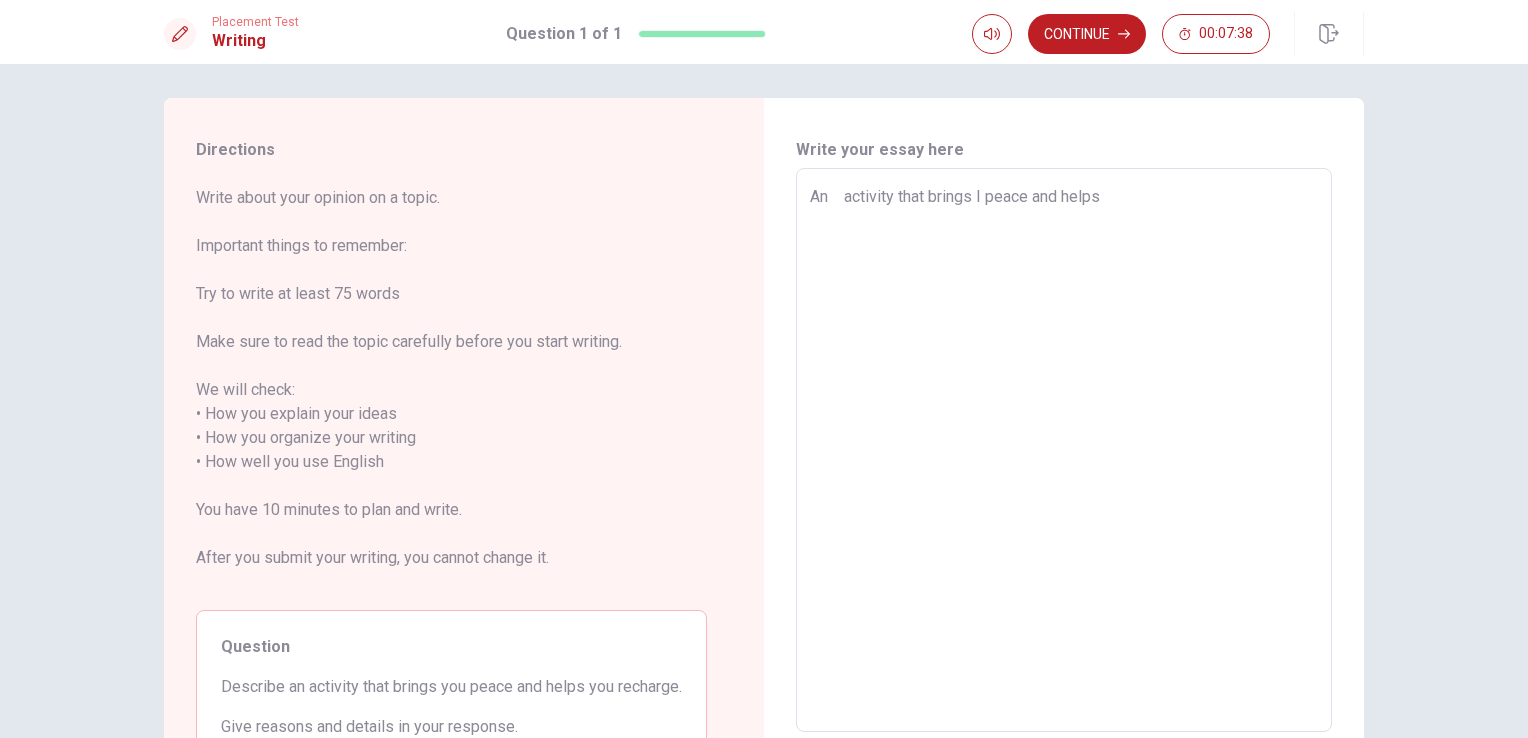 type on "An　activity that brings I peace and helps I" 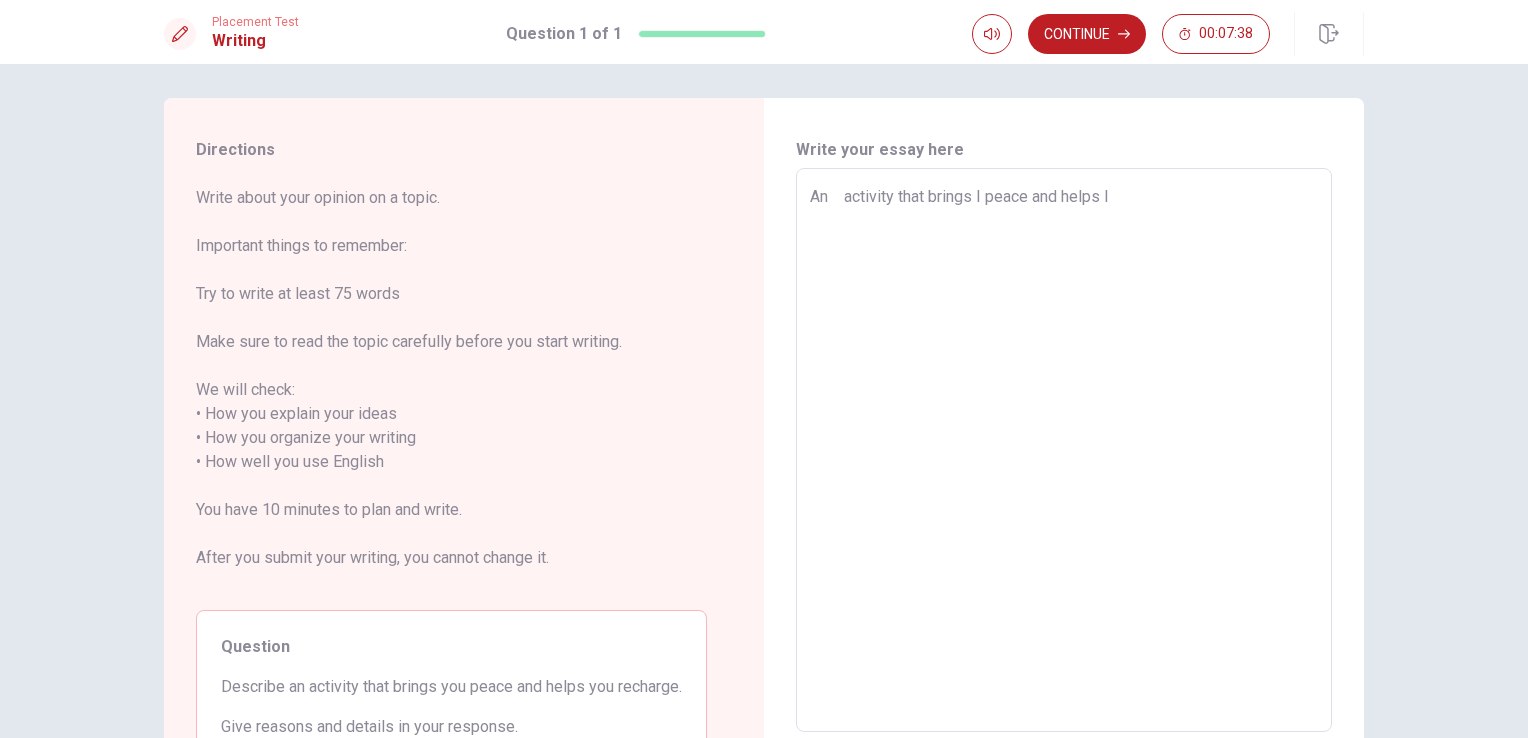 type on "x" 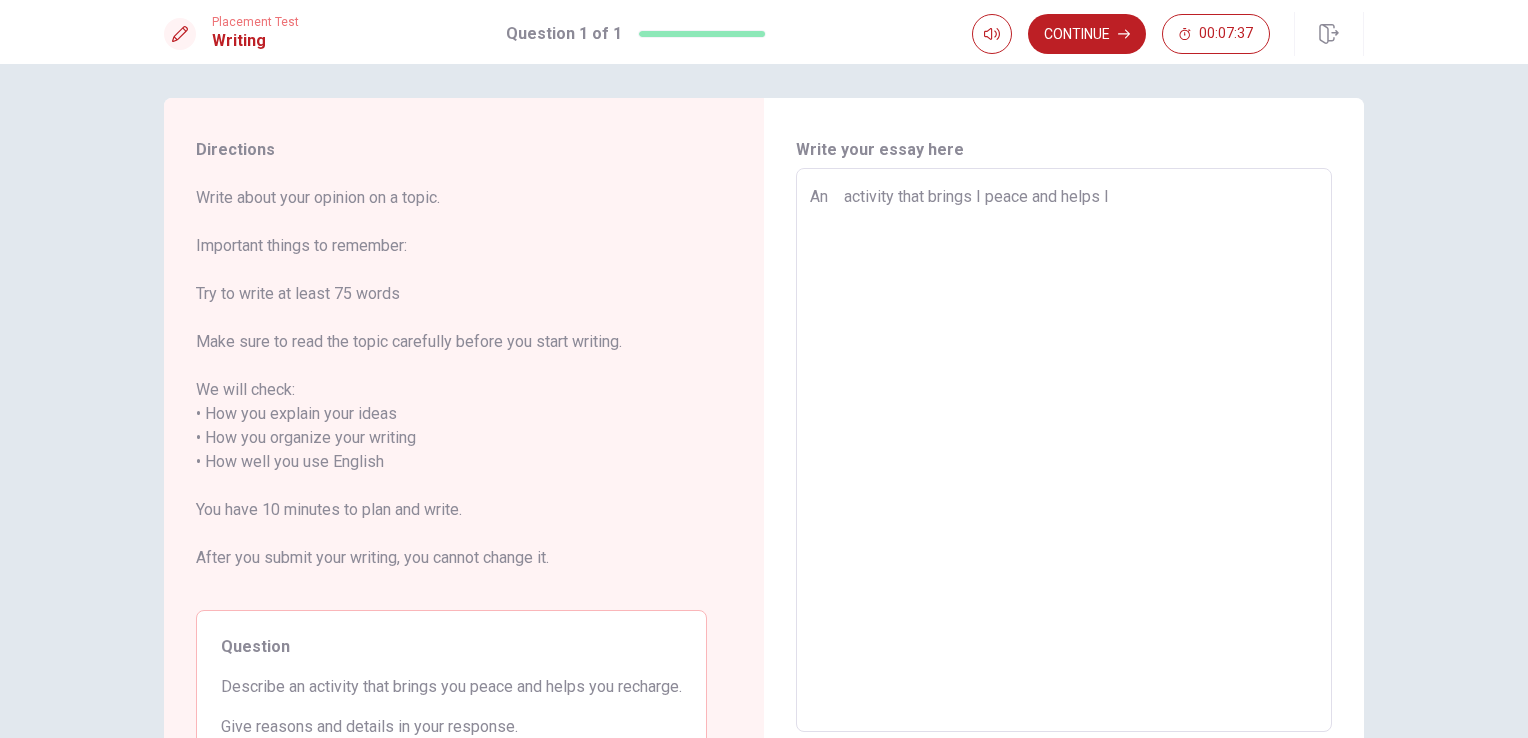 type on "An　activity that brings I peace and helps I" 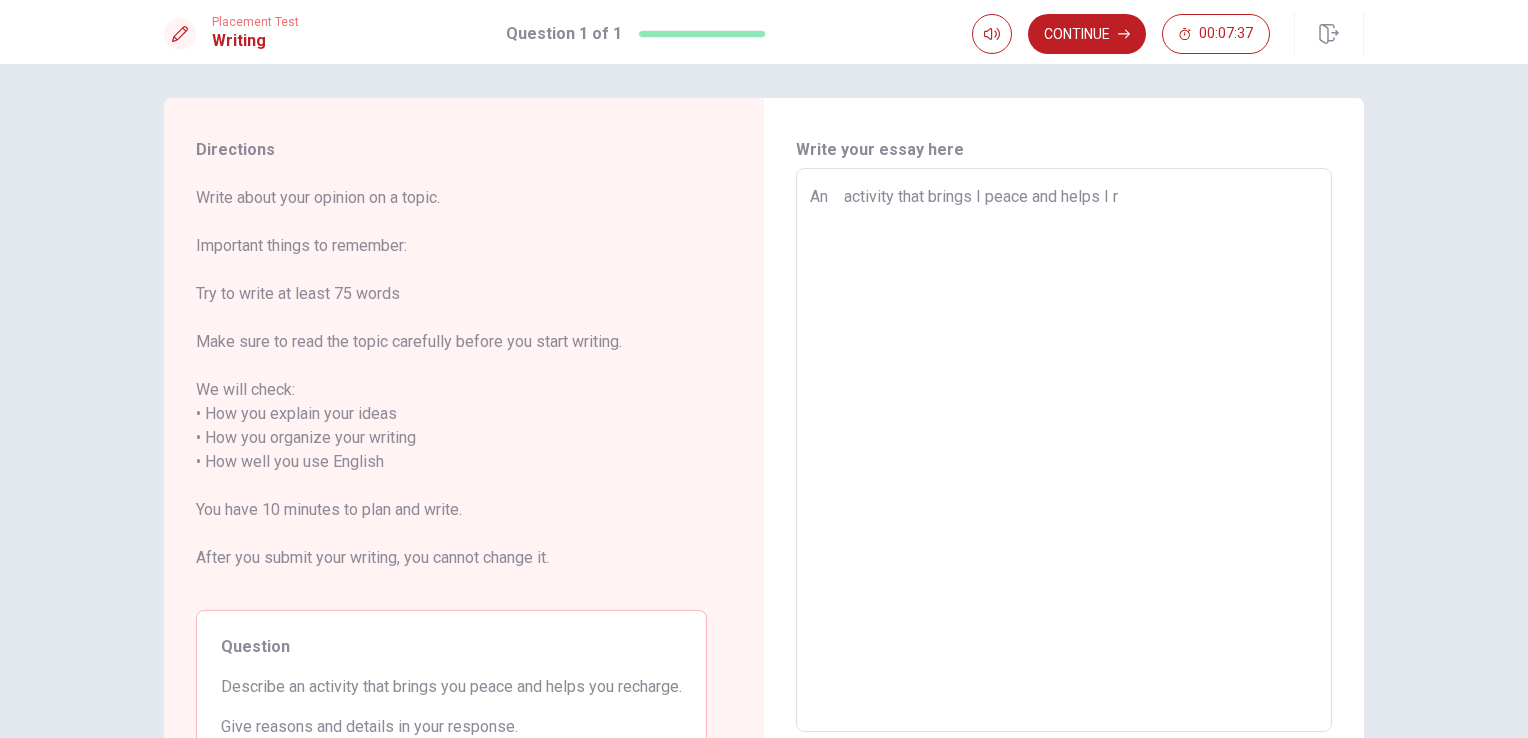 type on "x" 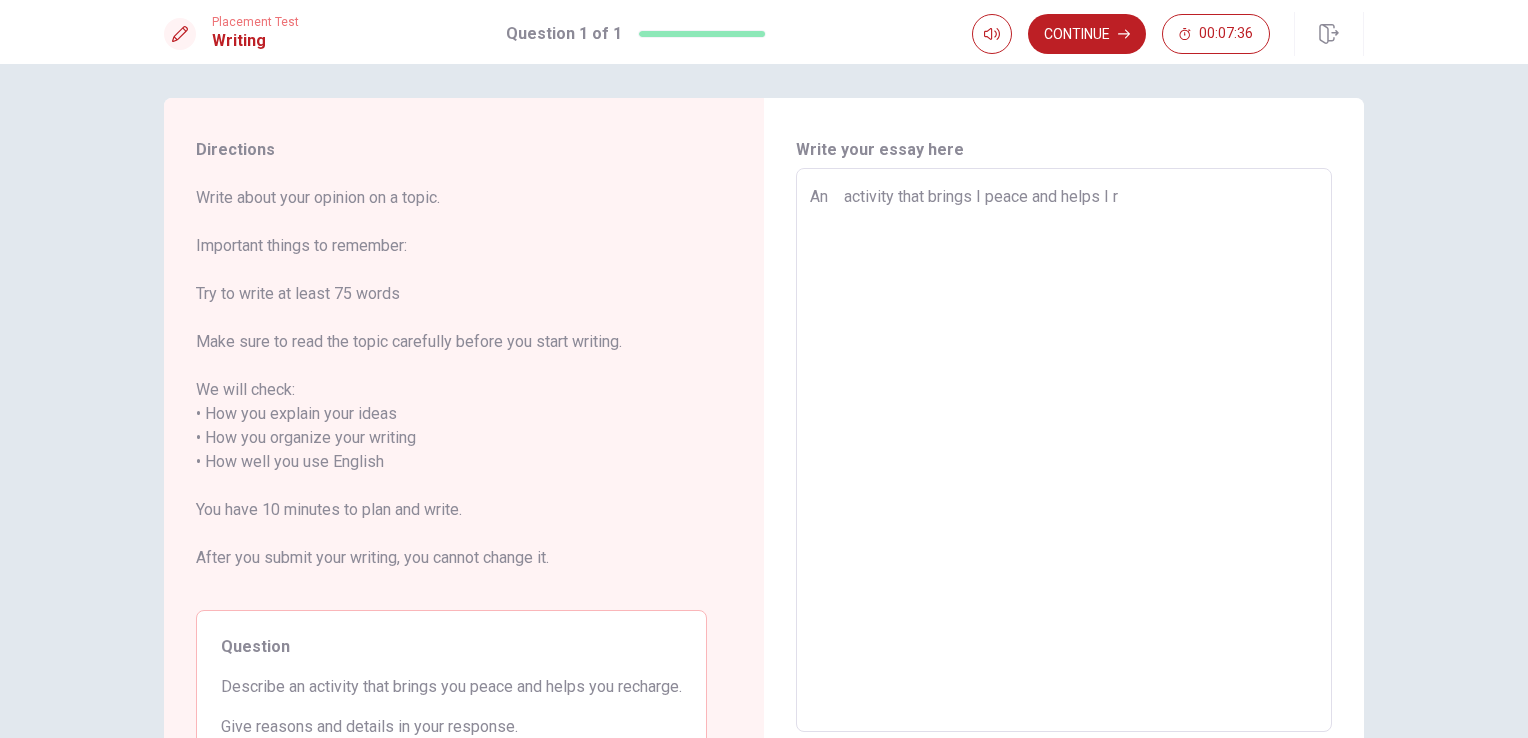 type on "An　activity that brings I peace and helps I re" 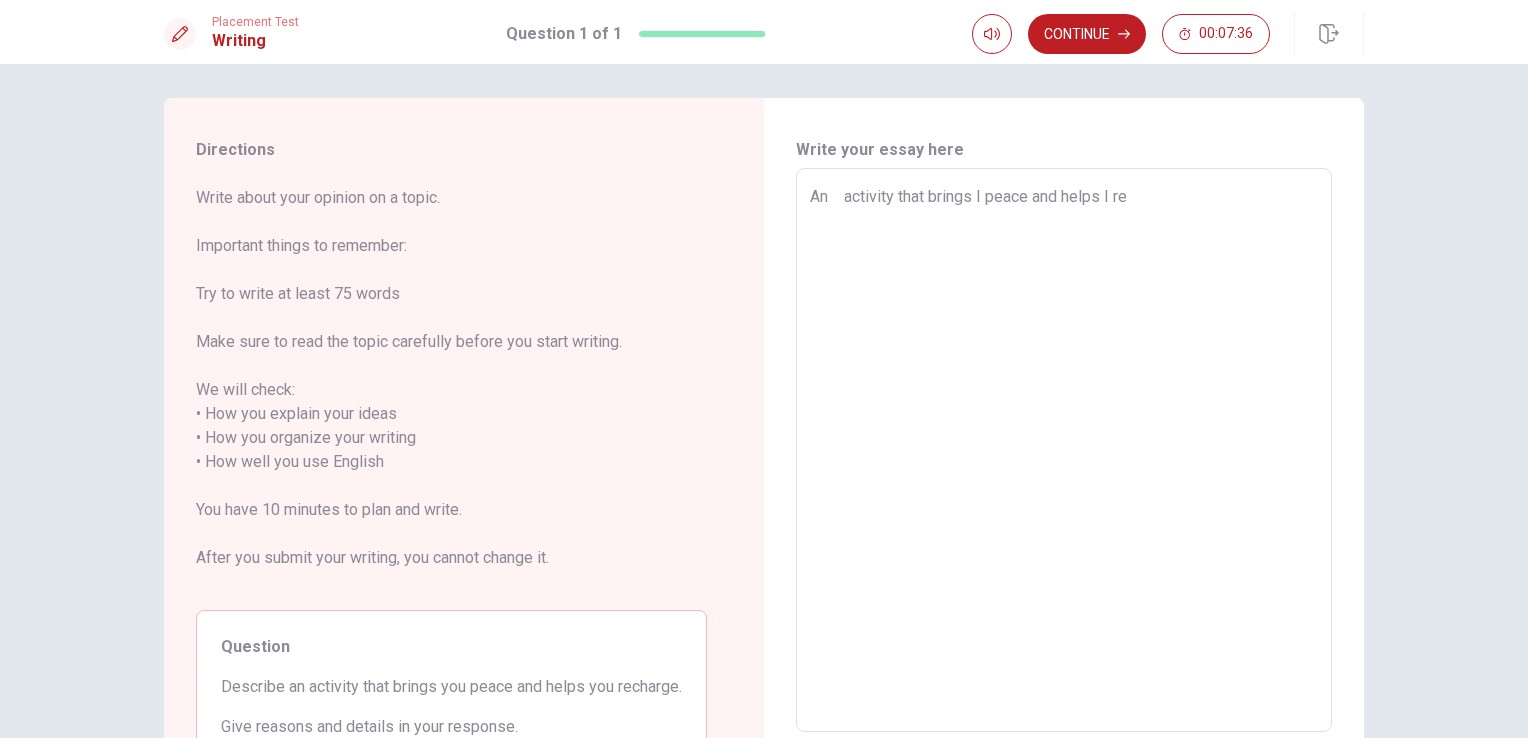 type on "x" 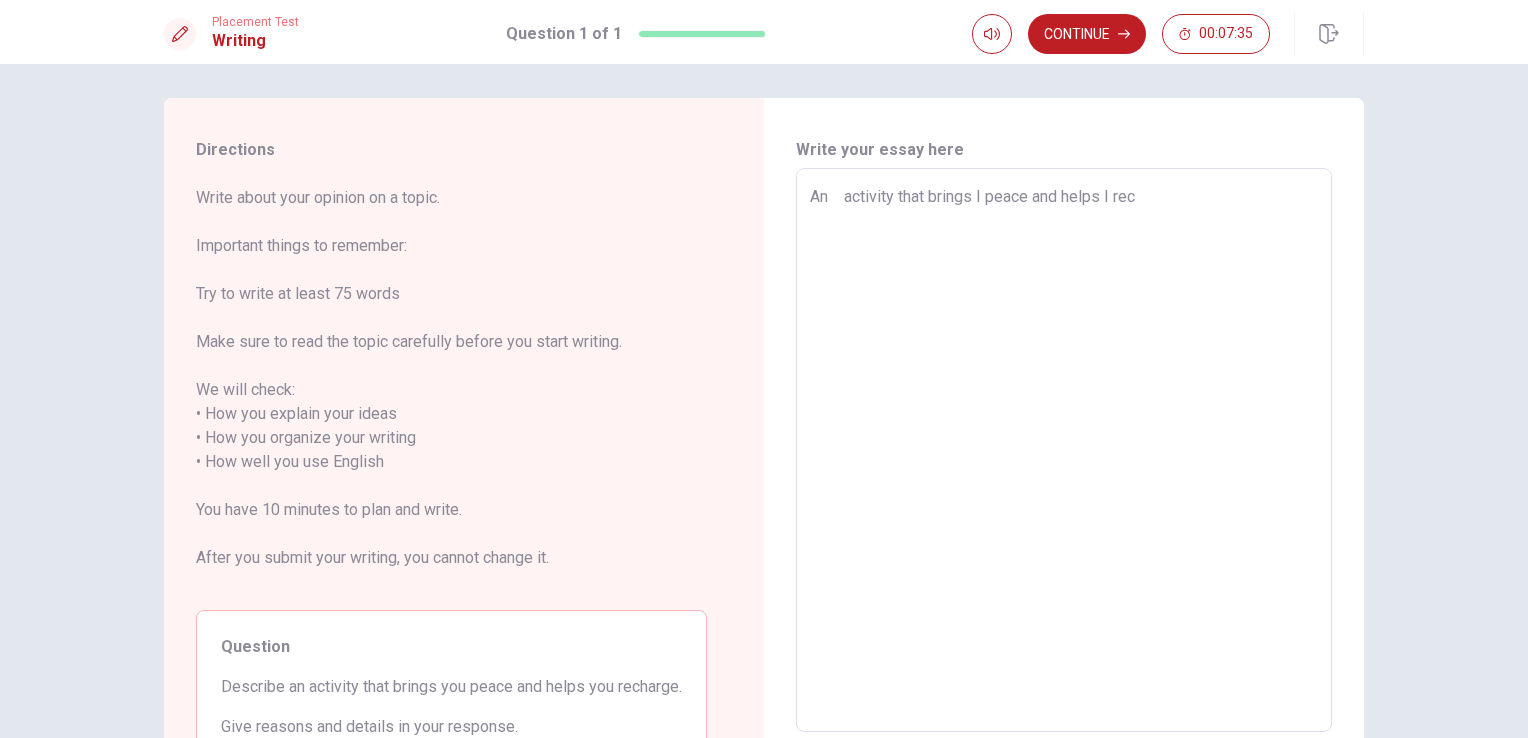 type on "x" 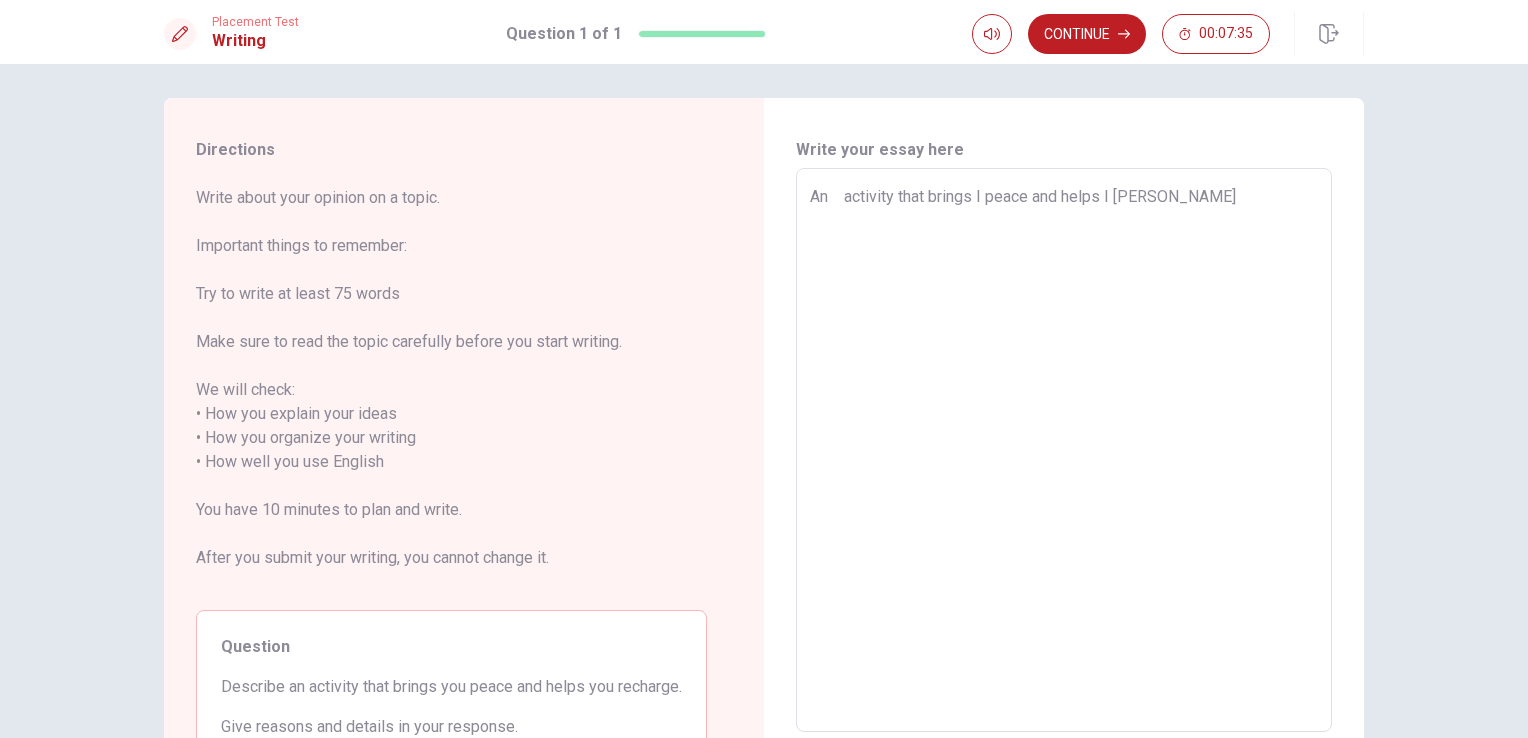 type on "x" 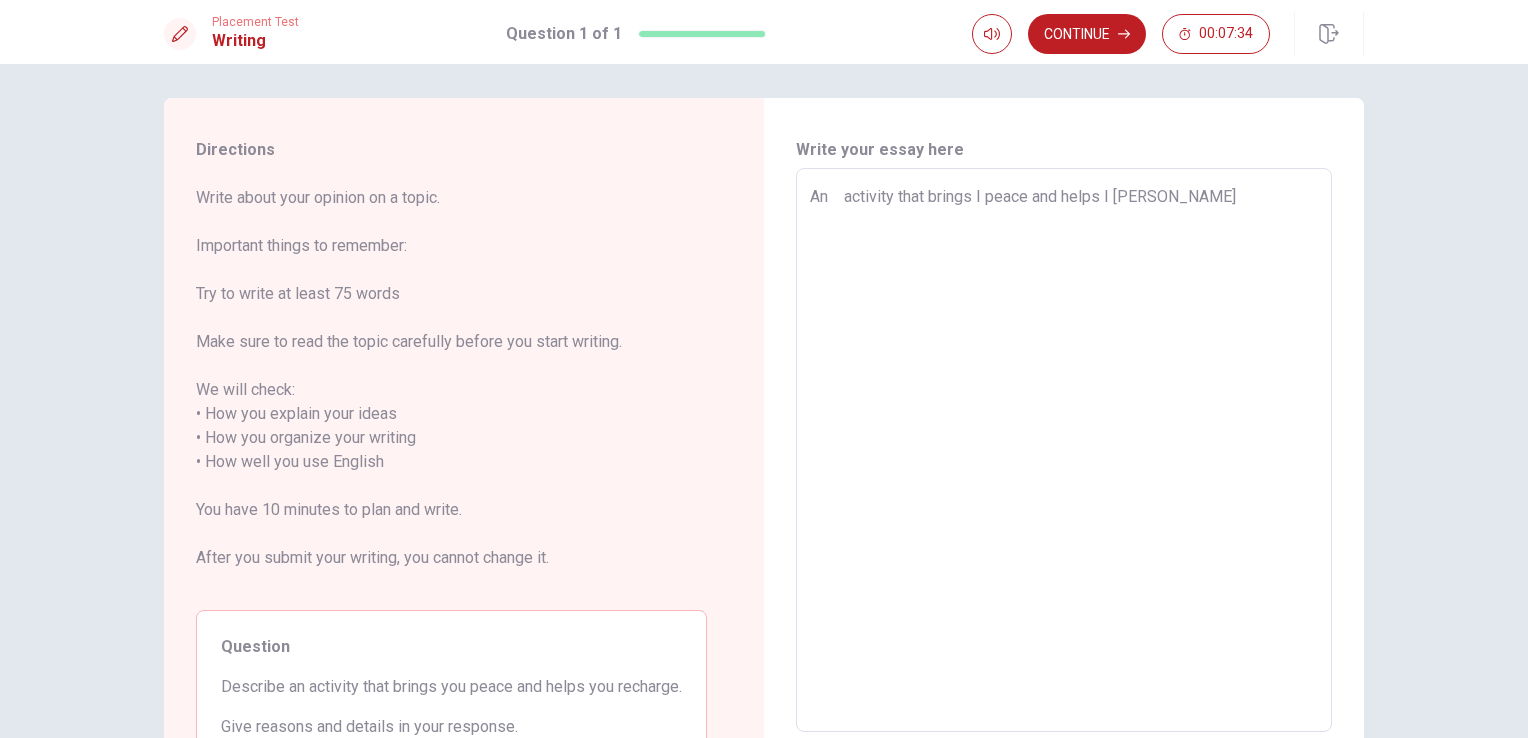 type on "An　activity that brings I peace and helps I recha" 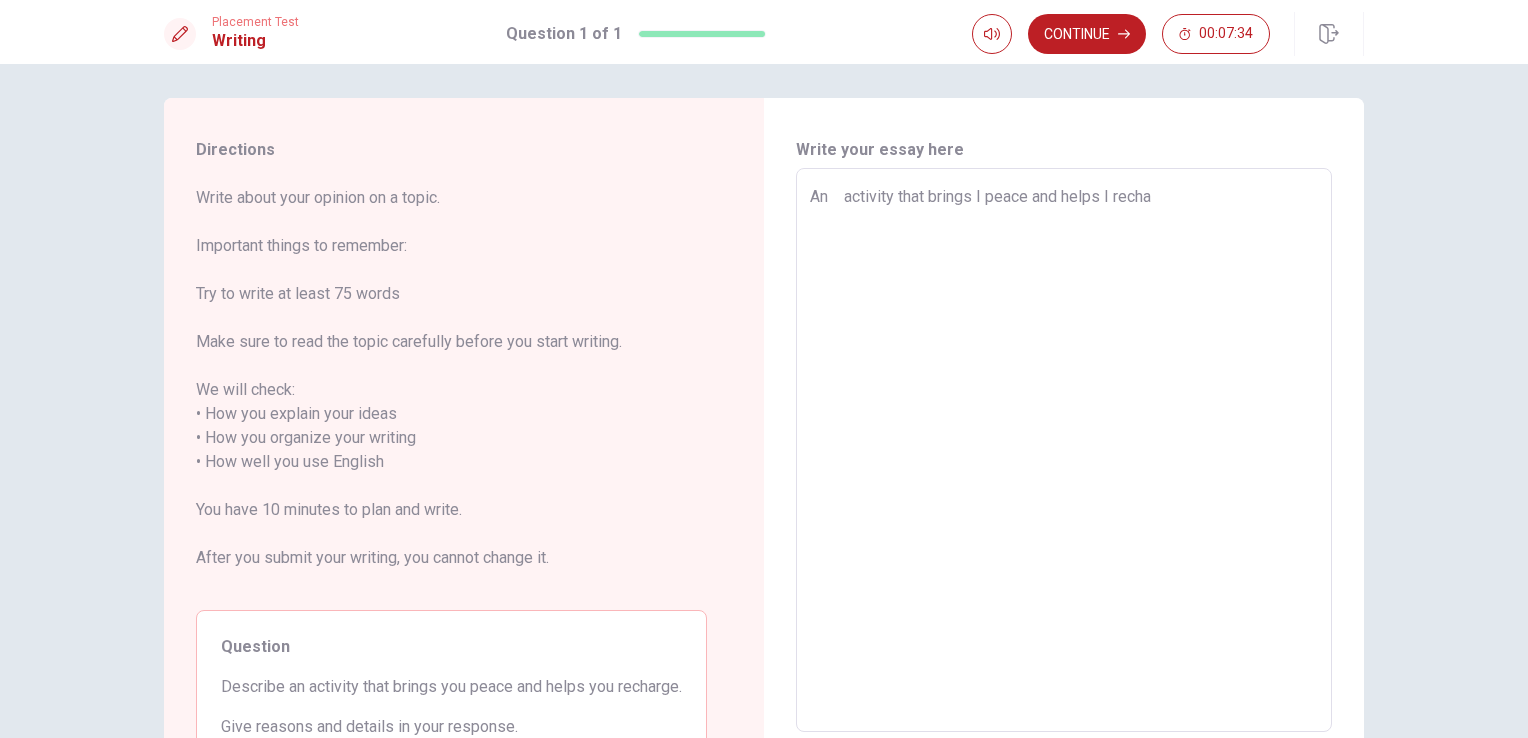 type on "x" 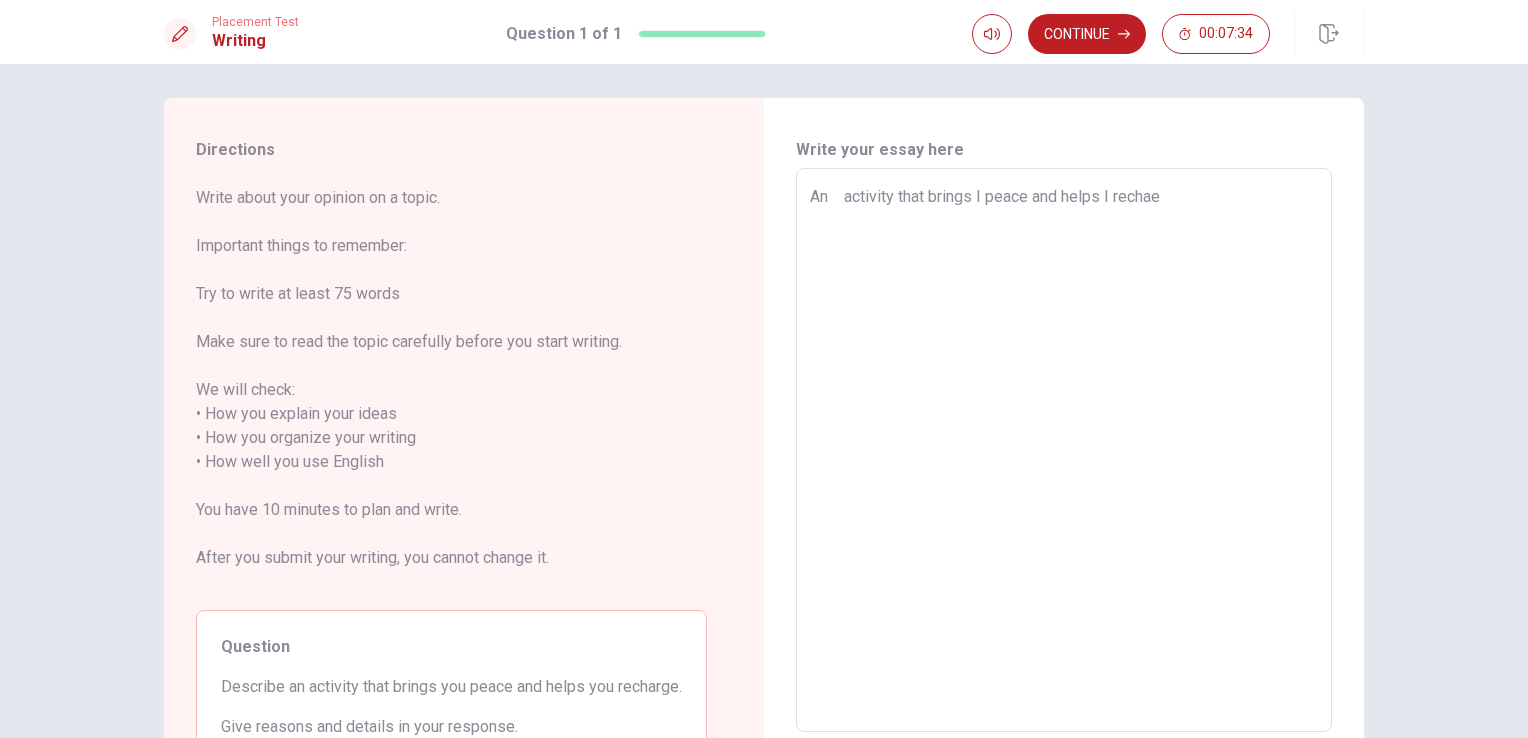 type on "x" 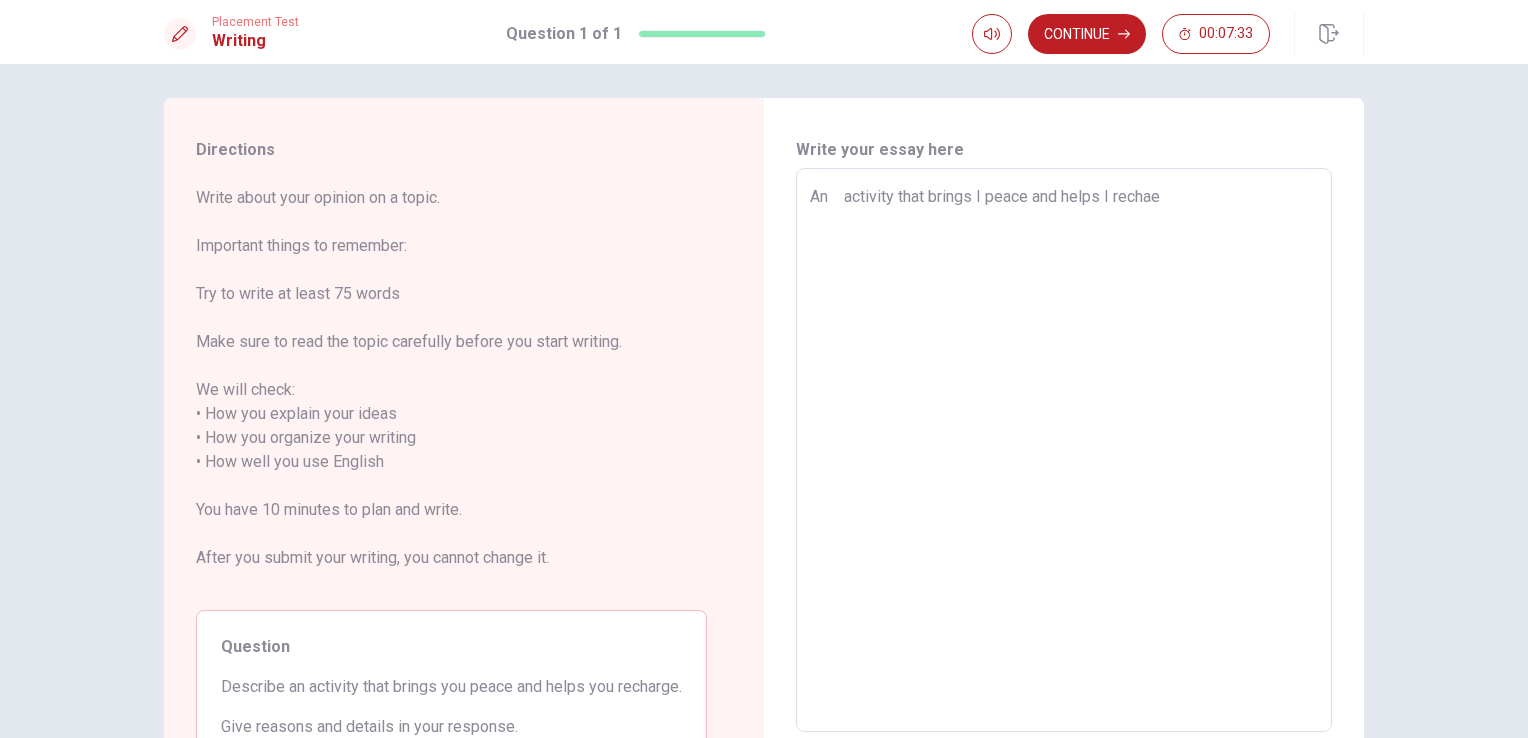 type on "An　activity that brings I peace and helps I rechaeg" 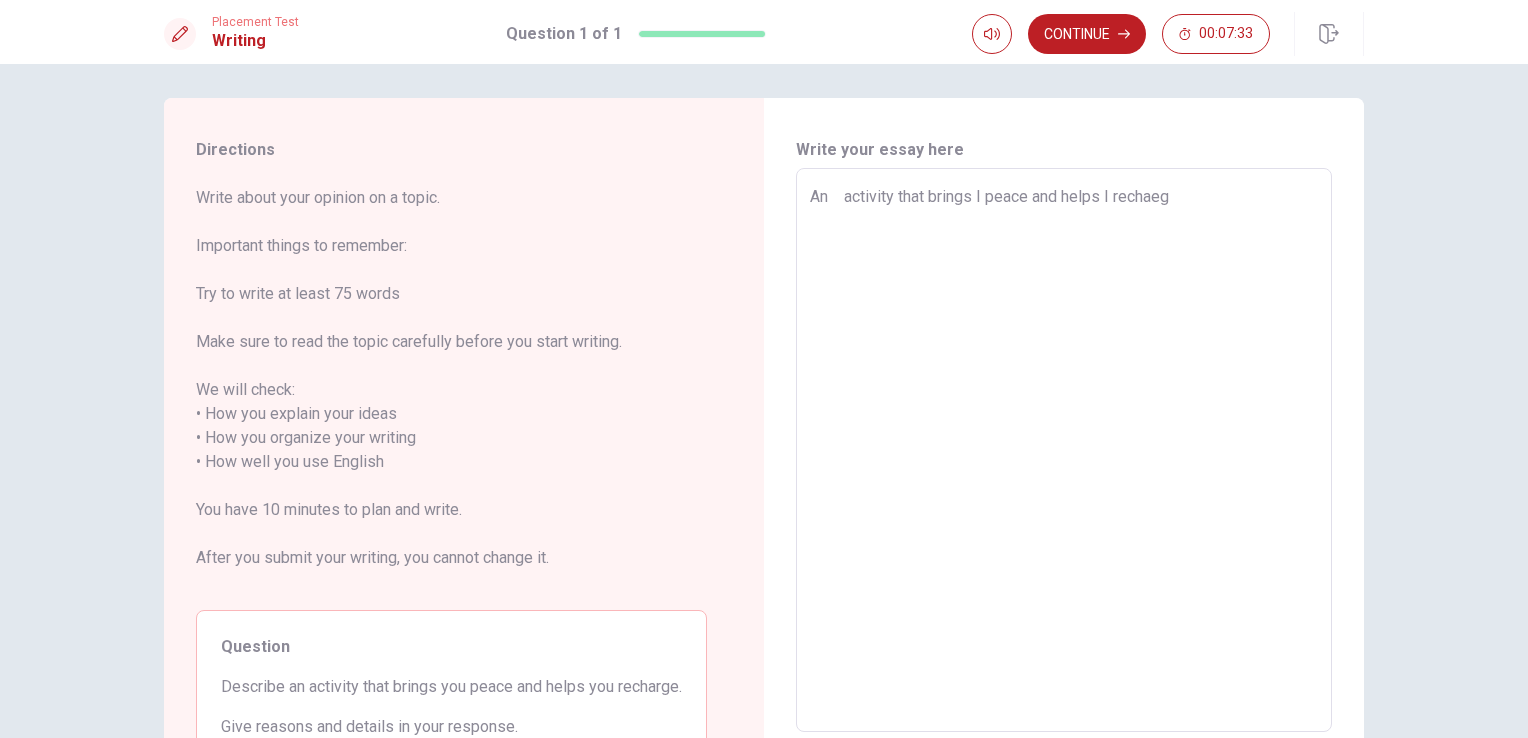 type on "x" 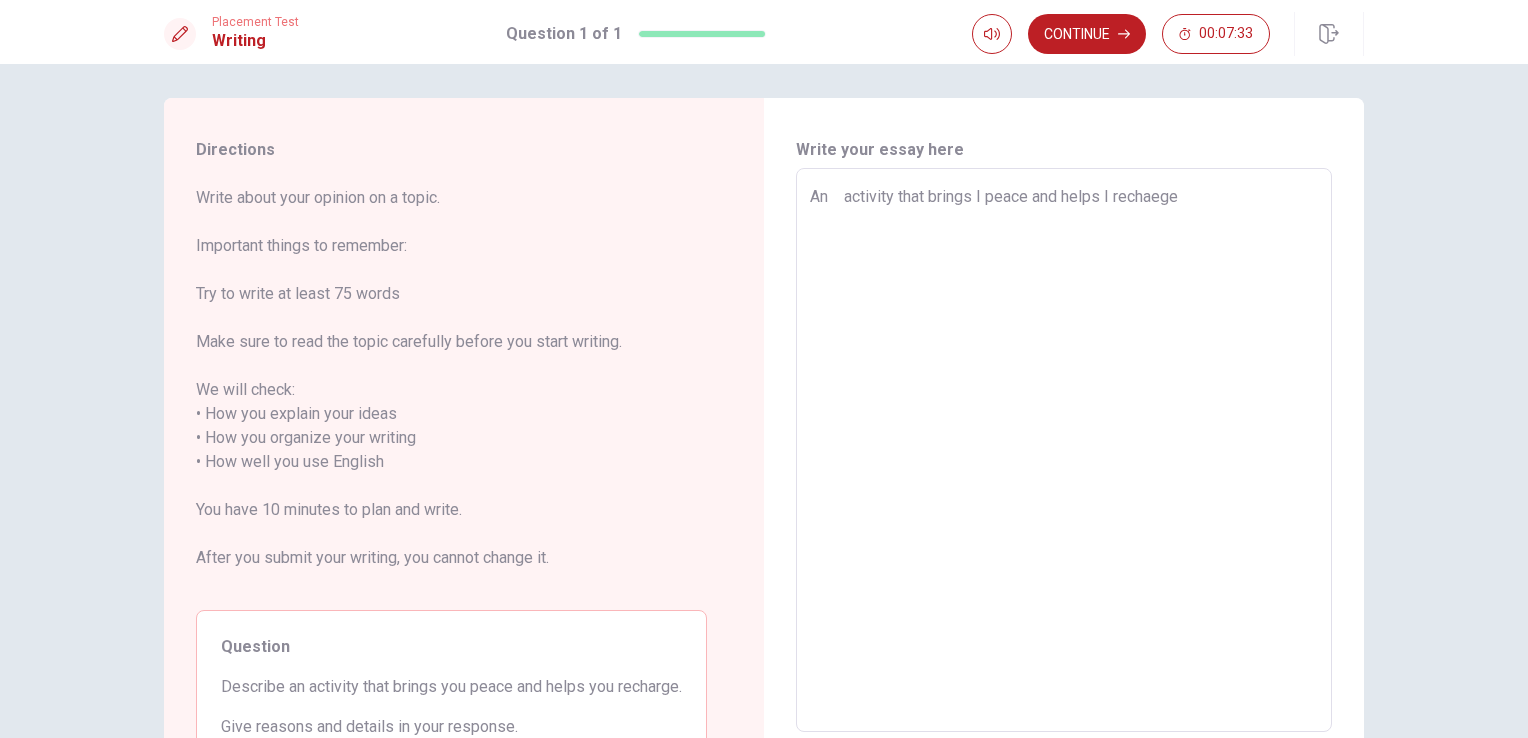 type on "x" 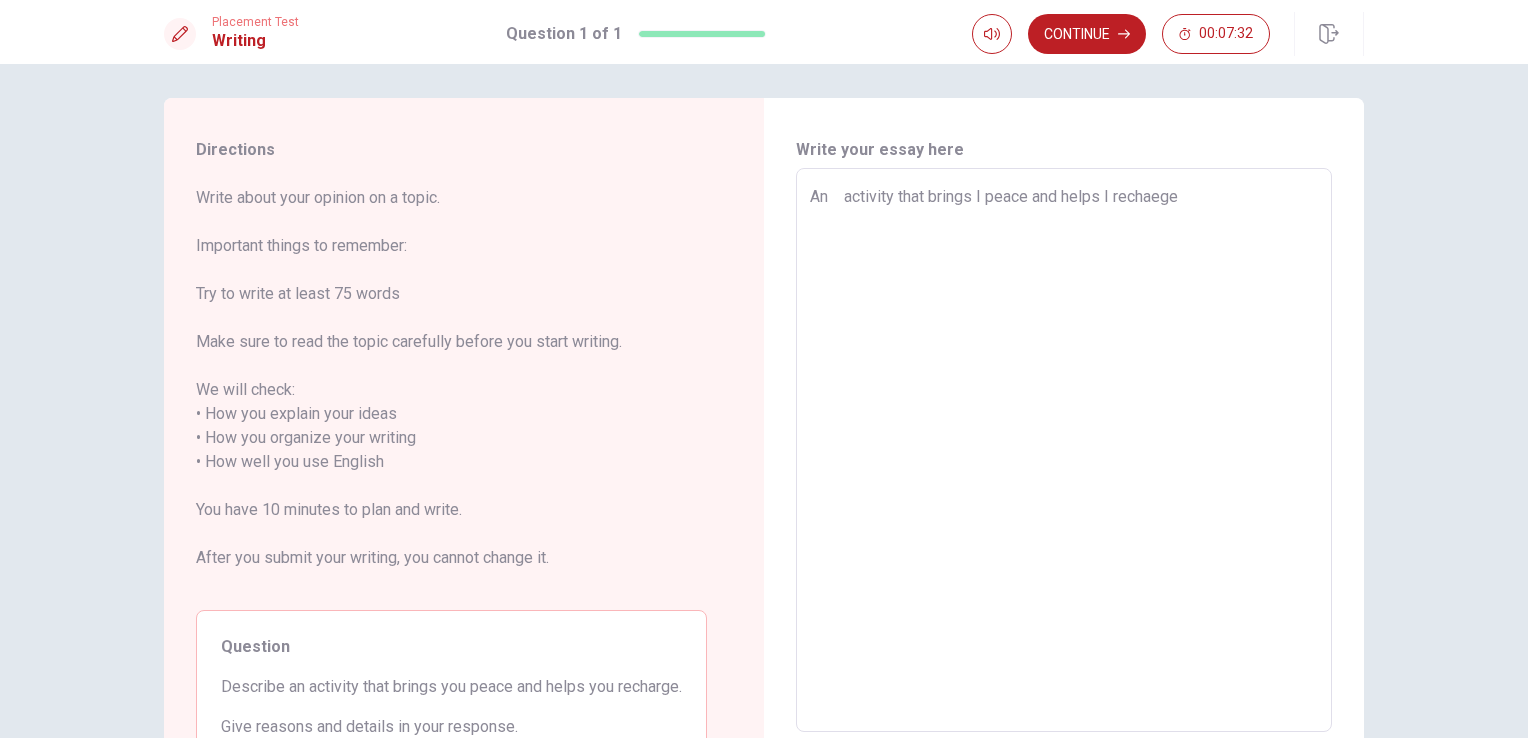 type on "An　activity that brings I peace and helps I rechaeged" 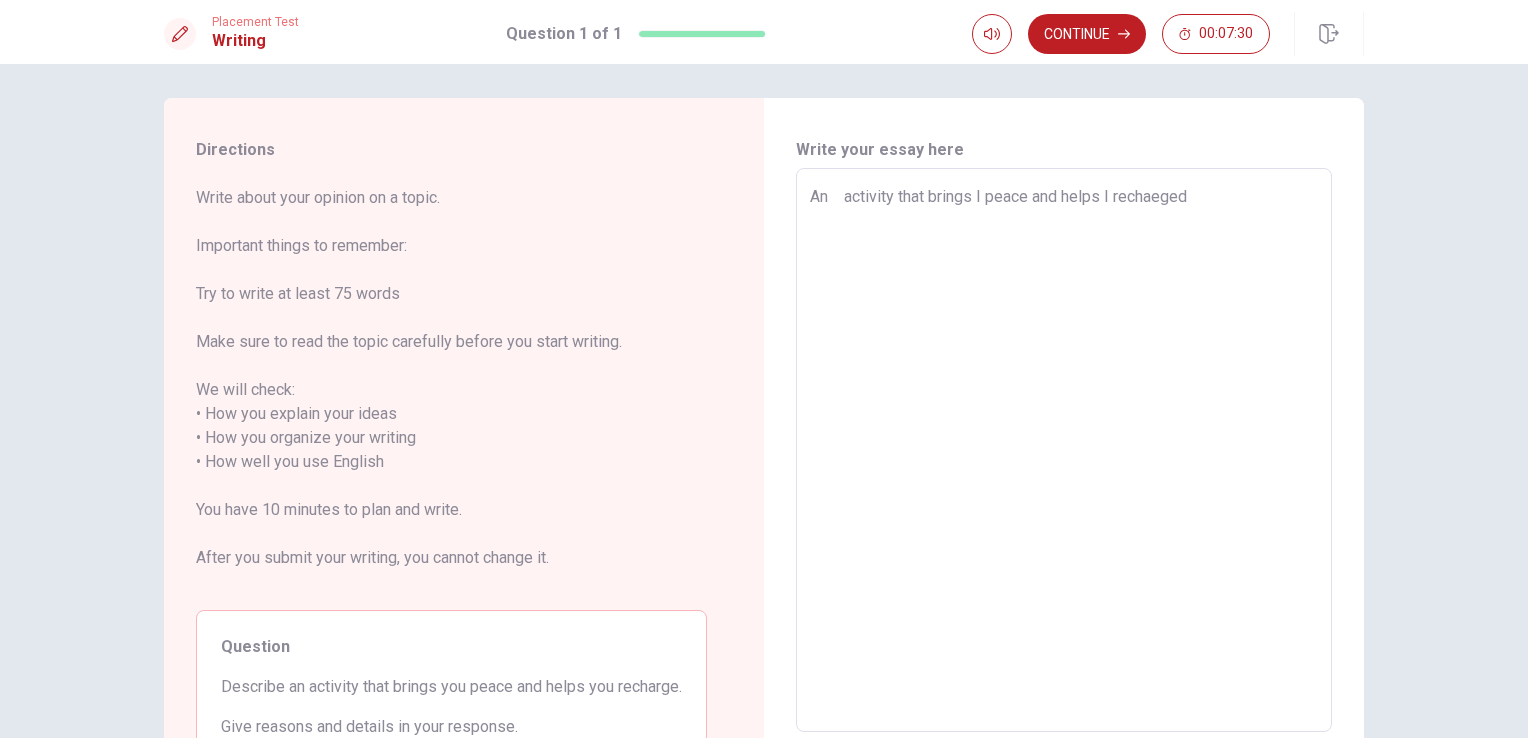 type on "x" 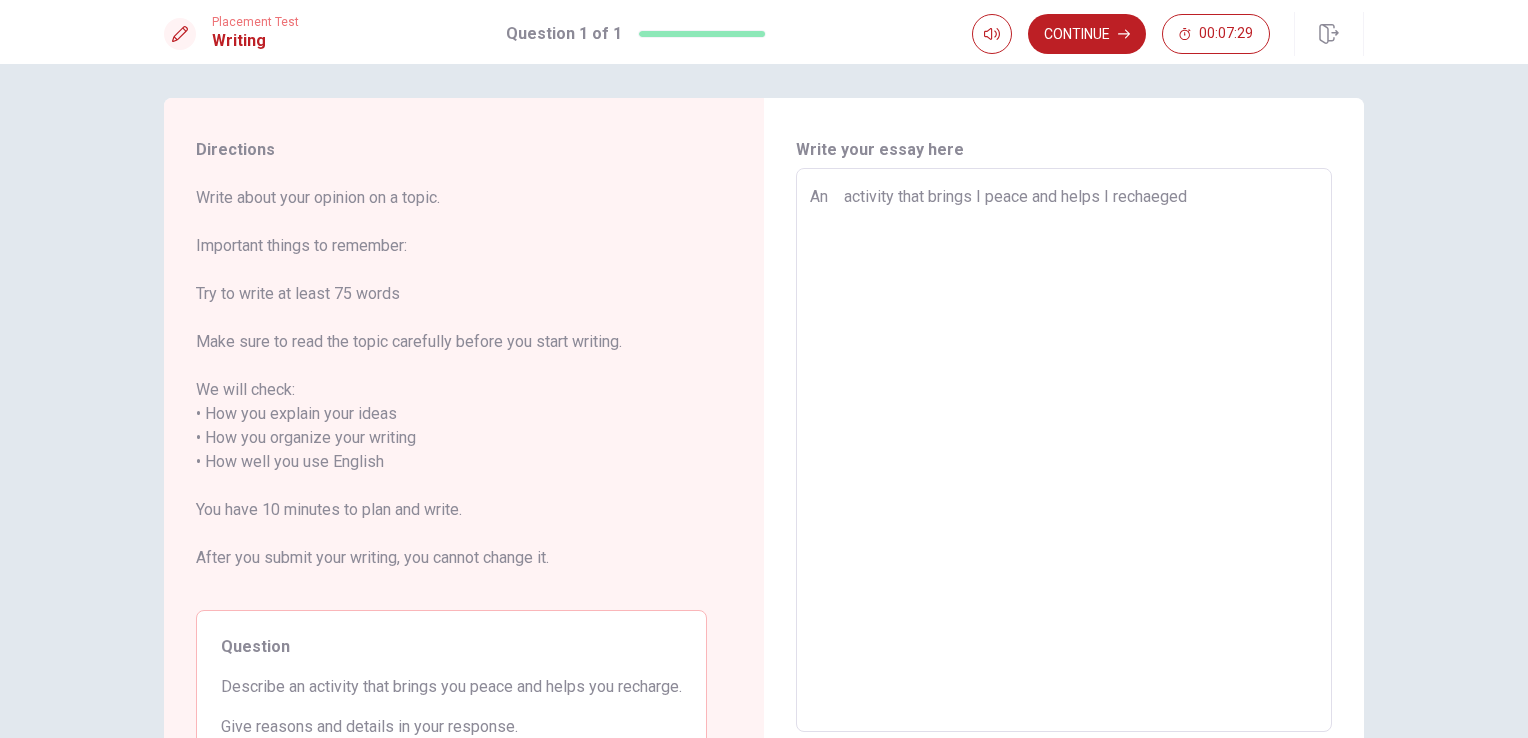 type on "An　activity that brings I peace and helps I rechaege" 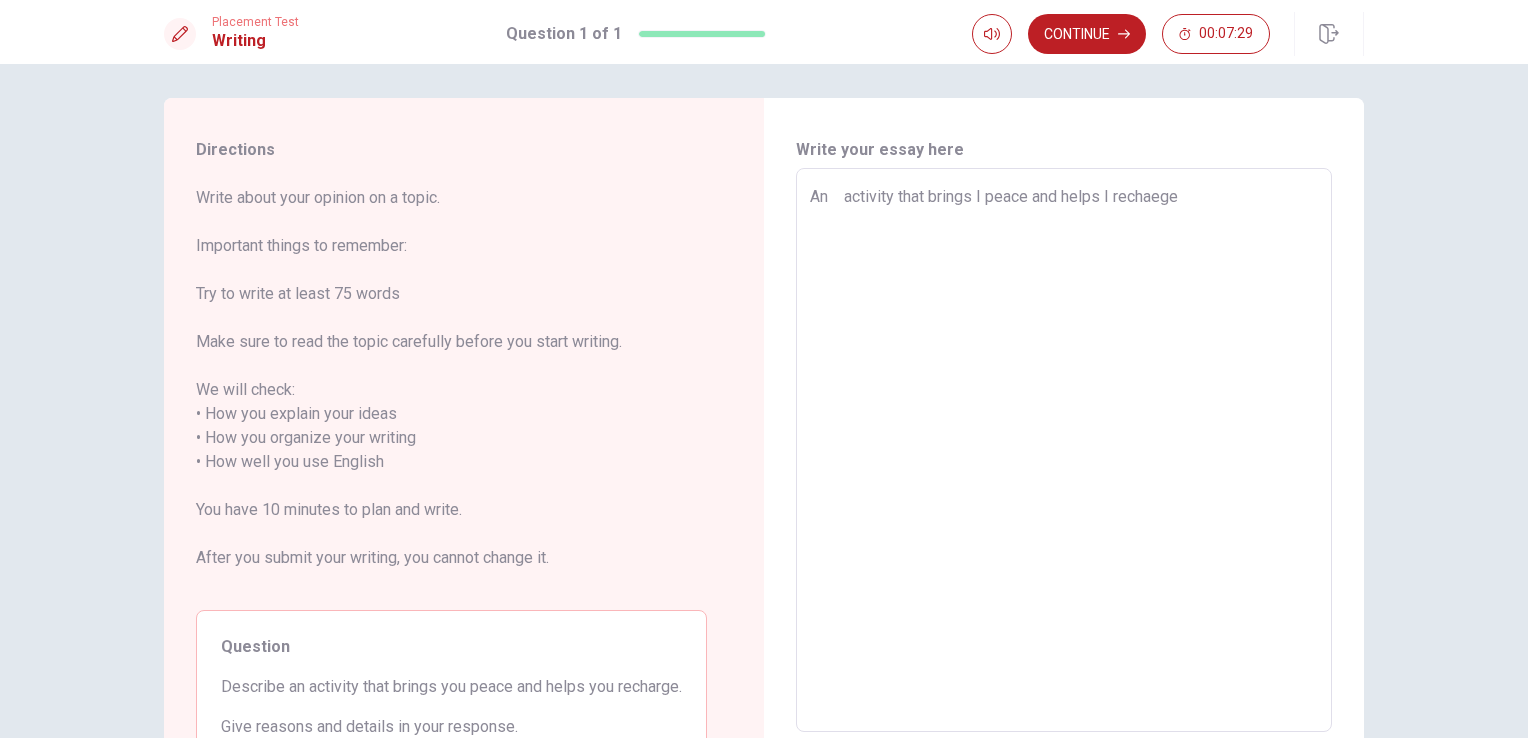 type on "x" 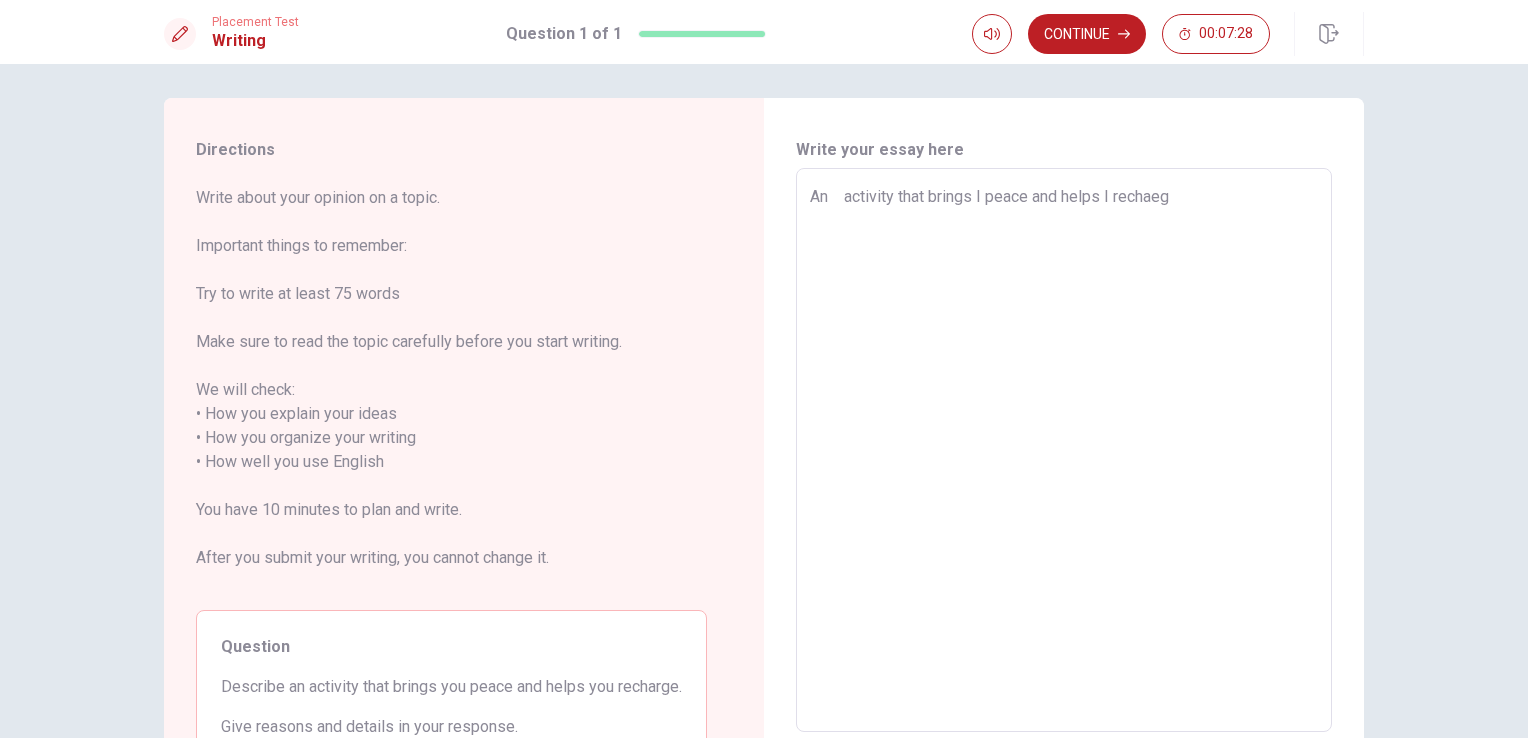 type on "x" 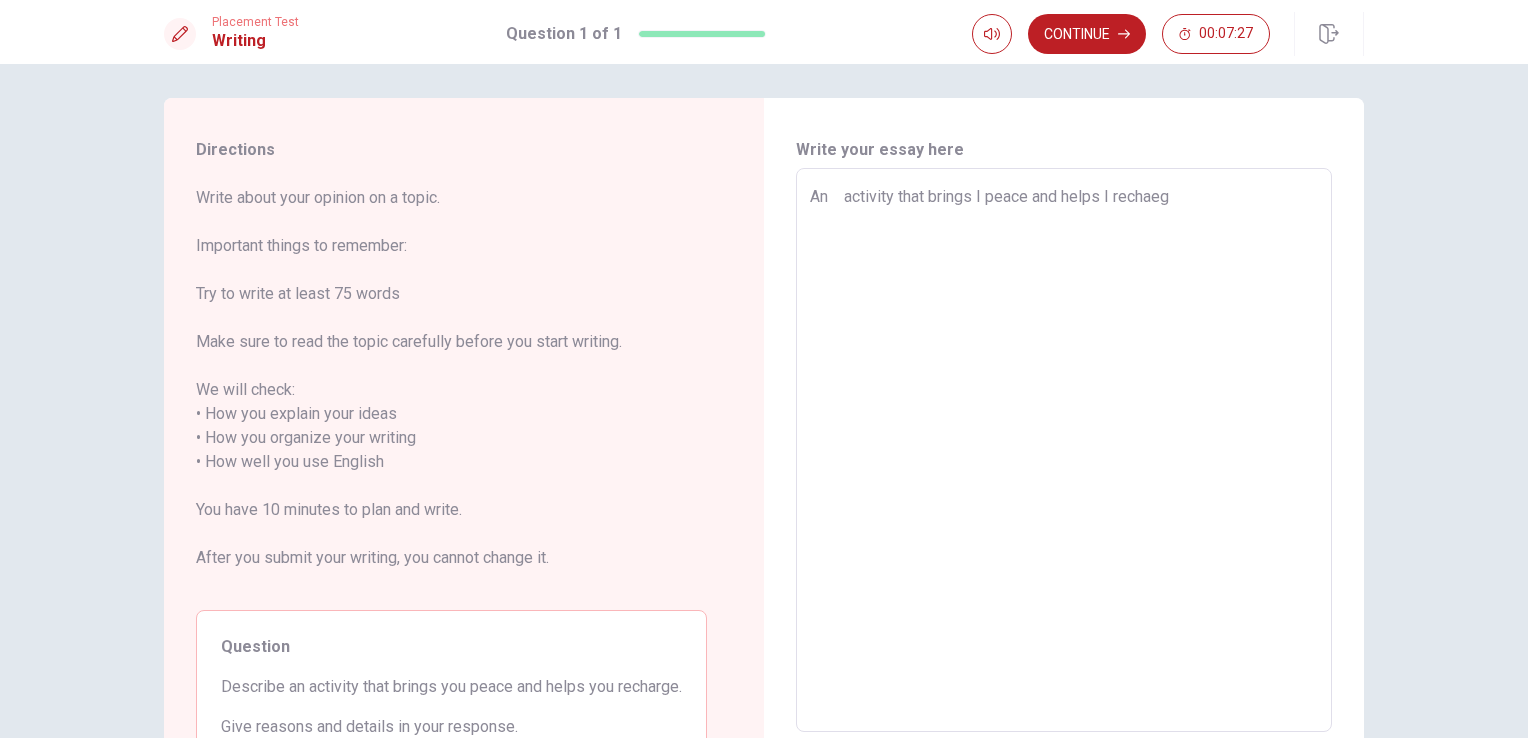 type on "An　activity that brings I peace and helps I rechaege" 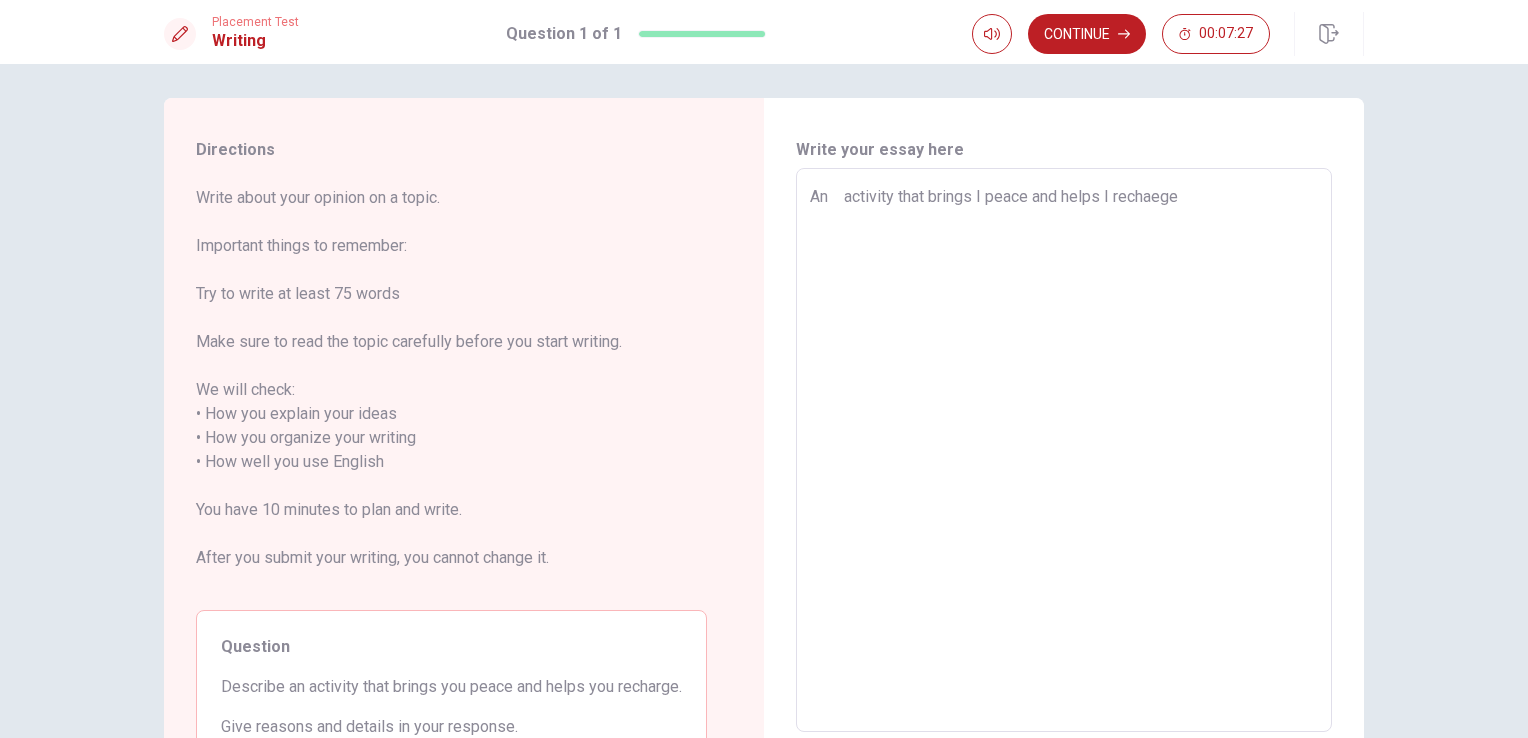 type on "x" 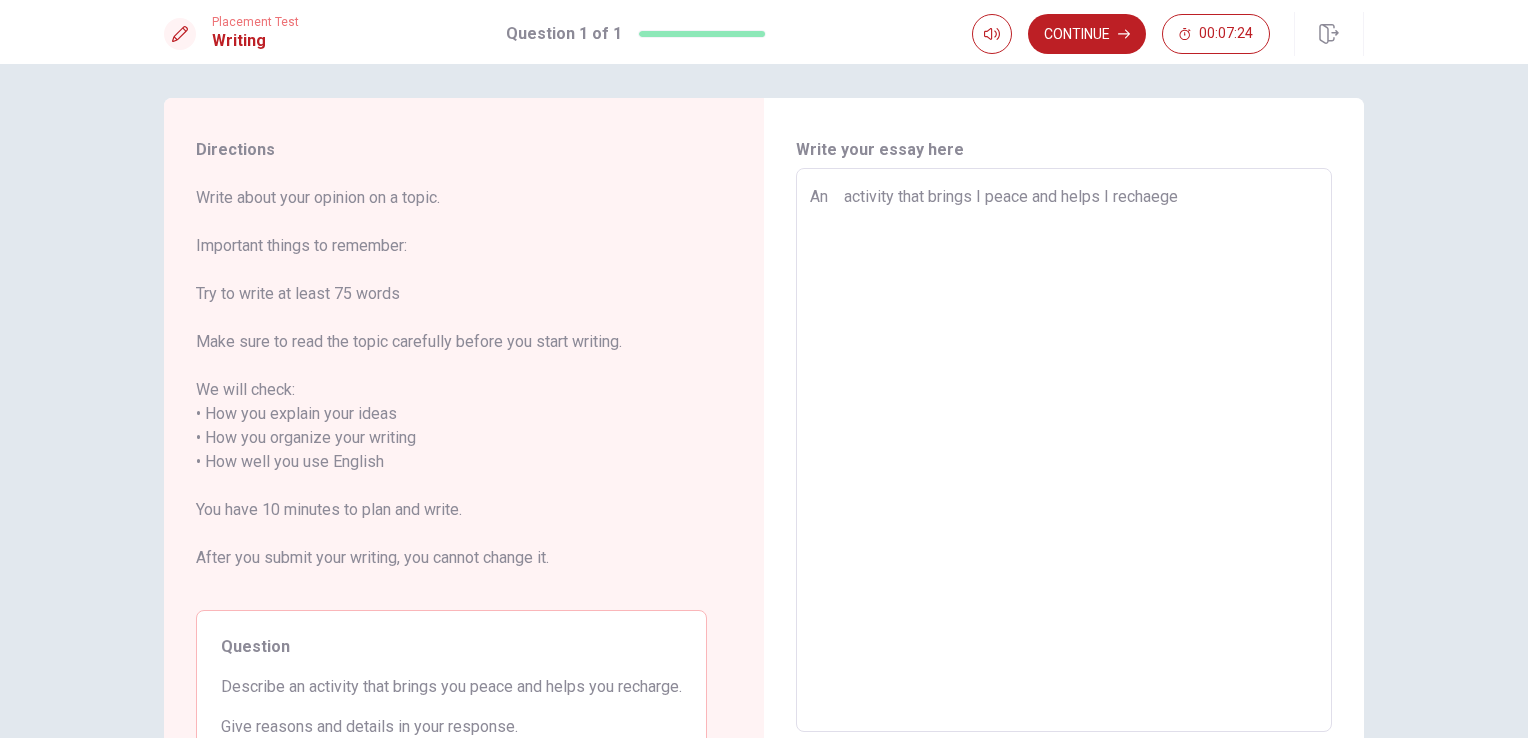click on "An　activity that brings I peace and helps I rechaege" at bounding box center (1064, 450) 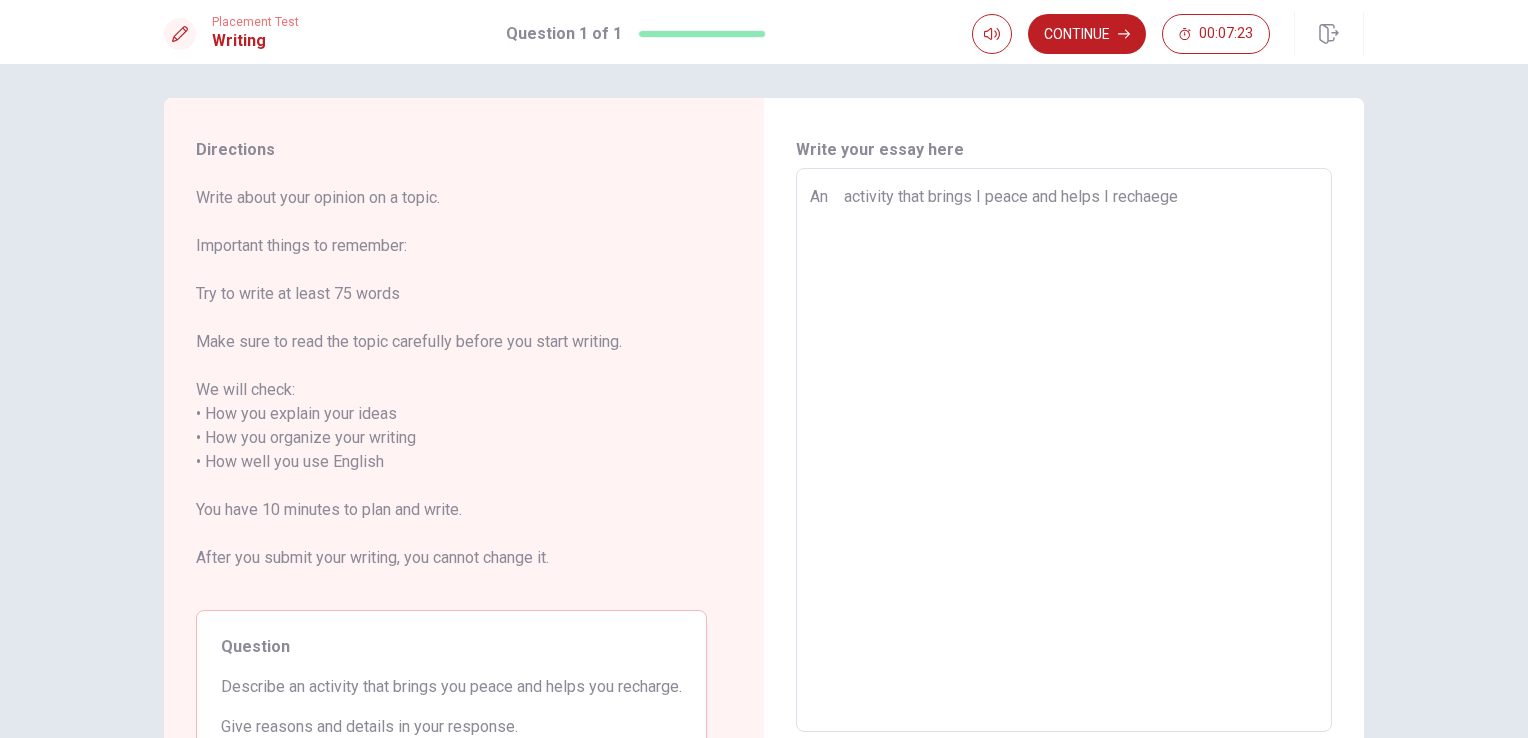 type on "Anactivity that brings I peace and helps I rechaege" 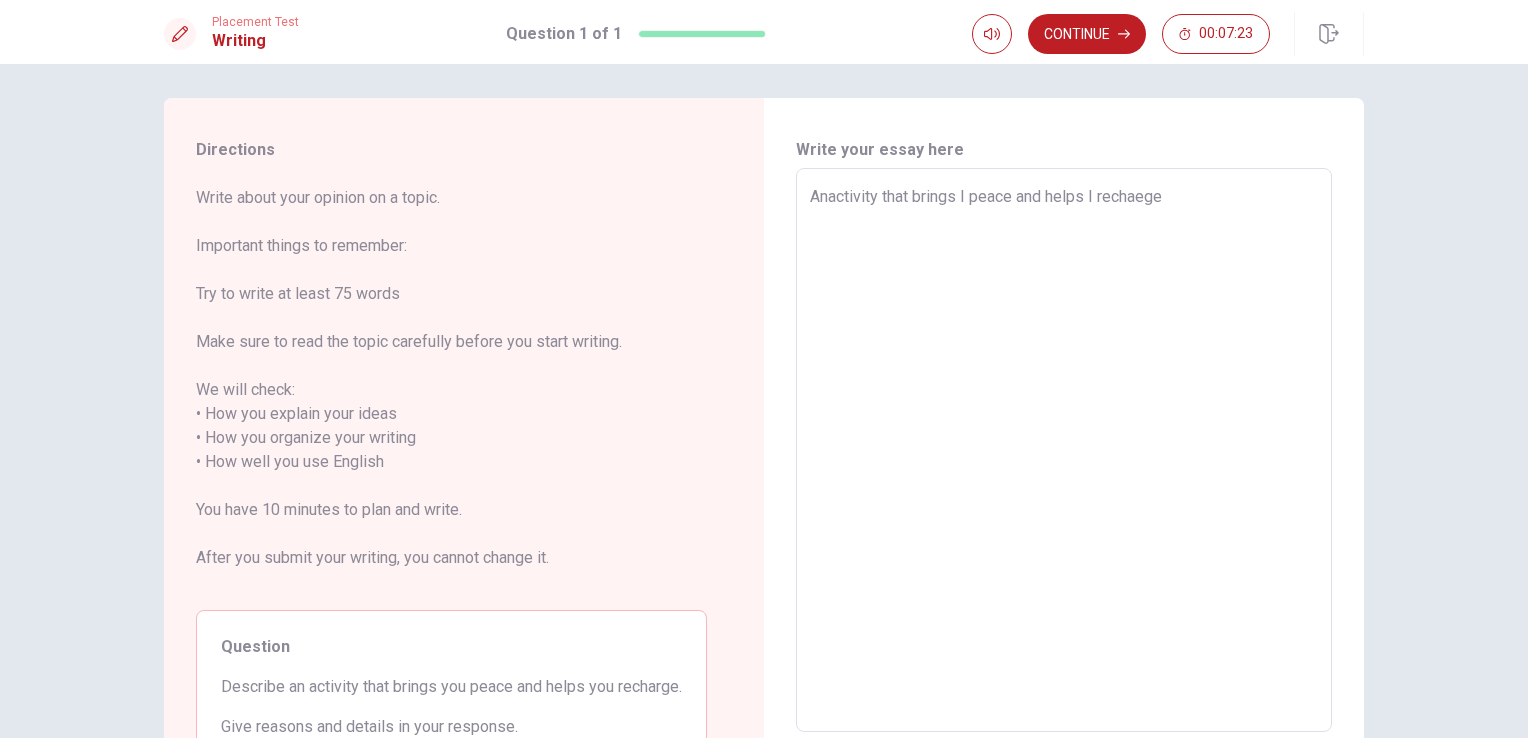 type on "x" 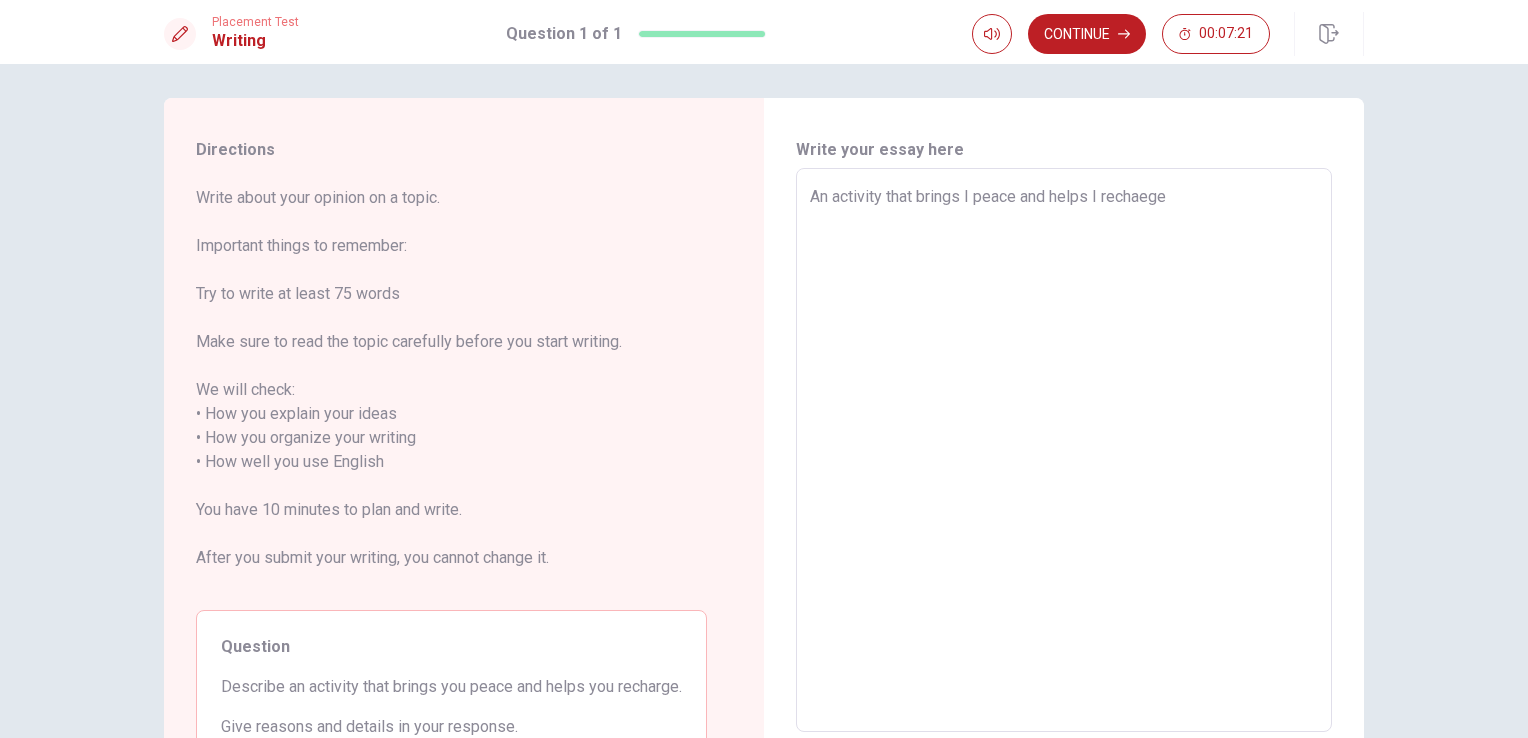 click on "An activity that brings I peace and helps I rechaege" at bounding box center [1064, 450] 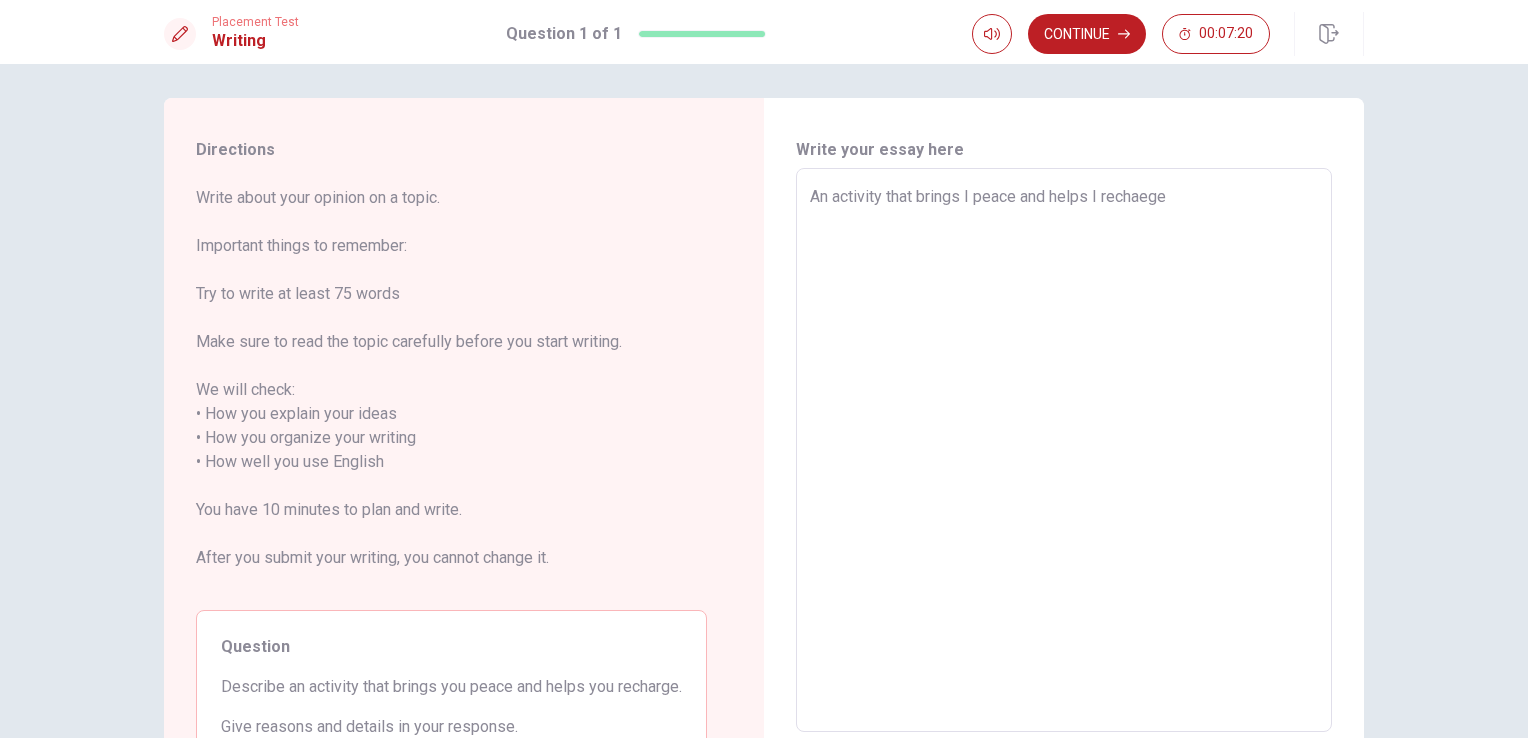 type on "x" 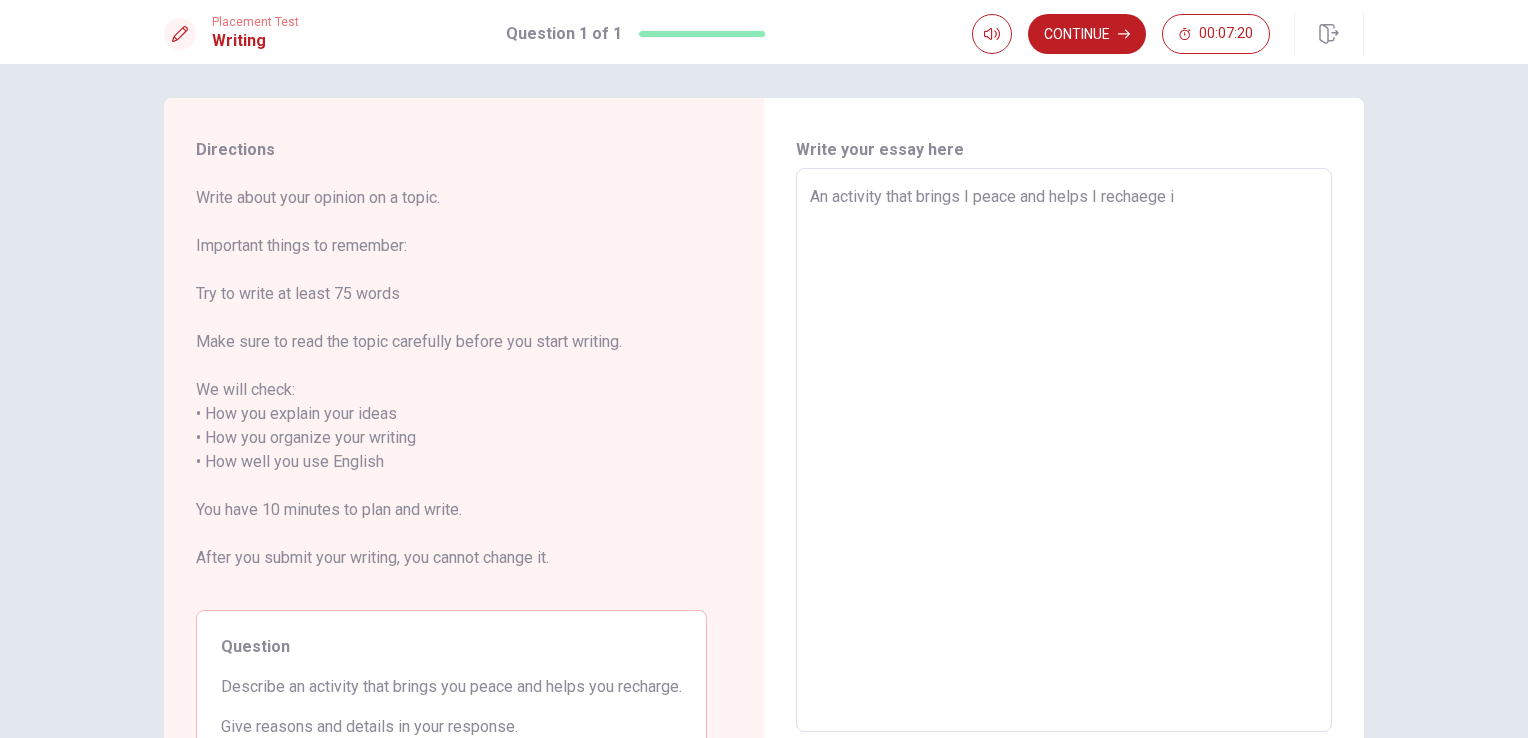 type on "x" 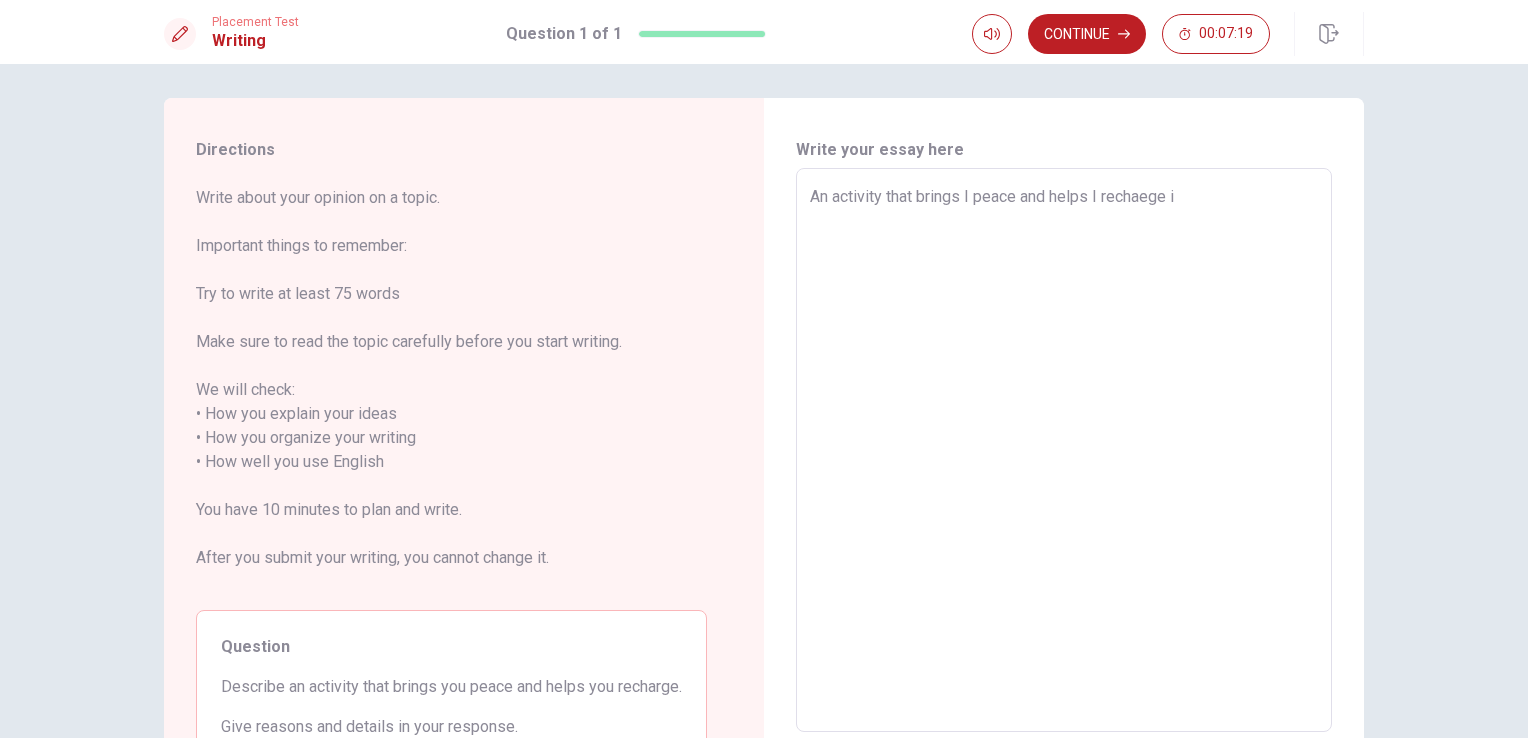 type on "An activity that brings I peace and helps I rechaege is" 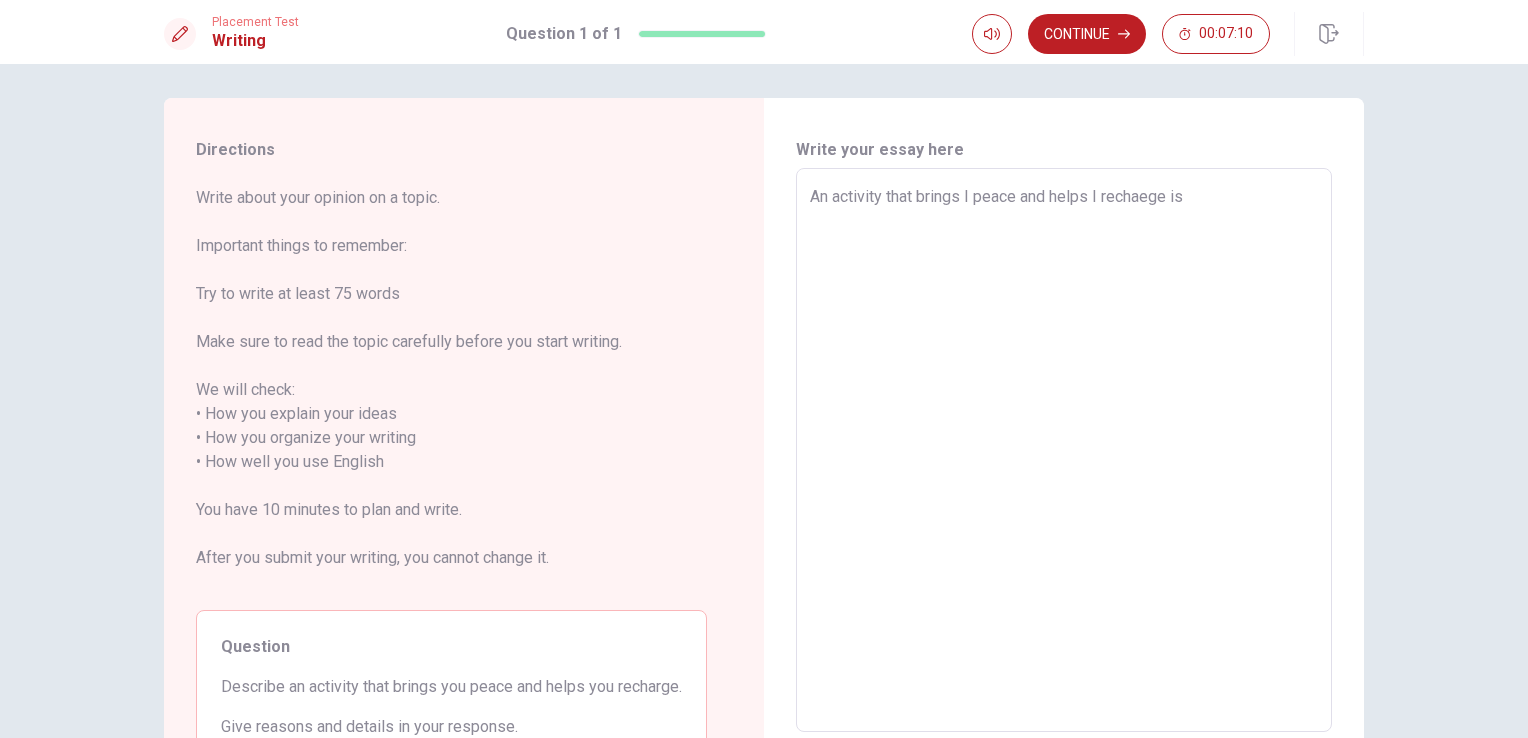 type on "x" 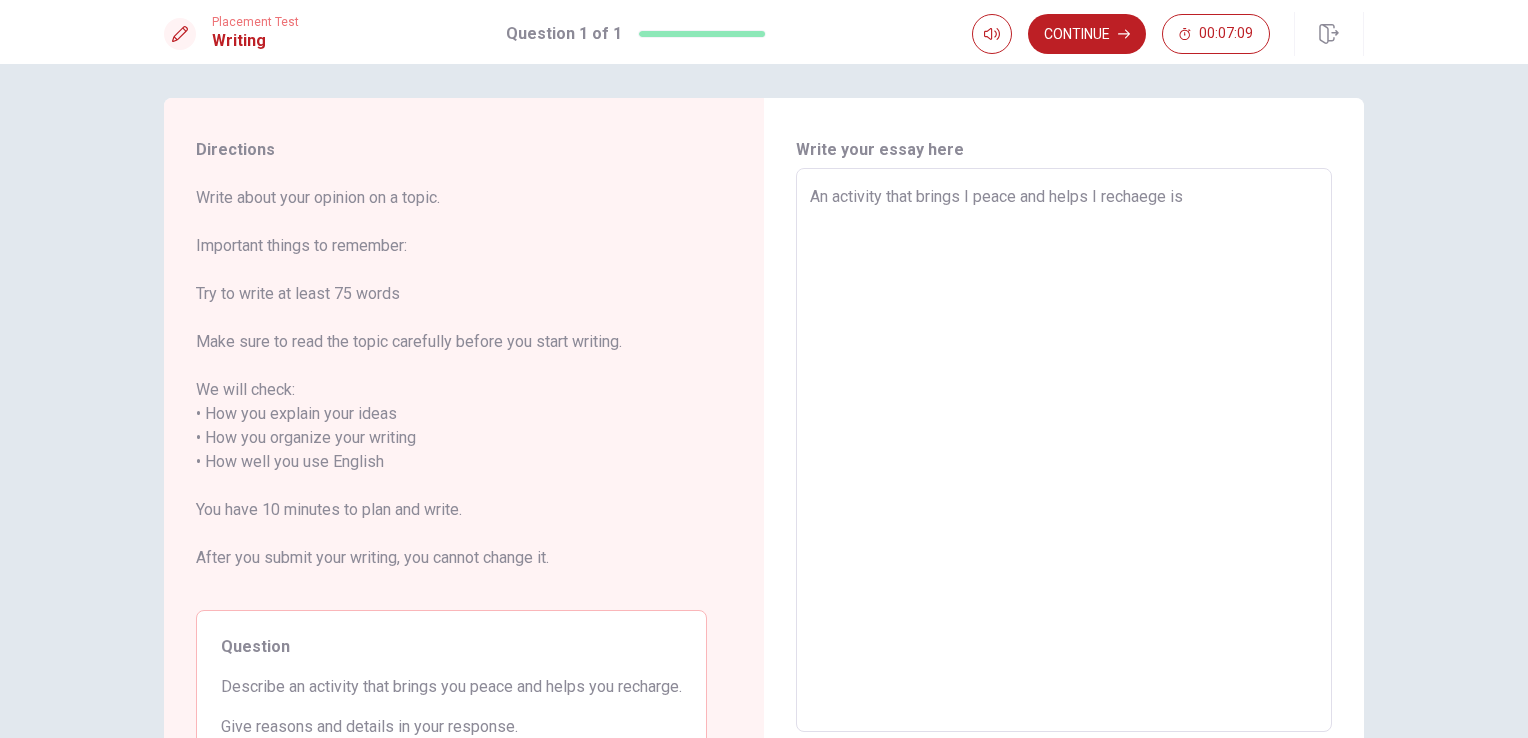 type on "An activity that brings I peace and helps I rechaege is" 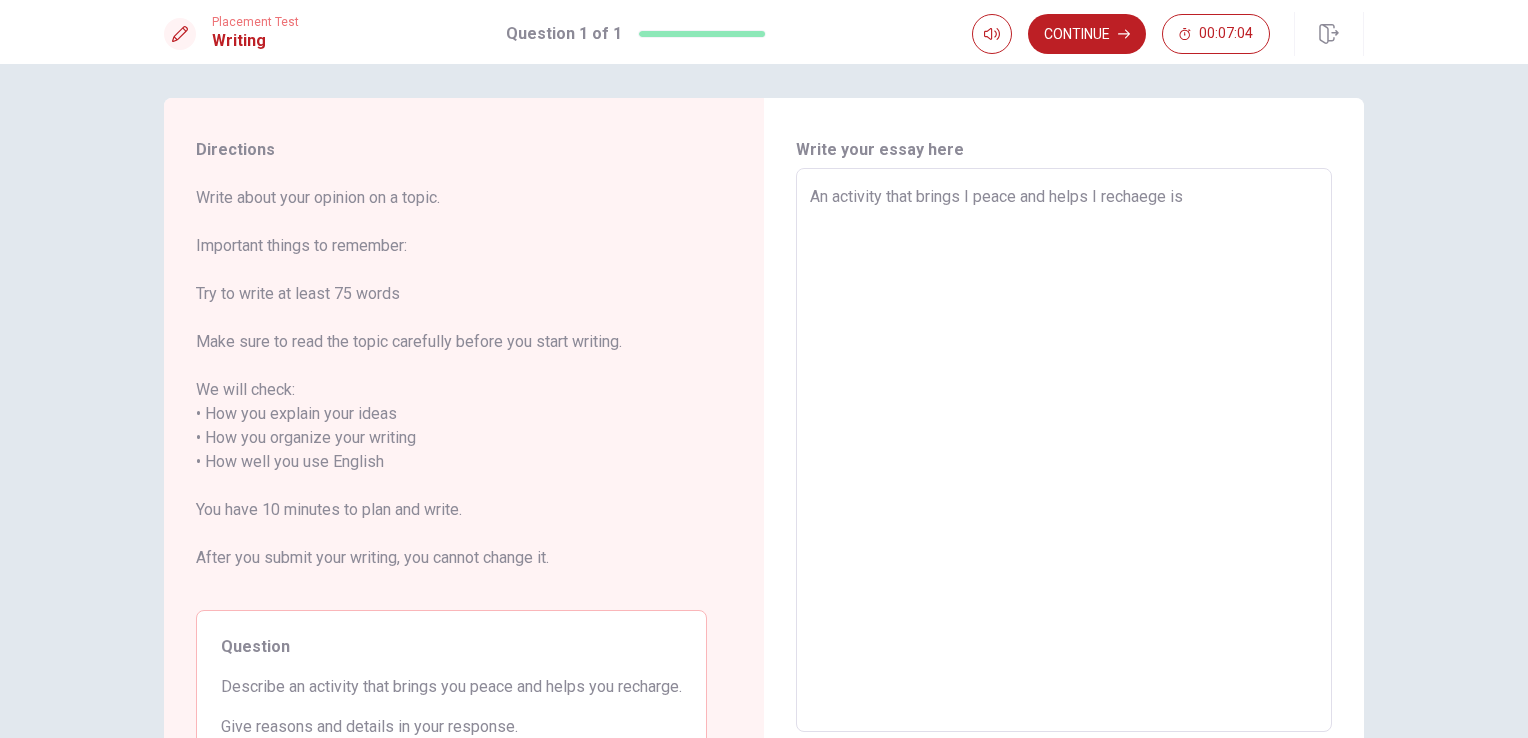 type on "x" 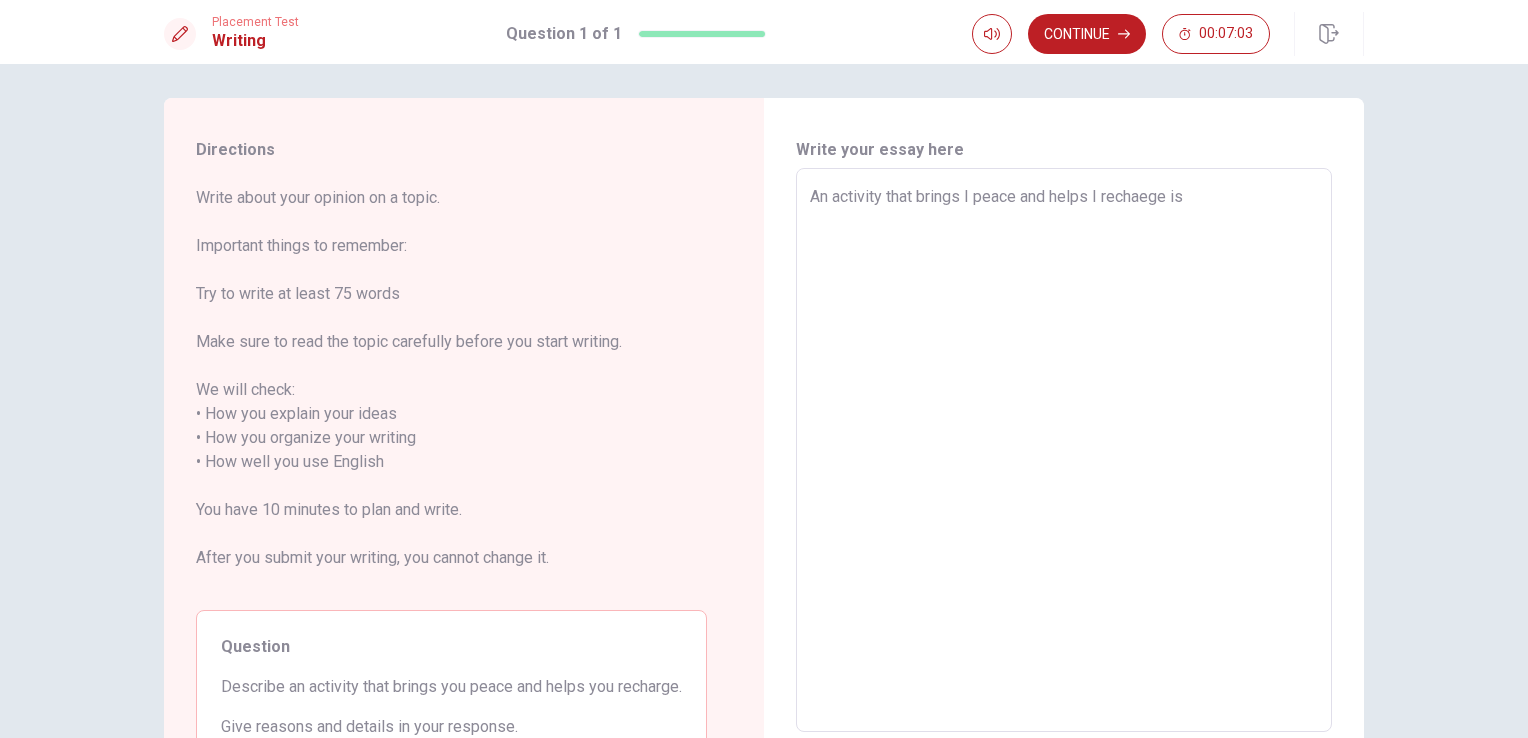 type on "An activity that brings I peace and helps I rechaege is s" 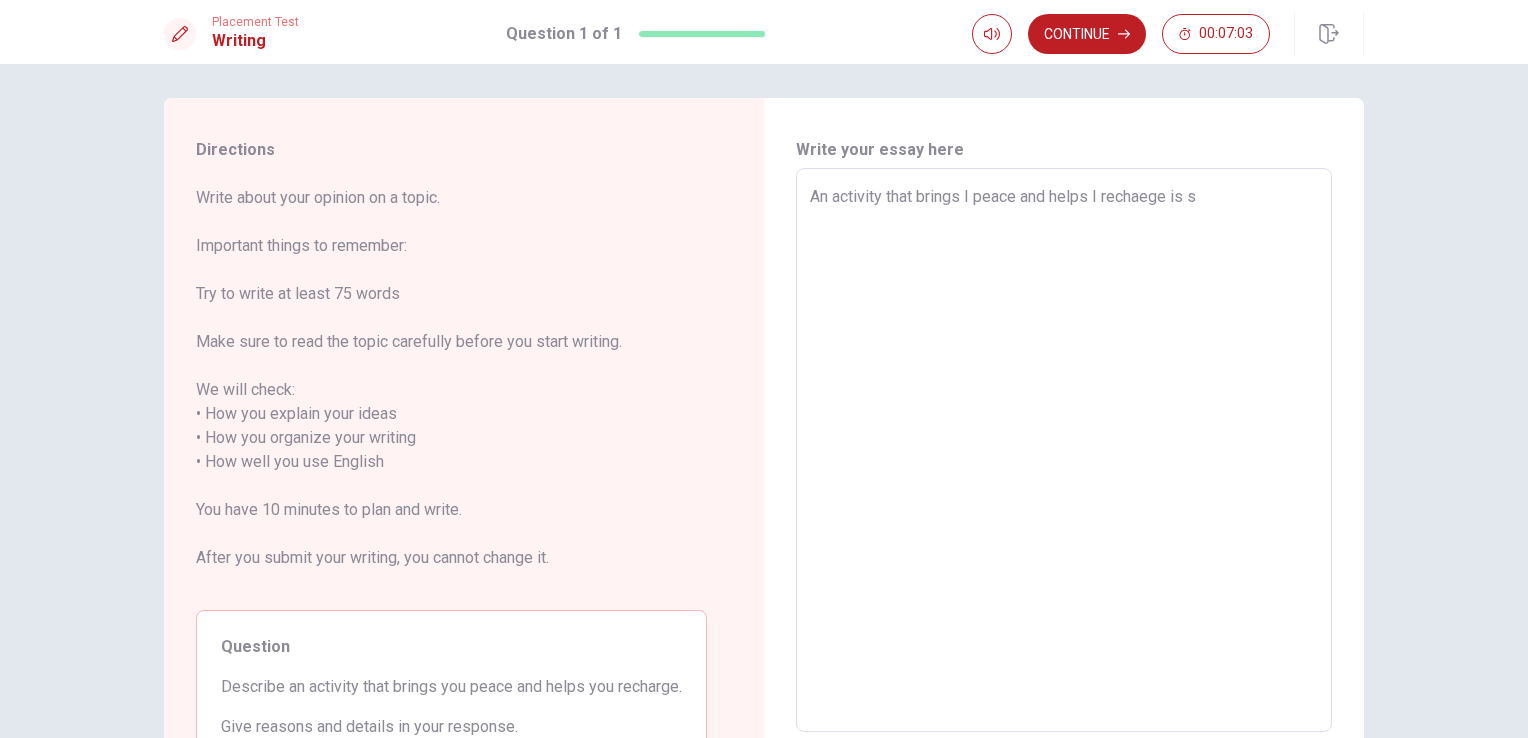 type on "x" 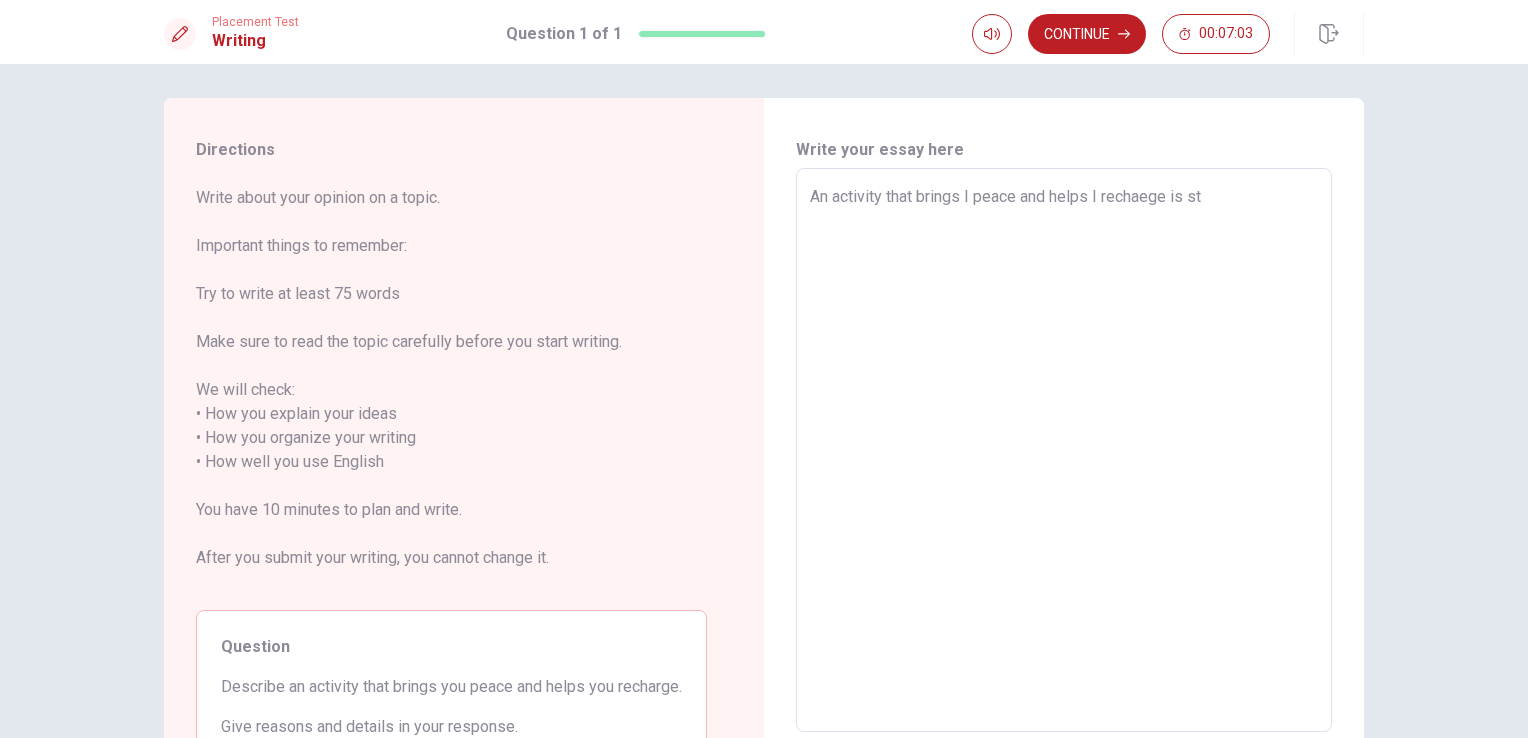 type on "x" 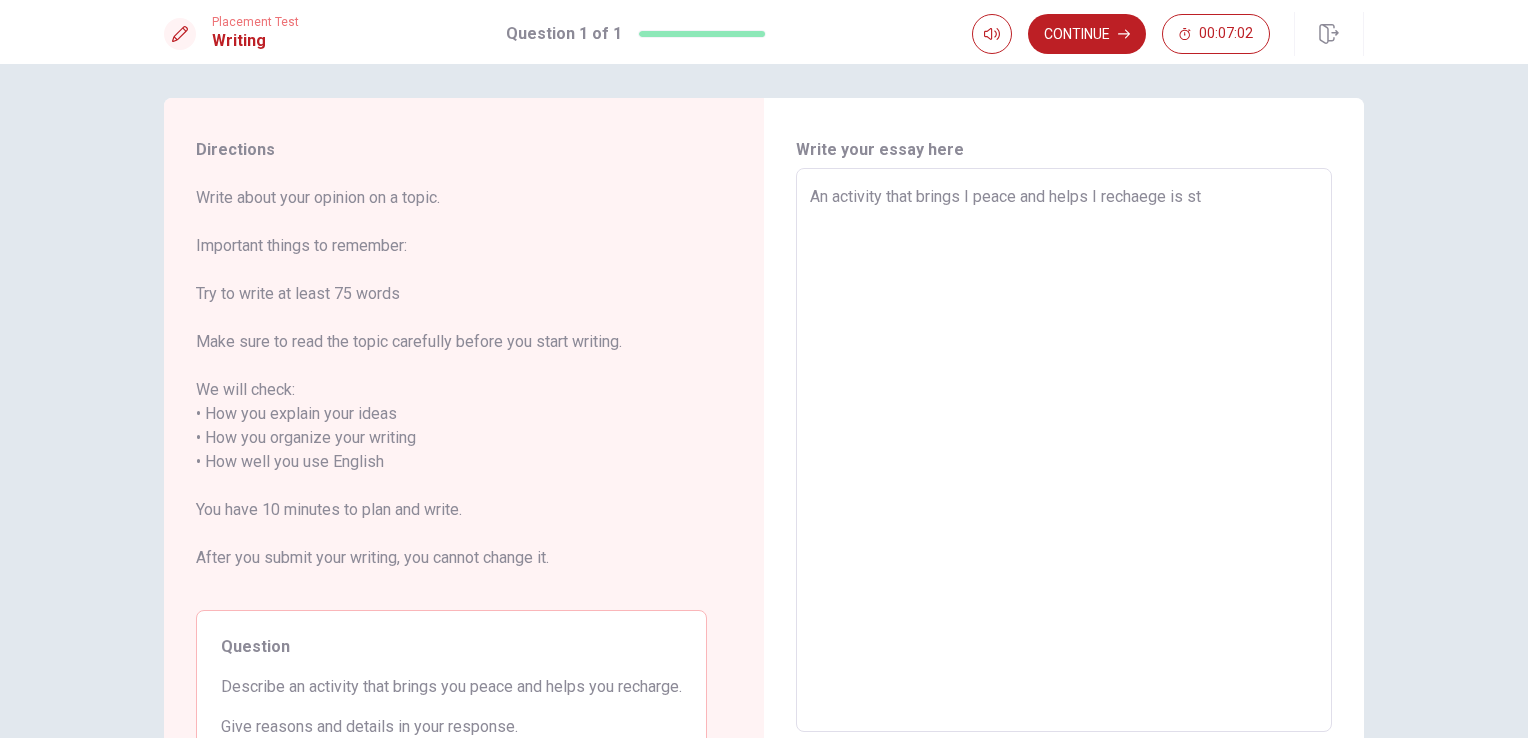 type on "An activity that brings I peace and helps I rechaege is sta" 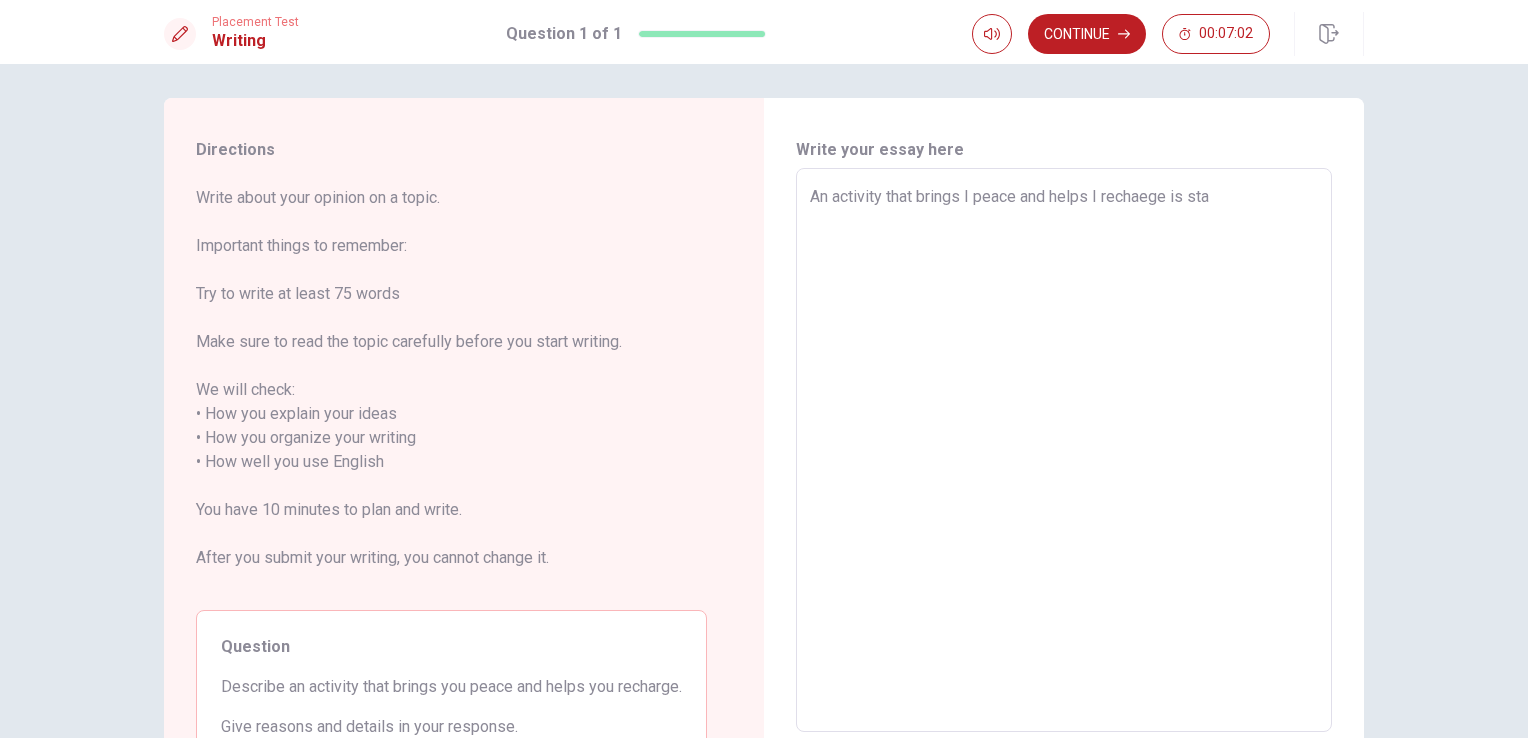 type on "x" 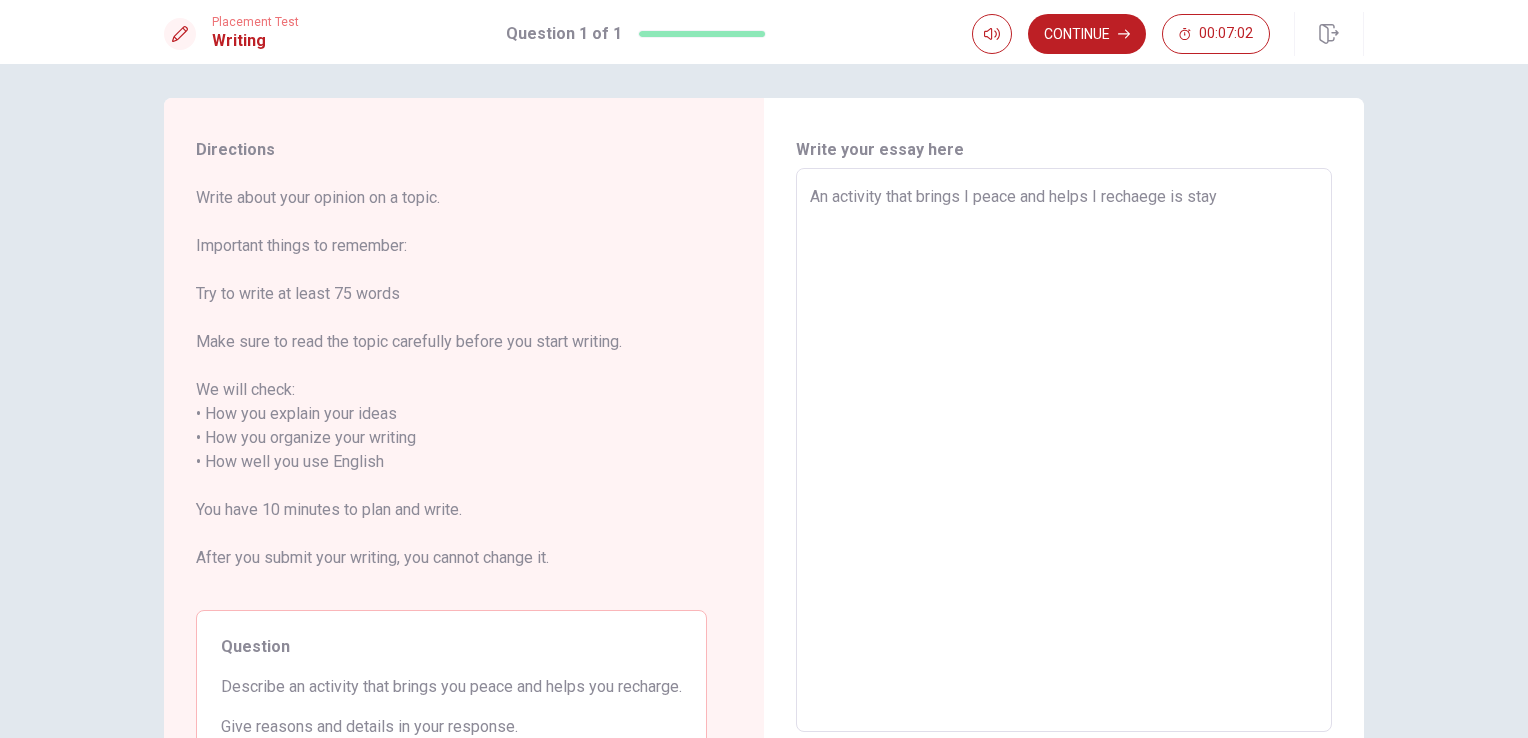 type on "x" 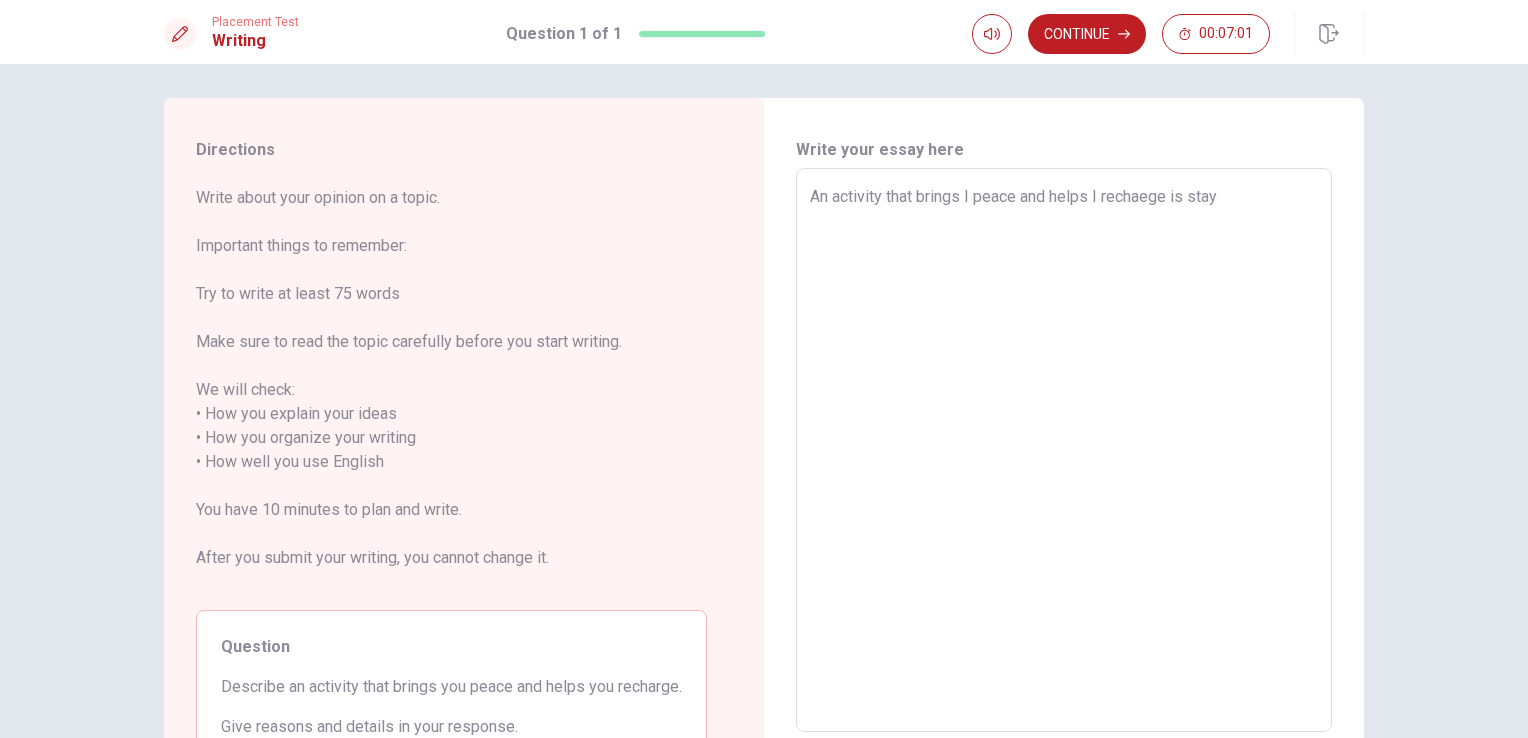 type on "An activity that brings I peace and helps I rechaege is stayi" 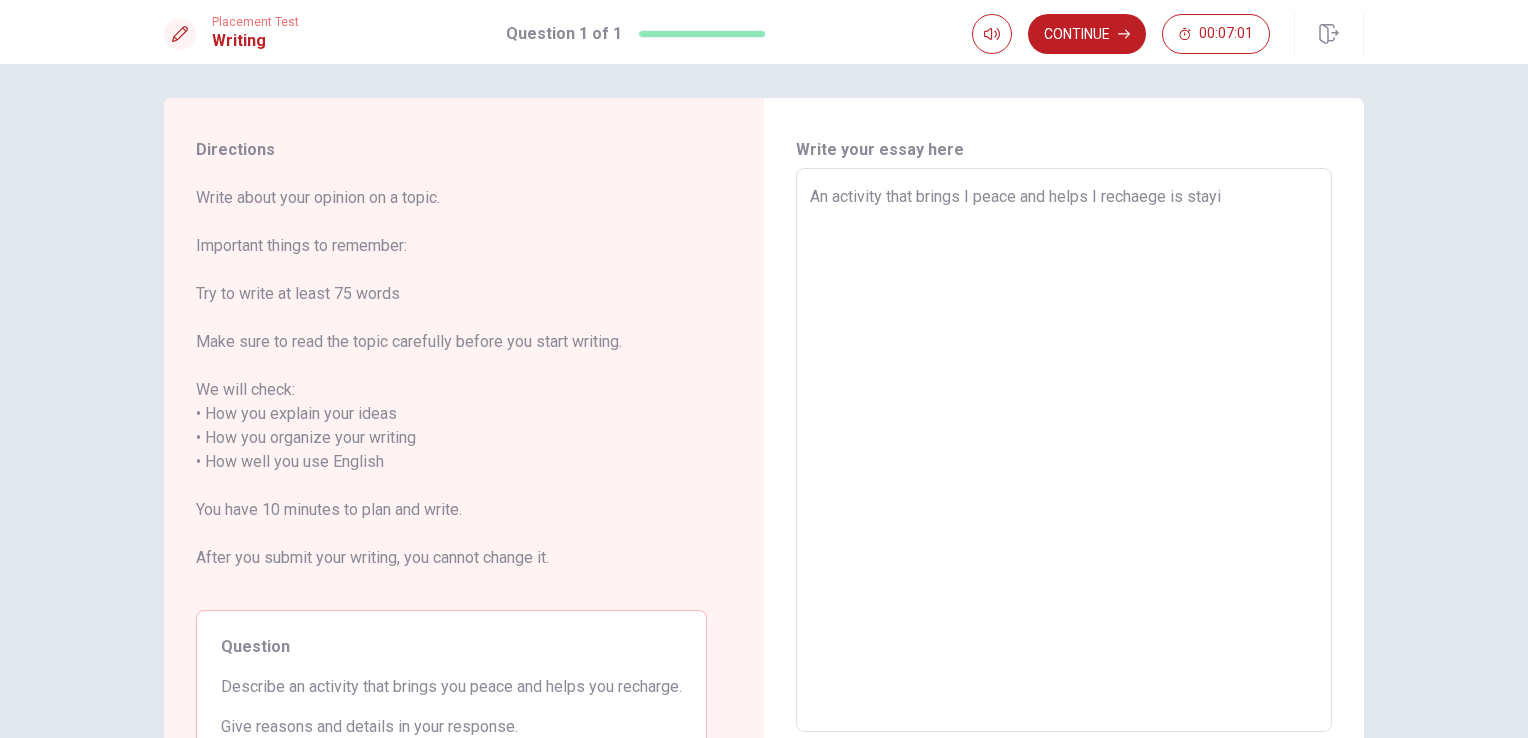 type on "x" 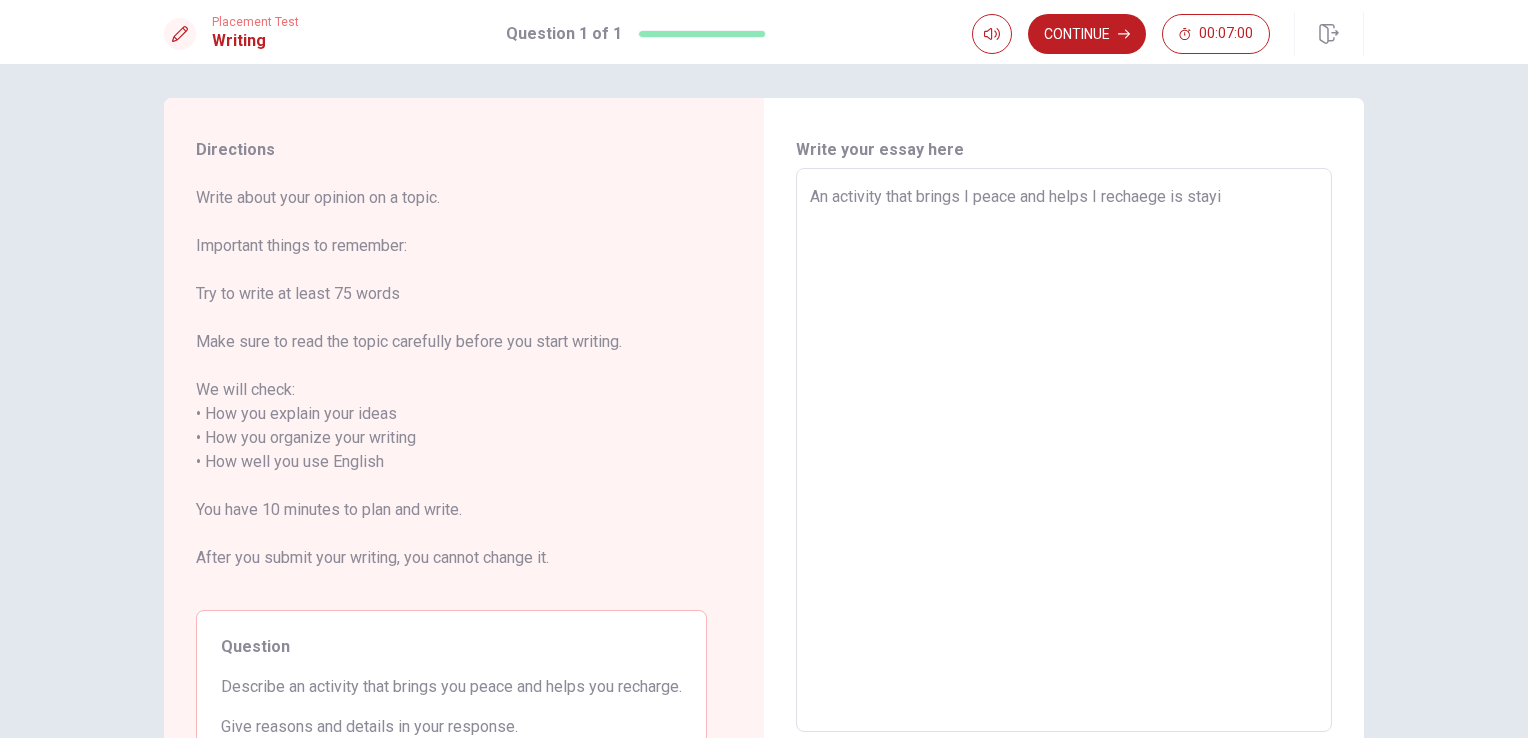 type on "An activity that brings I peace and helps I rechaege is stayin" 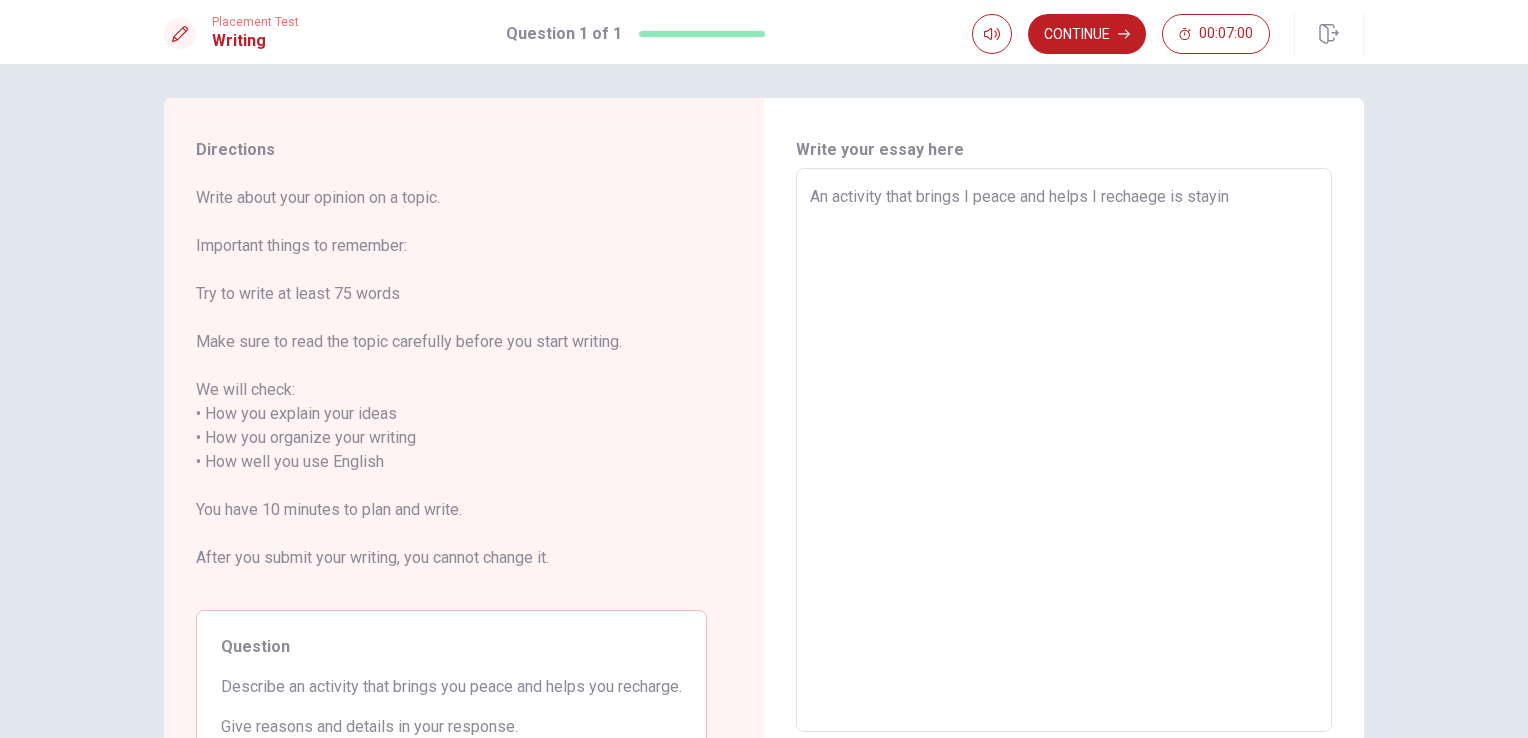 type on "x" 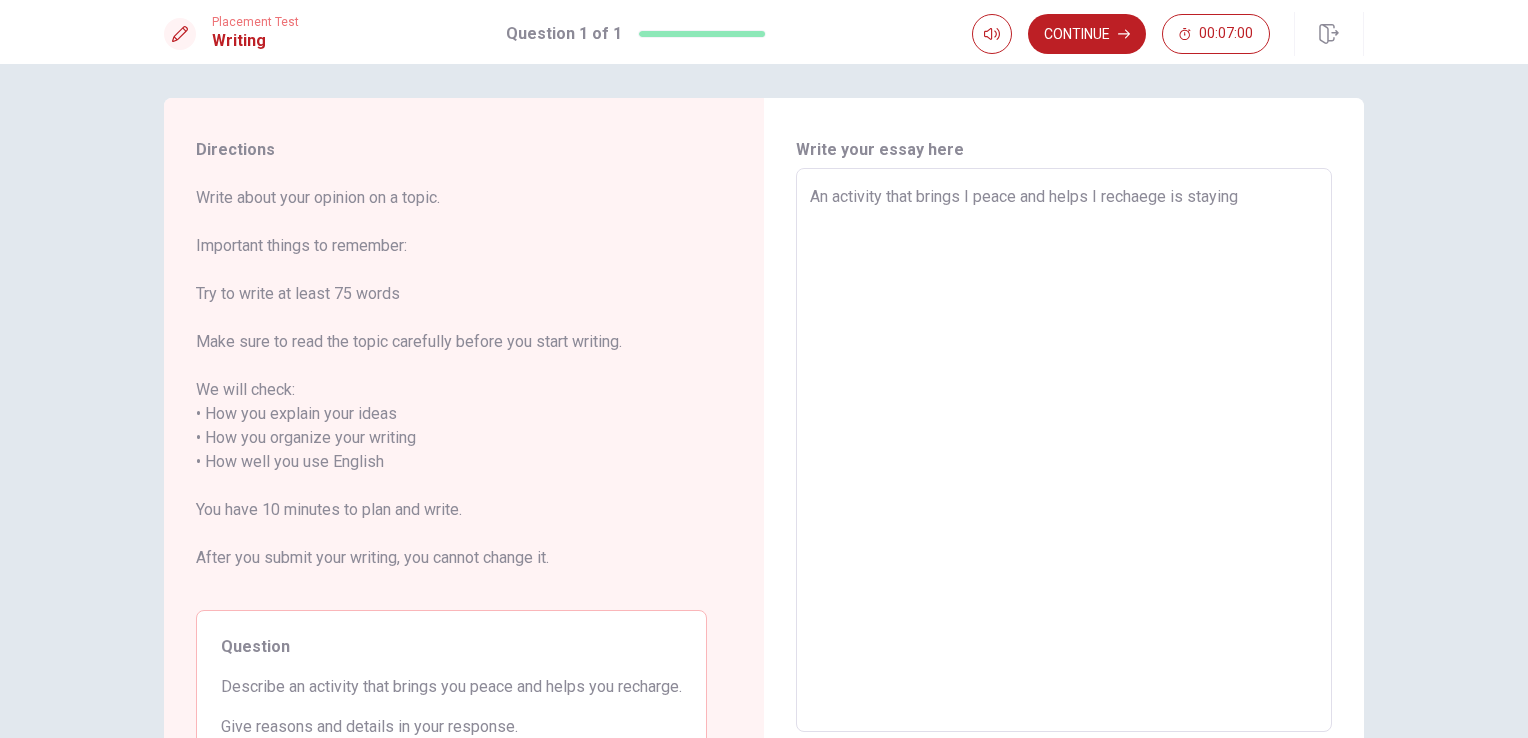 type on "x" 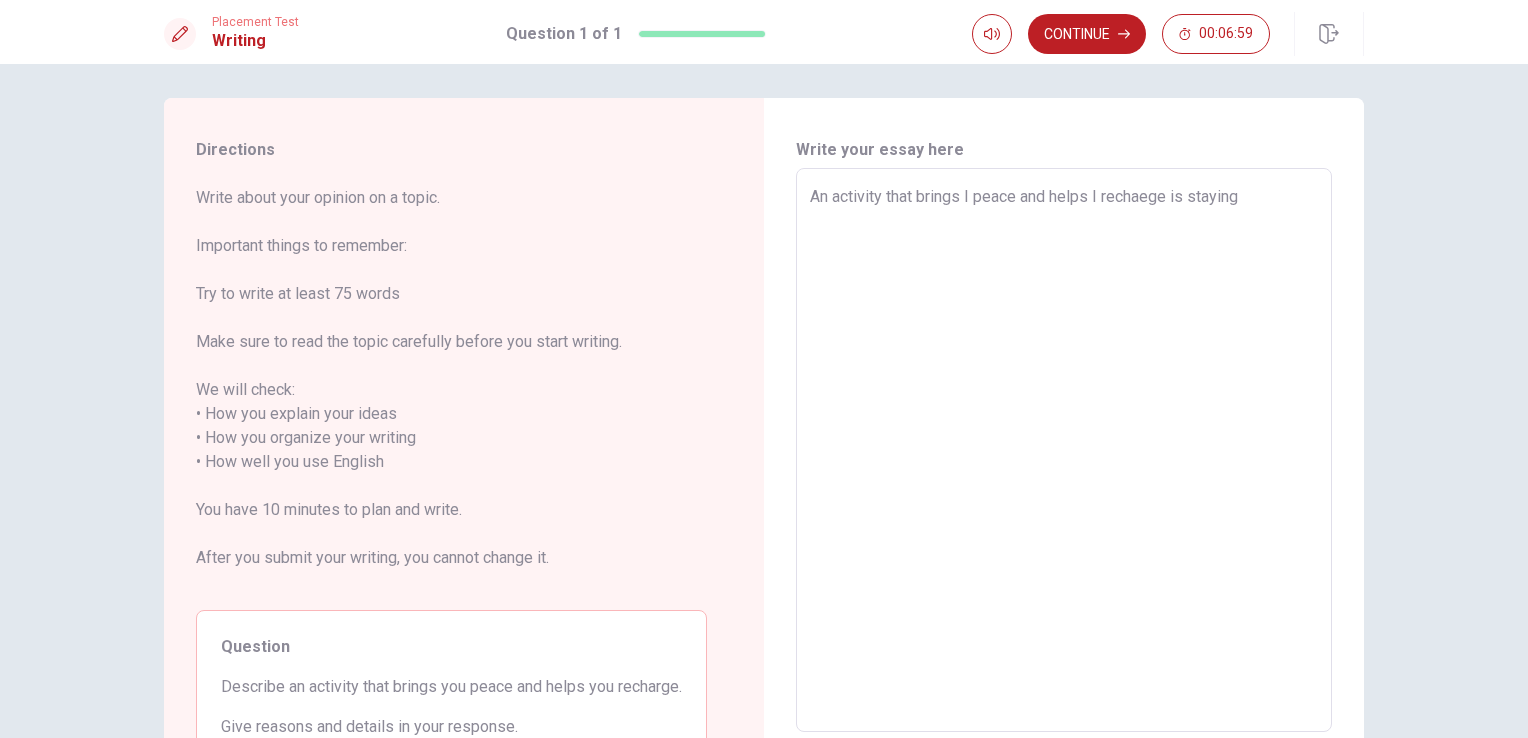 type on "An activity that brings I peace and helps I rechaege is staying" 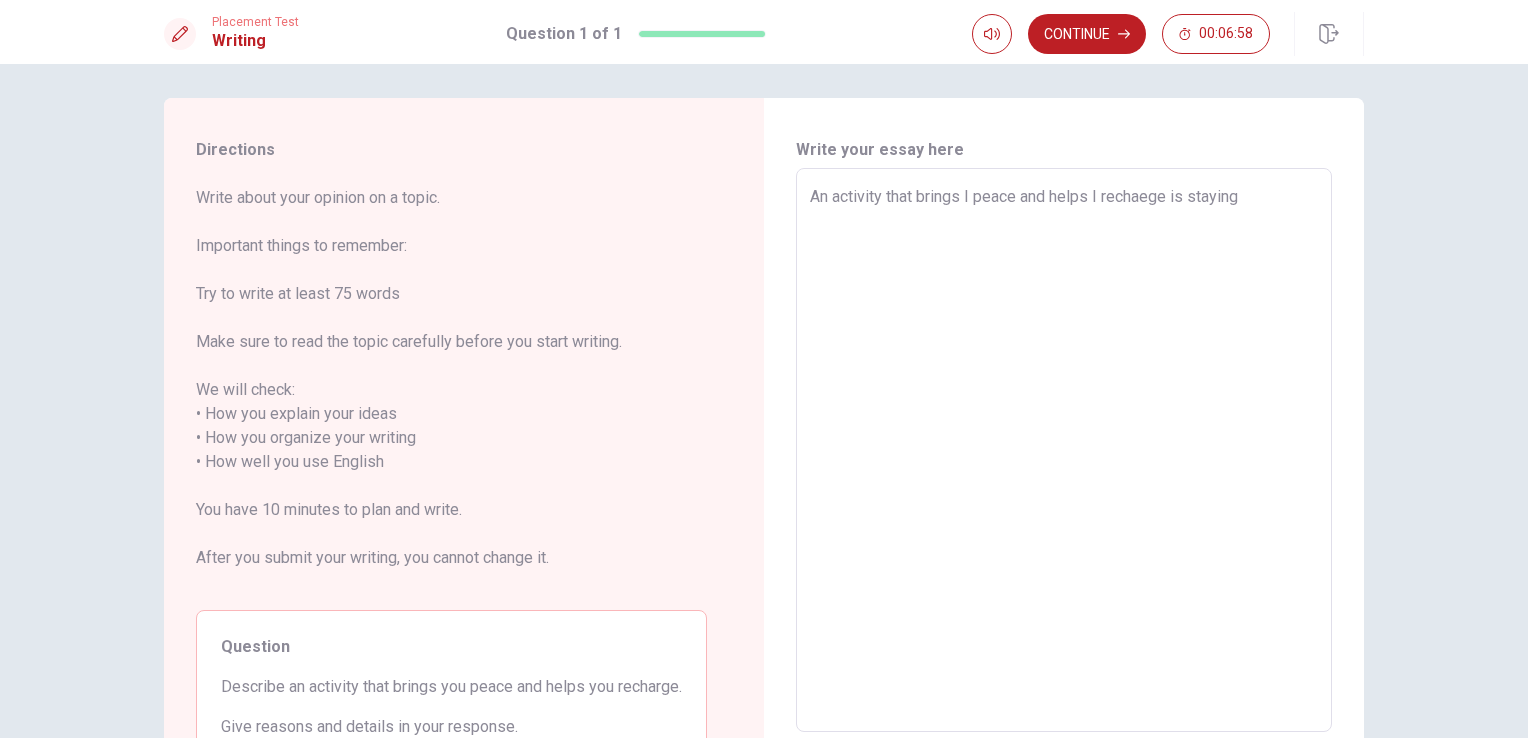 type on "An activity that brings I peace and helps I rechaege is staying h" 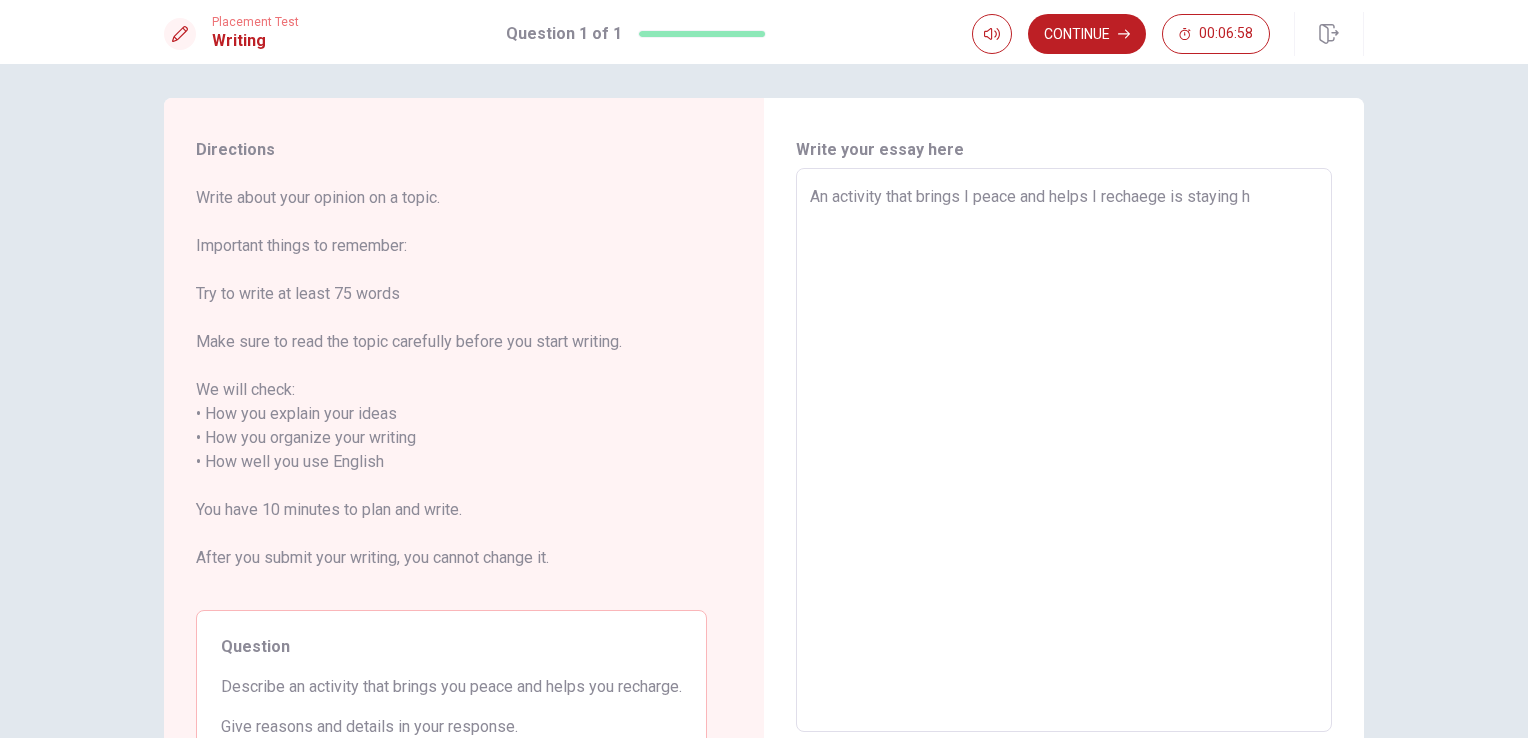type on "x" 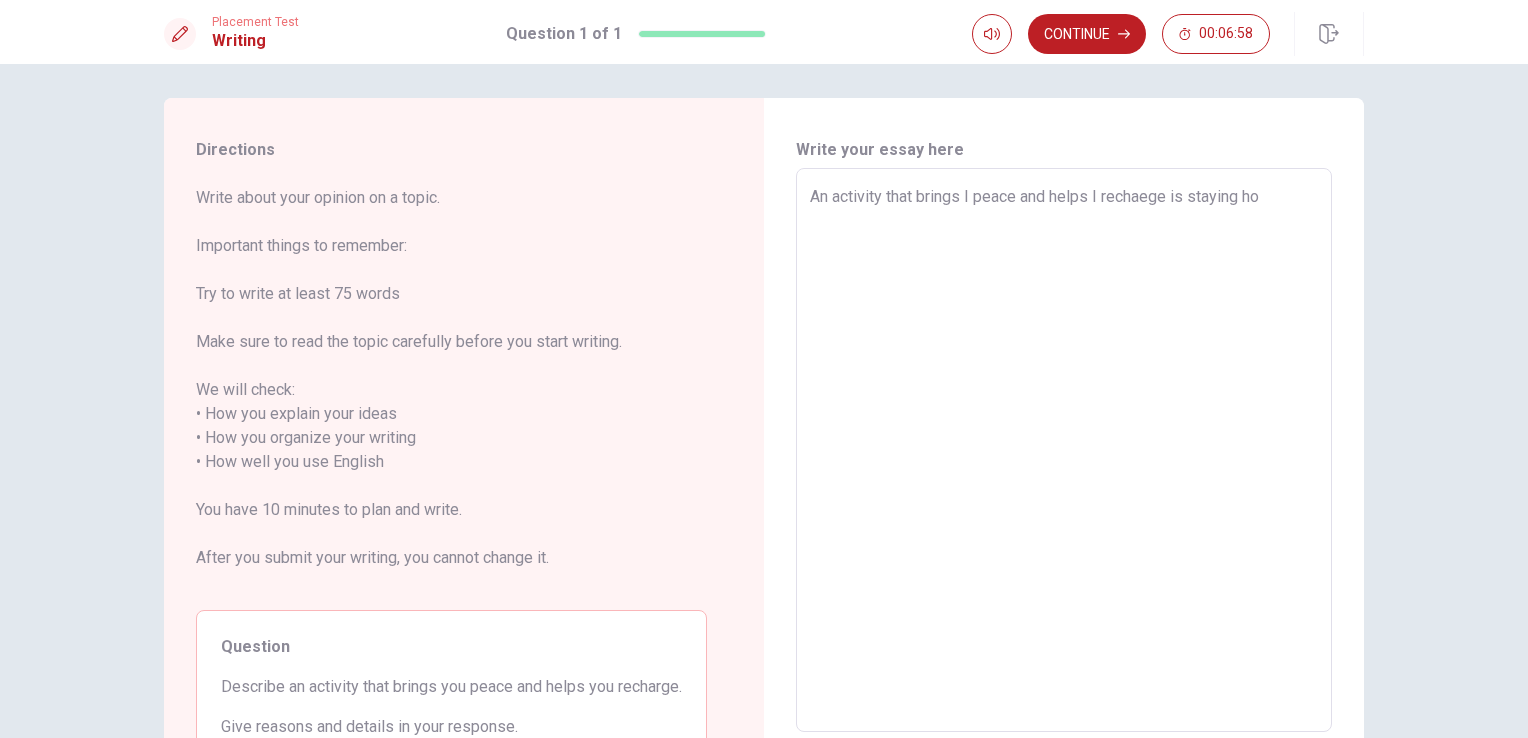 type on "x" 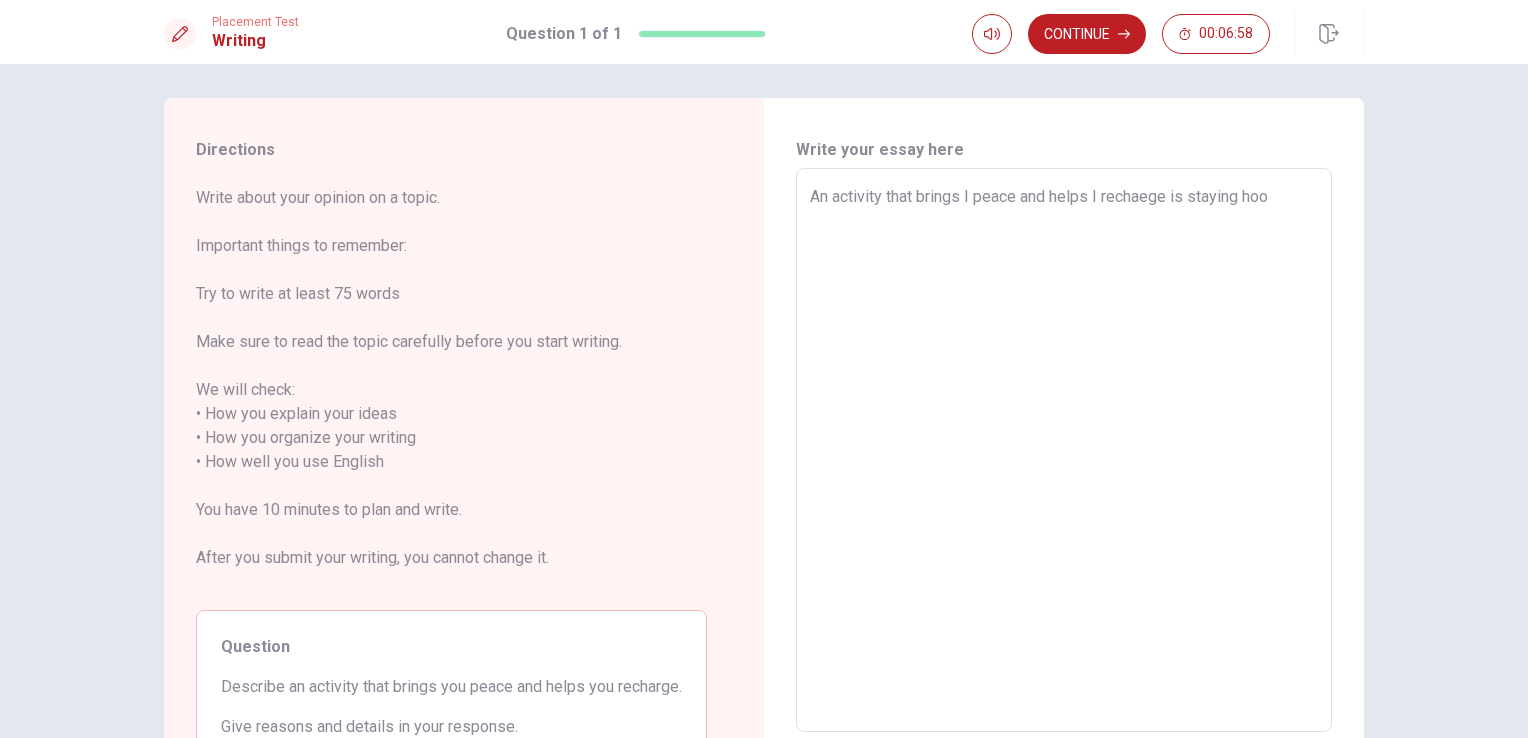 type on "x" 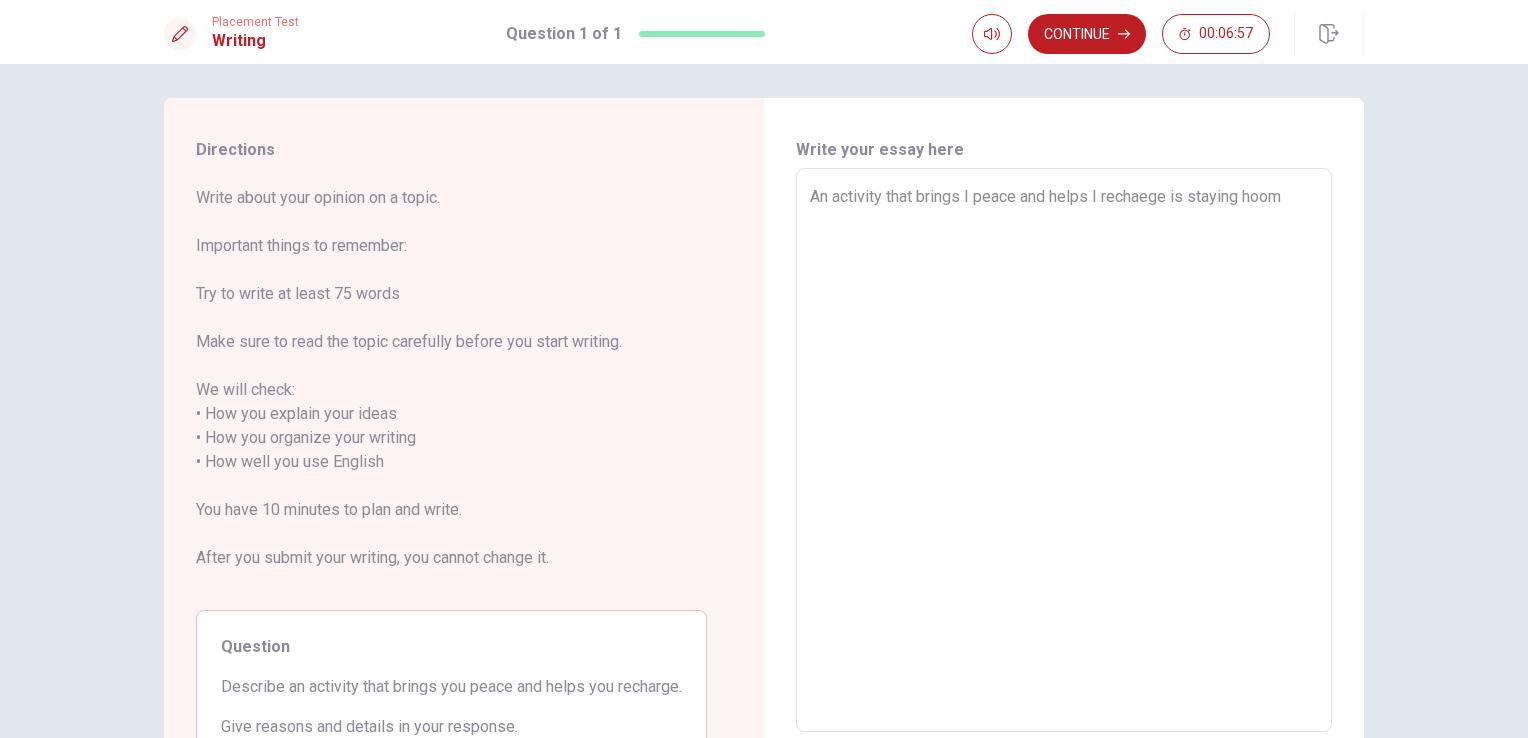 type on "x" 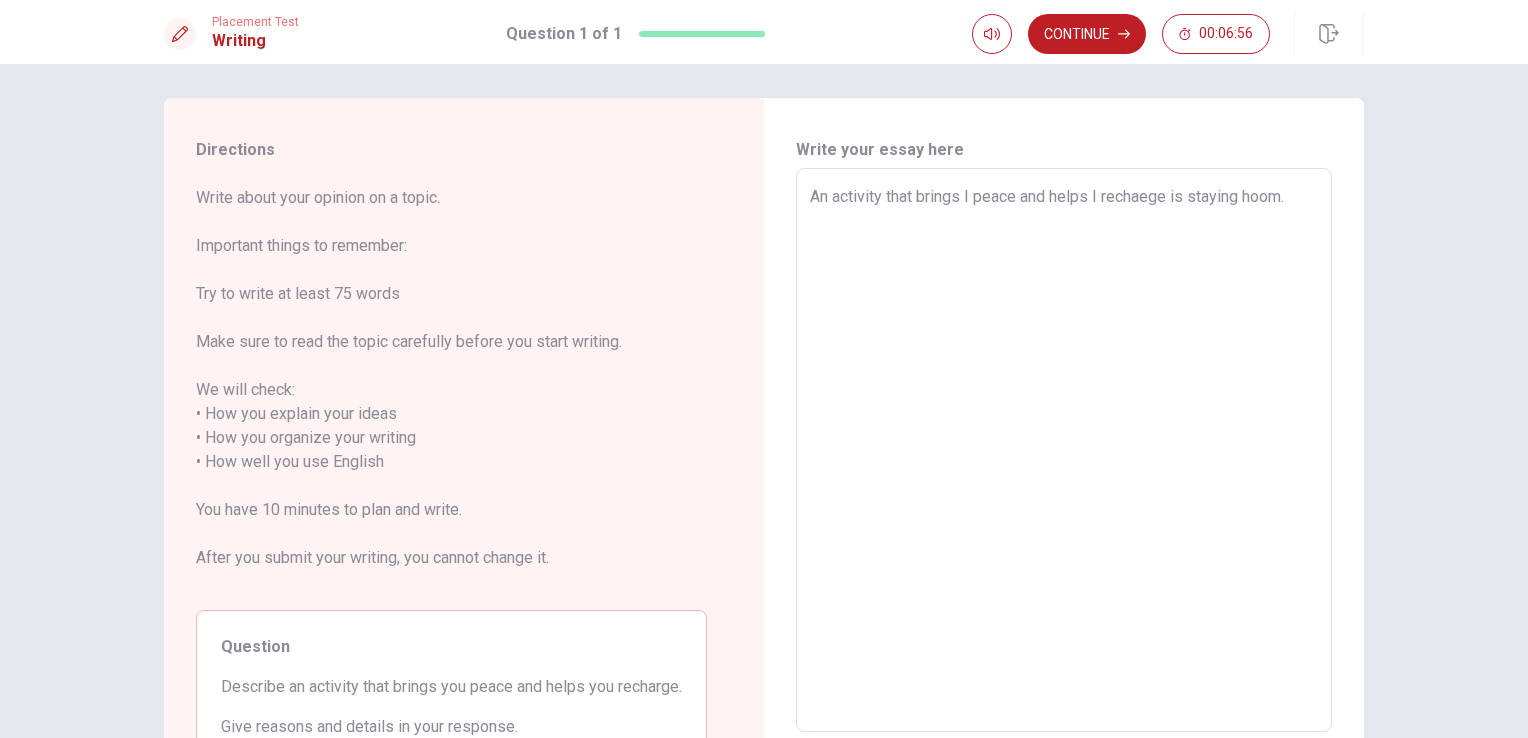 type on "x" 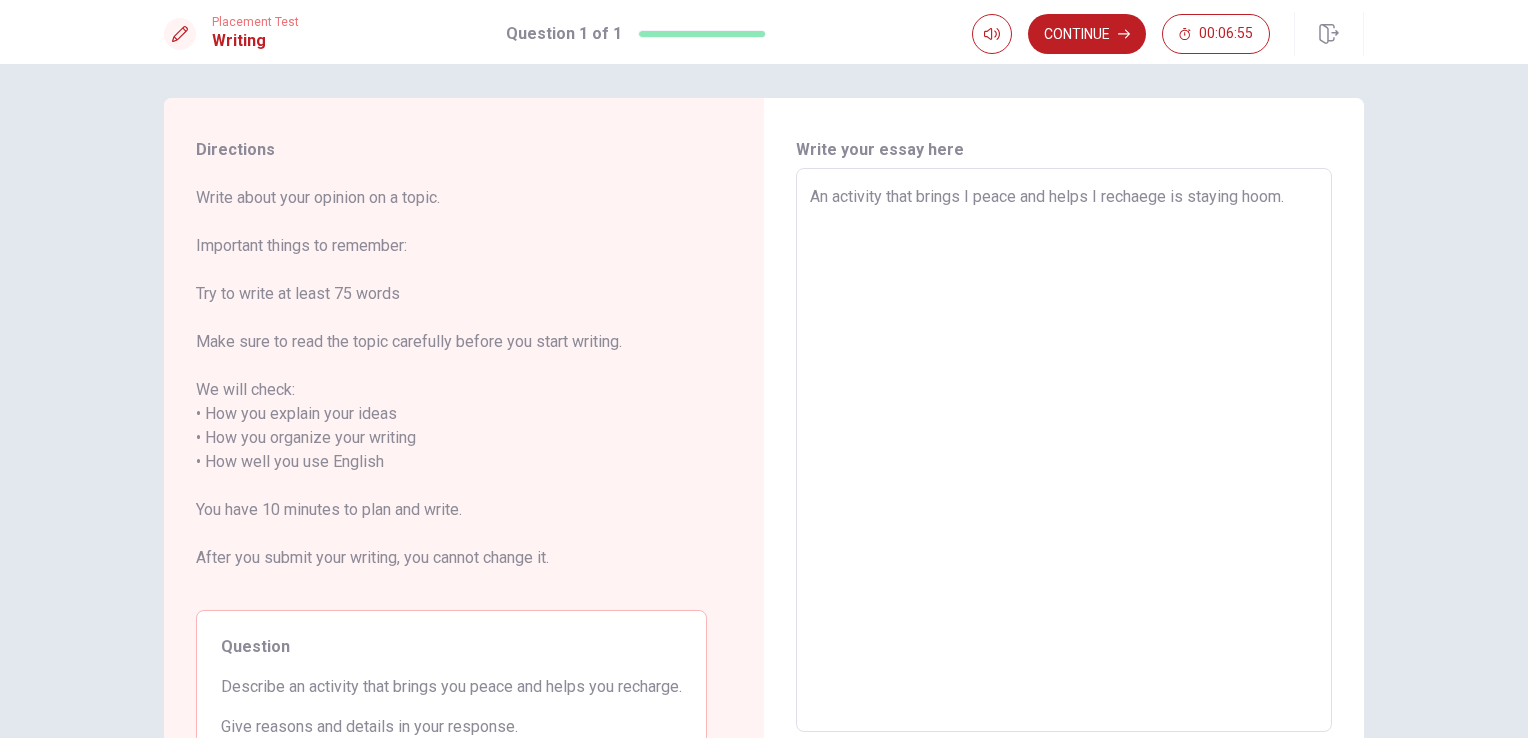 type on "An activity that brings I peace and helps I rechaege is staying hoom." 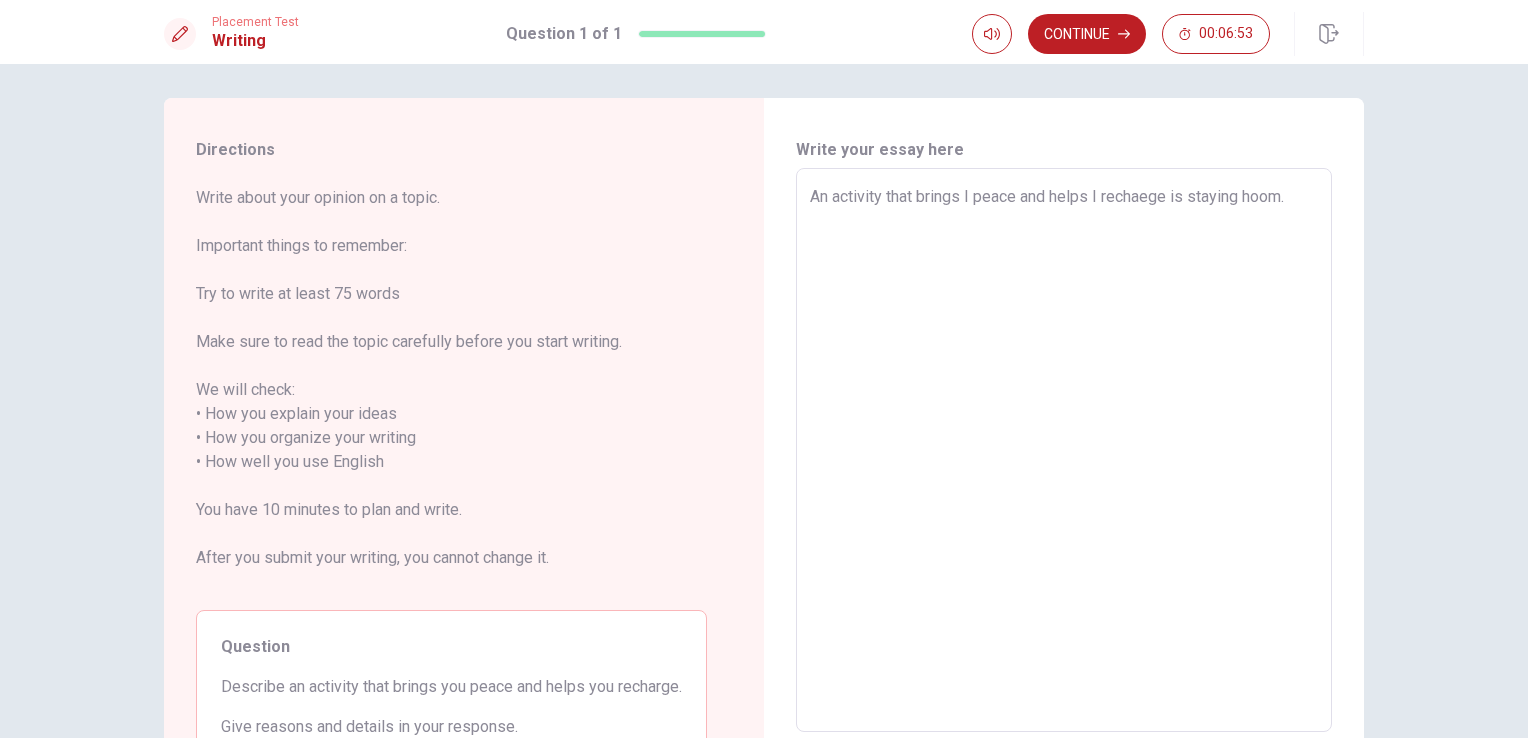 type on "x" 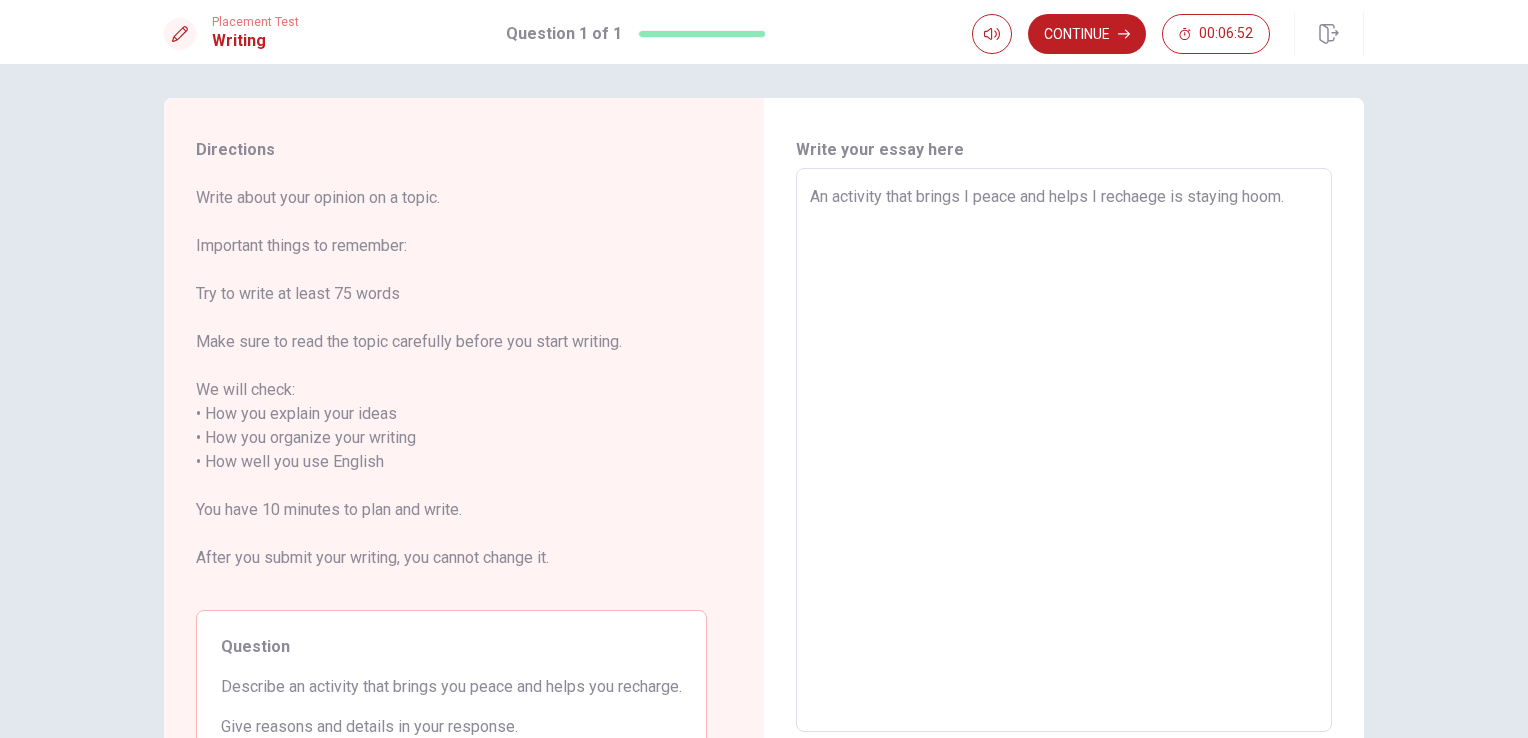 type on "An activity that brings I peace and helps I rechaege is staying hoom.
b" 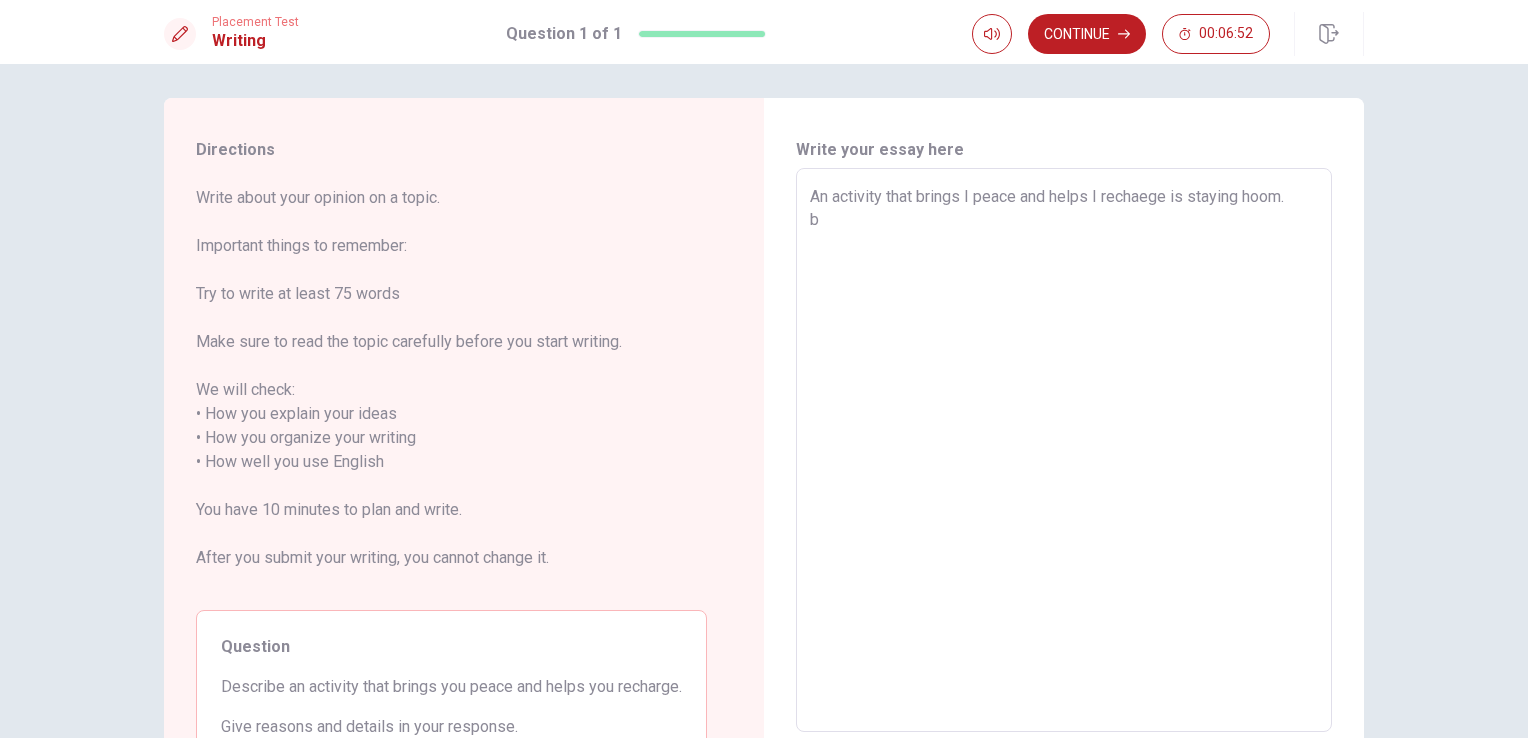 type on "x" 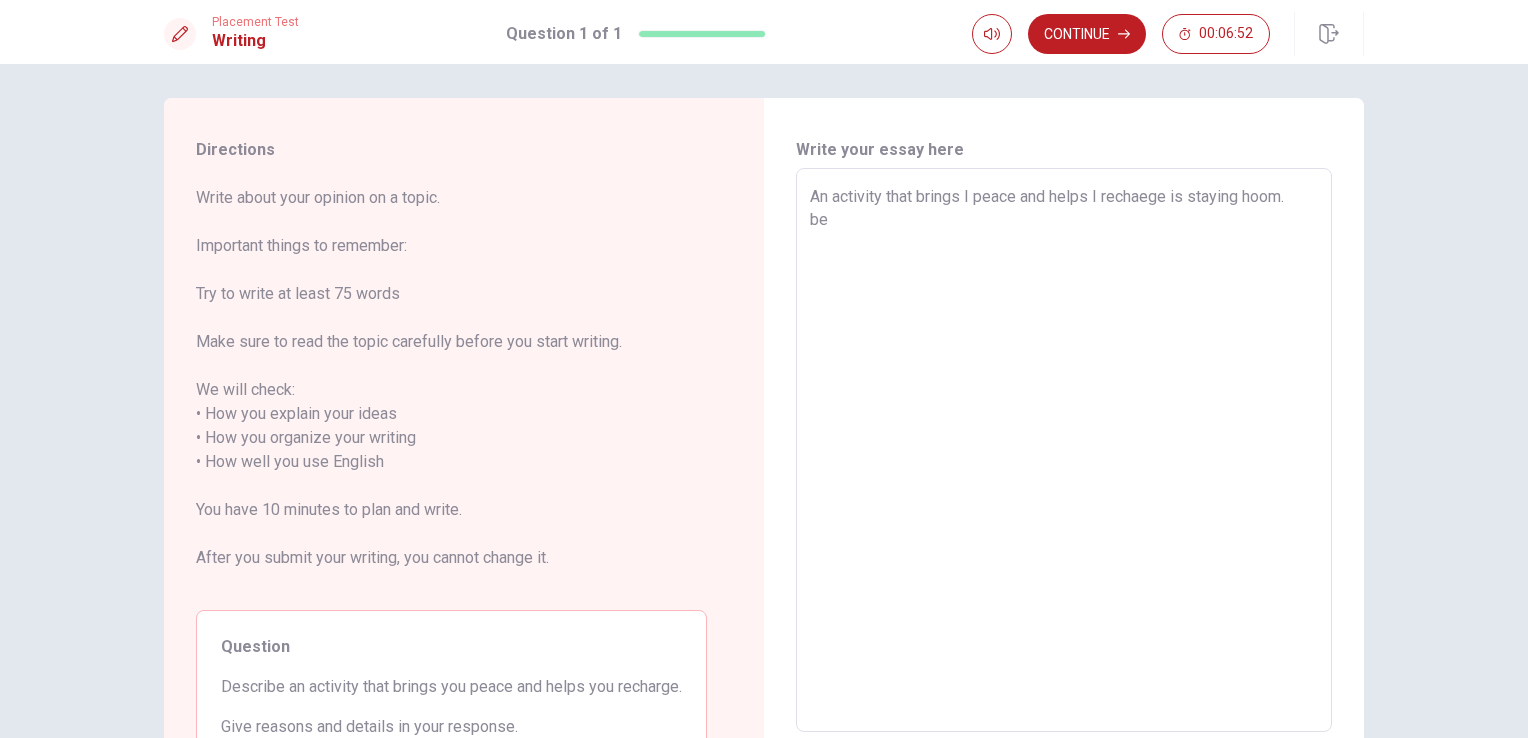 type on "x" 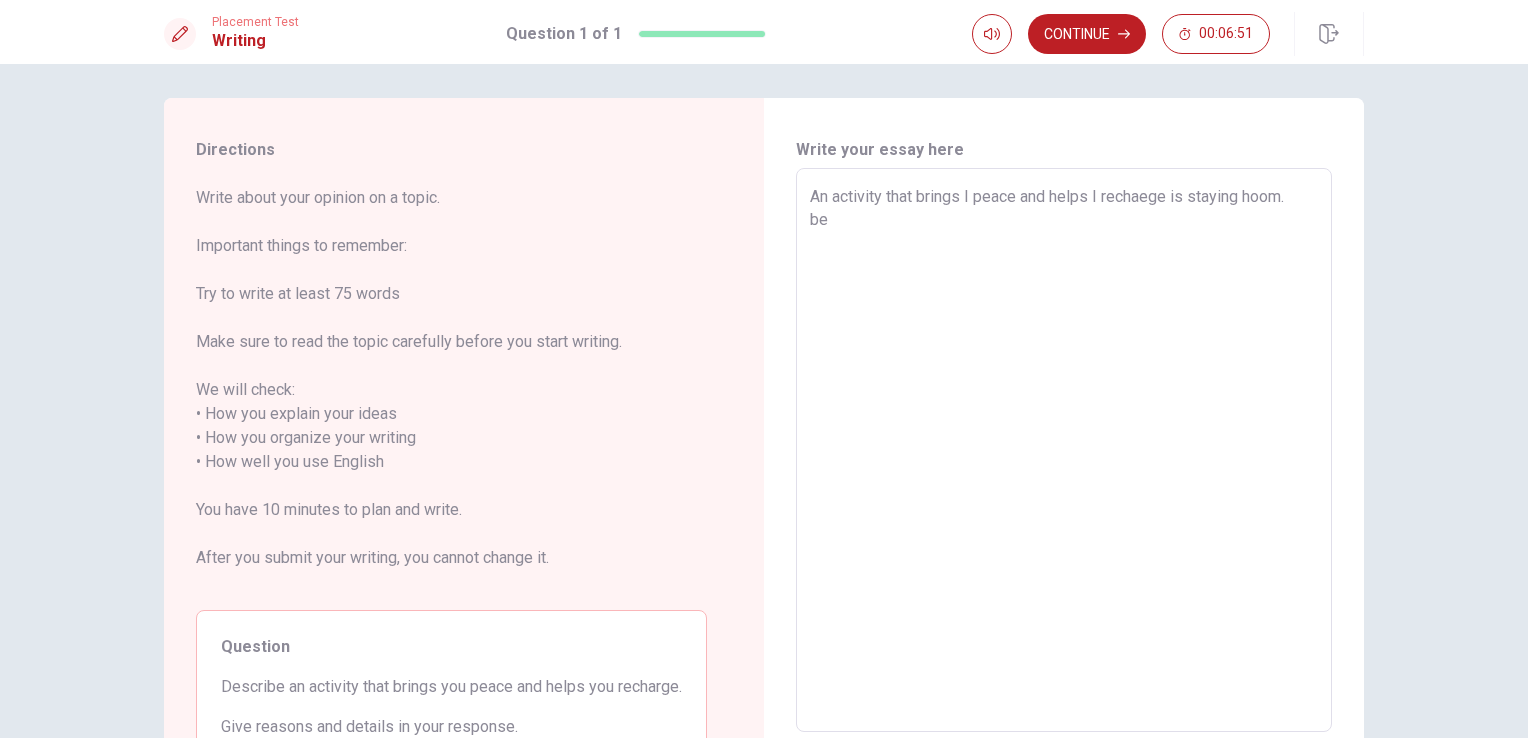 type on "An activity that brings I peace and helps I rechaege is staying hoom.
bec" 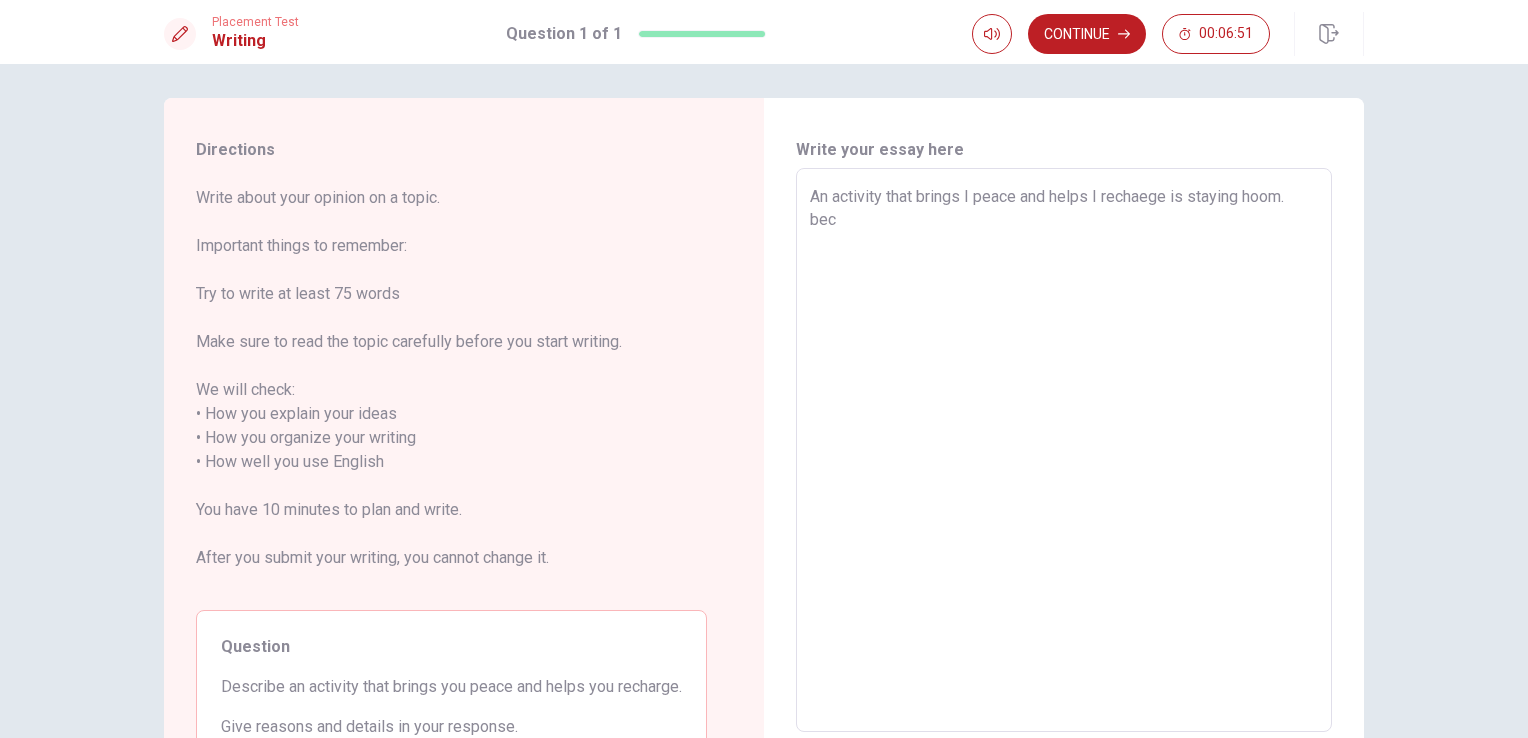 type on "x" 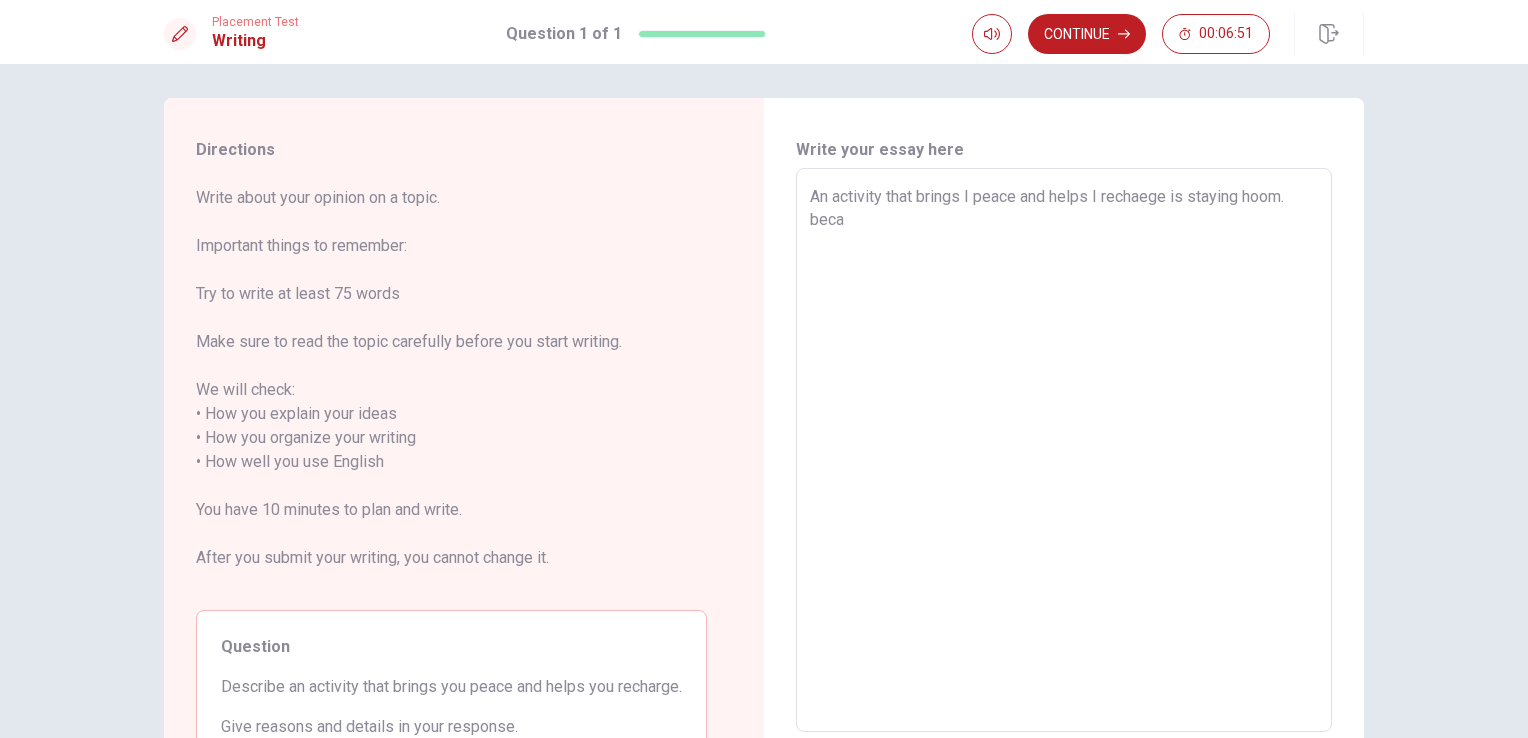type 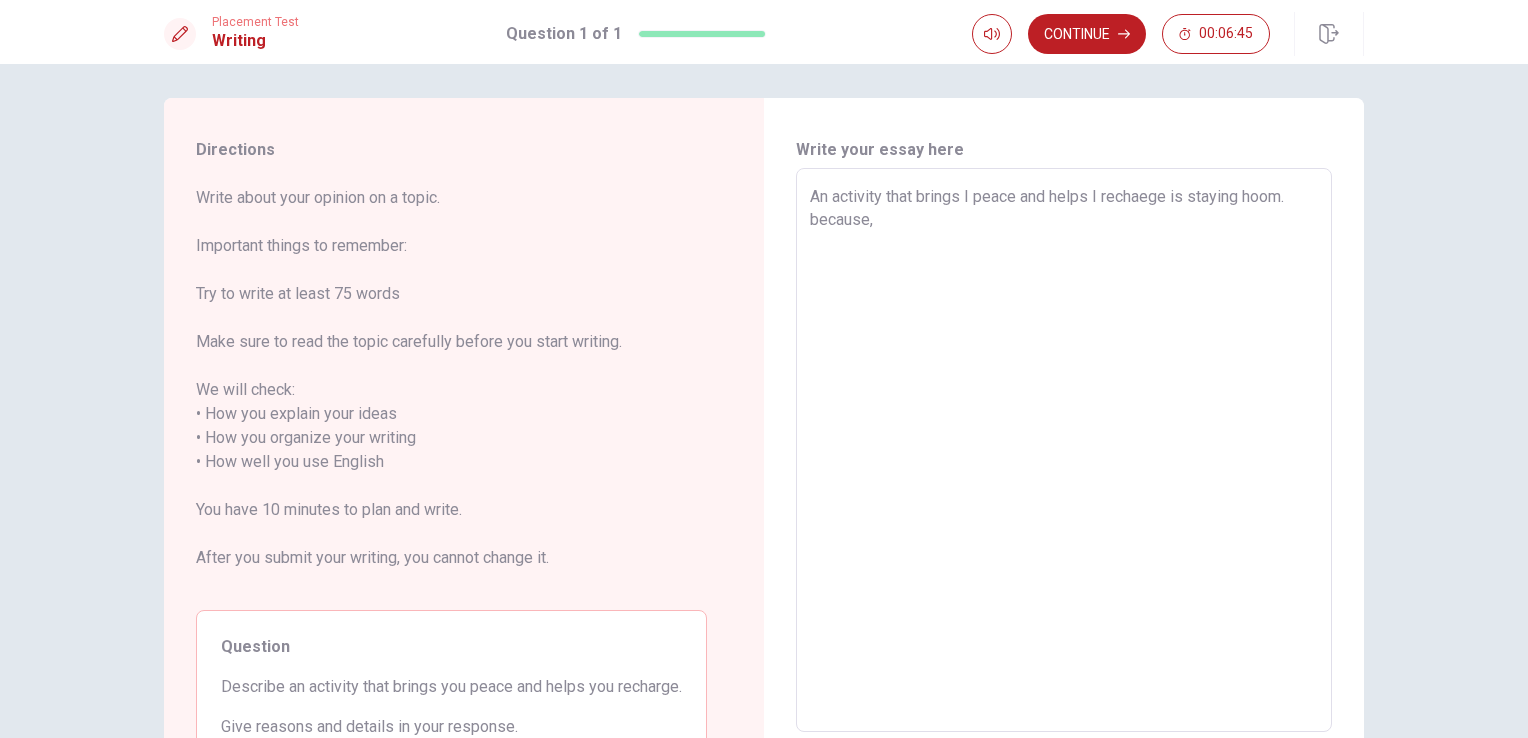 click on "An activity that brings I peace and helps I rechaege is staying hoom.
because," at bounding box center (1064, 450) 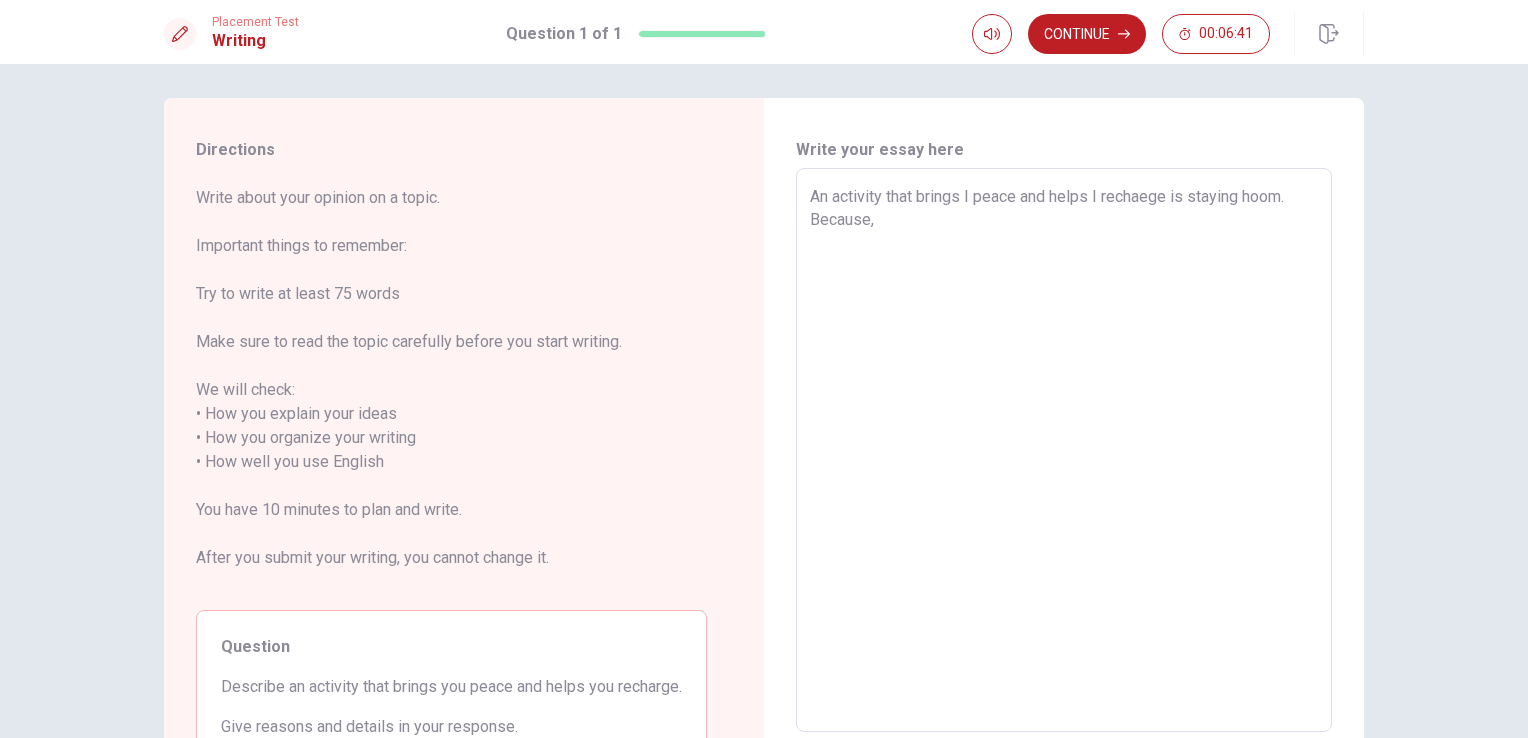 click on "An activity that brings I peace and helps I rechaege is staying hoom.
Because," at bounding box center [1064, 450] 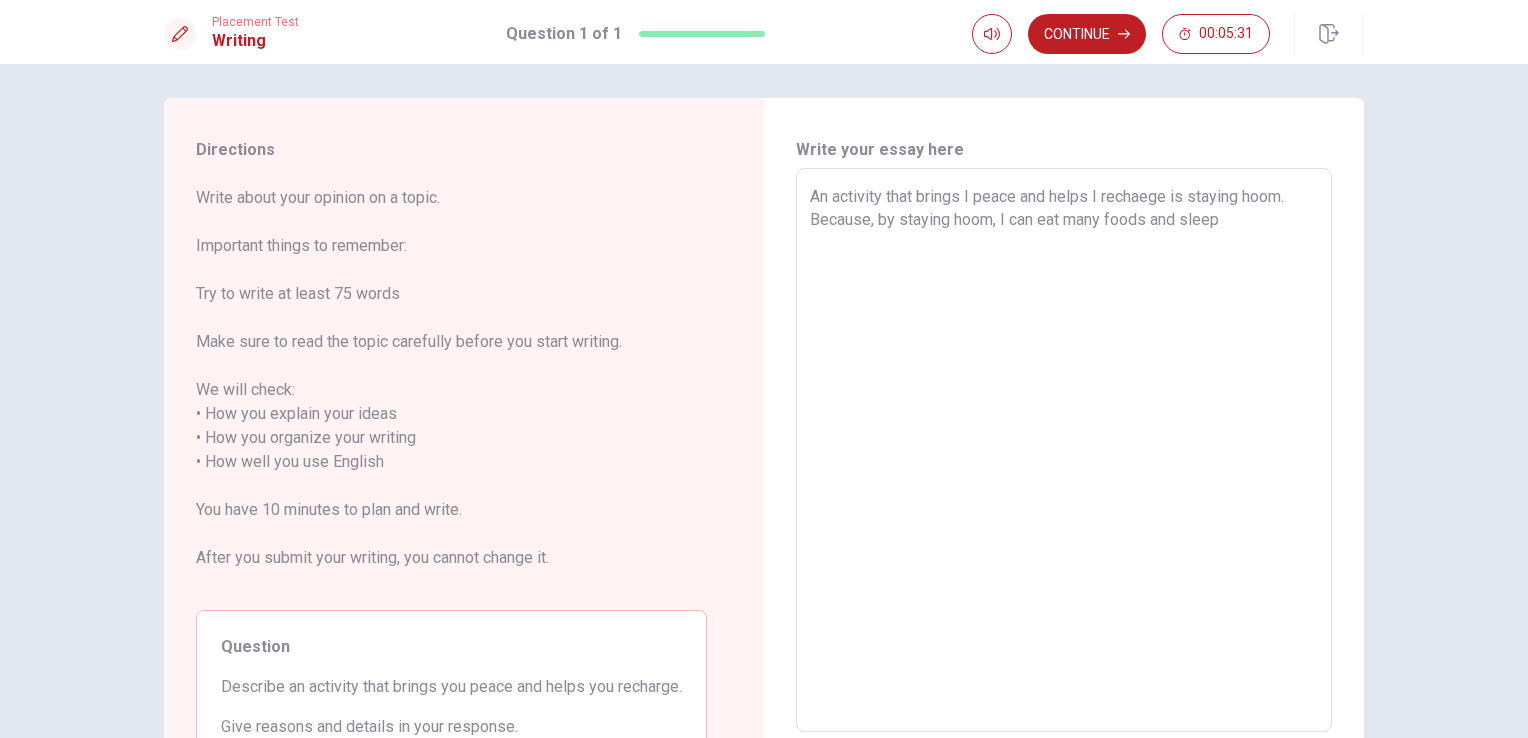 click on "An activity that brings I peace and helps I rechaege is staying hoom.
Because, by staying hoom, I can eat many foods and sleep" at bounding box center [1064, 450] 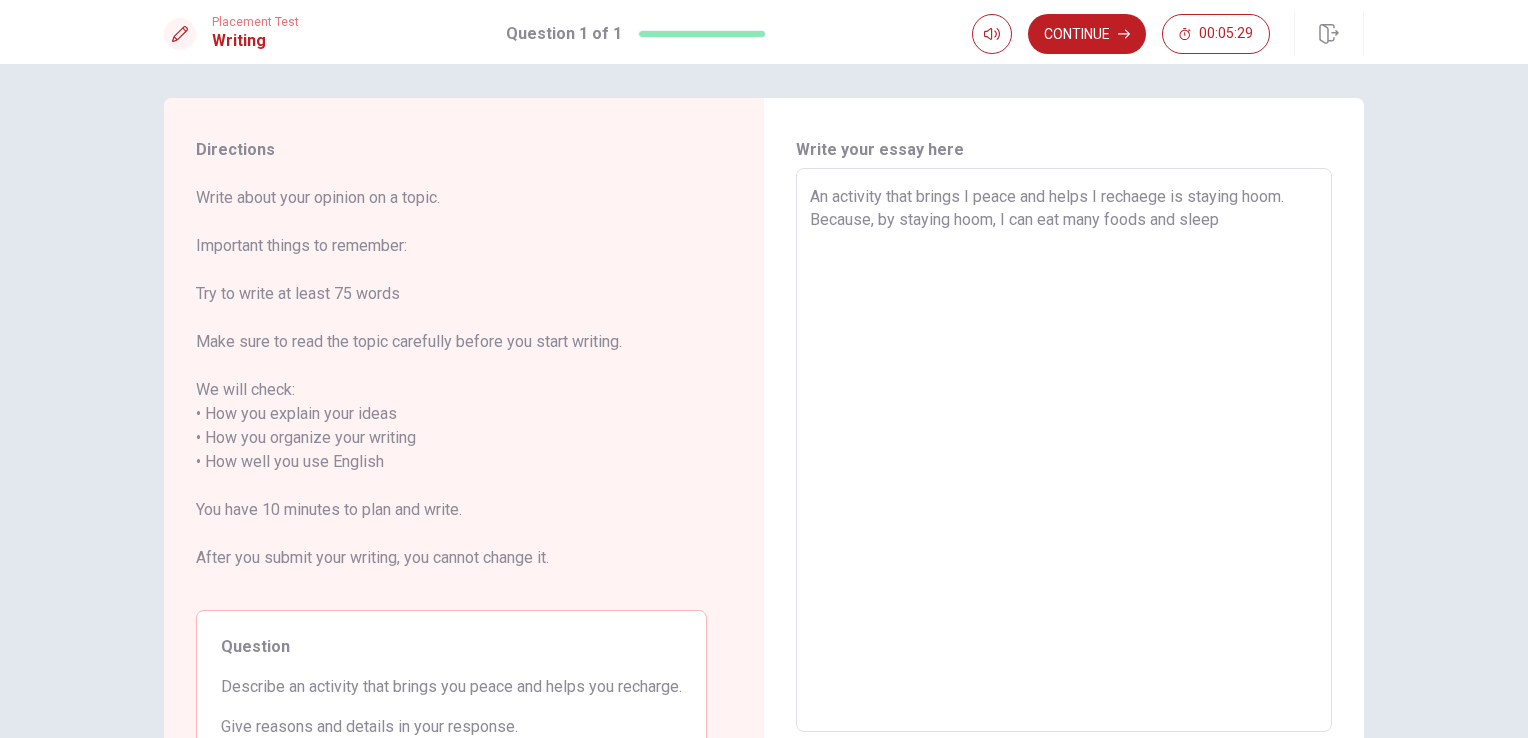 click on "An activity that brings I peace and helps I rechaege is staying hoom.
Because, by staying hoom, I can eat many foods and sleep" at bounding box center [1064, 450] 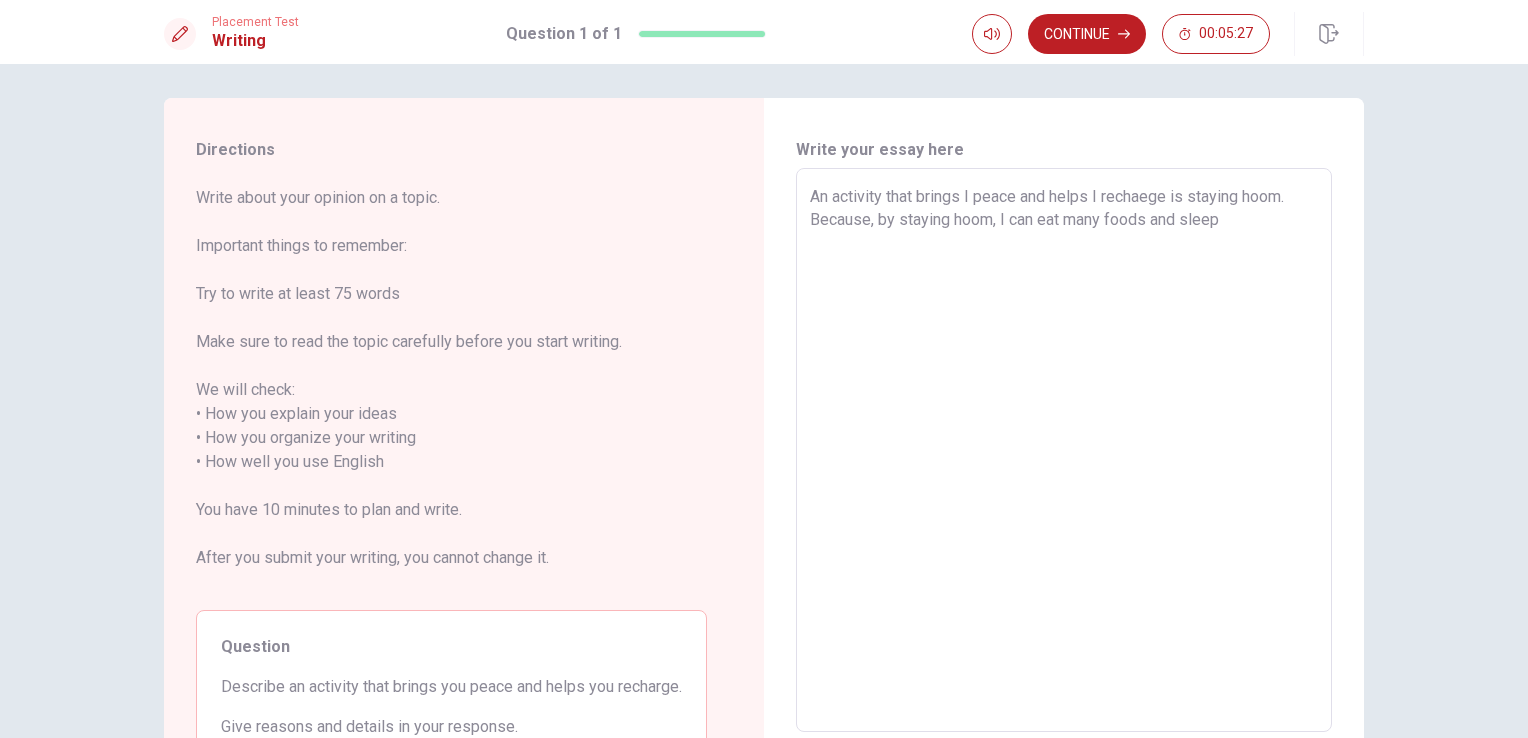 click on "An activity that brings I peace and helps I rechaege is staying hoom.
Because, by staying hoom, I can eat many foods and sleep" at bounding box center (1064, 450) 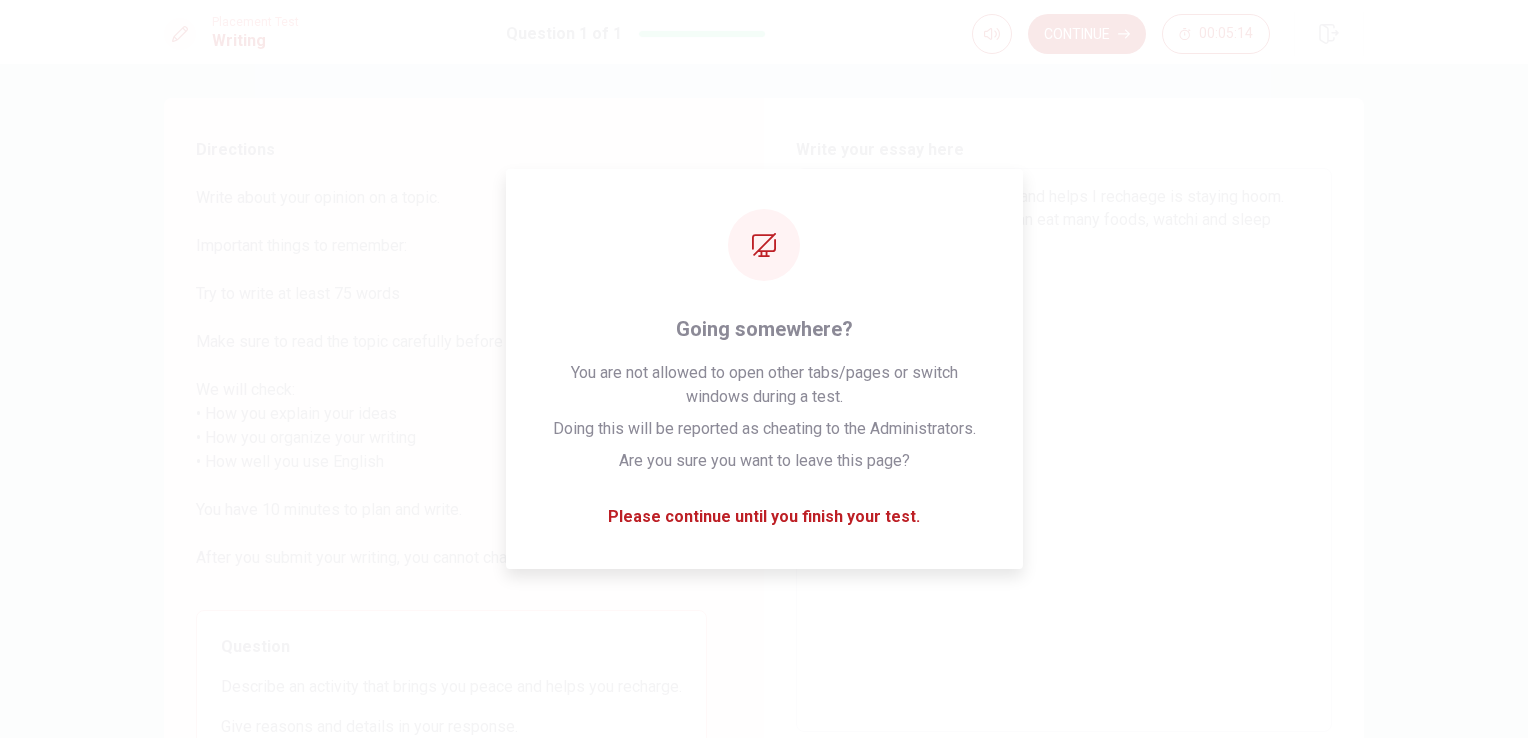 click on "An activity that brings I peace and helps I rechaege is staying hoom.
Because, by staying hoom, I can eat many foods, watchi and sleep" at bounding box center (1064, 450) 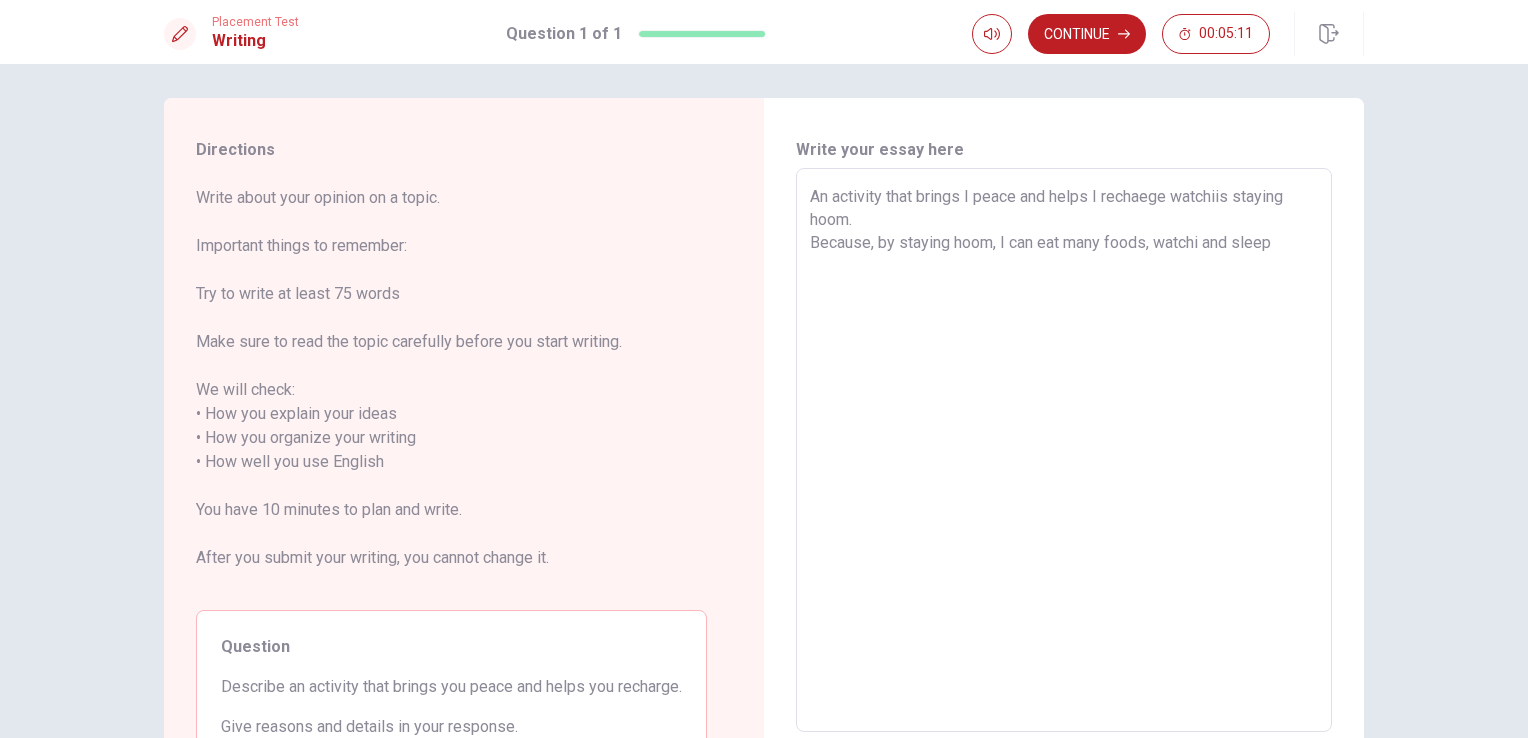 click on "An activity that brings I peace and helps I rechaege watchiis staying hoom.
Because, by staying hoom, I can eat many foods, watchi and sleep" at bounding box center [1064, 450] 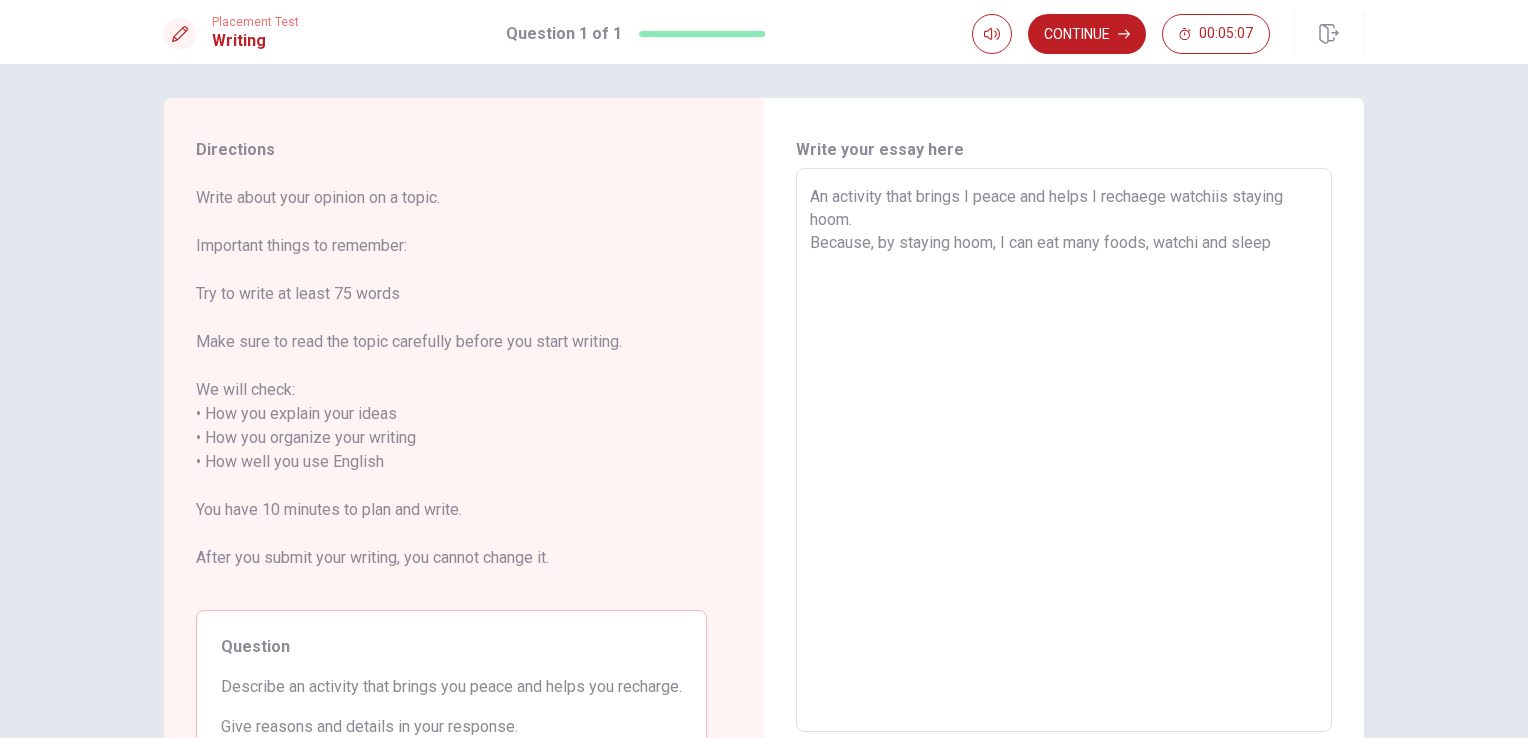 click on "An activity that brings I peace and helps I rechaege watchiis staying hoom.
Because, by staying hoom, I can eat many foods, watchi and sleep" at bounding box center [1064, 450] 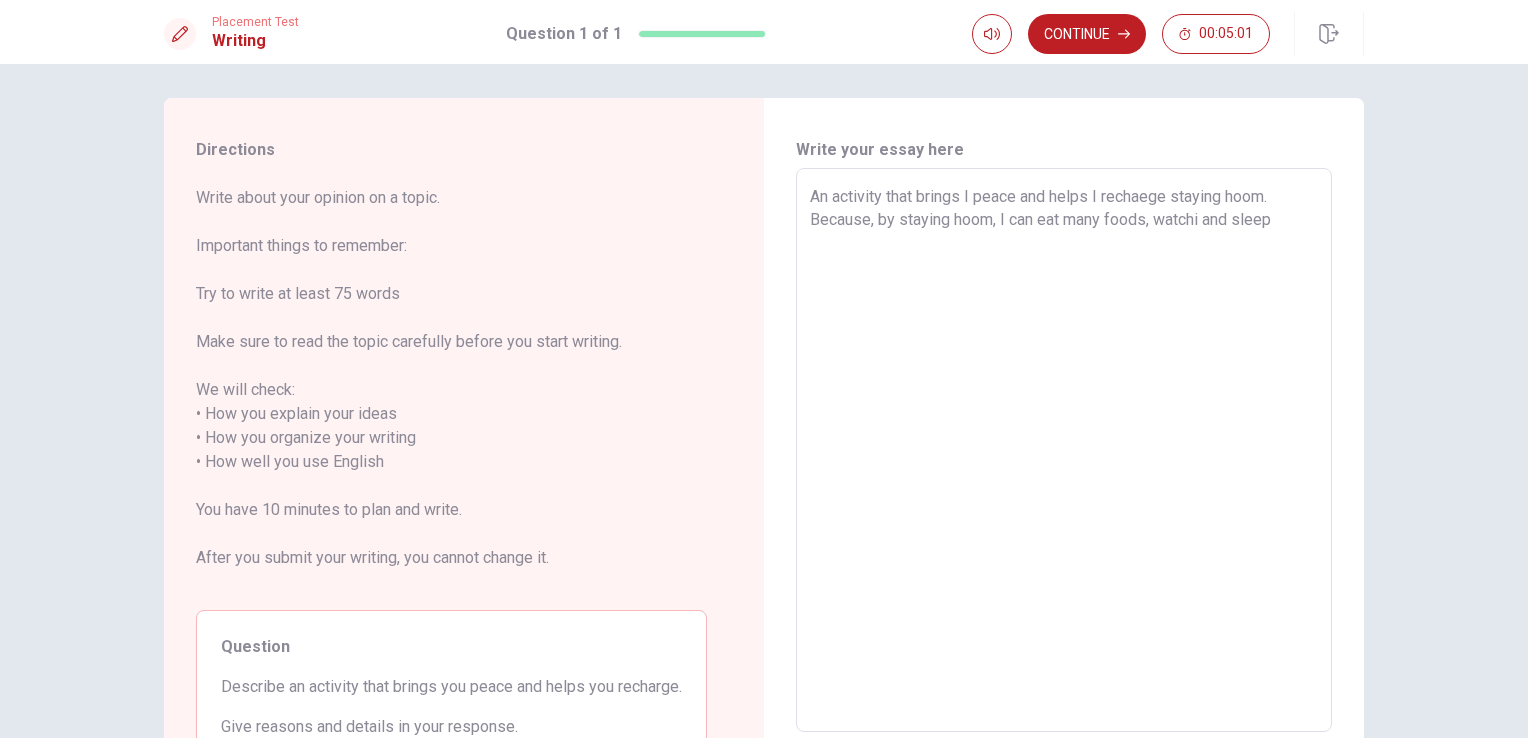 click on "An activity that brings I peace and helps I rechaege staying hoom.
Because, by staying hoom, I can eat many foods, watchi and sleep" at bounding box center [1064, 450] 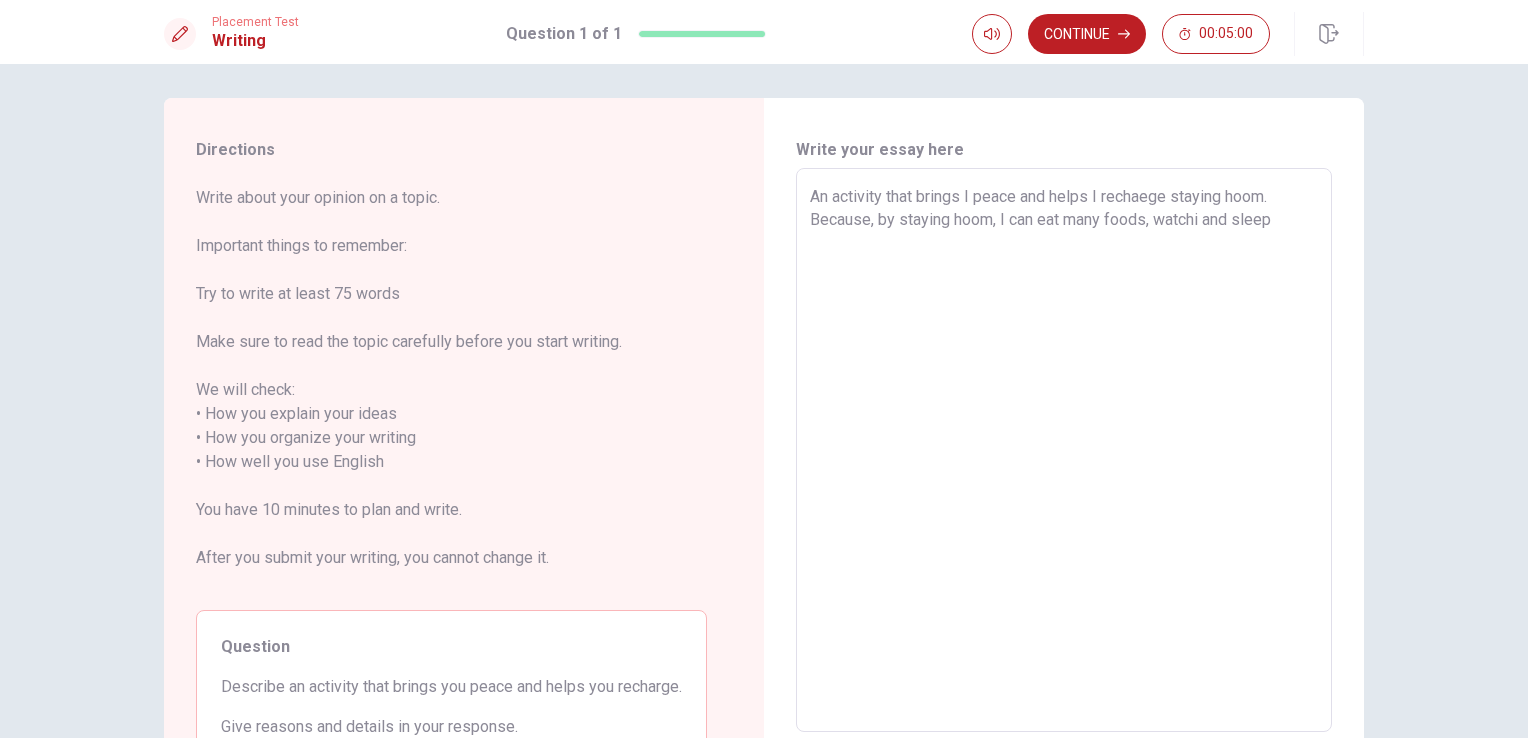 click on "An activity that brings I peace and helps I rechaege staying hoom.
Because, by staying hoom, I can eat many foods, watchi and sleep" at bounding box center [1064, 450] 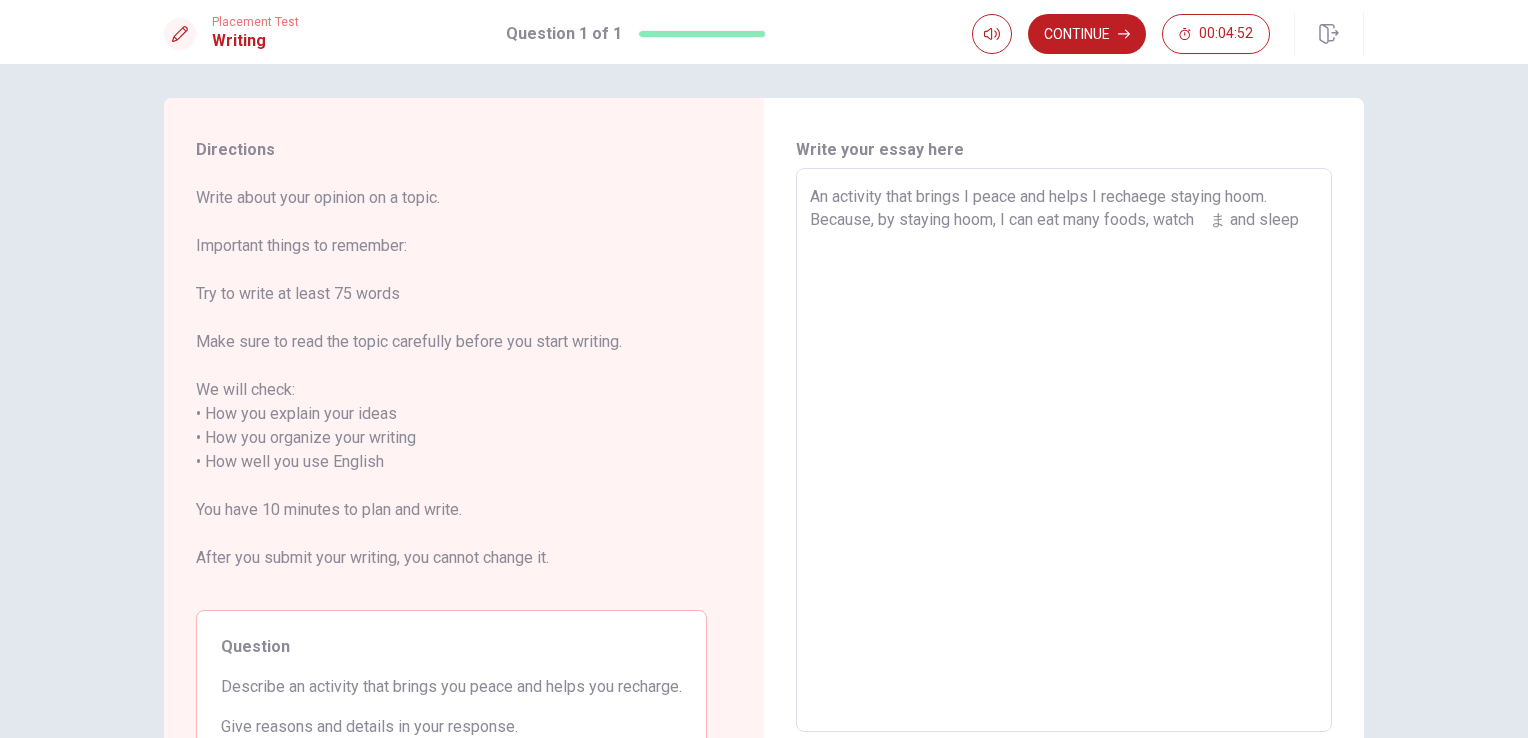 click on "An activity that brings I peace and helps I rechaege staying hoom.
Because, by staying hoom, I can eat many foods, watch　ま and sleep" at bounding box center [1064, 450] 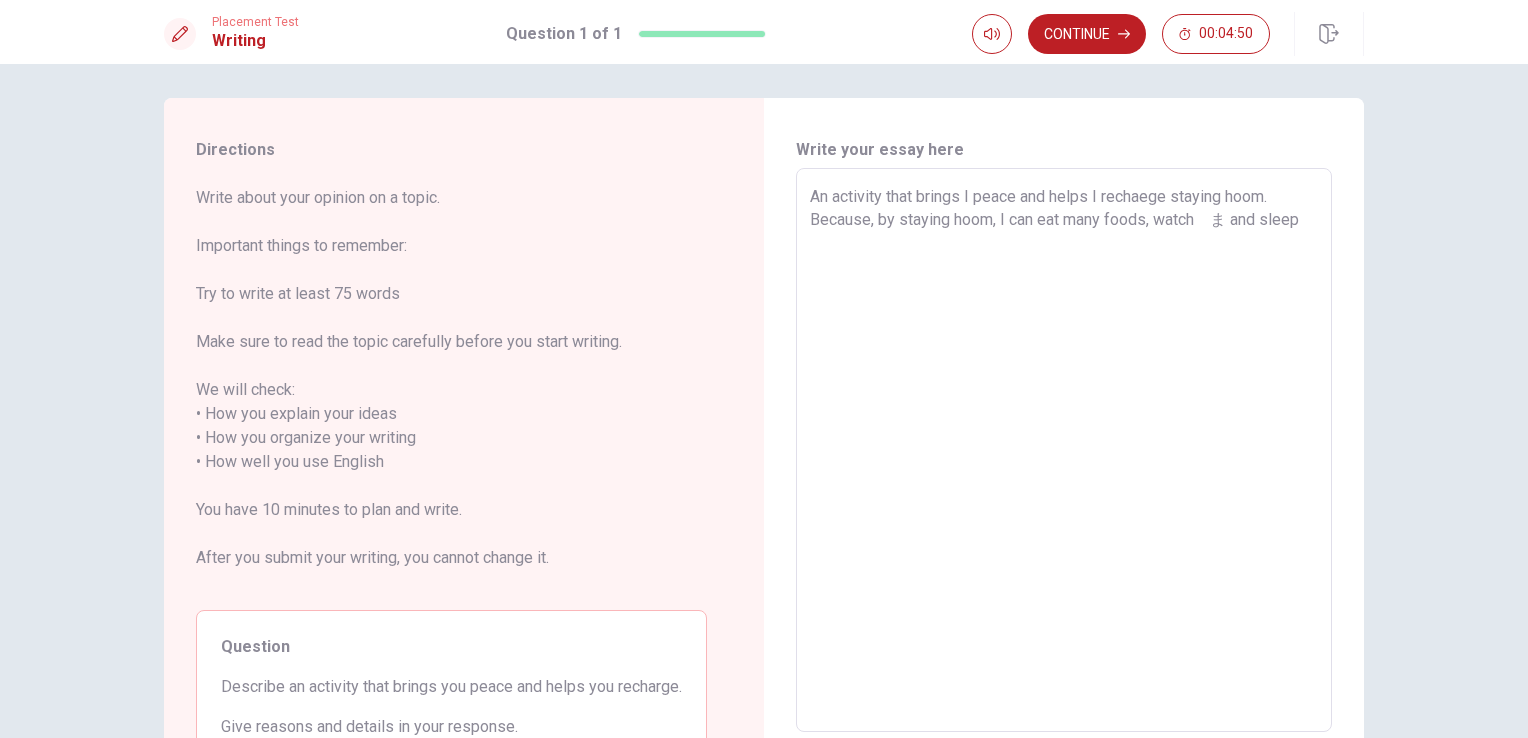 click on "An activity that brings I peace and helps I rechaege staying hoom.
Because, by staying hoom, I can eat many foods, watch　ま and sleep" at bounding box center [1064, 450] 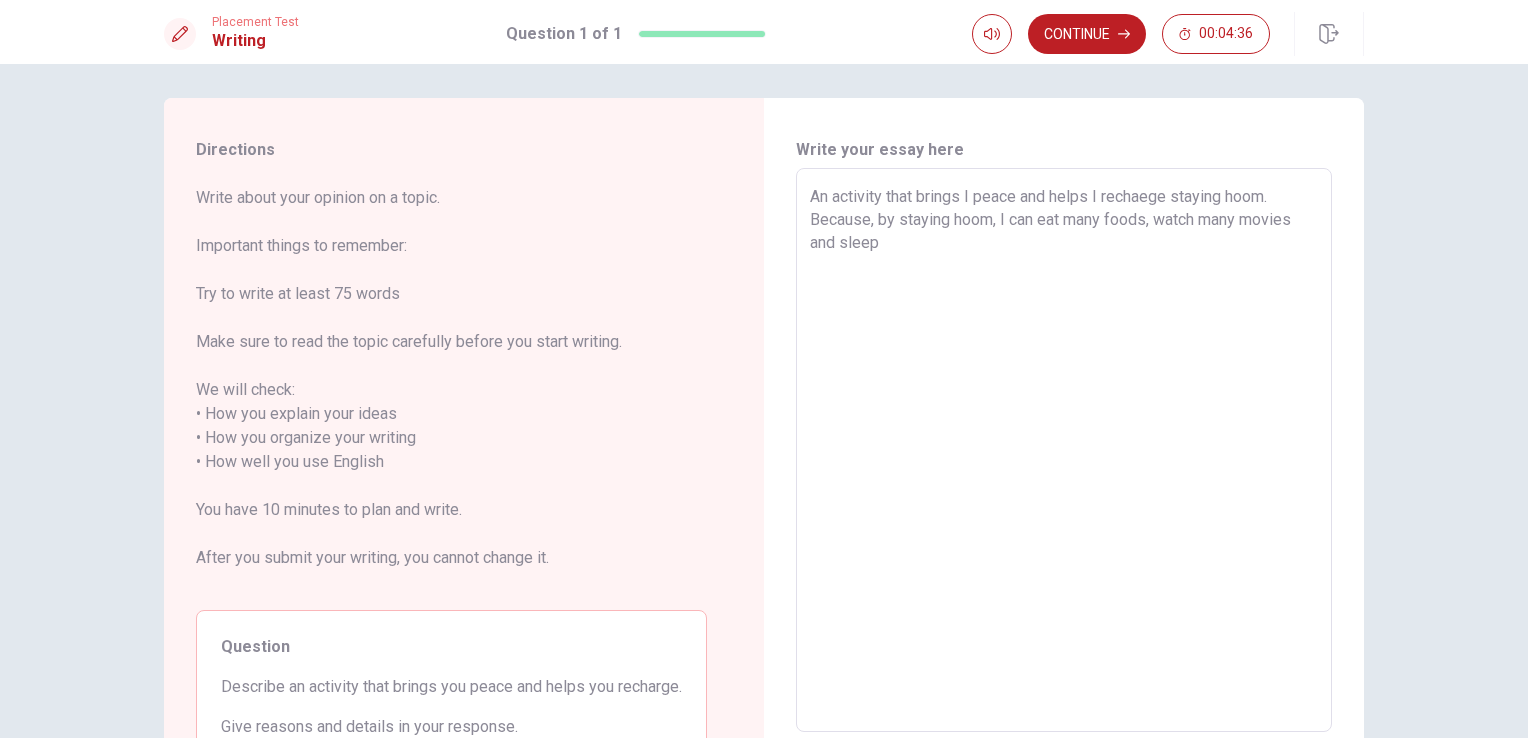 click on "An activity that brings I peace and helps I rechaege staying hoom.
Because, by staying hoom, I can eat many foods, watch many movies  and sleep" at bounding box center [1064, 450] 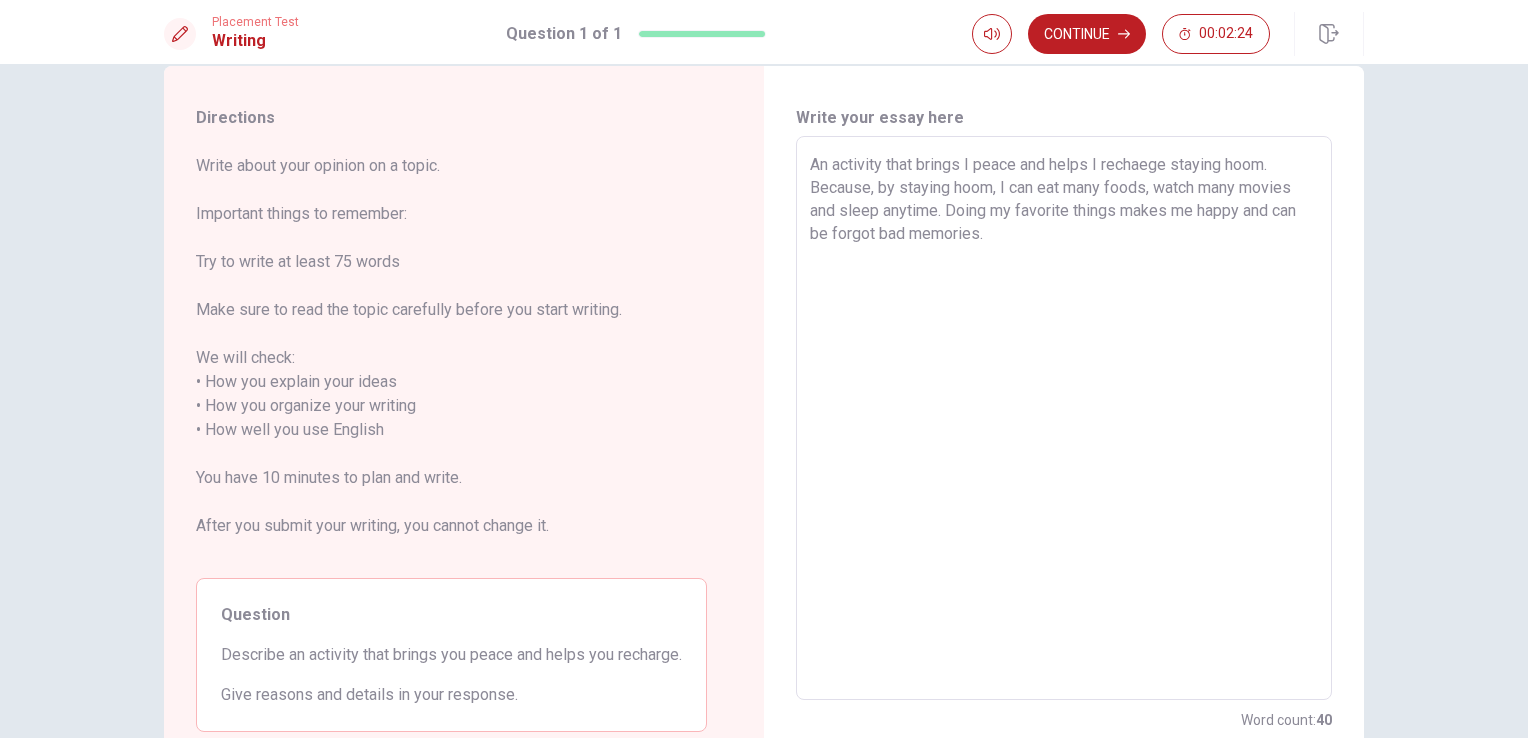 scroll, scrollTop: 7, scrollLeft: 0, axis: vertical 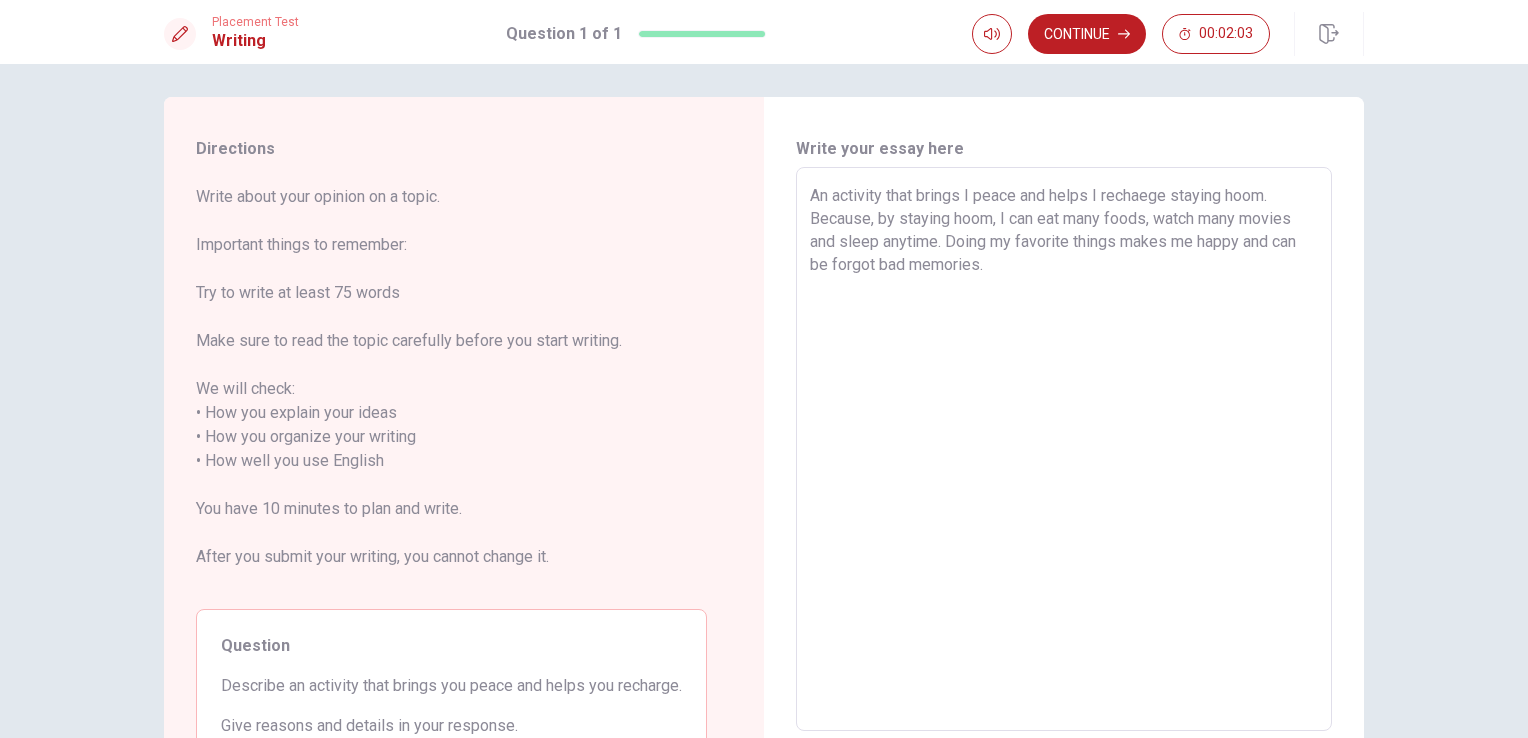click on "An activity that brings I peace and helps I rechaege staying hoom.
Because, by staying hoom, I can eat many foods, watch many movies  and sleep anytime. Doing my favorite things makes me happy and can be forgot bad memories." at bounding box center (1064, 449) 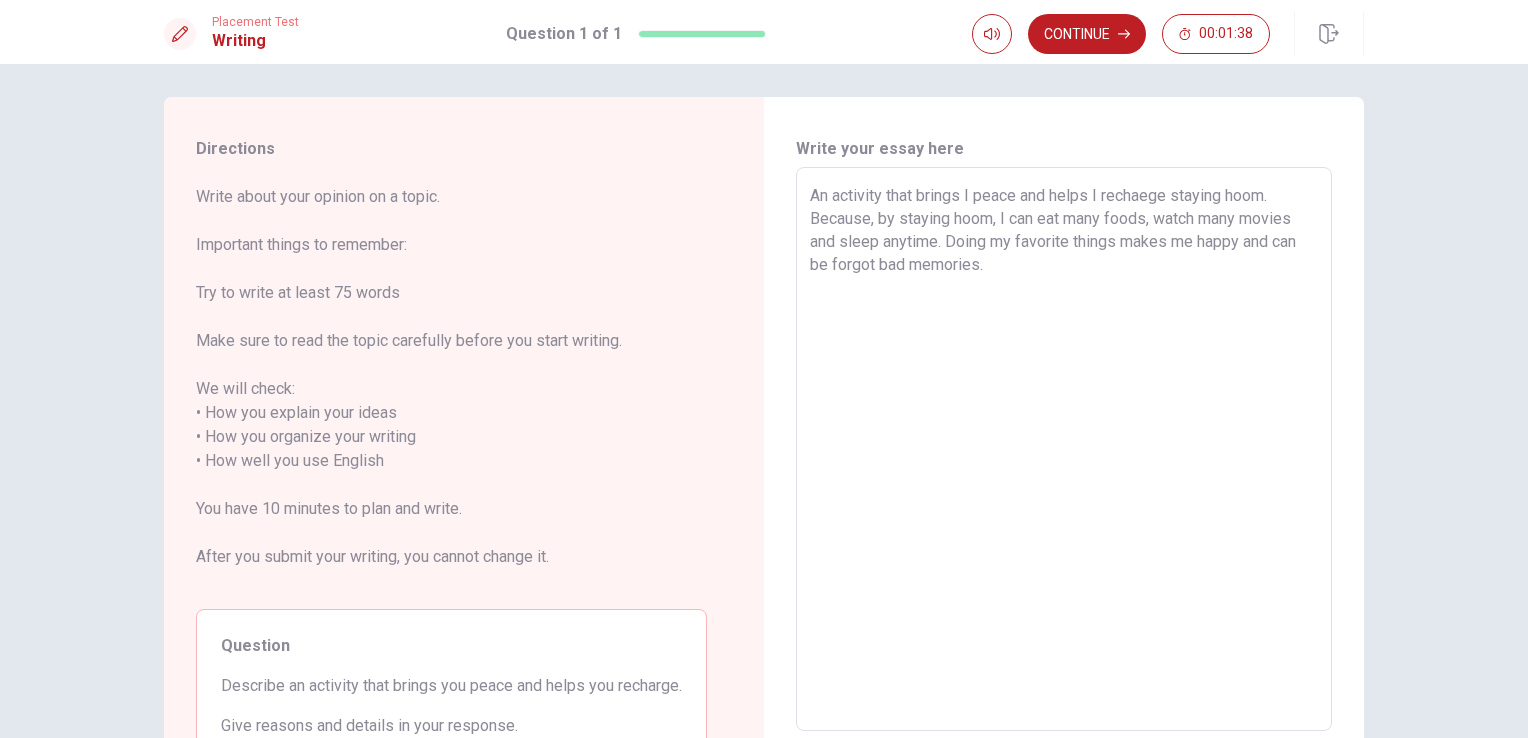 click on "An activity that brings I peace and helps I rechaege staying hoom.
Because, by staying hoom, I can eat many foods, watch many movies  and sleep anytime. Doing my favorite things makes me happy and can be forgot bad memories." at bounding box center [1064, 449] 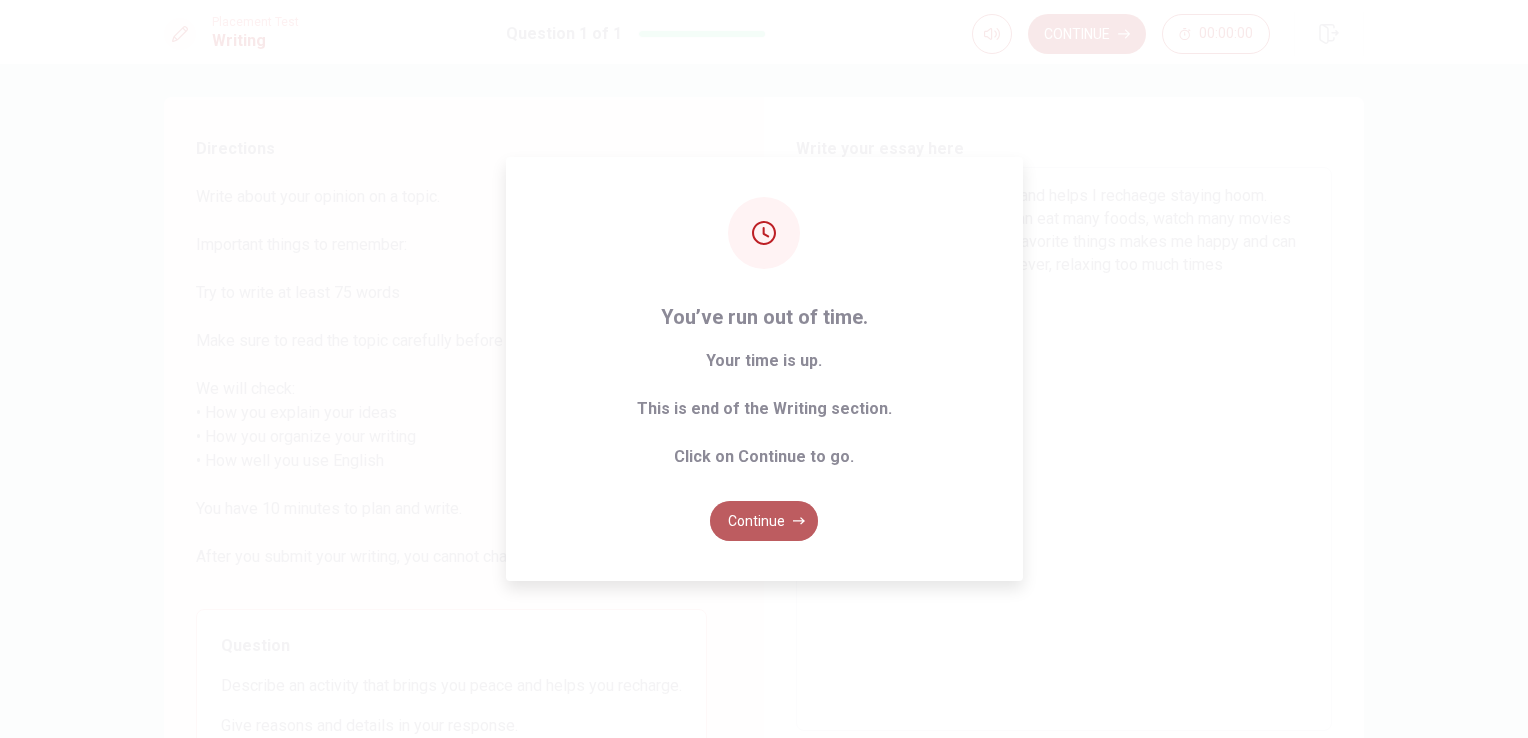 click on "Continue" at bounding box center (764, 521) 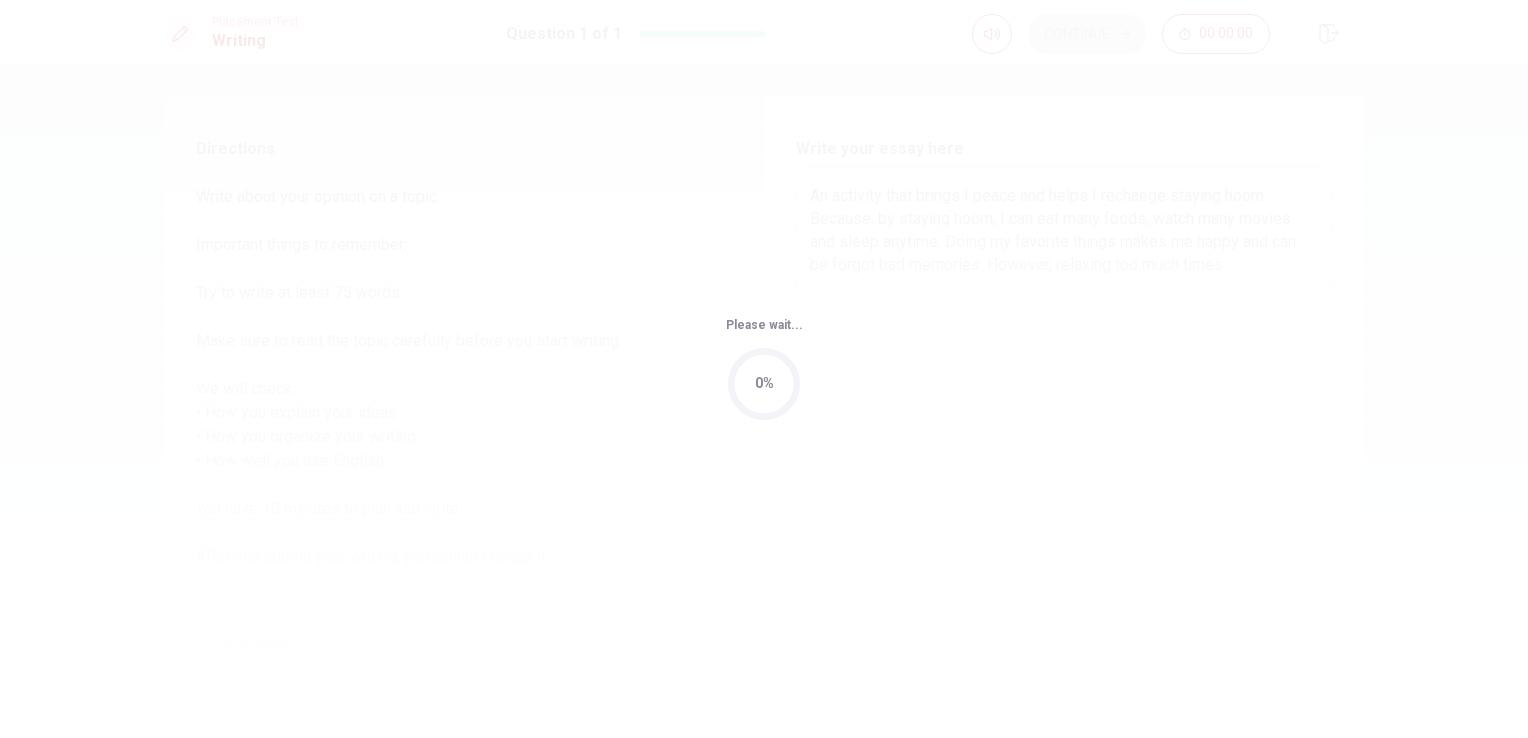 scroll, scrollTop: 0, scrollLeft: 0, axis: both 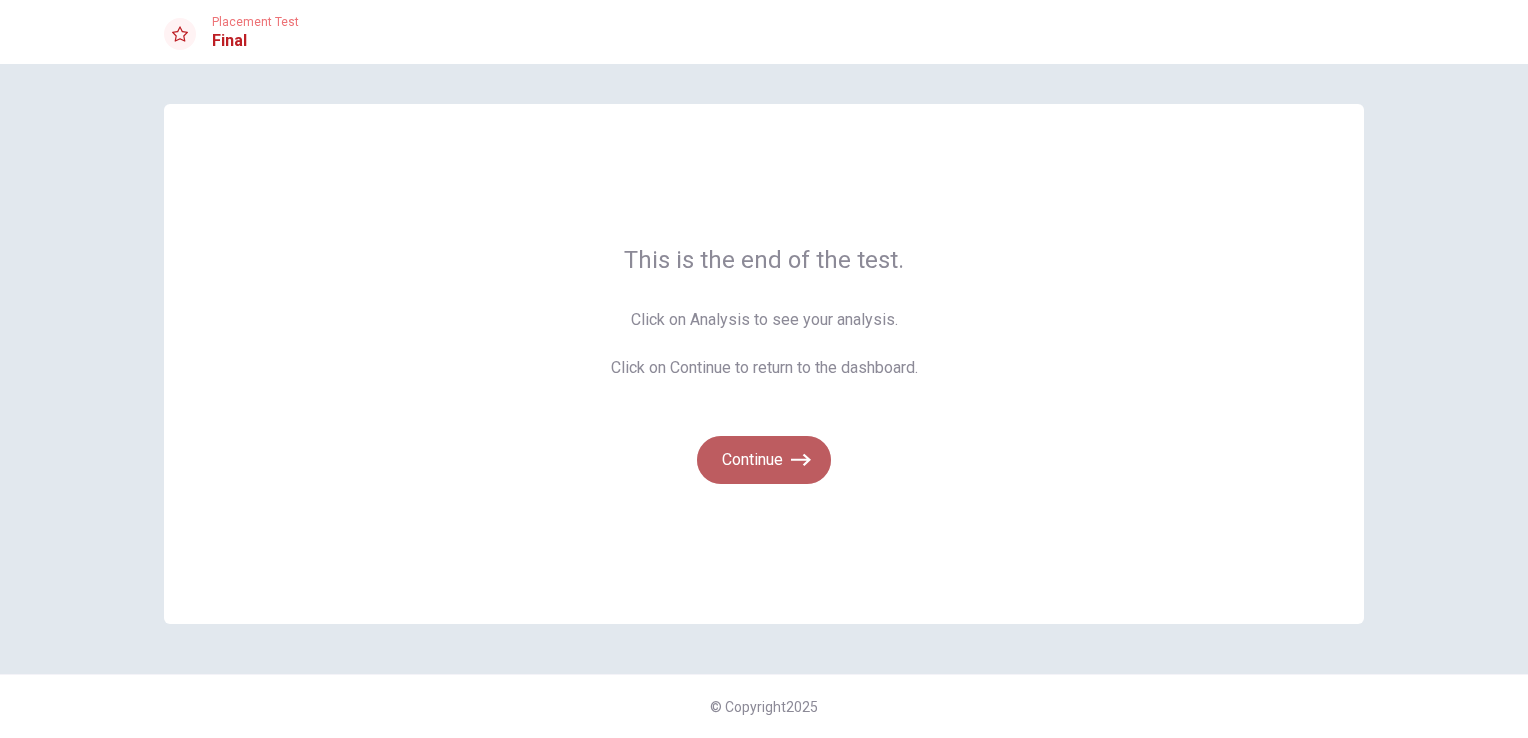 click on "Continue" at bounding box center [764, 460] 